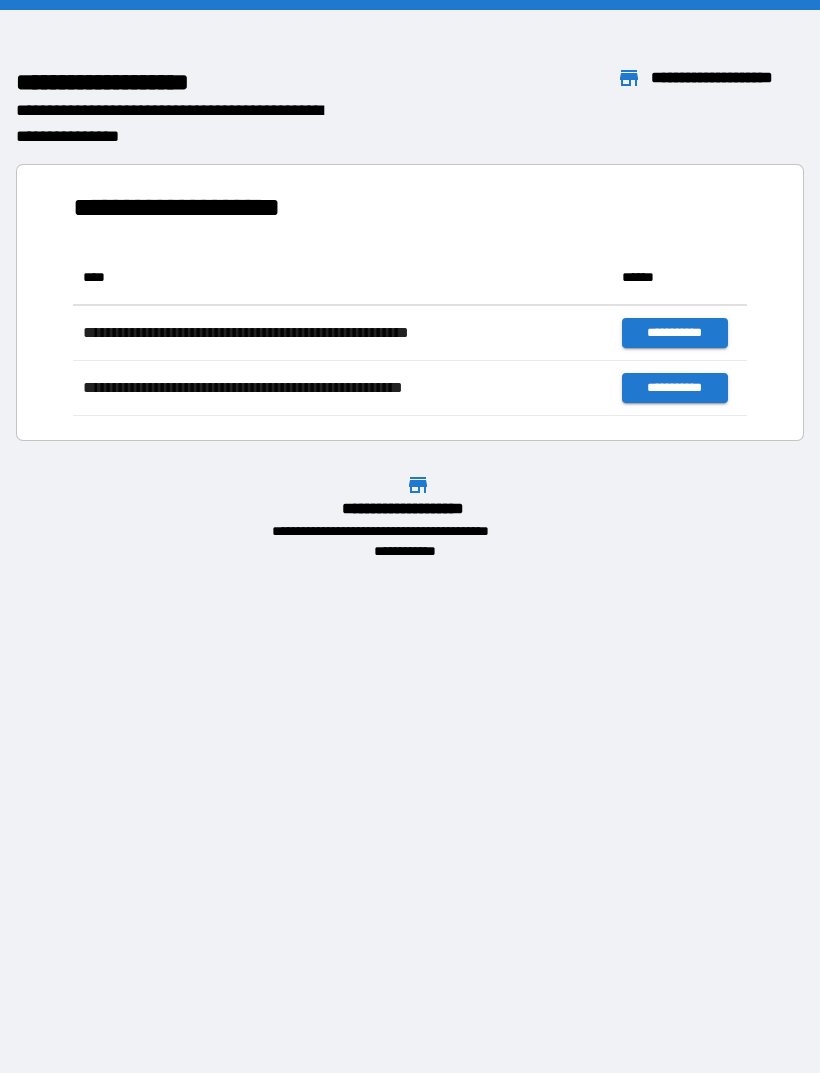 scroll, scrollTop: 0, scrollLeft: 0, axis: both 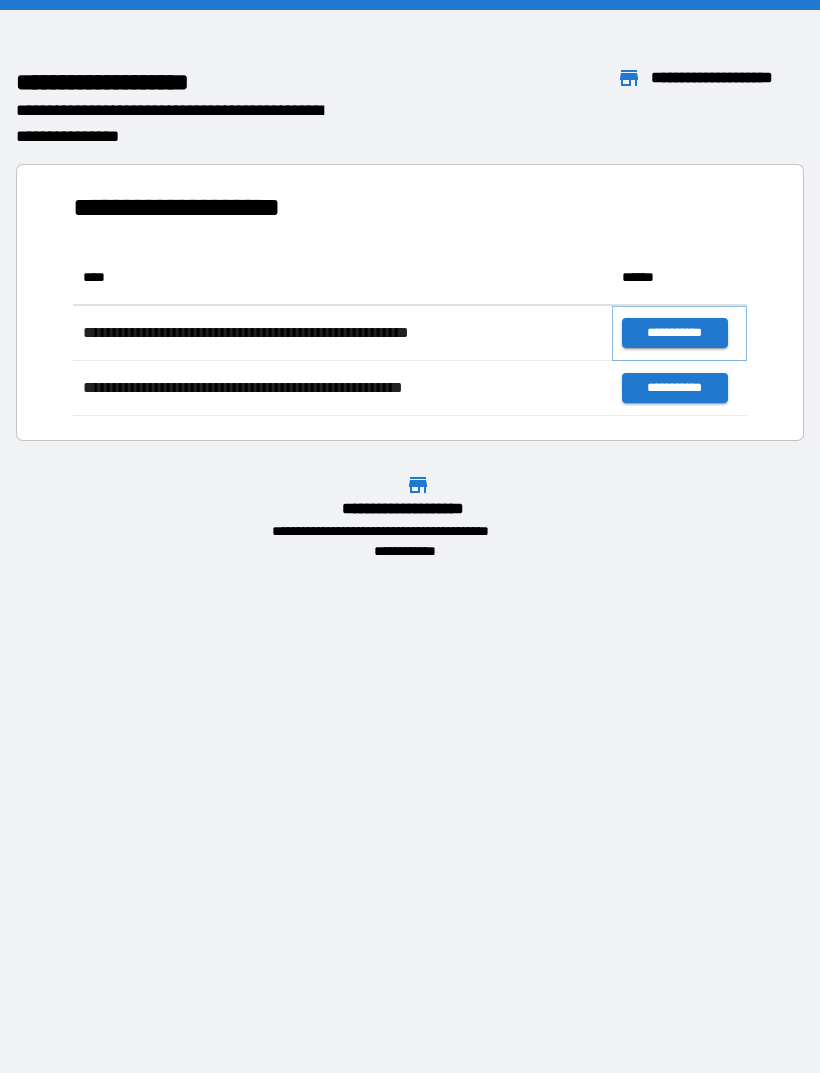 click on "**********" at bounding box center [674, 333] 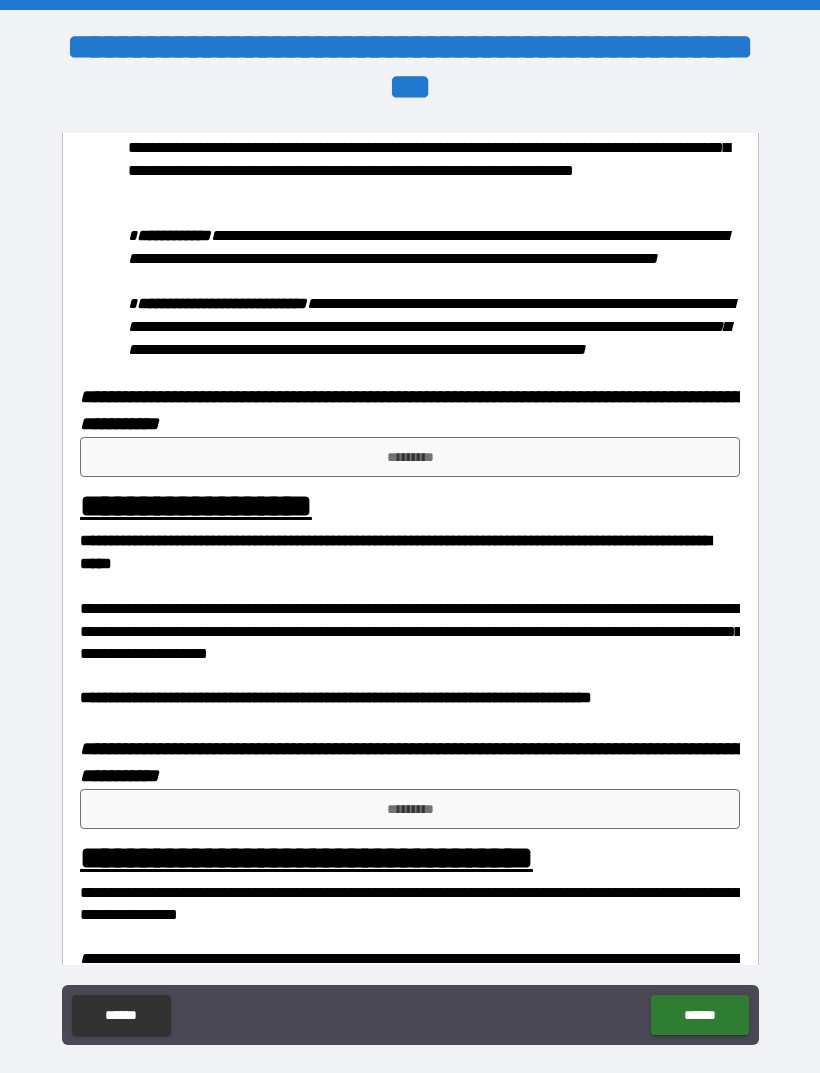 scroll, scrollTop: 1076, scrollLeft: 0, axis: vertical 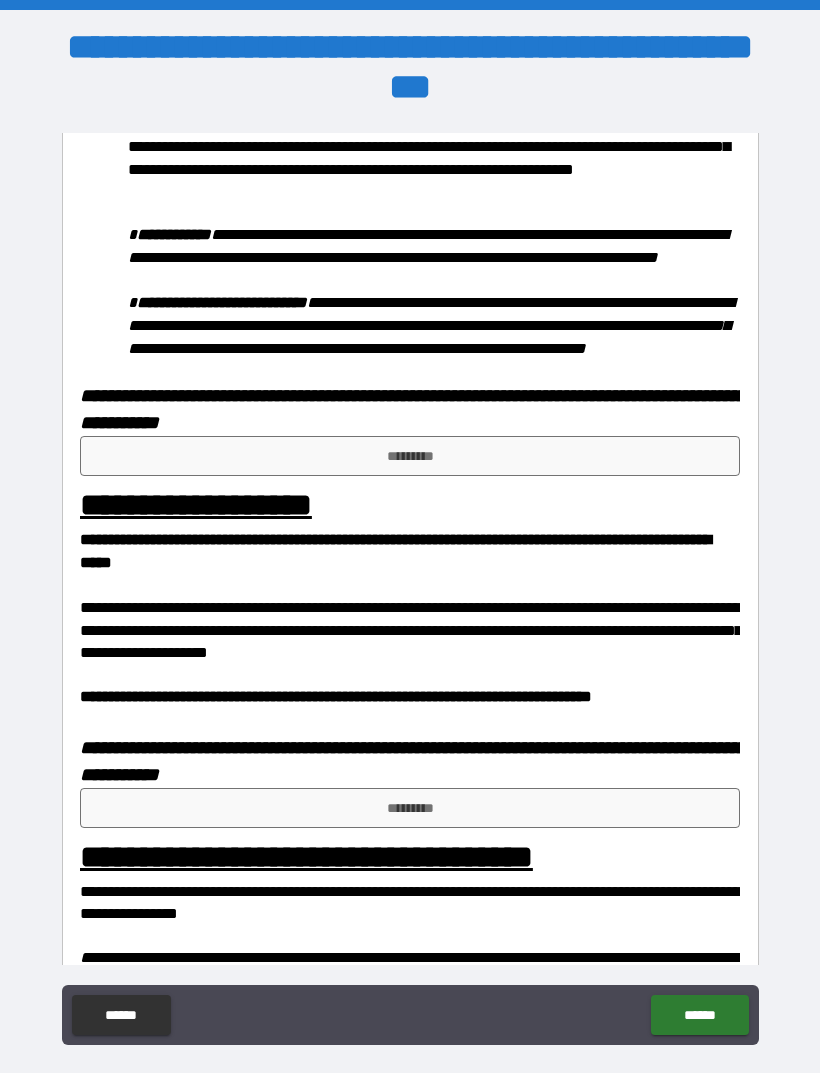 click on "*********" at bounding box center (410, 456) 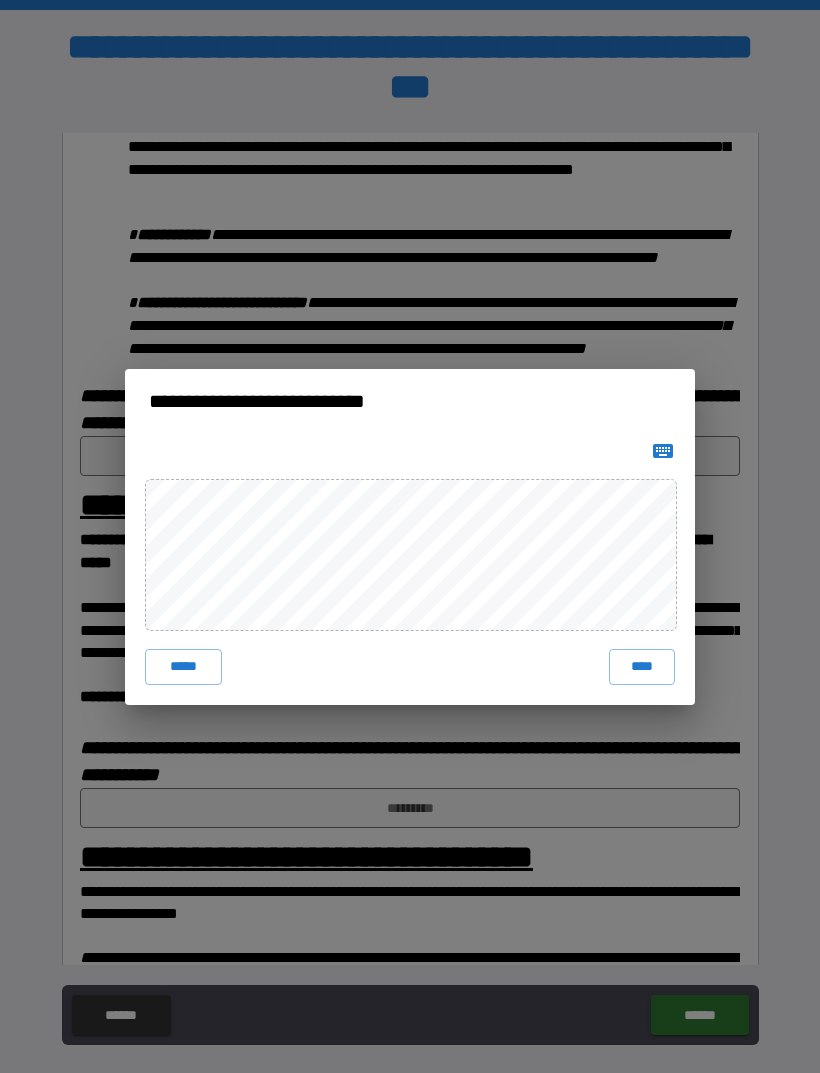 click on "****" at bounding box center [642, 667] 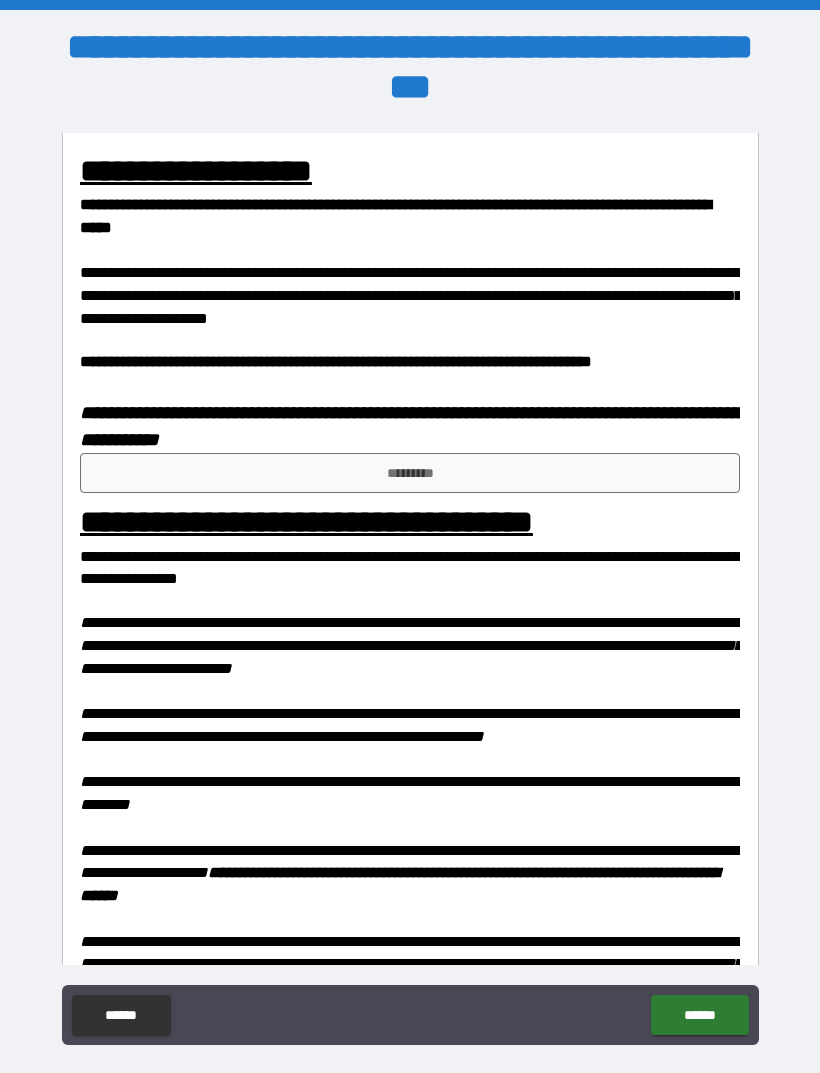 scroll, scrollTop: 1427, scrollLeft: 0, axis: vertical 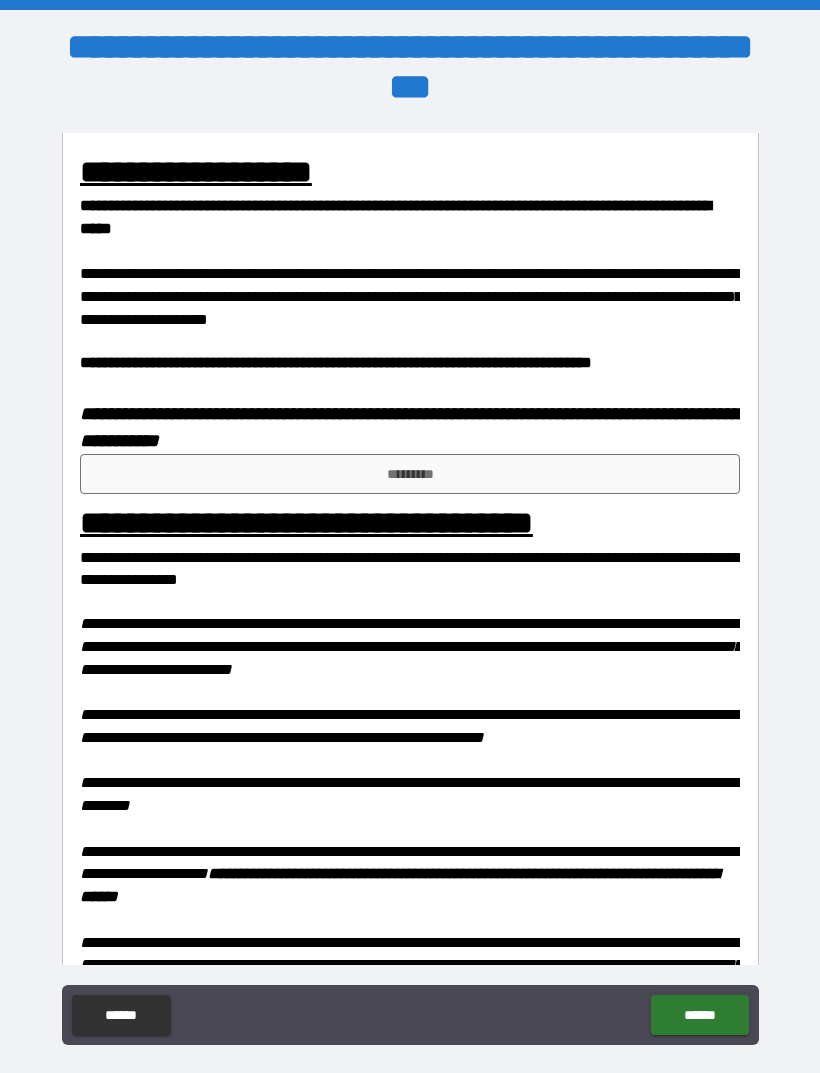 click on "*********" at bounding box center [410, 474] 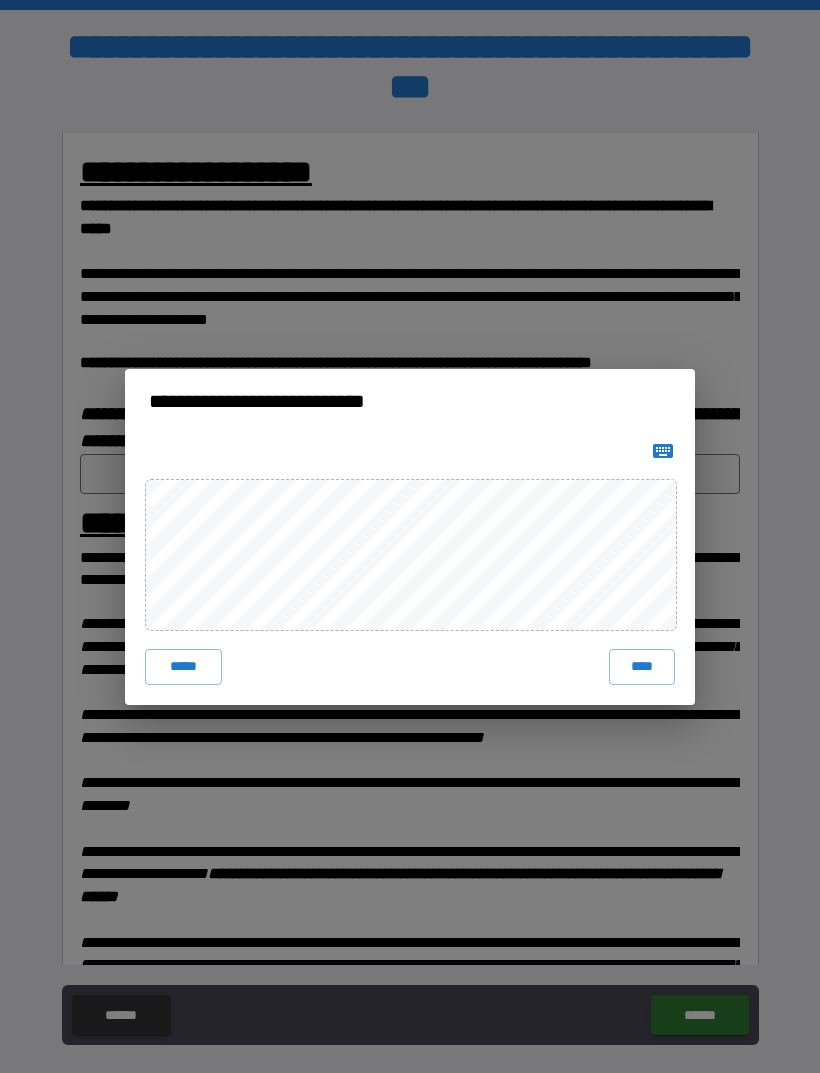 click on "****" at bounding box center (642, 667) 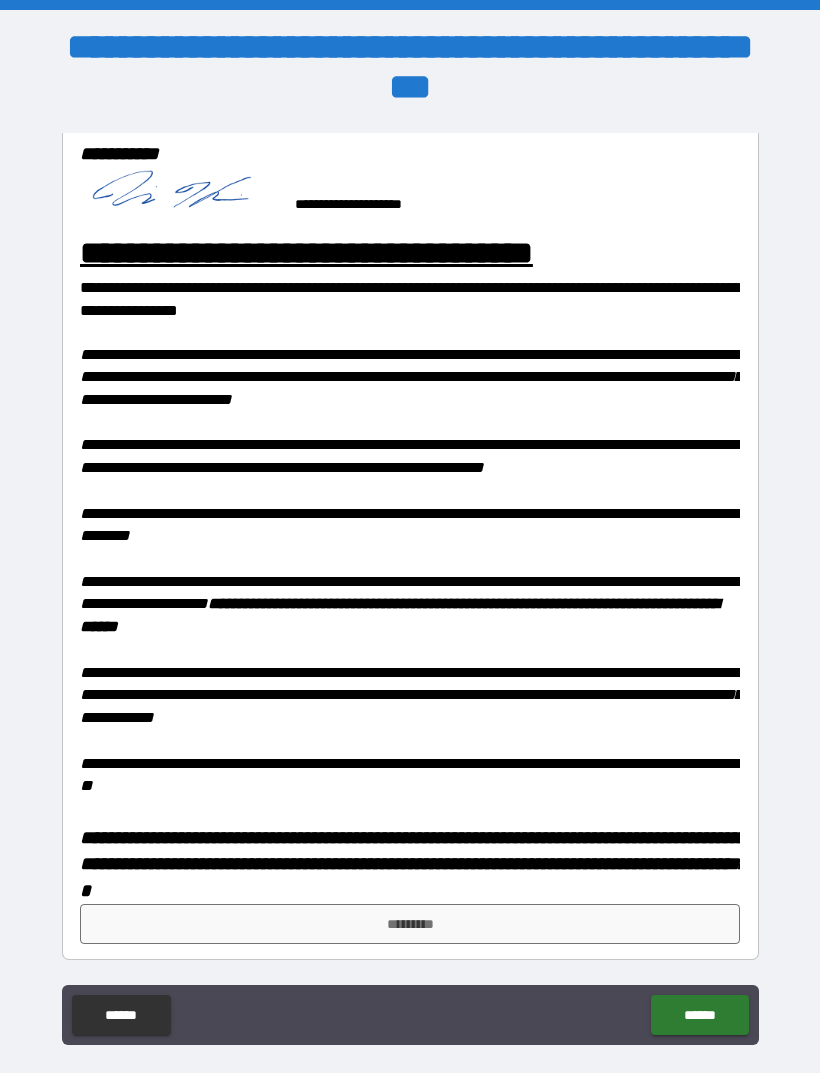 scroll, scrollTop: 1722, scrollLeft: 0, axis: vertical 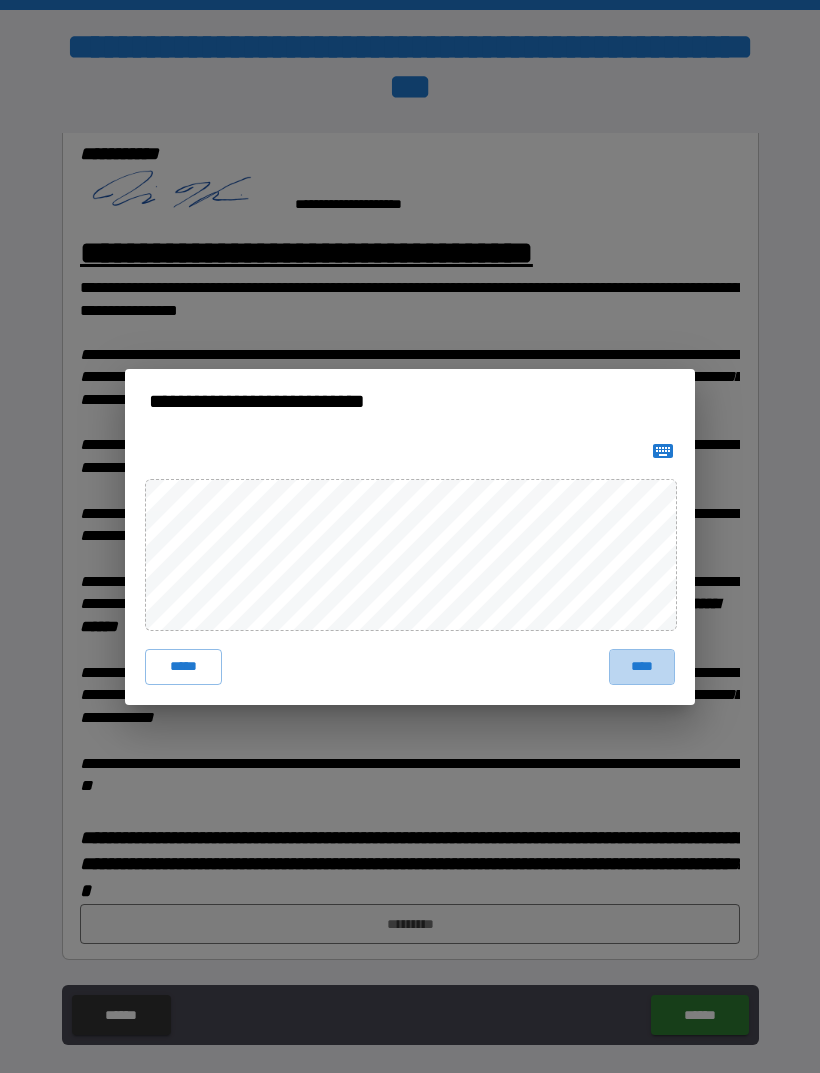 click on "****" at bounding box center (642, 667) 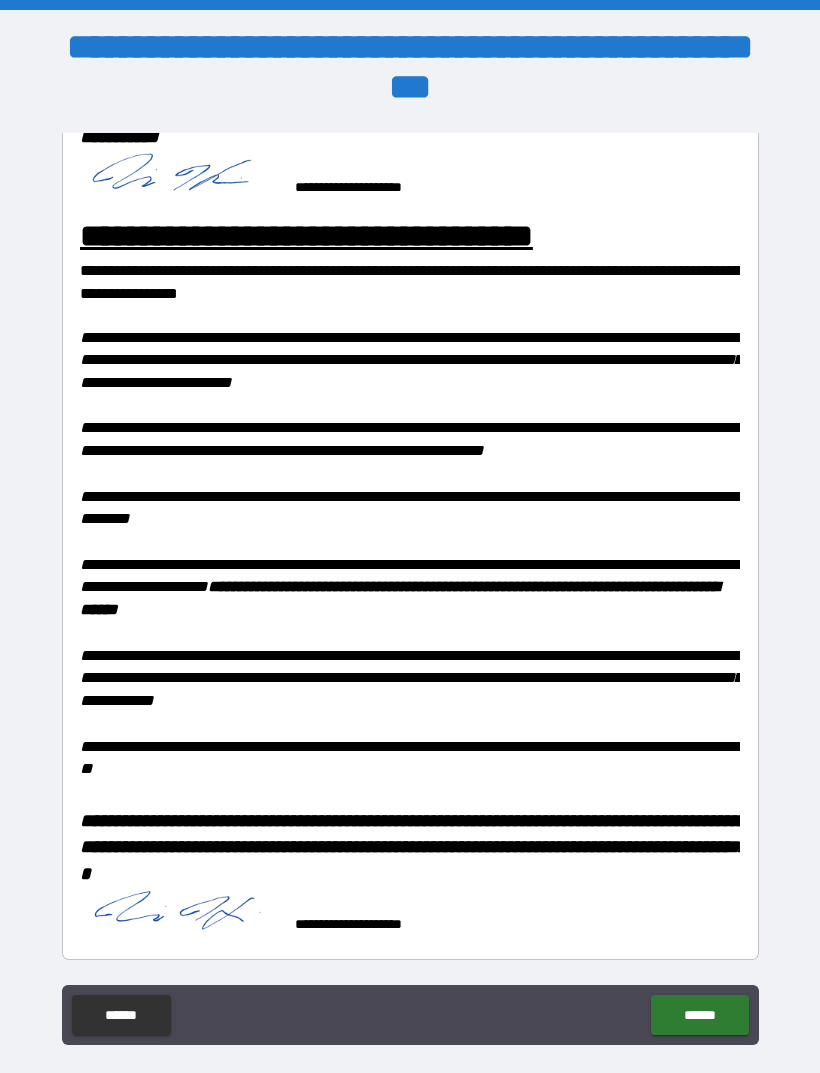 scroll, scrollTop: 1739, scrollLeft: 0, axis: vertical 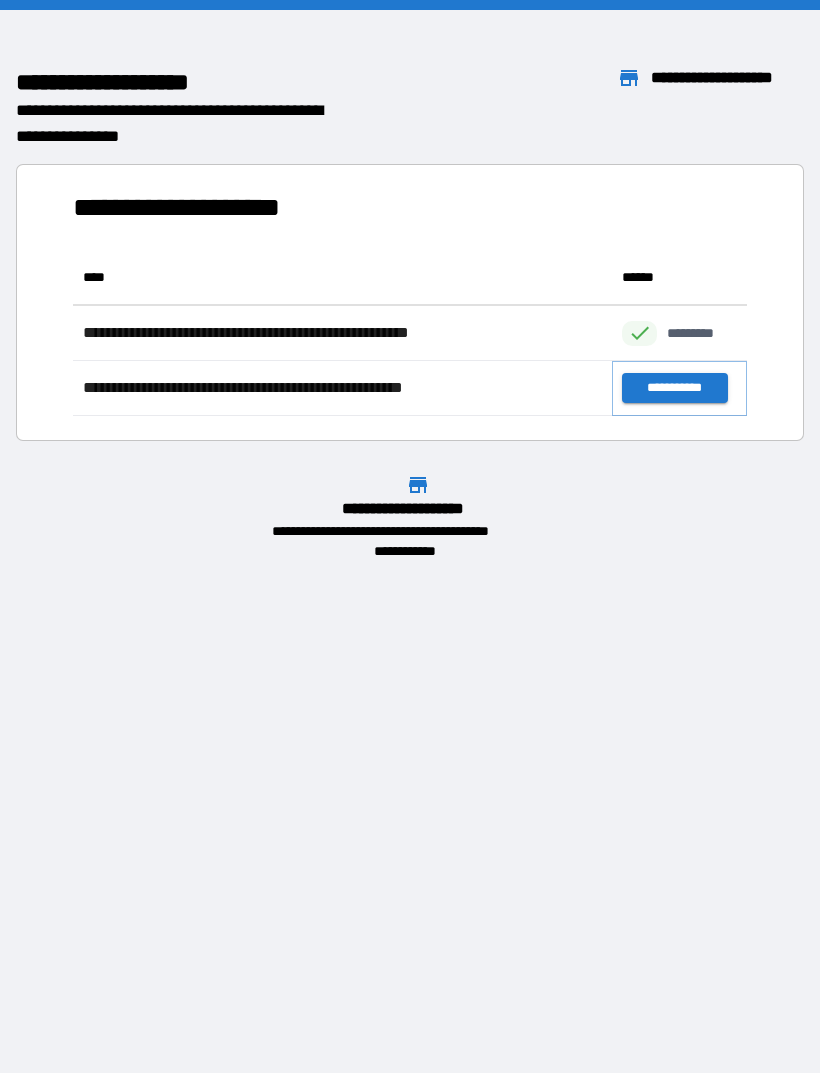click on "**********" at bounding box center [674, 388] 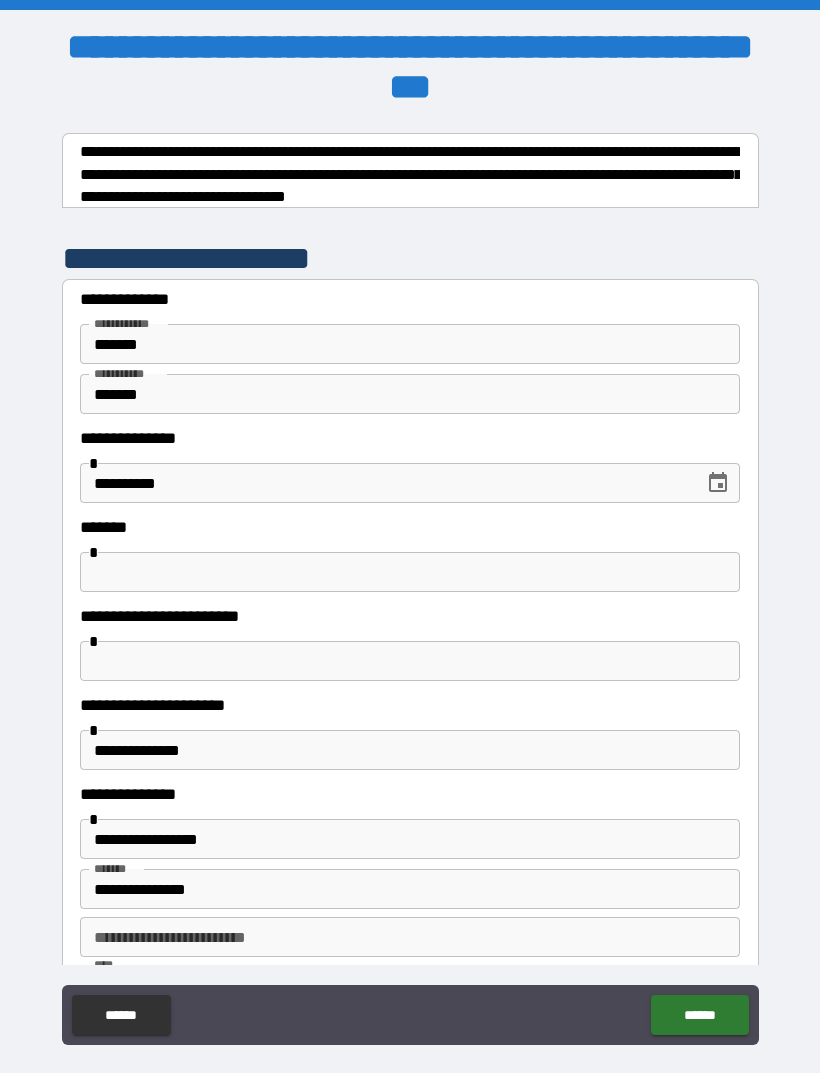 click at bounding box center [410, 572] 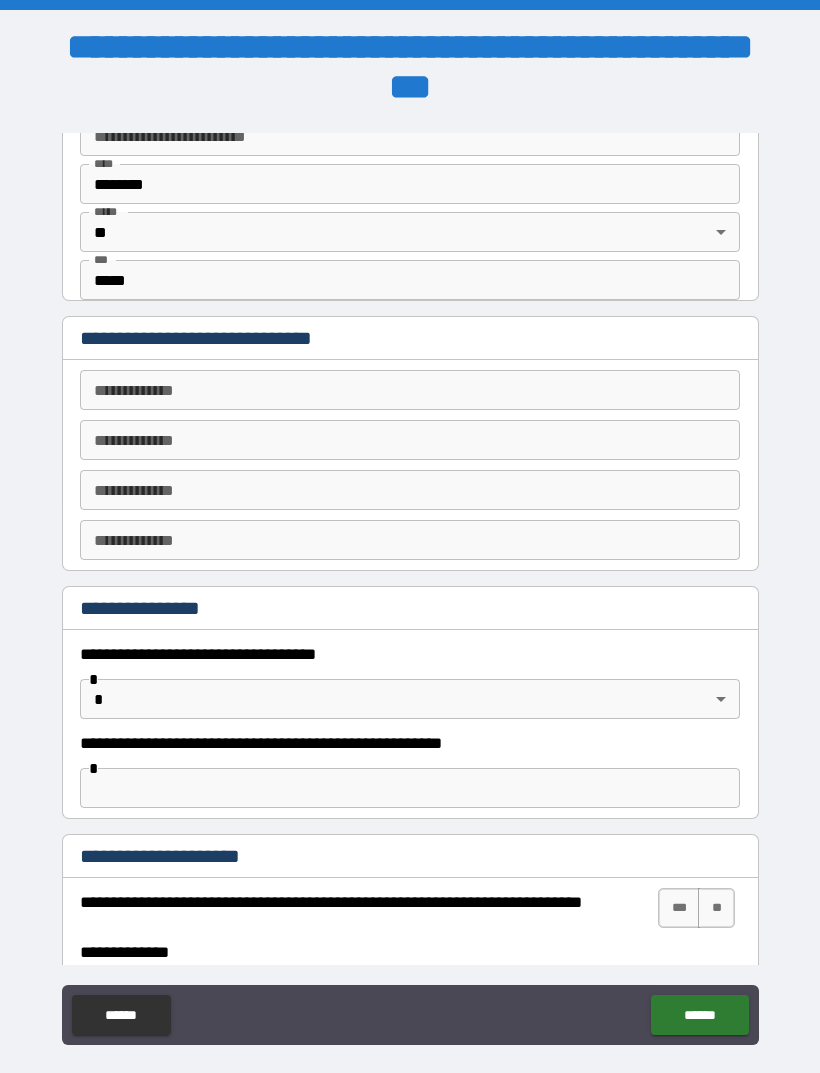 scroll, scrollTop: 814, scrollLeft: 0, axis: vertical 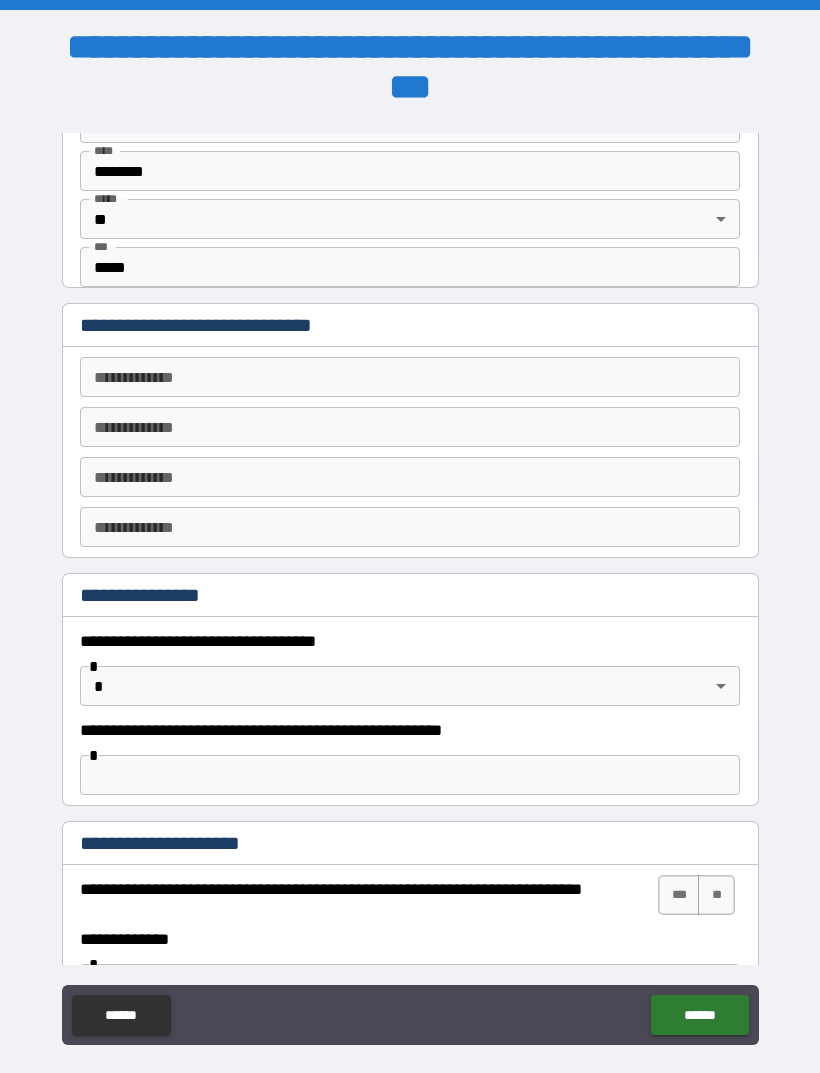 type on "******" 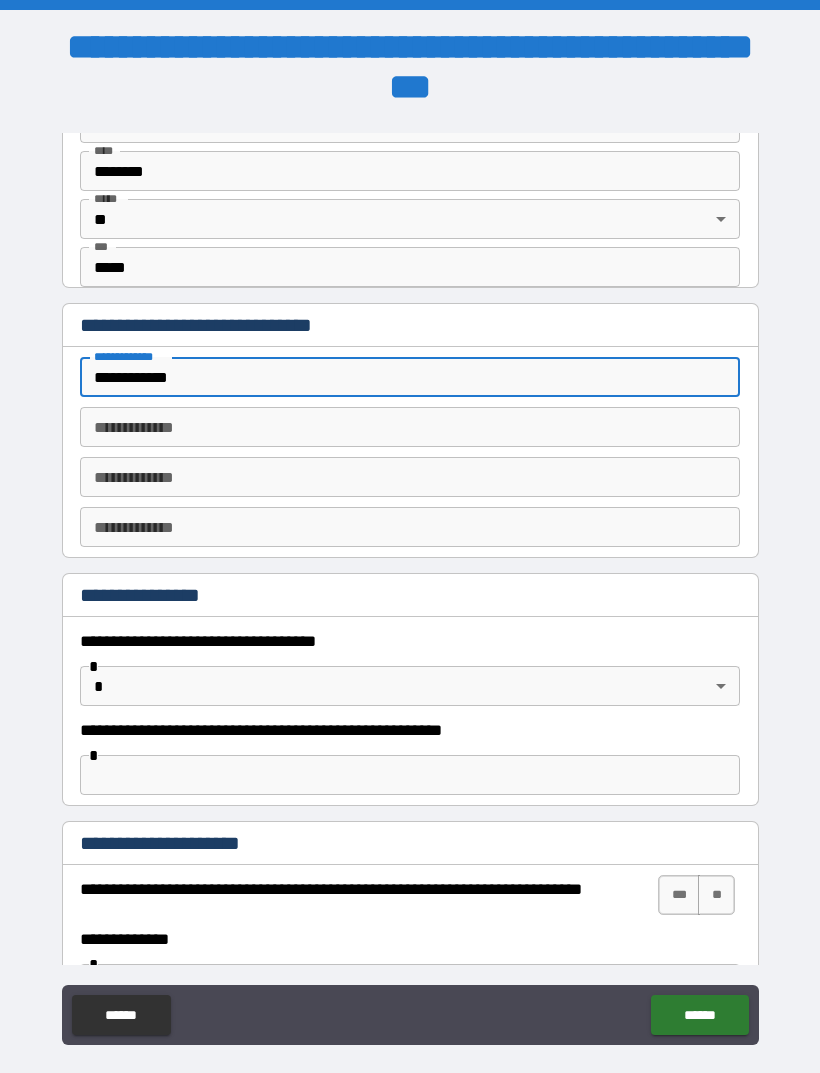 type on "**********" 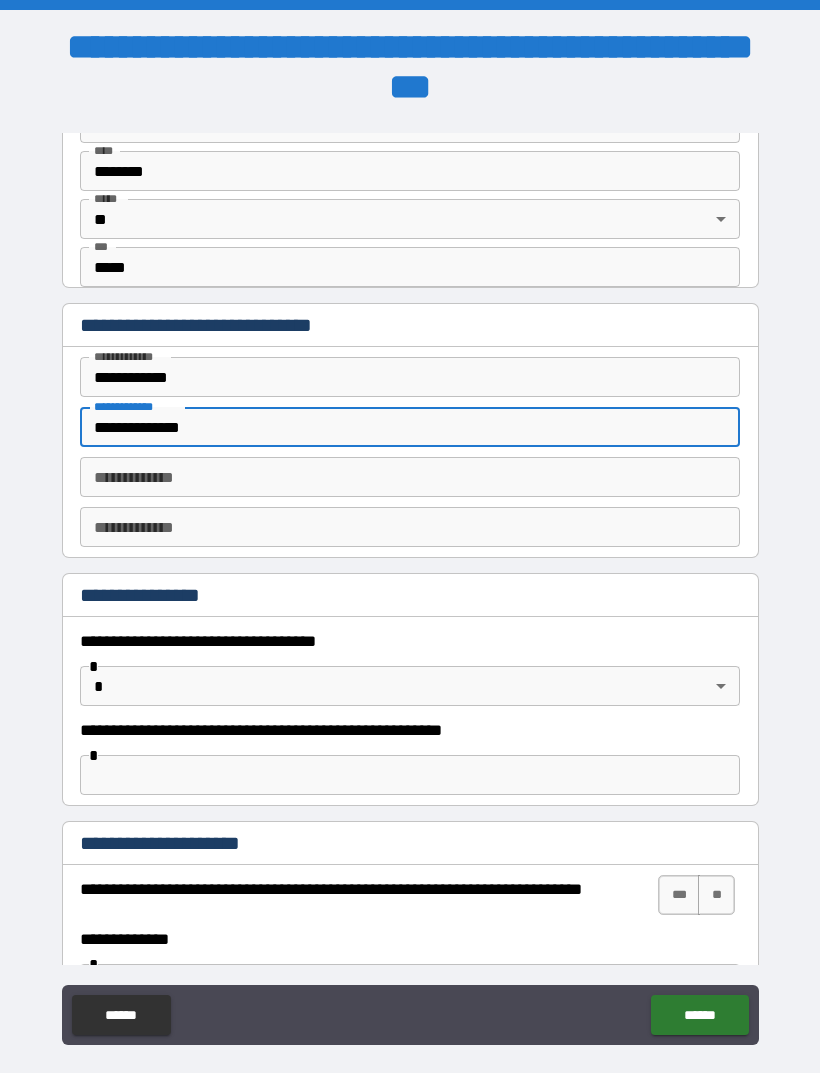 type on "**********" 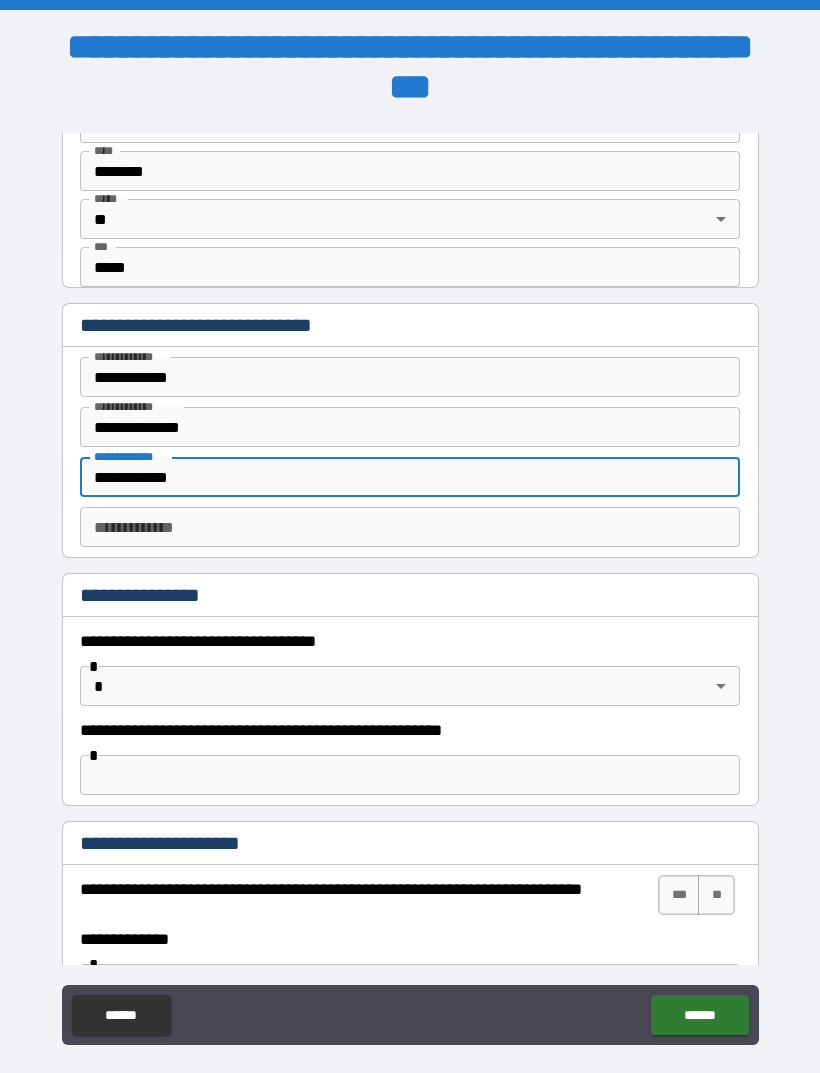 type on "**********" 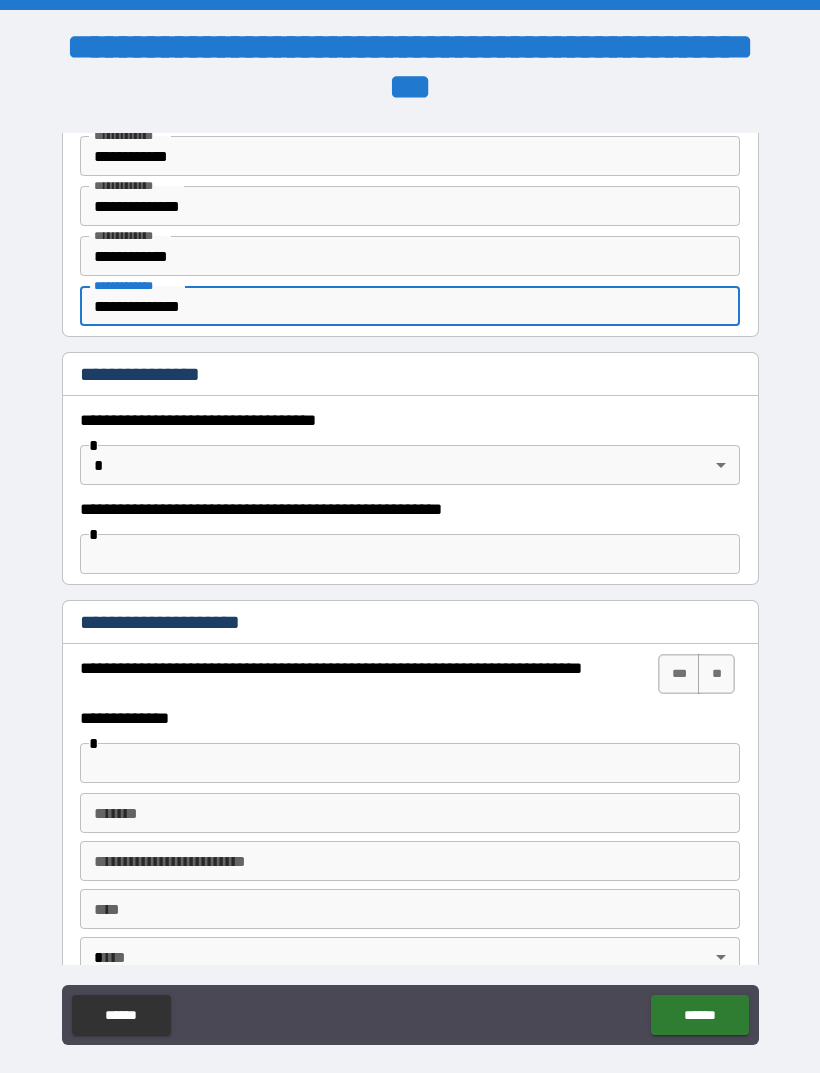 scroll, scrollTop: 1036, scrollLeft: 0, axis: vertical 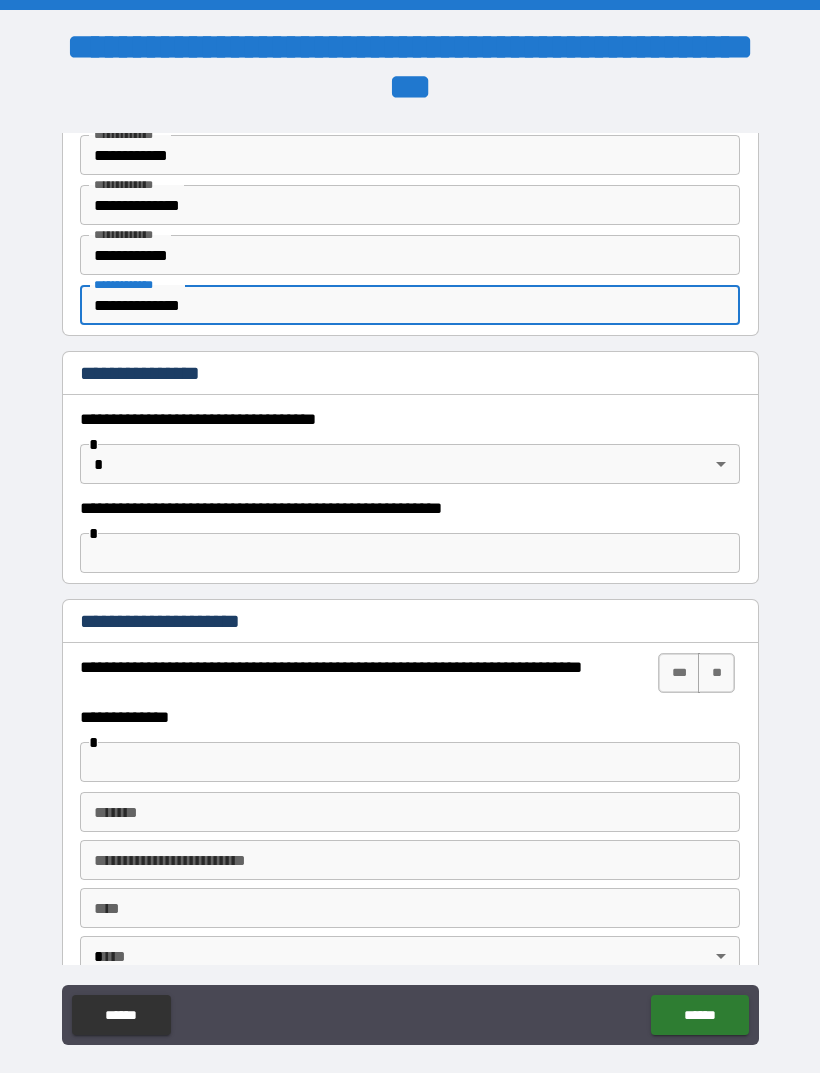 type on "**********" 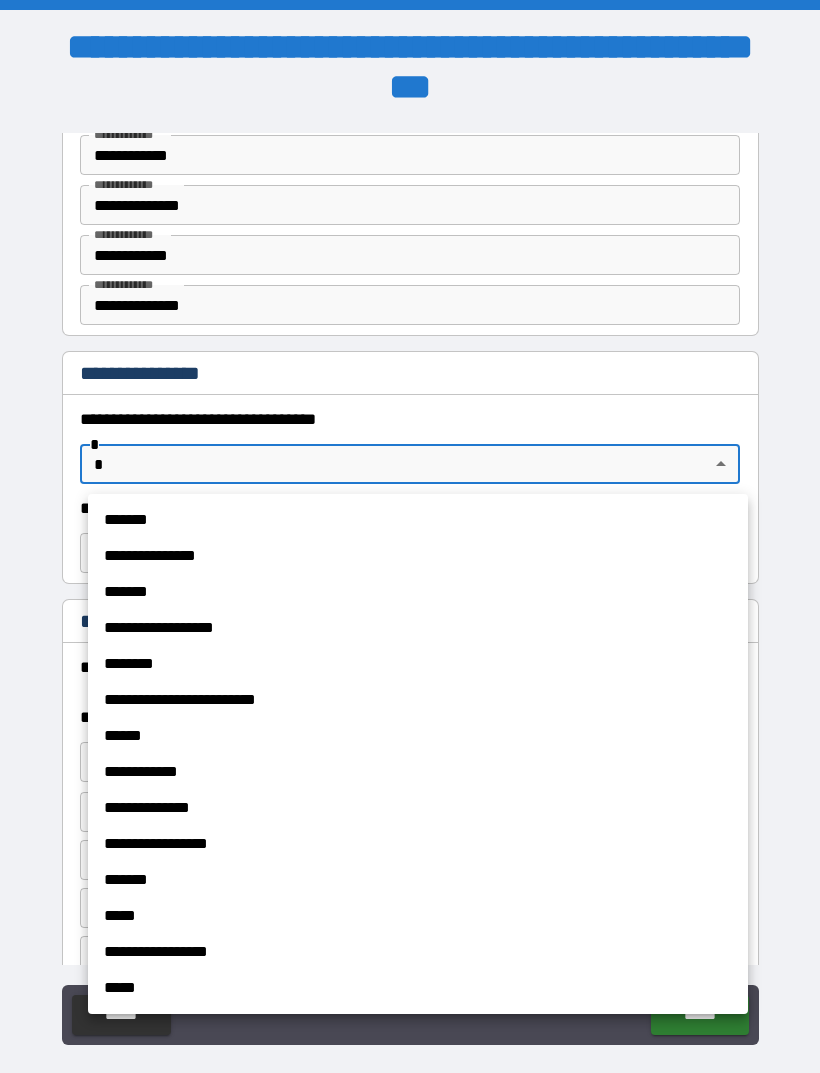 click on "*******" at bounding box center [418, 520] 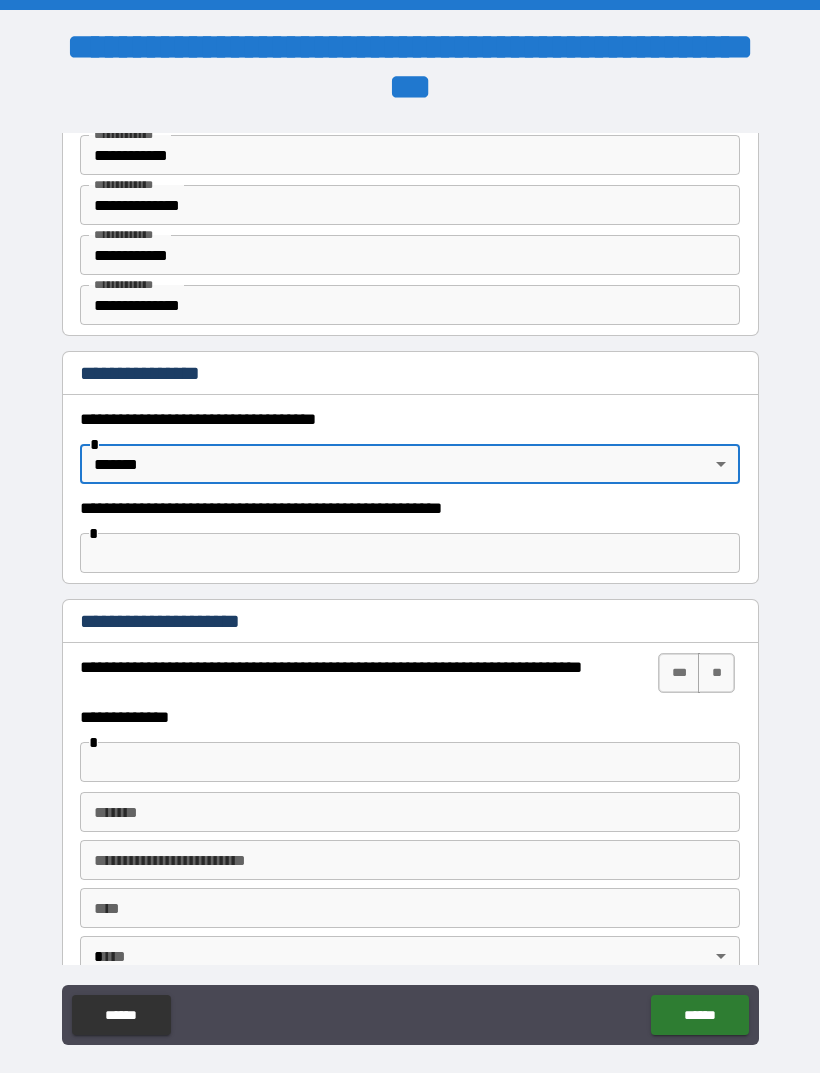click at bounding box center (410, 553) 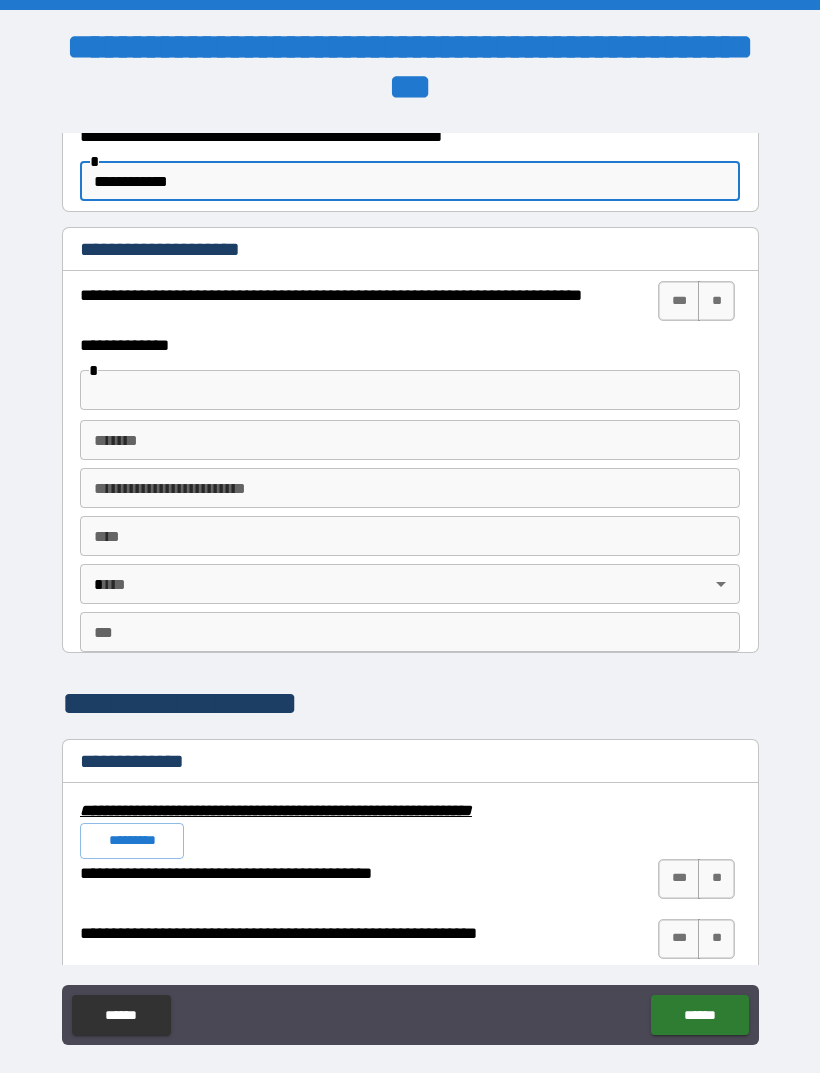 scroll, scrollTop: 1415, scrollLeft: 0, axis: vertical 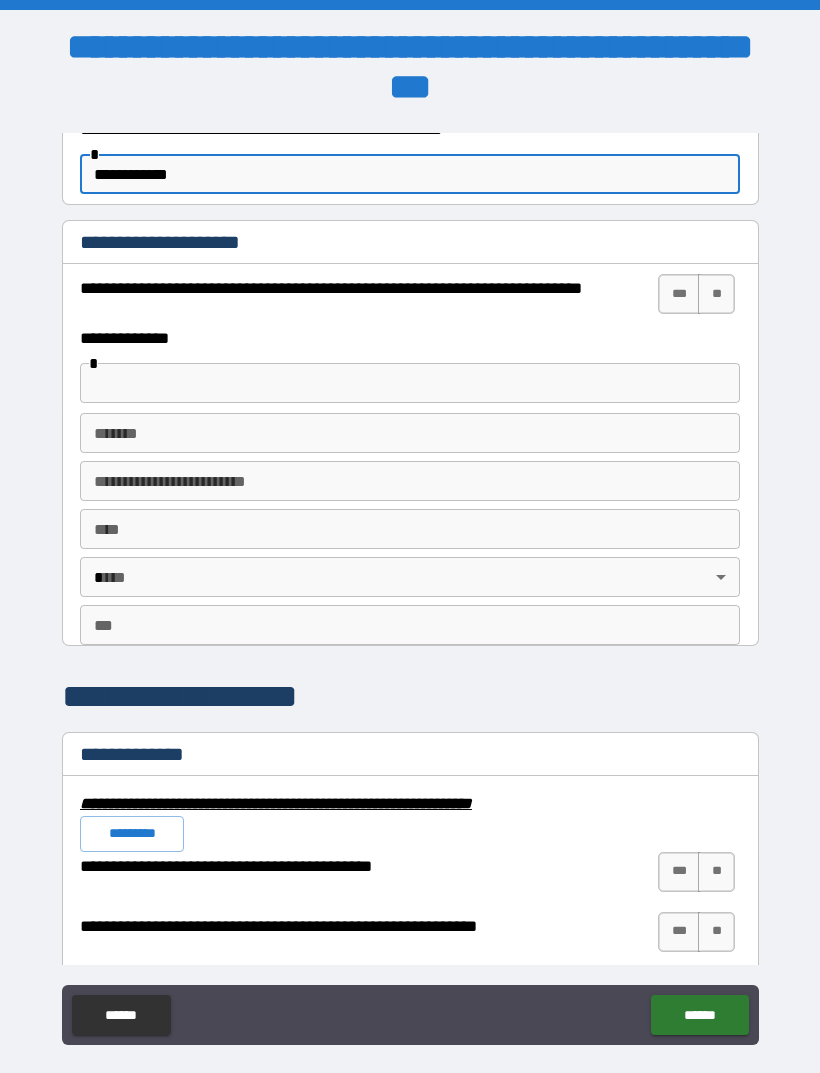 type on "**********" 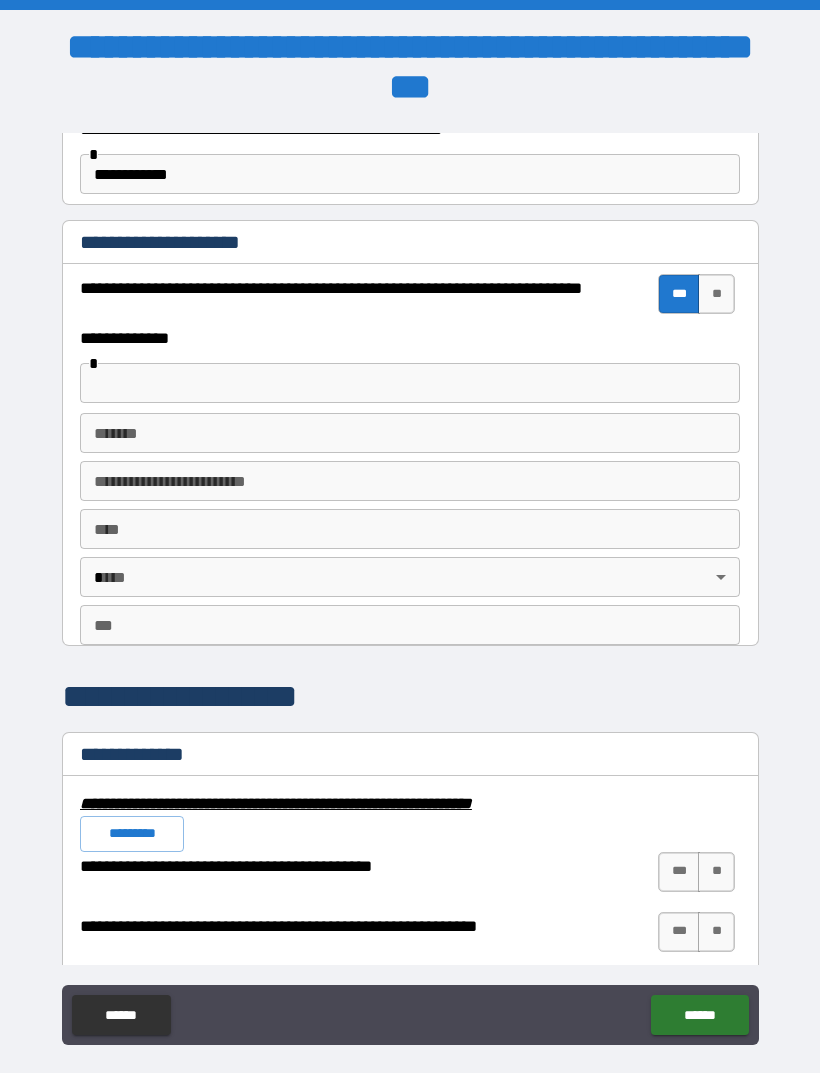 click at bounding box center (410, 383) 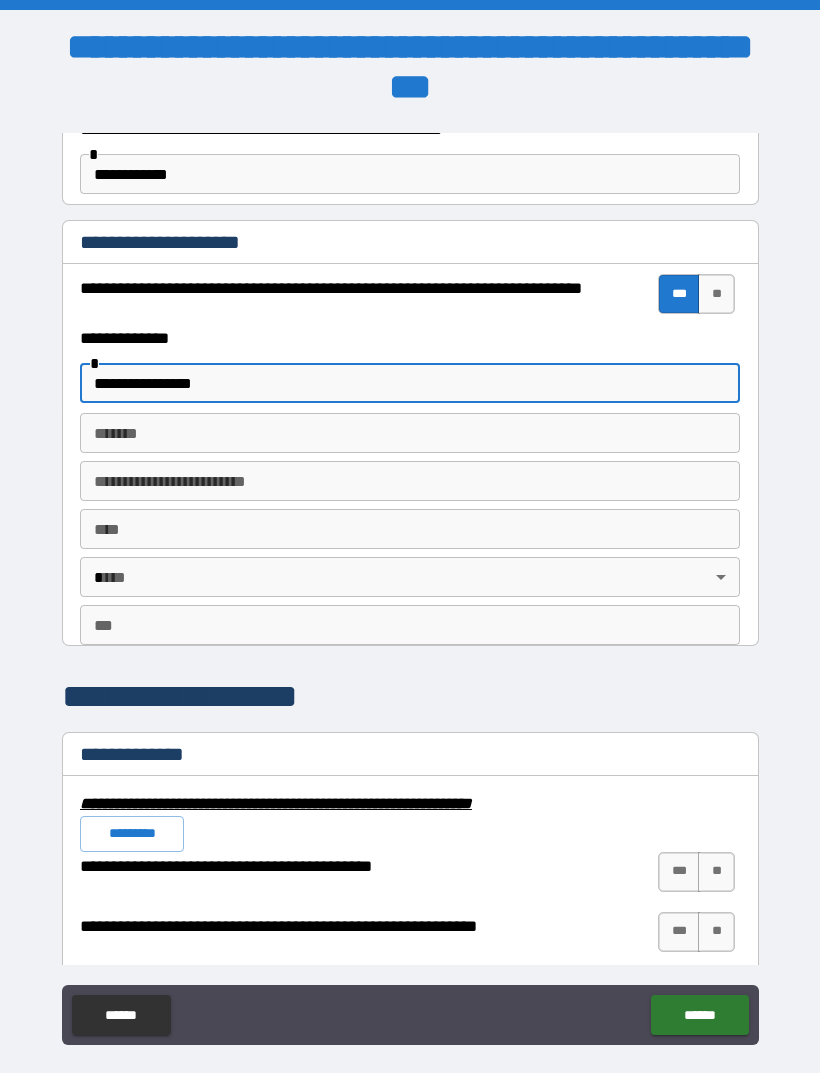type on "**********" 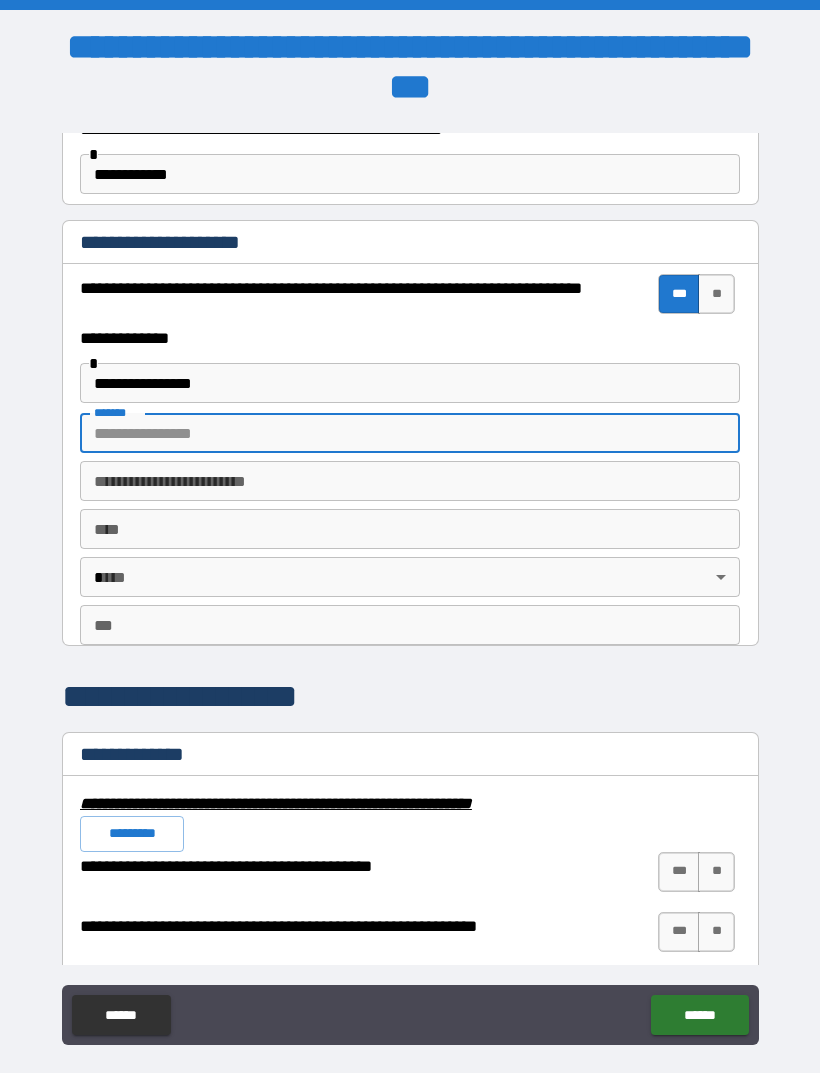 click on "****" at bounding box center [410, 529] 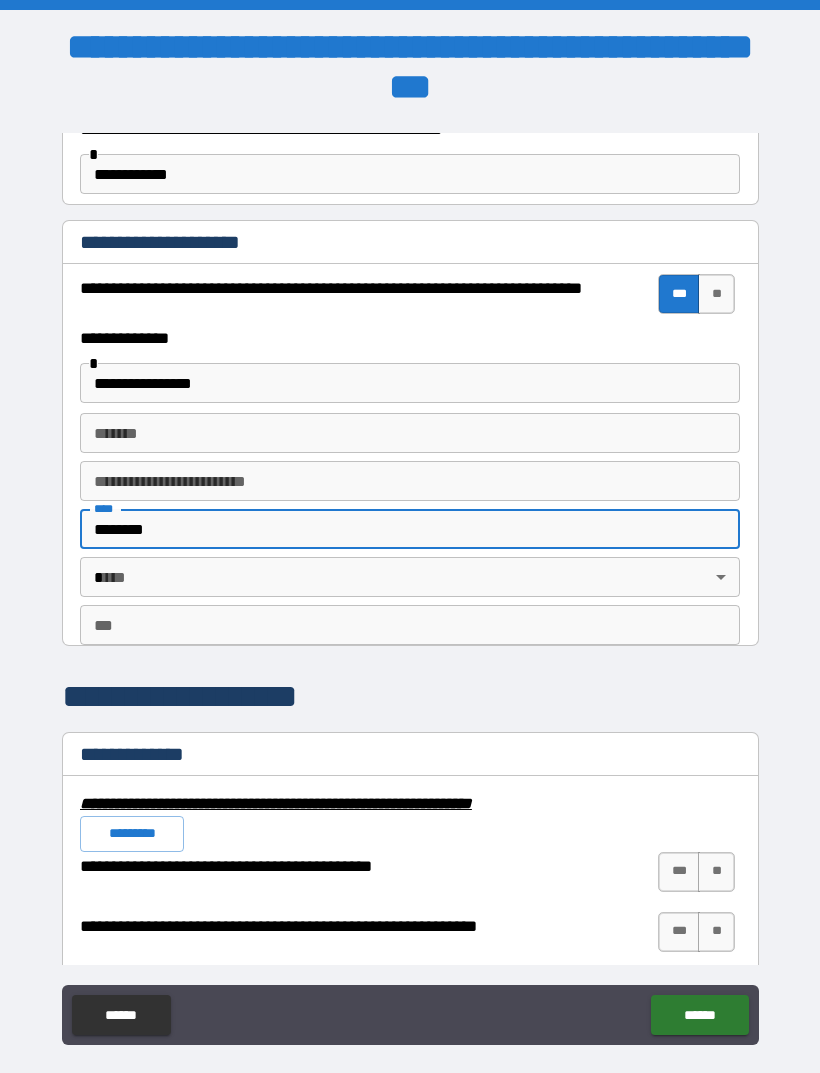 scroll, scrollTop: 1409, scrollLeft: 0, axis: vertical 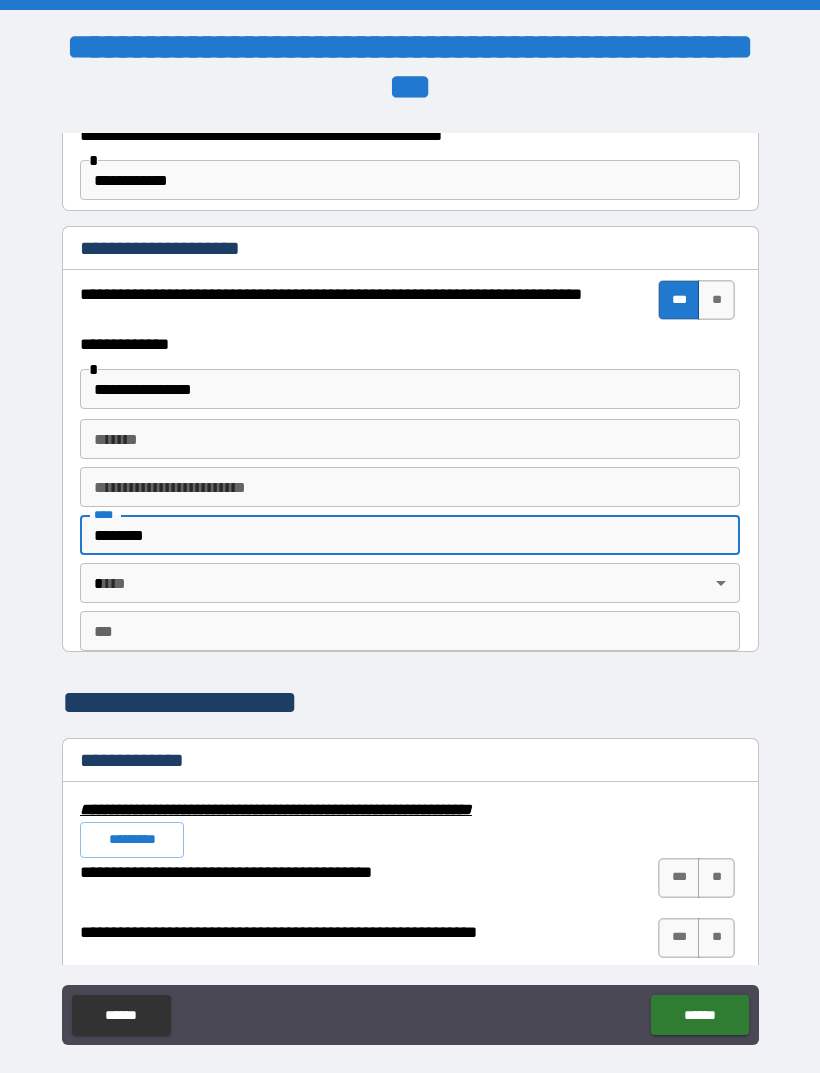 type on "********" 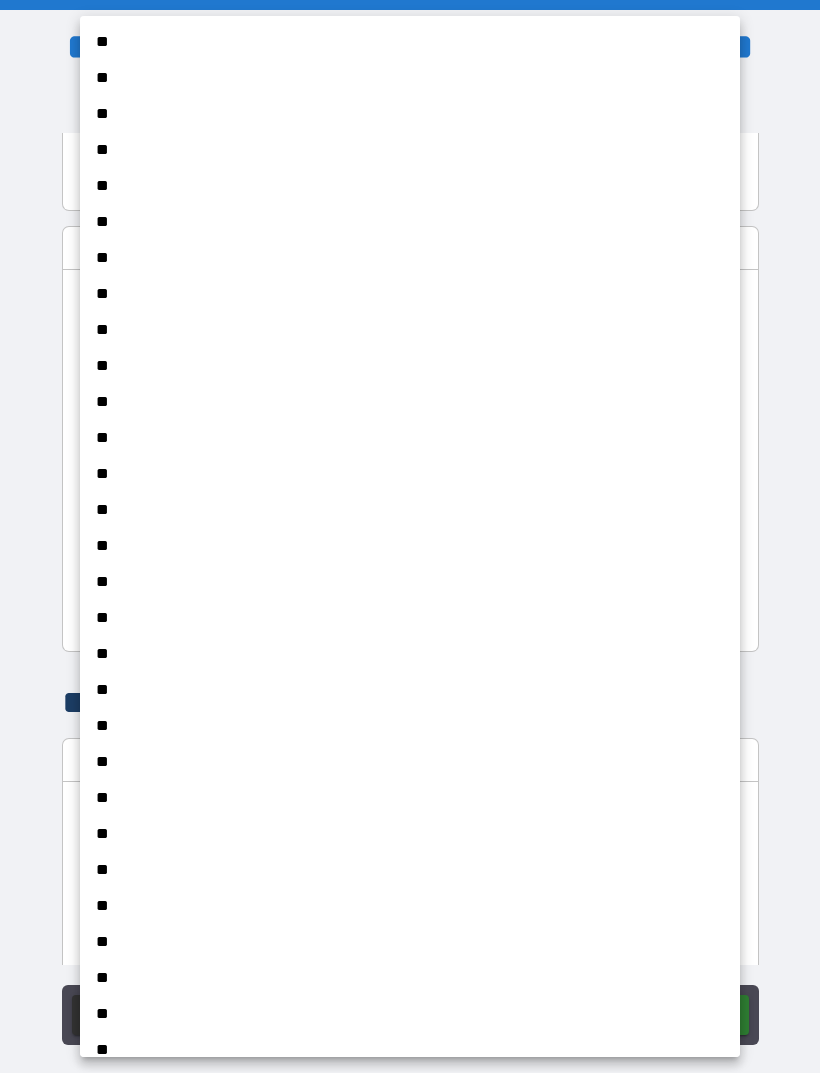 click on "**" at bounding box center (410, 654) 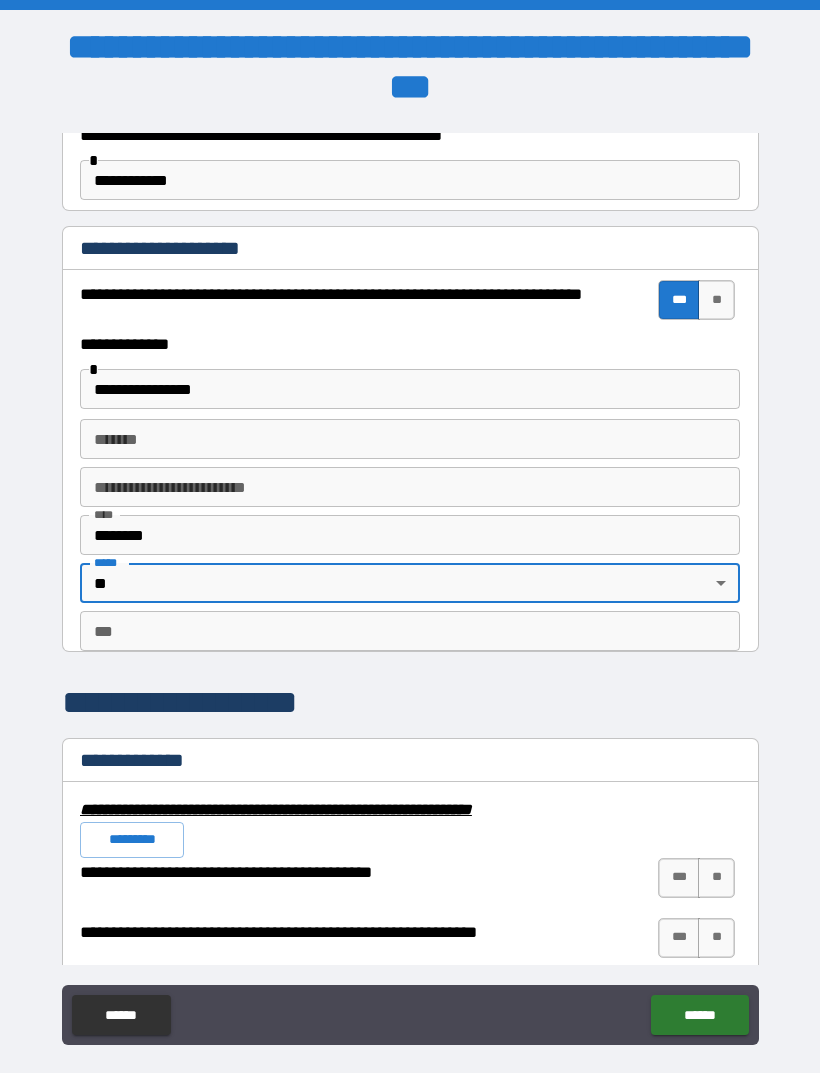 click on "***" at bounding box center (410, 631) 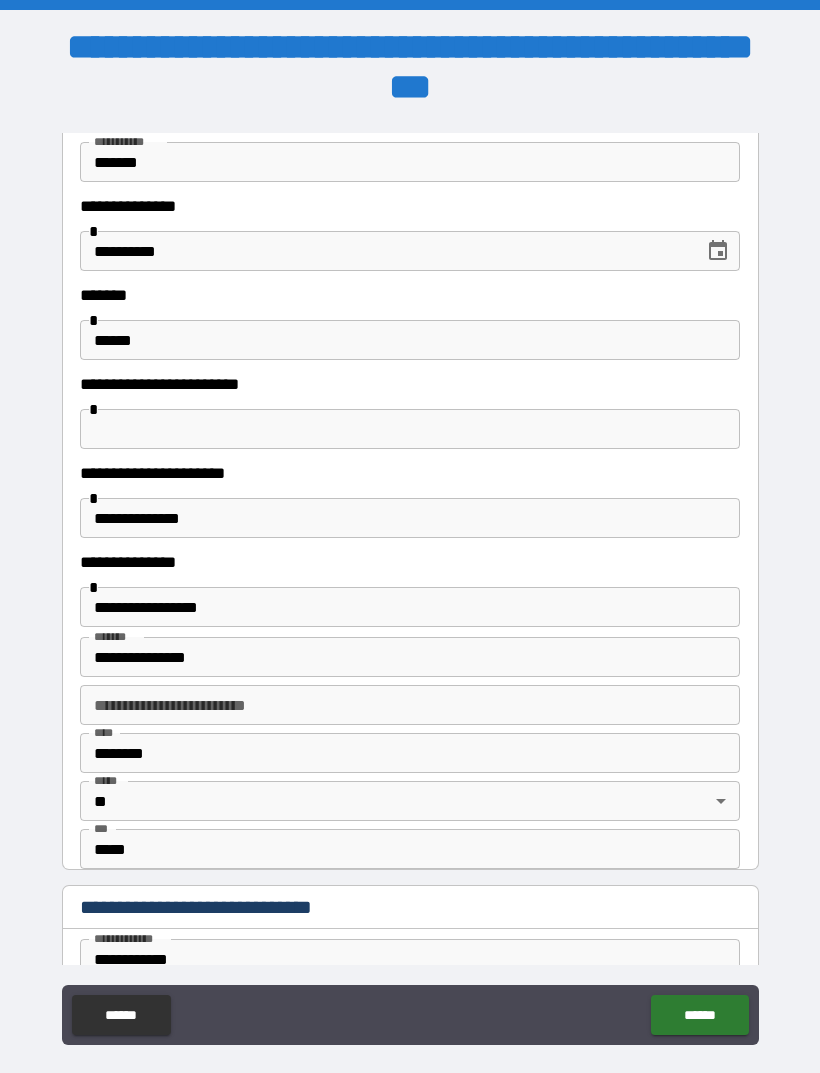 scroll, scrollTop: 220, scrollLeft: 0, axis: vertical 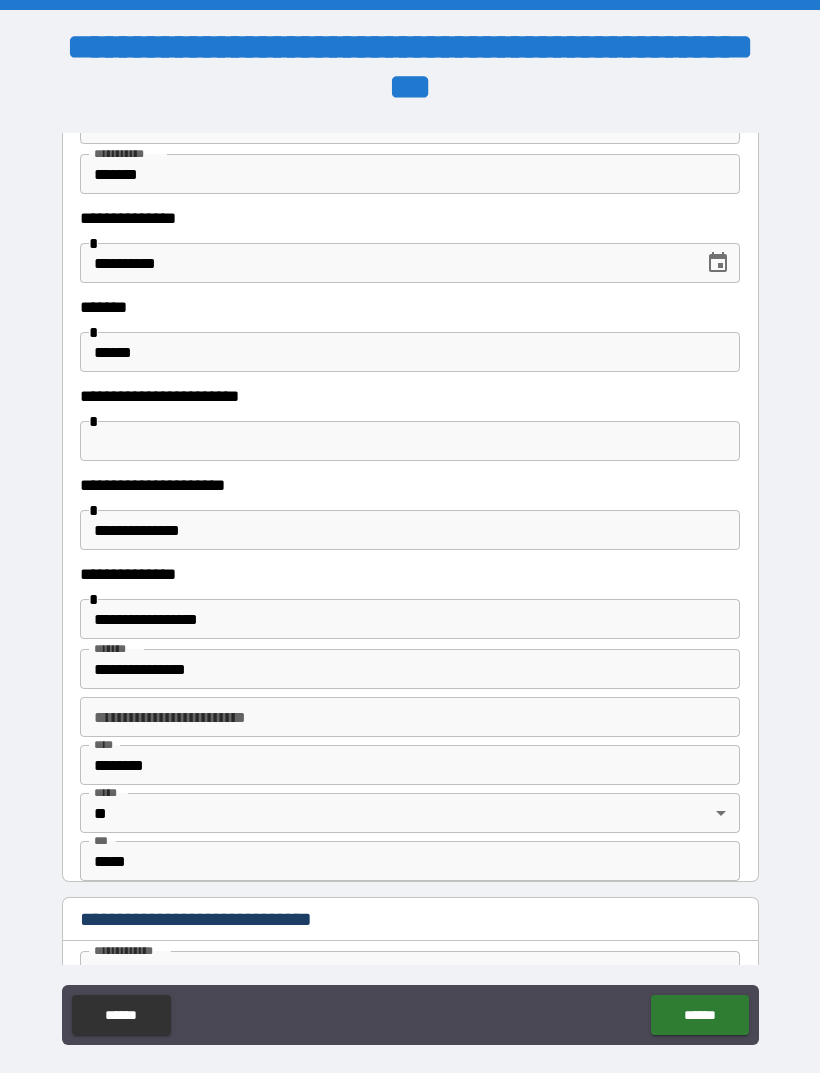 type on "*****" 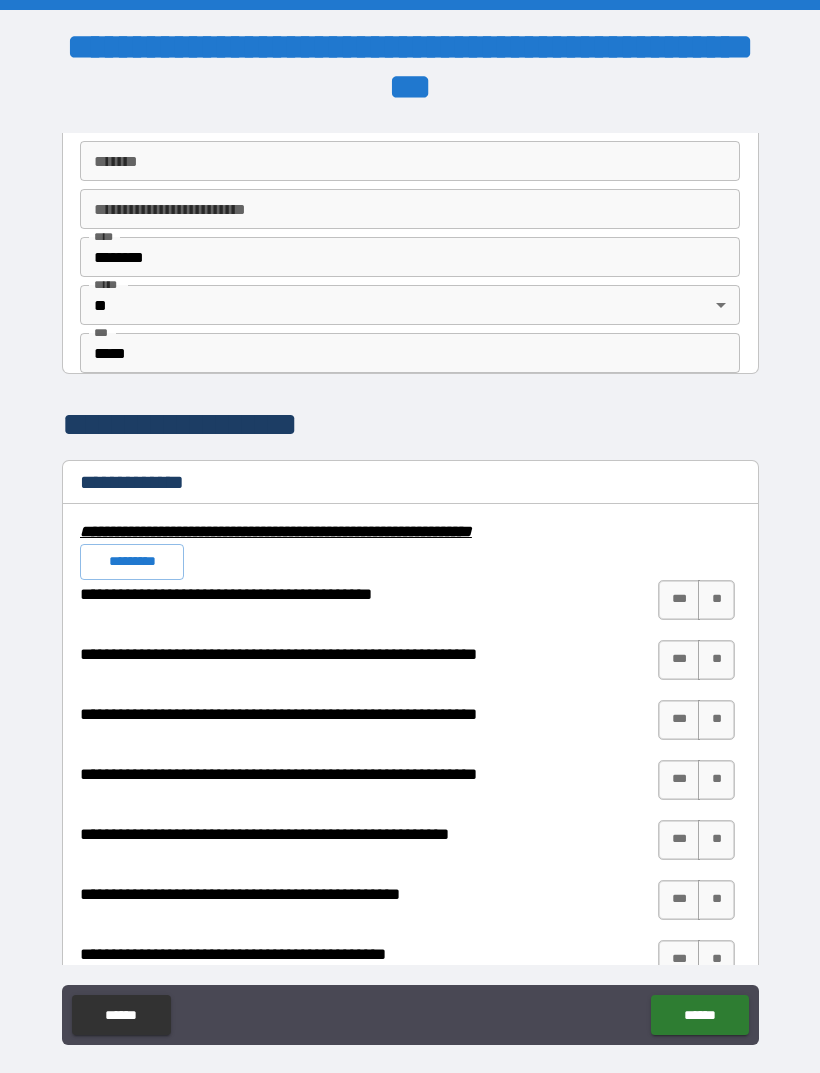 scroll, scrollTop: 1716, scrollLeft: 0, axis: vertical 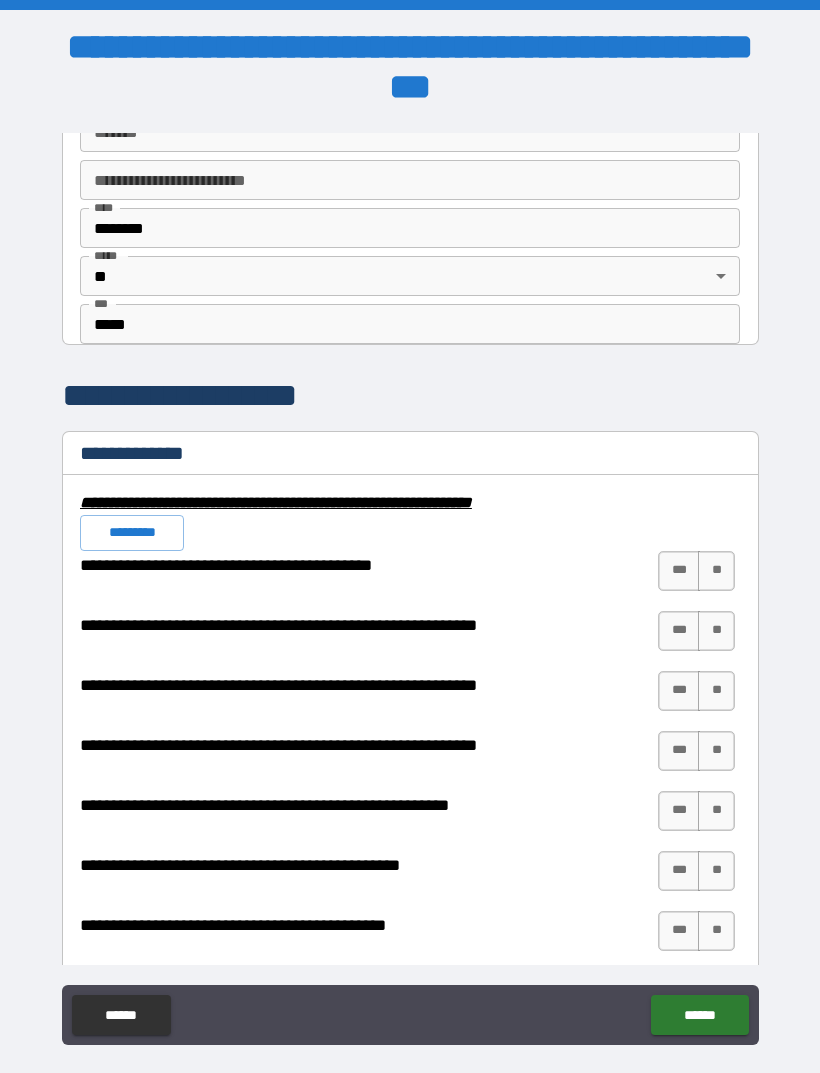 click on "**" at bounding box center (716, 571) 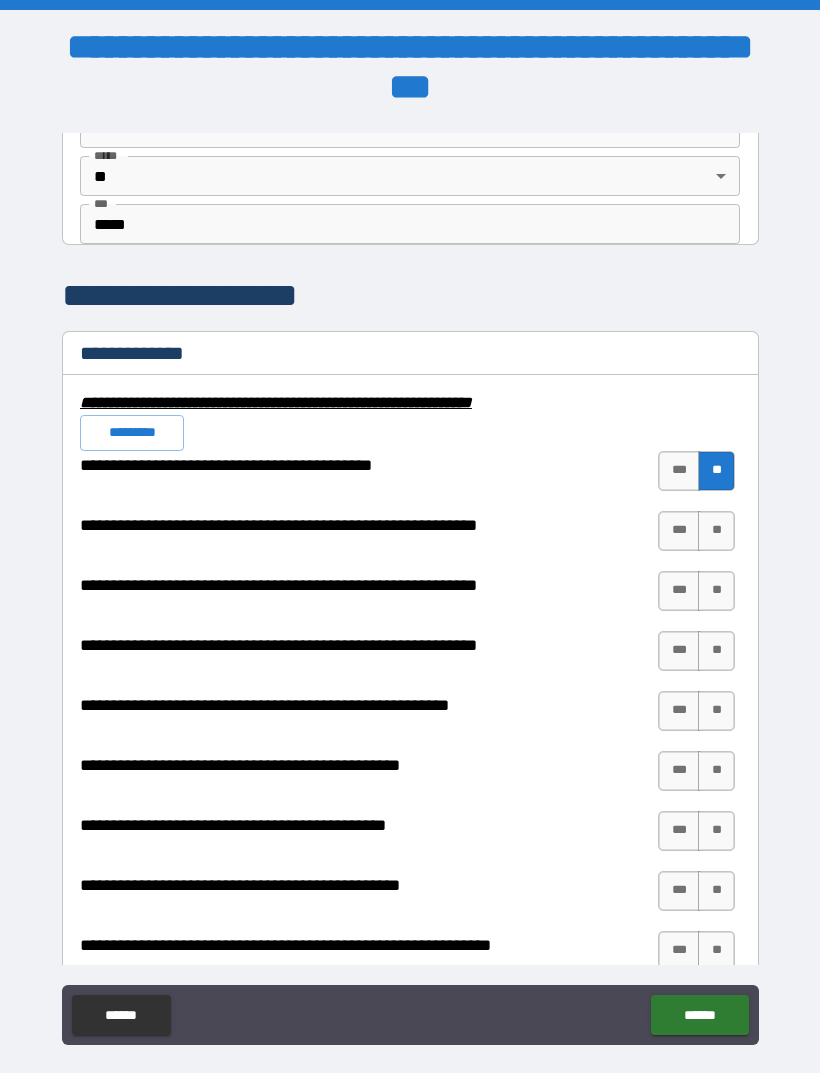 scroll, scrollTop: 1833, scrollLeft: 0, axis: vertical 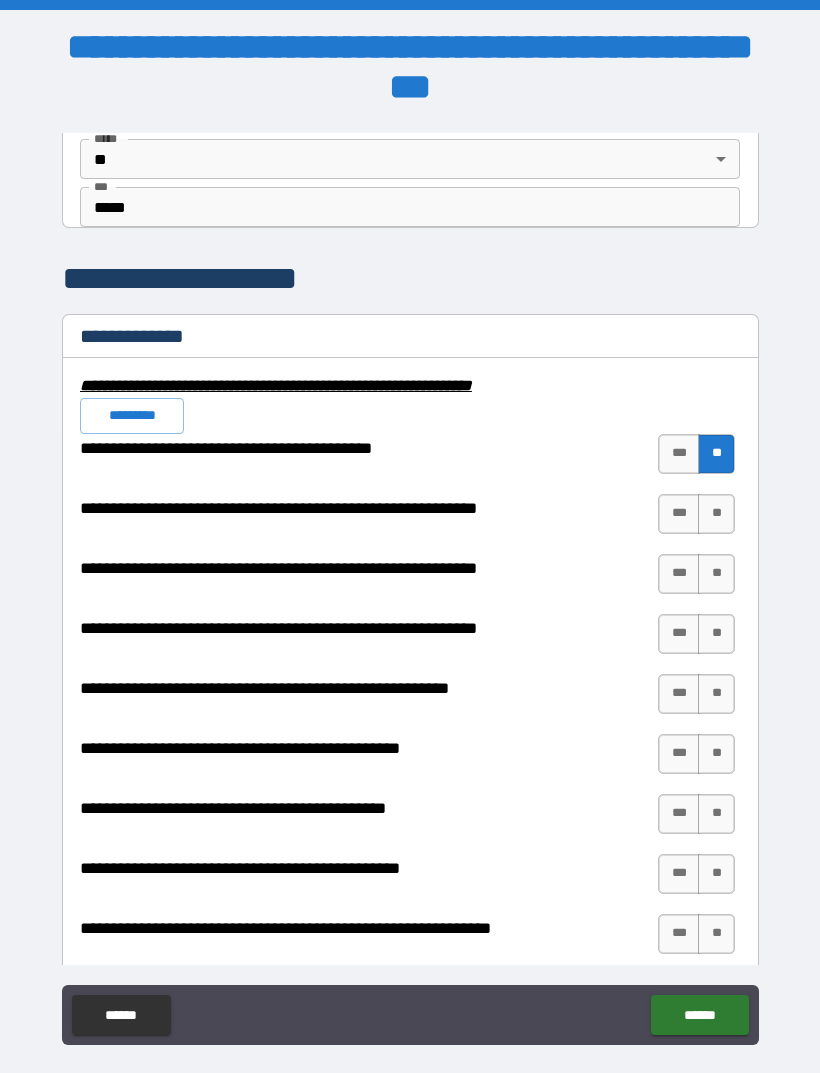 click on "**" at bounding box center (716, 514) 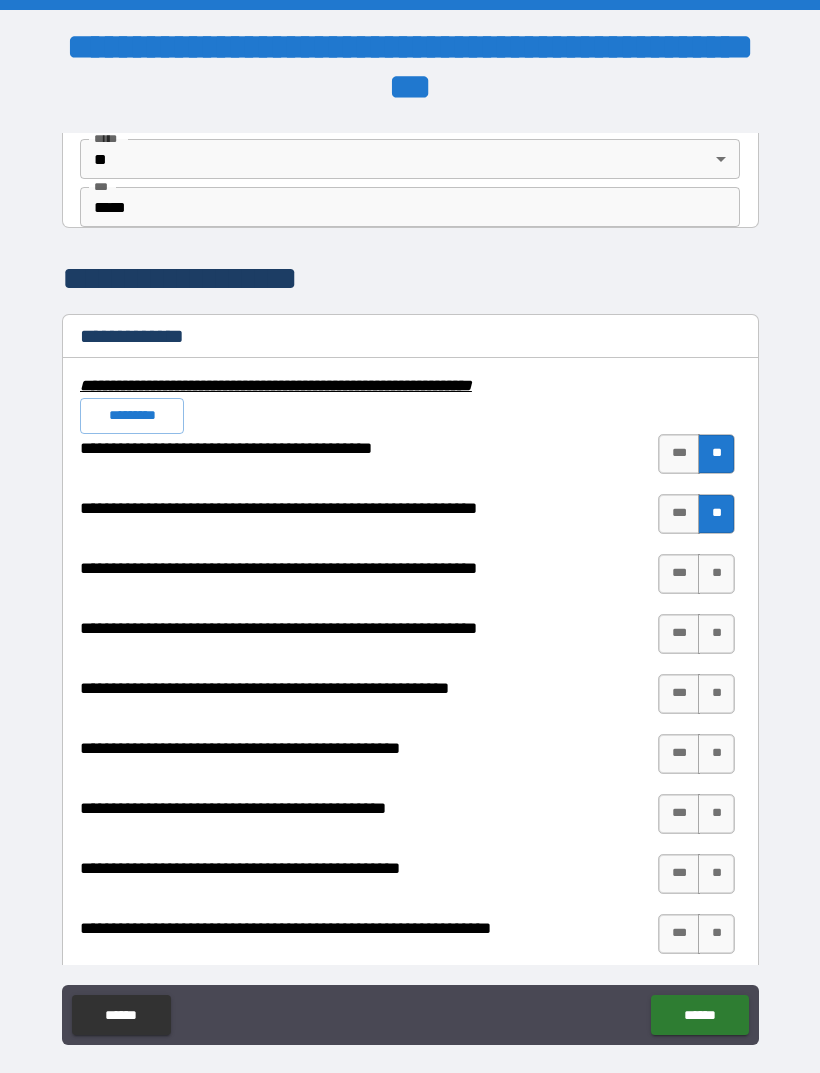 click on "**" at bounding box center (716, 574) 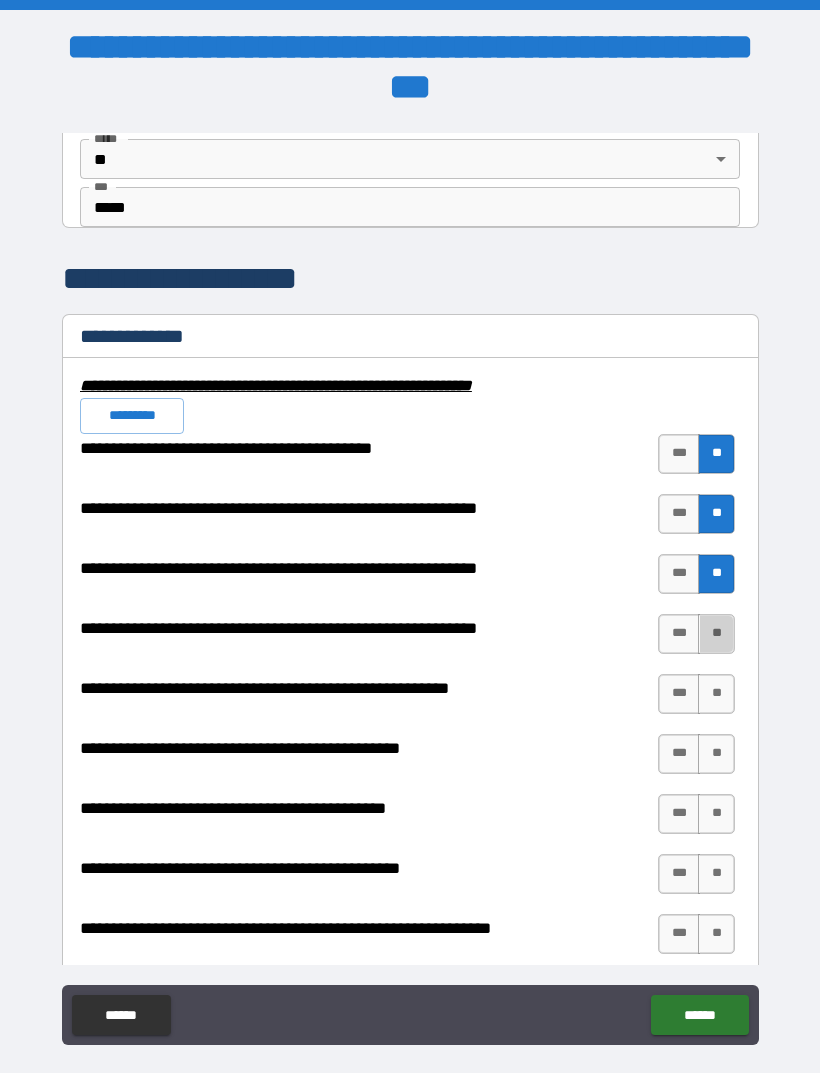 click on "**" at bounding box center [716, 634] 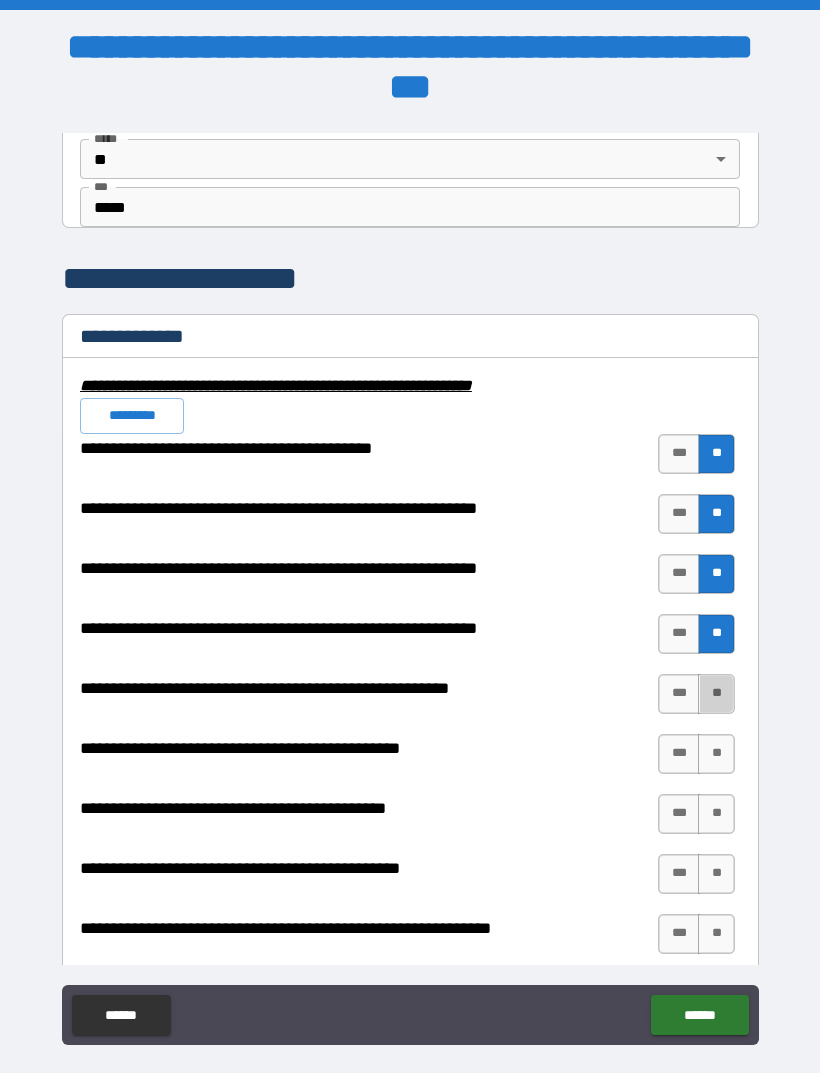click on "**" at bounding box center [716, 694] 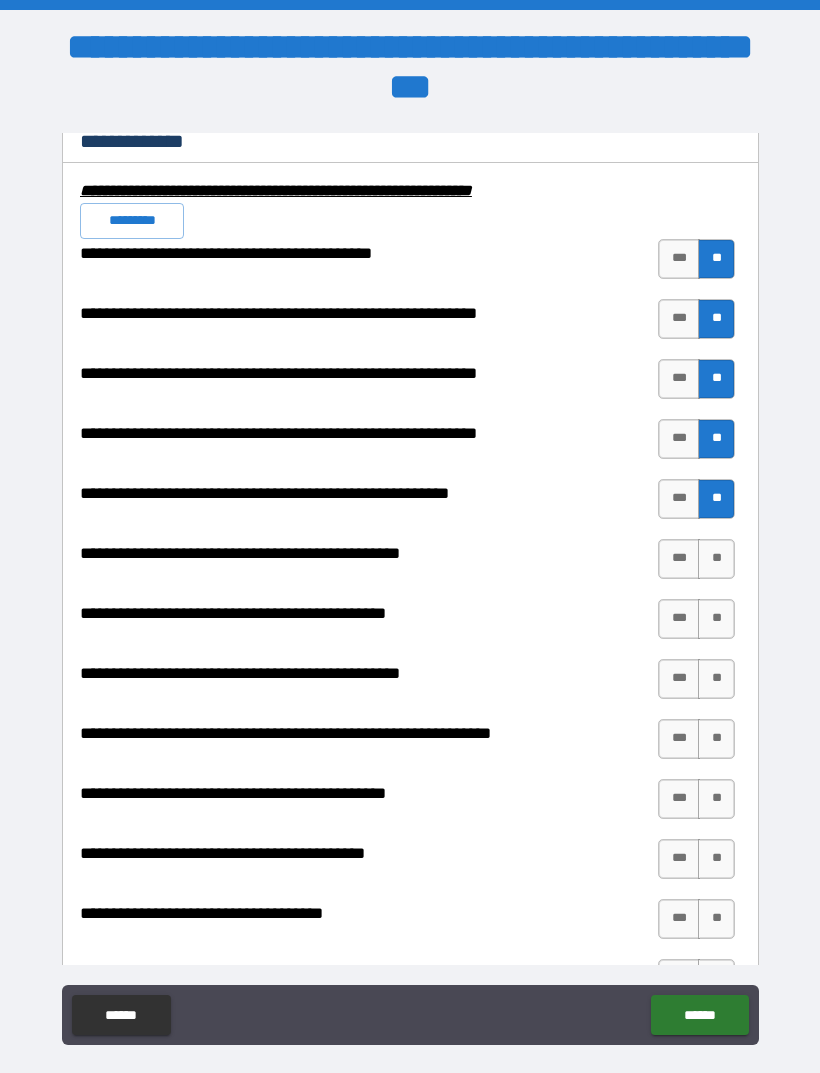 scroll, scrollTop: 2036, scrollLeft: 0, axis: vertical 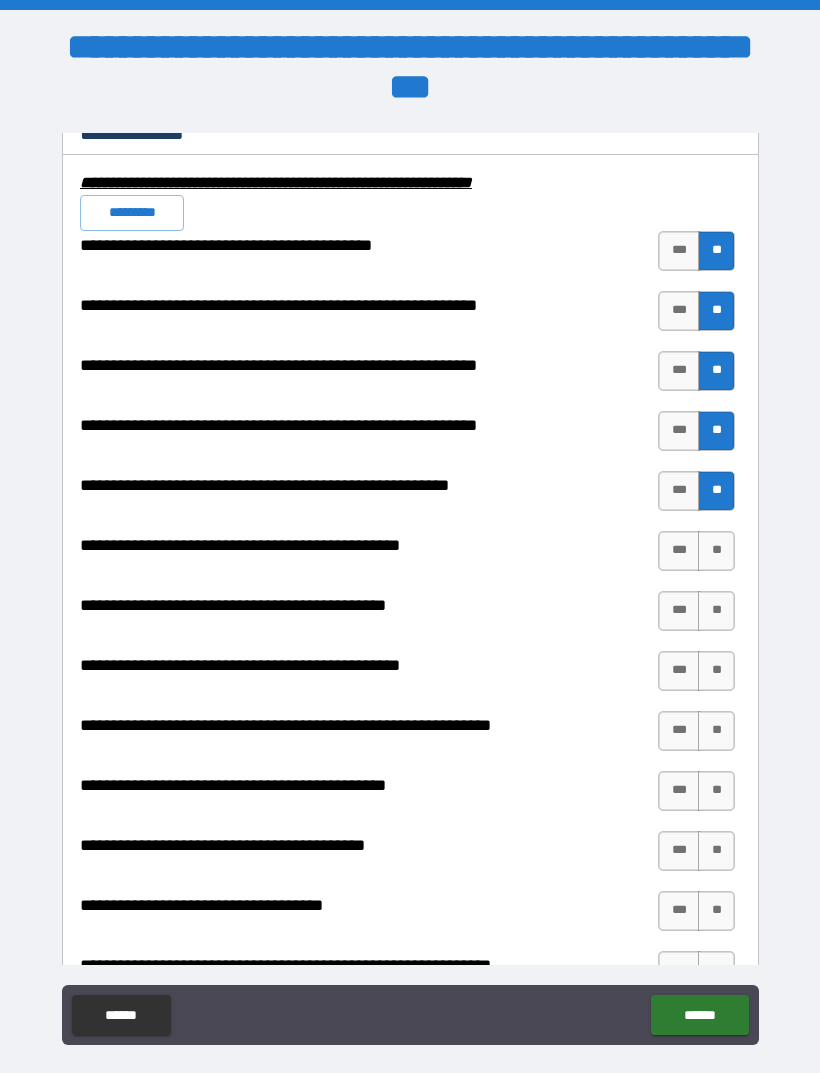 click on "**" at bounding box center [716, 551] 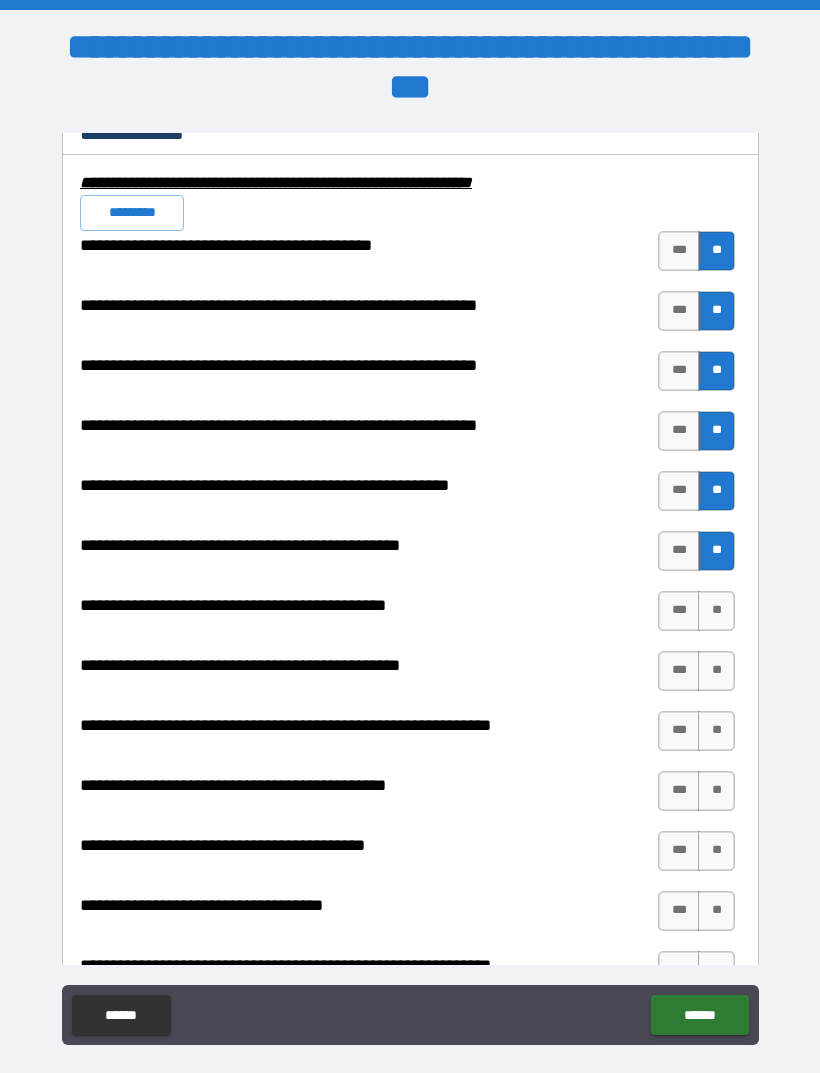 click on "**" at bounding box center [716, 611] 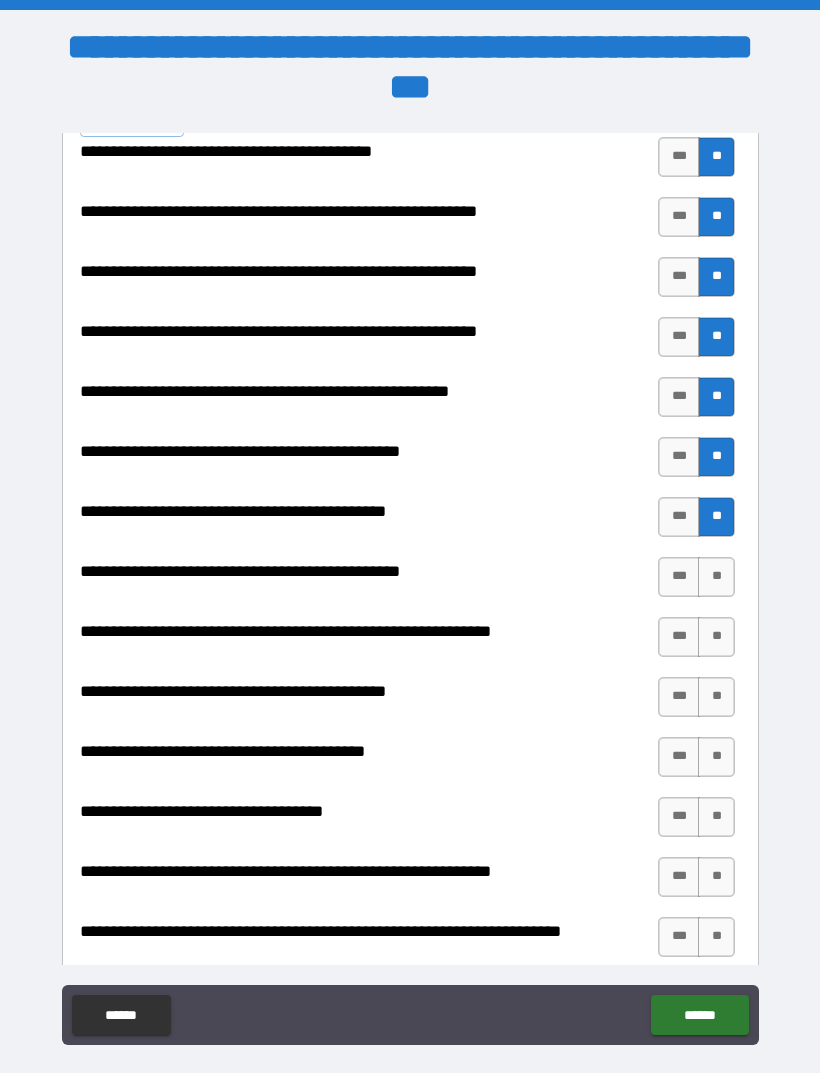 scroll, scrollTop: 2136, scrollLeft: 0, axis: vertical 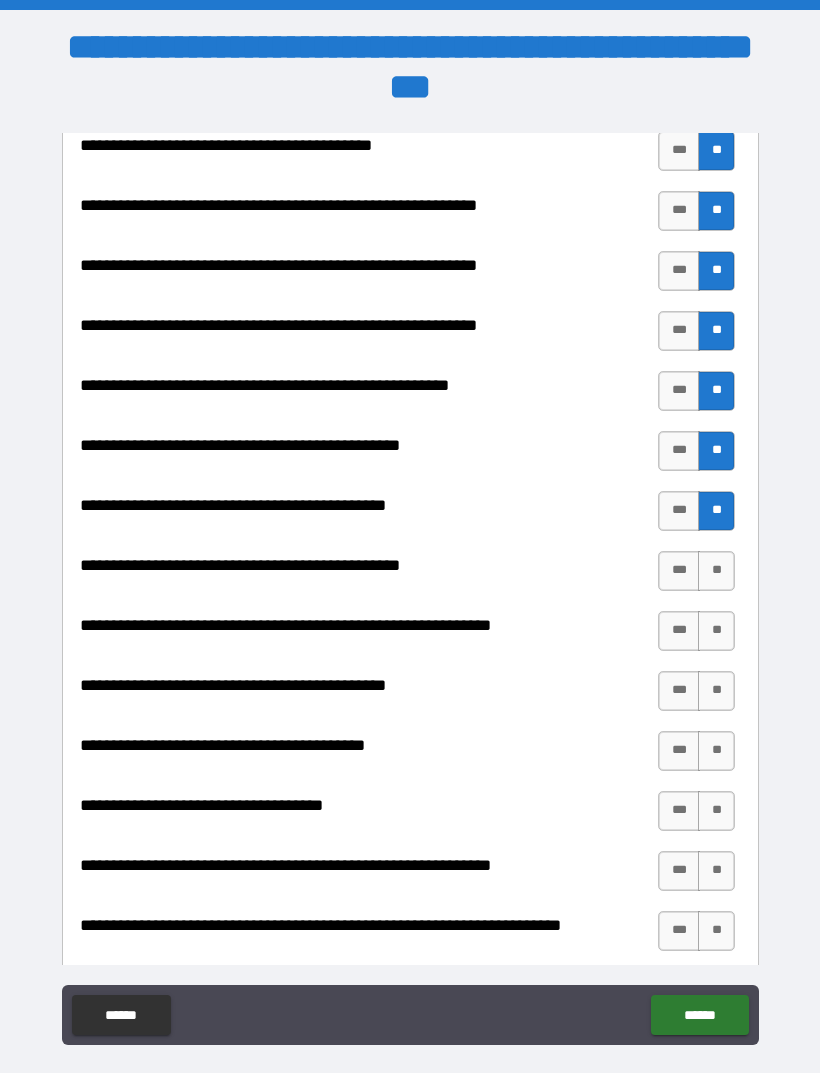 click on "**" at bounding box center [716, 571] 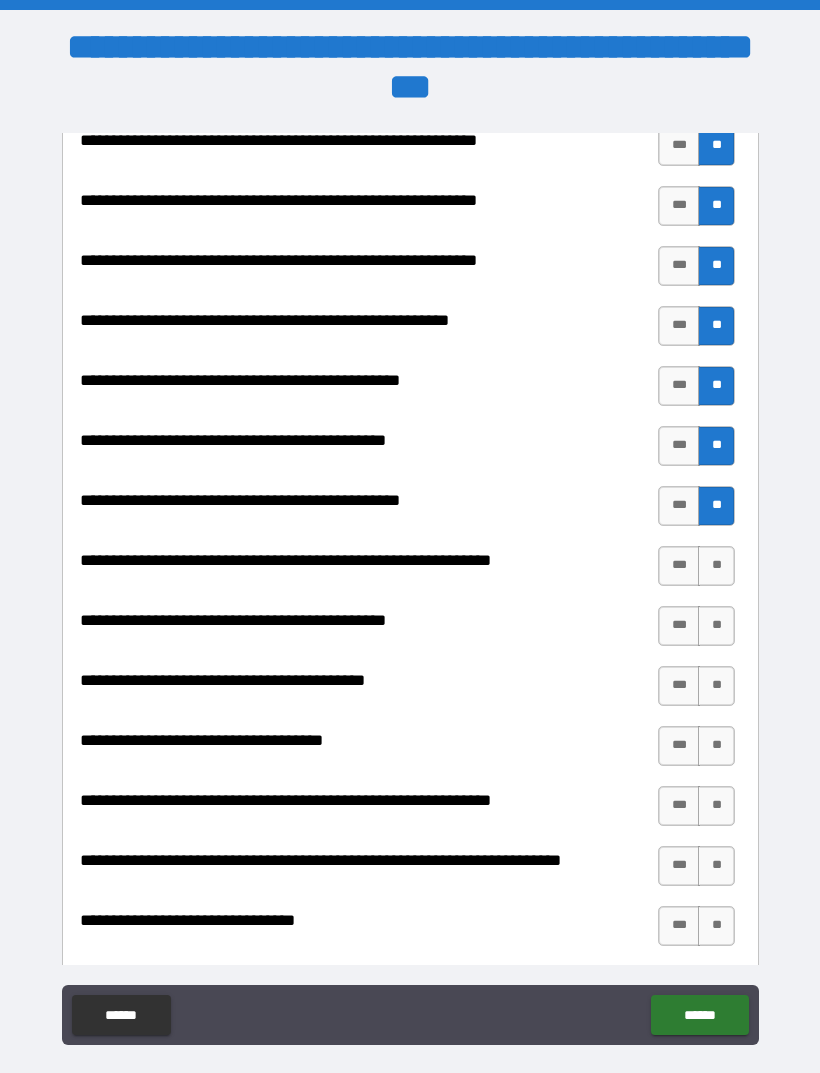 scroll, scrollTop: 2209, scrollLeft: 0, axis: vertical 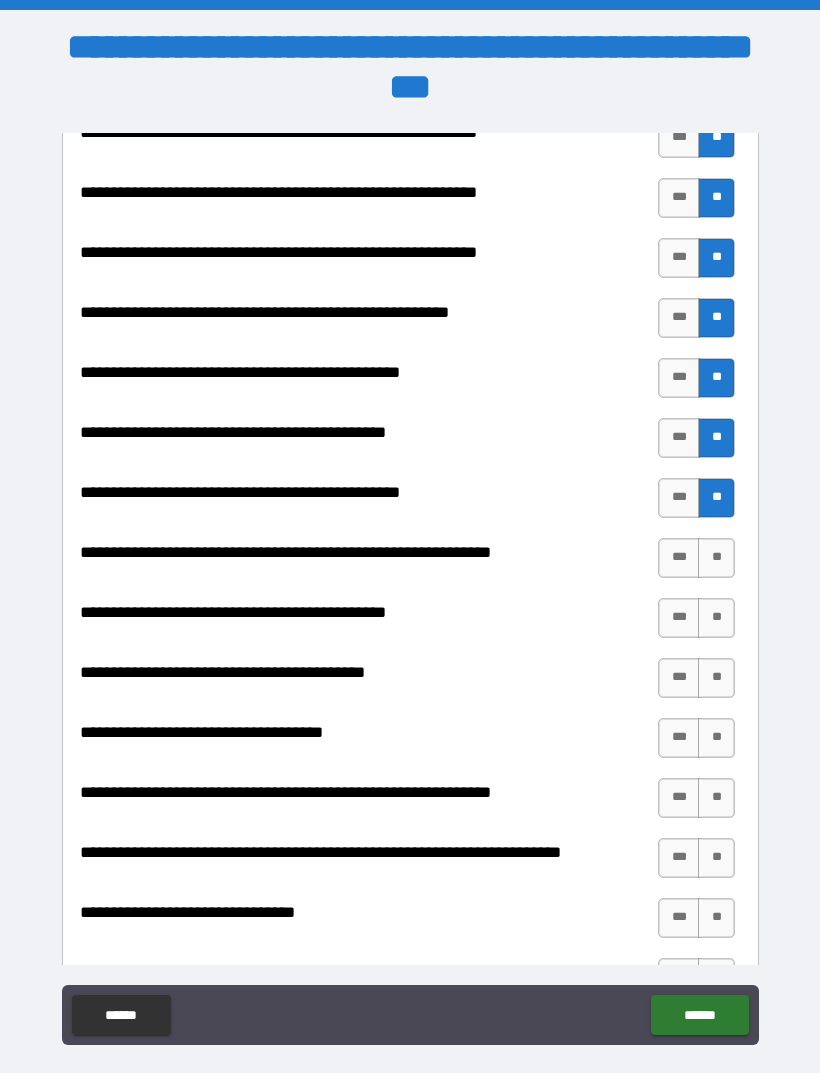 click on "**" at bounding box center [716, 558] 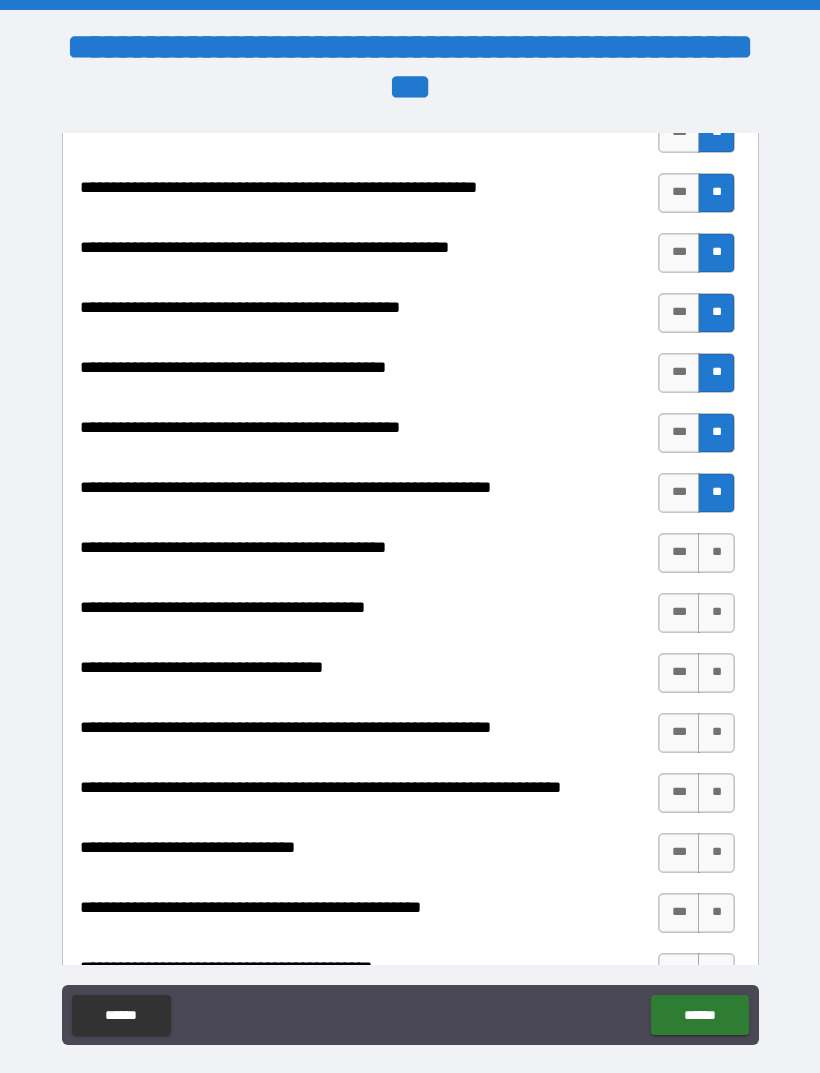 scroll, scrollTop: 2286, scrollLeft: 0, axis: vertical 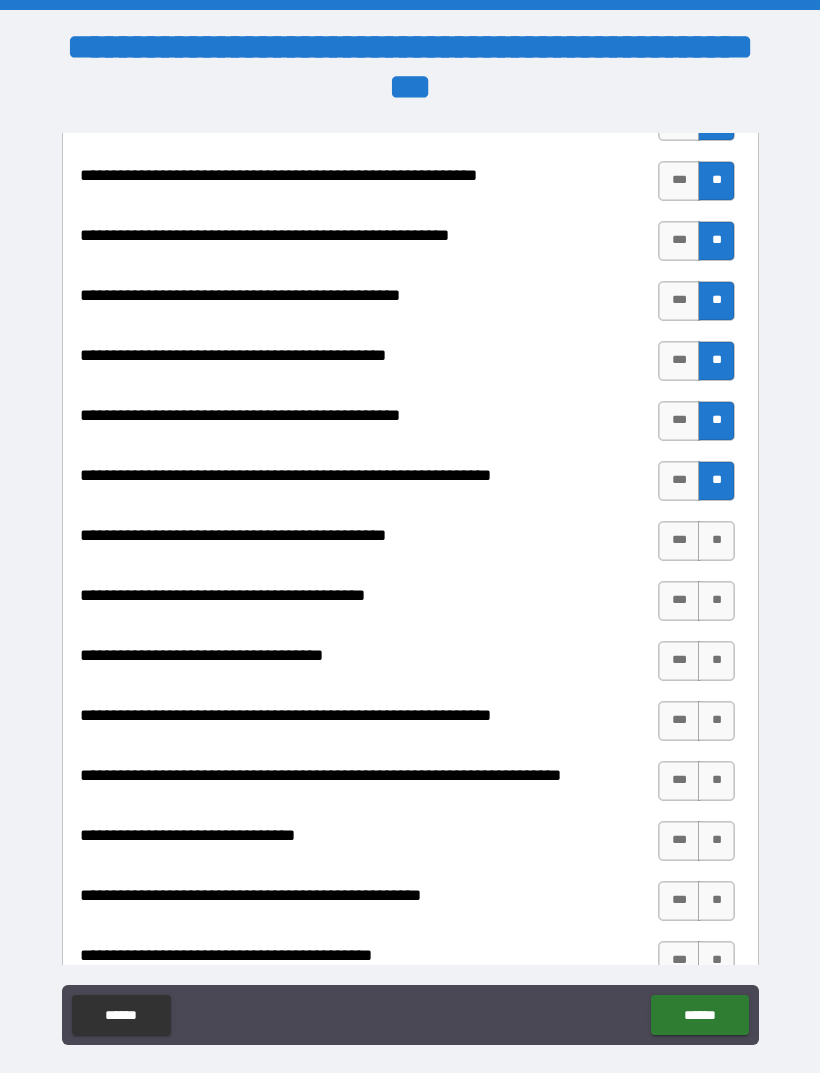 click on "**" at bounding box center [716, 541] 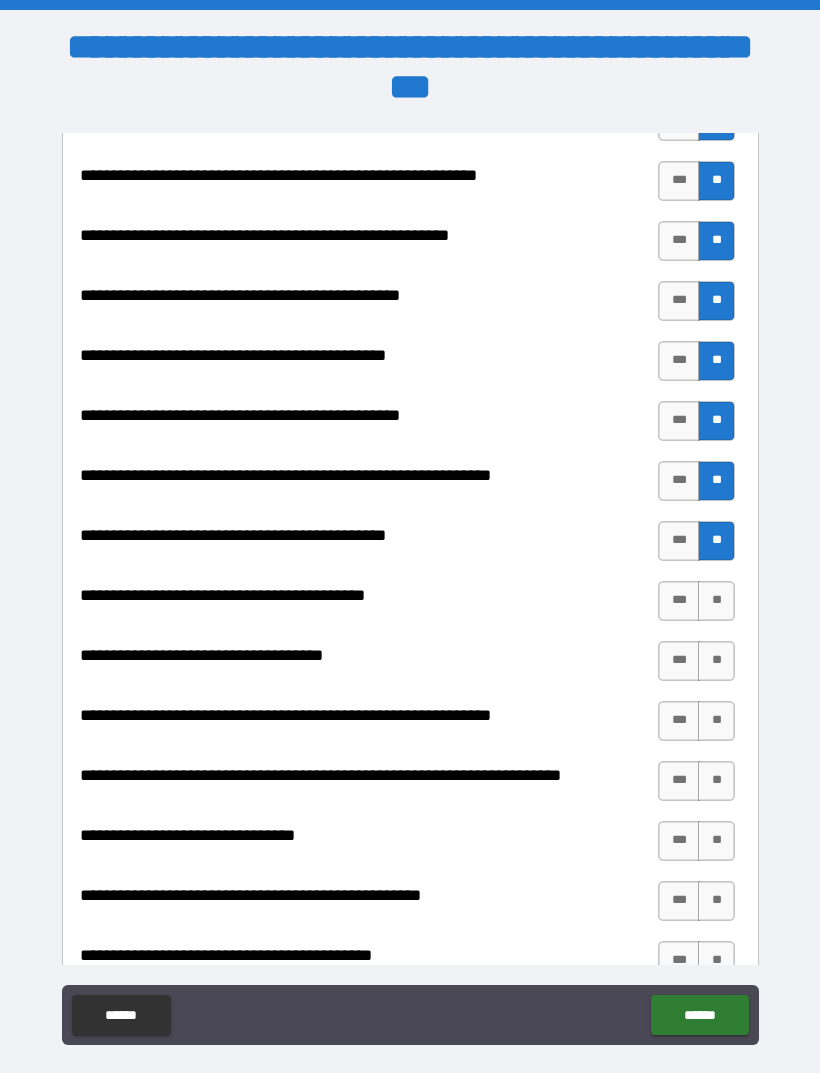 click on "**" at bounding box center (716, 601) 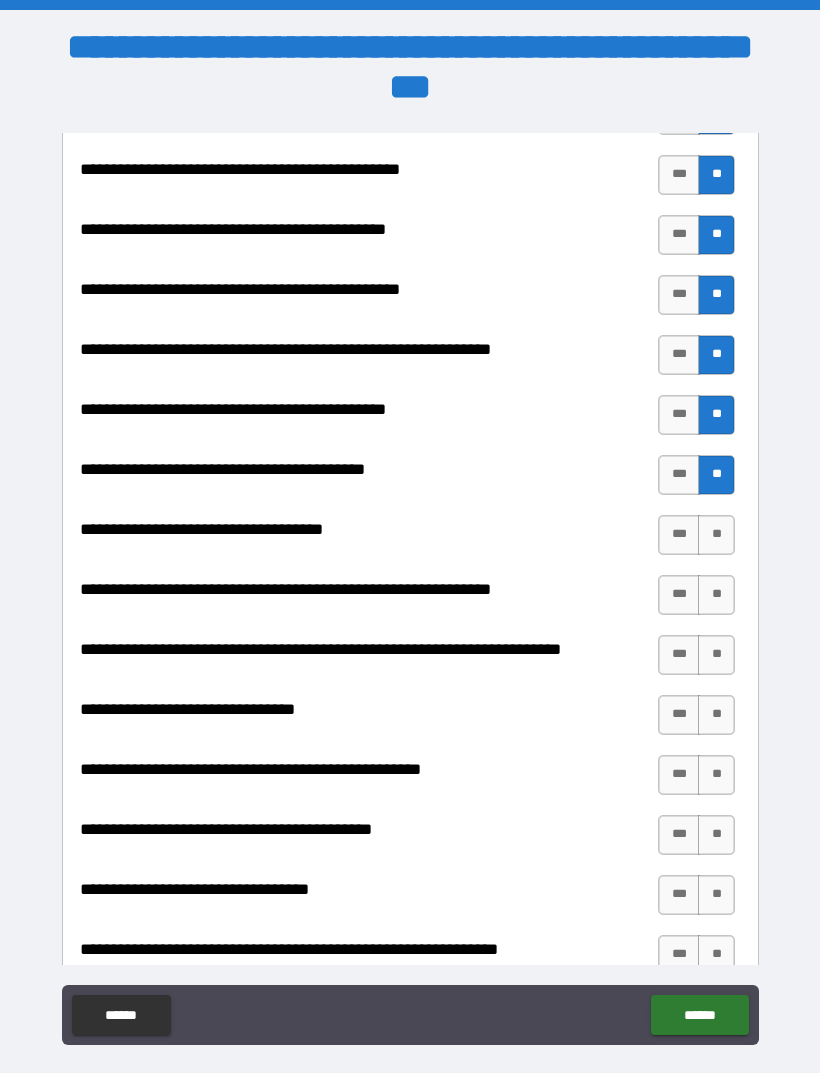 scroll, scrollTop: 2414, scrollLeft: 0, axis: vertical 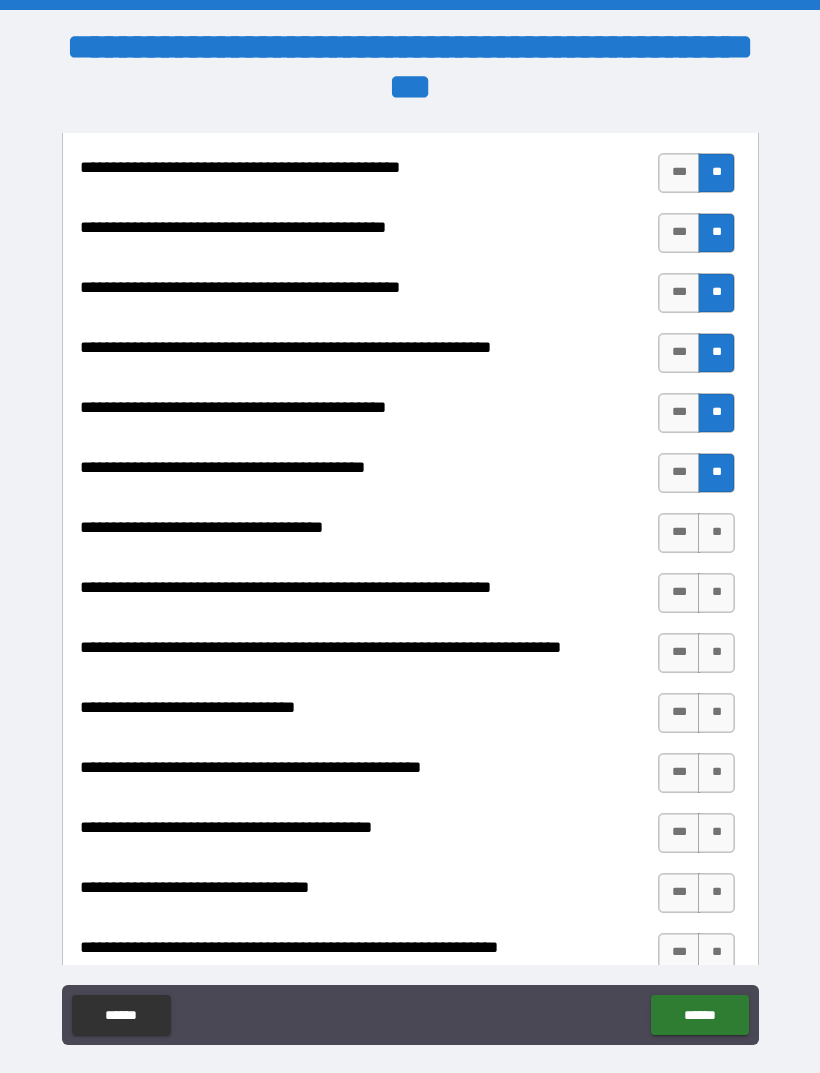 click on "**" at bounding box center (716, 533) 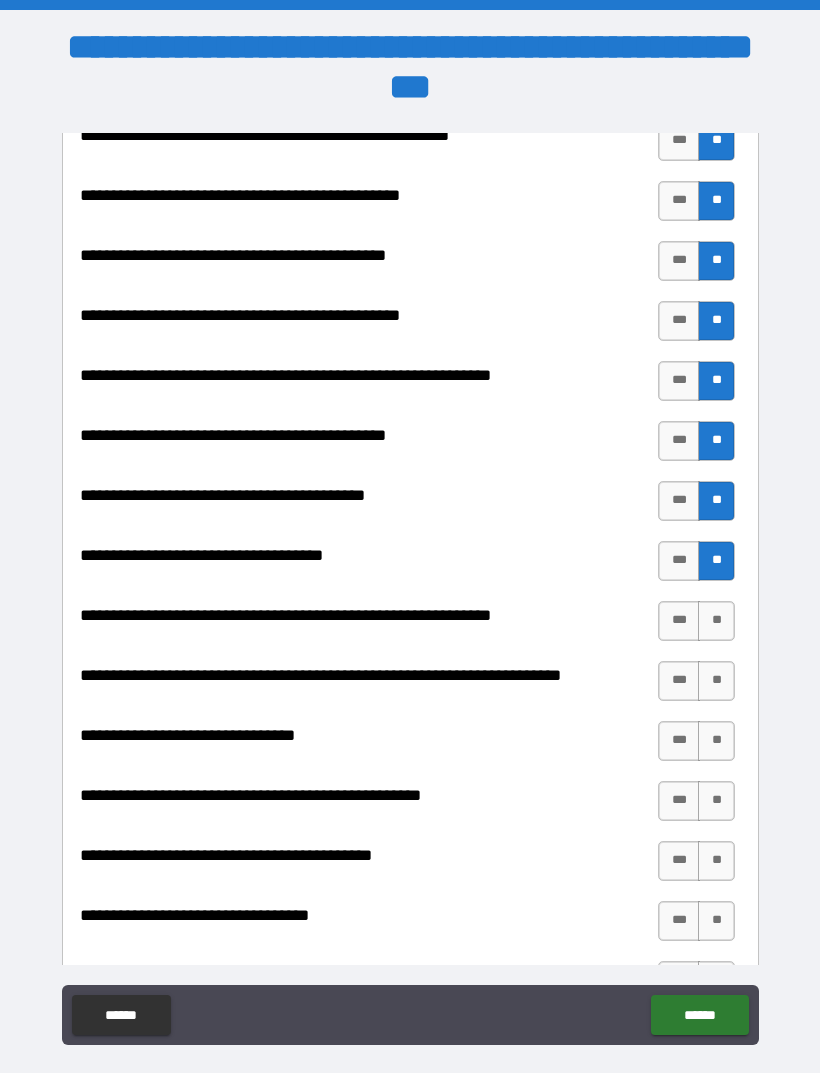 scroll, scrollTop: 2358, scrollLeft: 0, axis: vertical 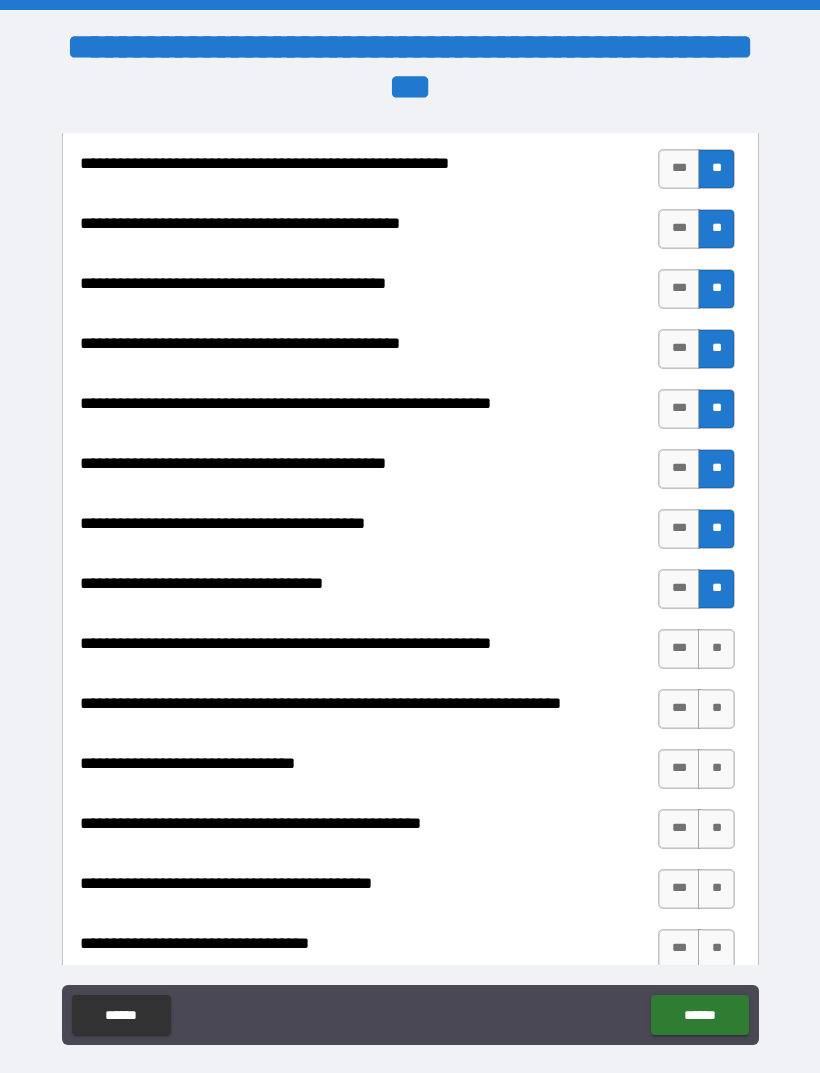 click on "**" at bounding box center (716, 649) 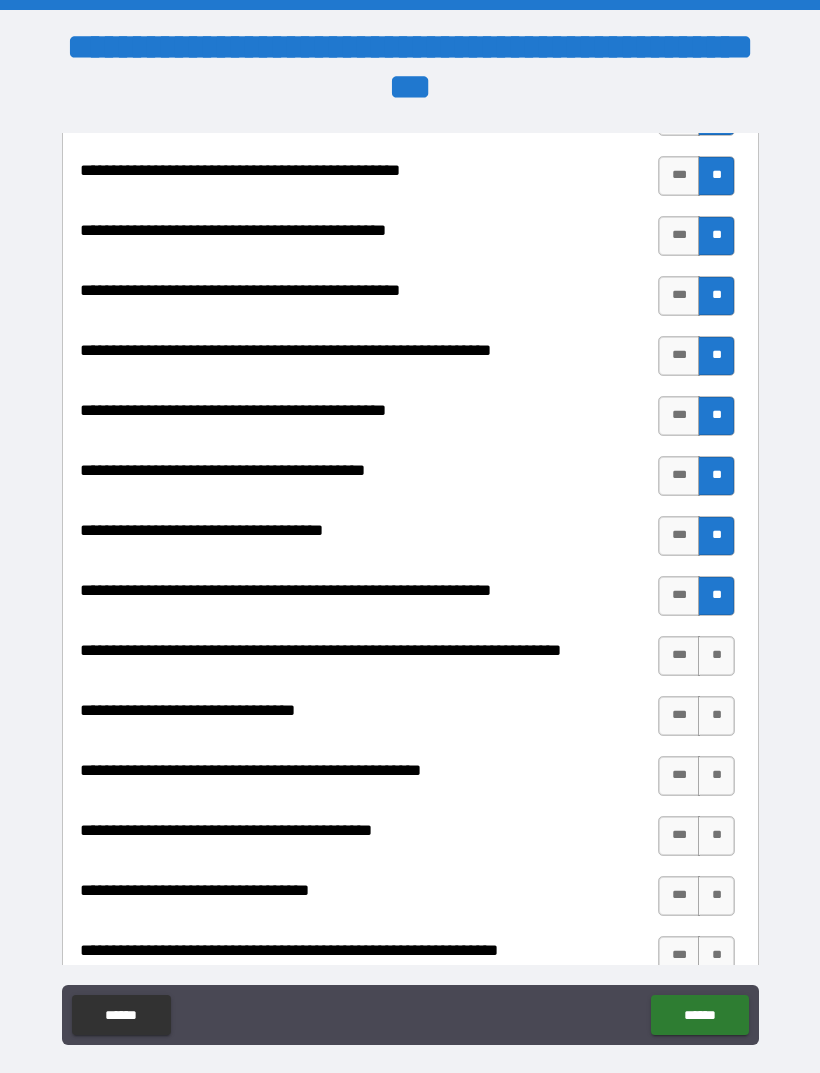 scroll, scrollTop: 2433, scrollLeft: 0, axis: vertical 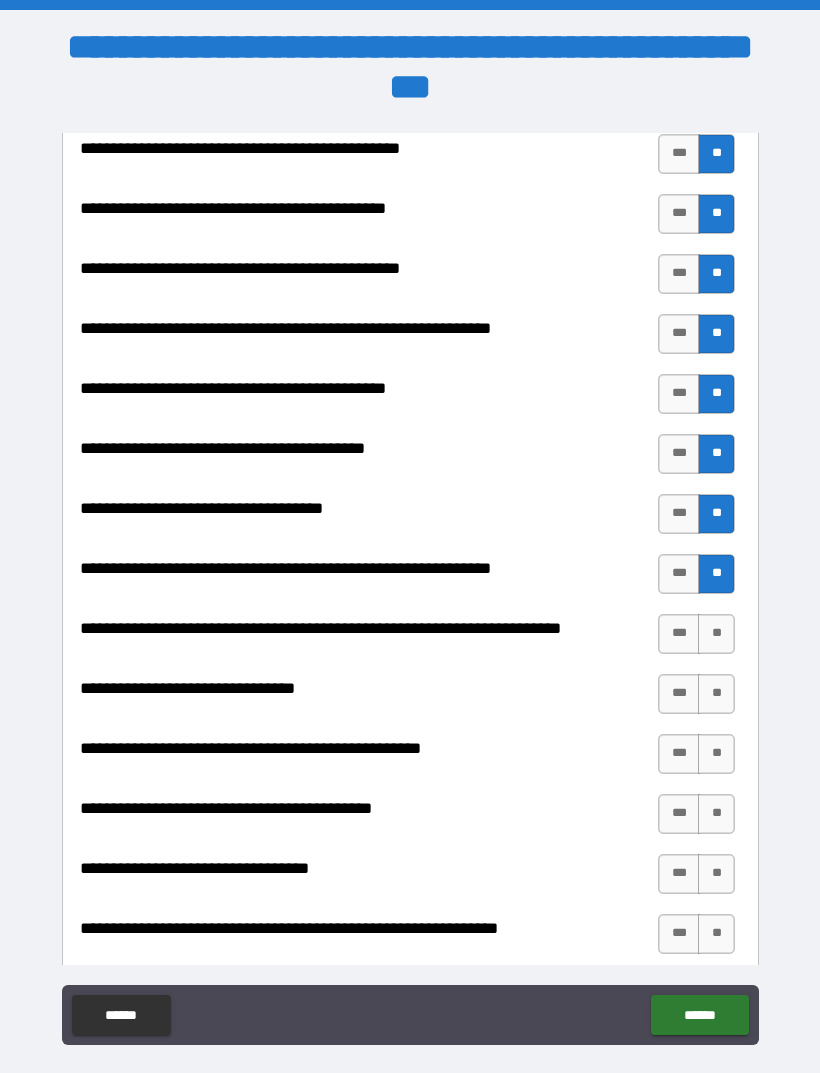 click on "**" at bounding box center [716, 634] 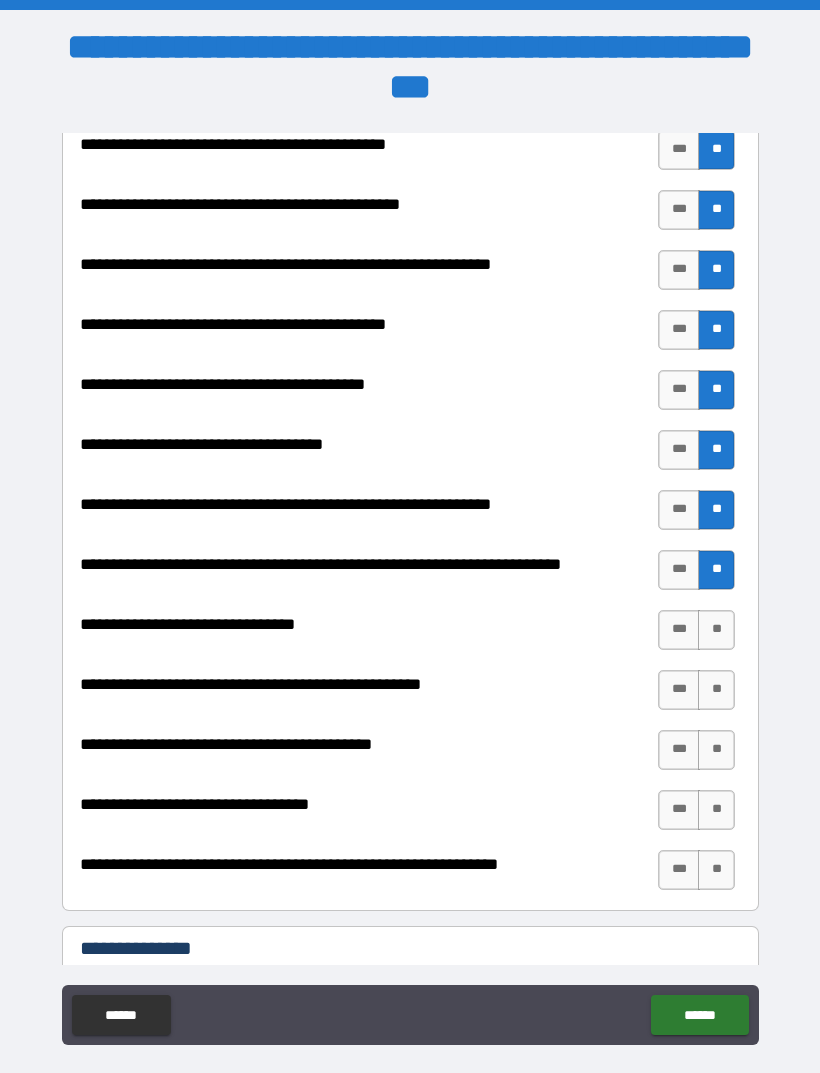 scroll, scrollTop: 2504, scrollLeft: 0, axis: vertical 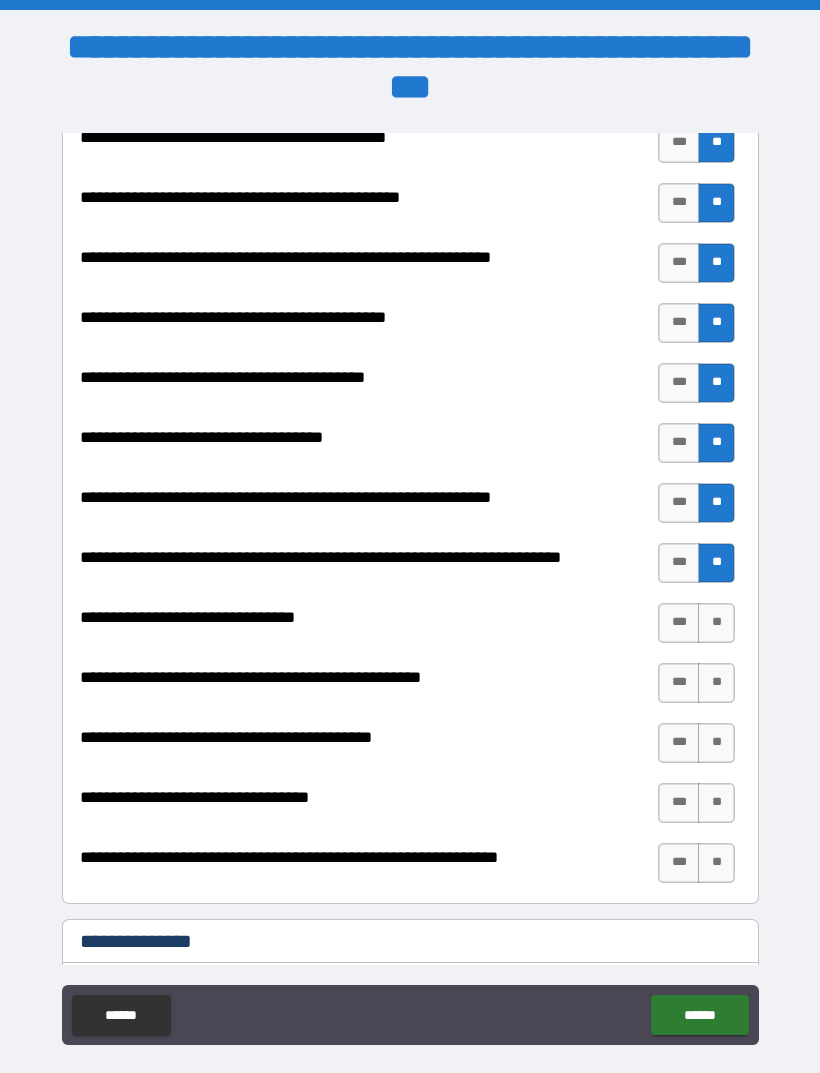 click on "**" at bounding box center (716, 623) 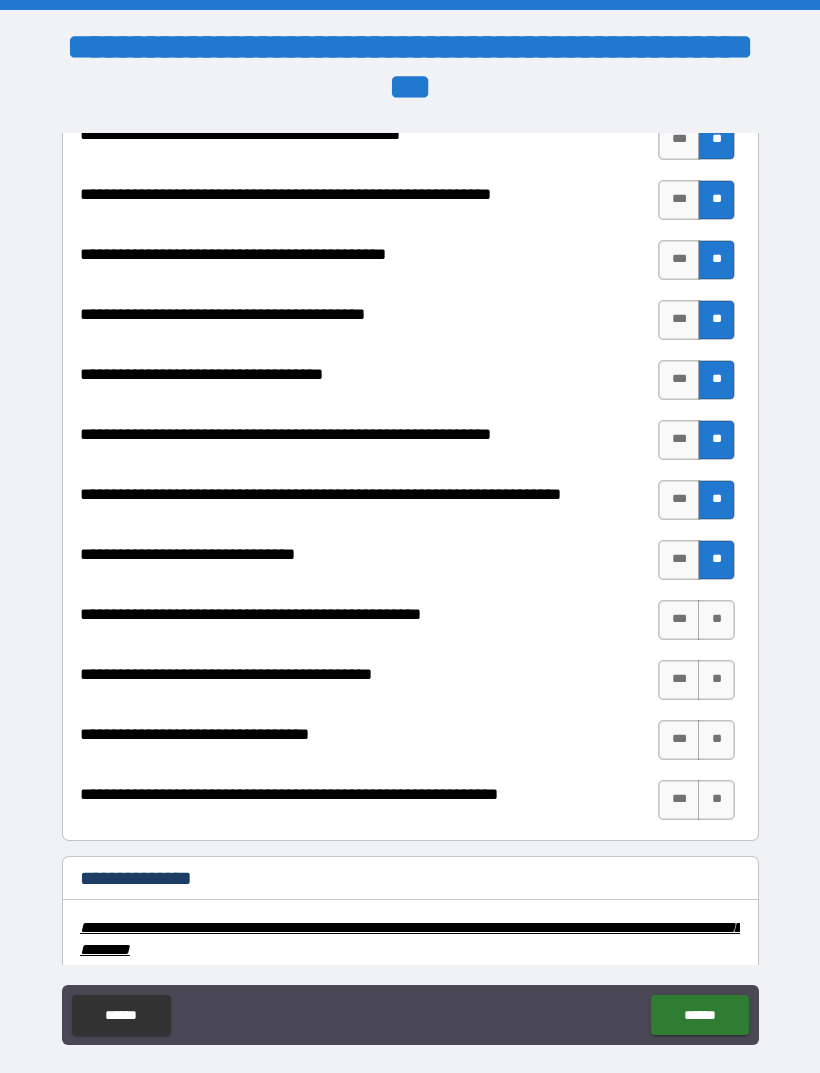scroll, scrollTop: 2592, scrollLeft: 0, axis: vertical 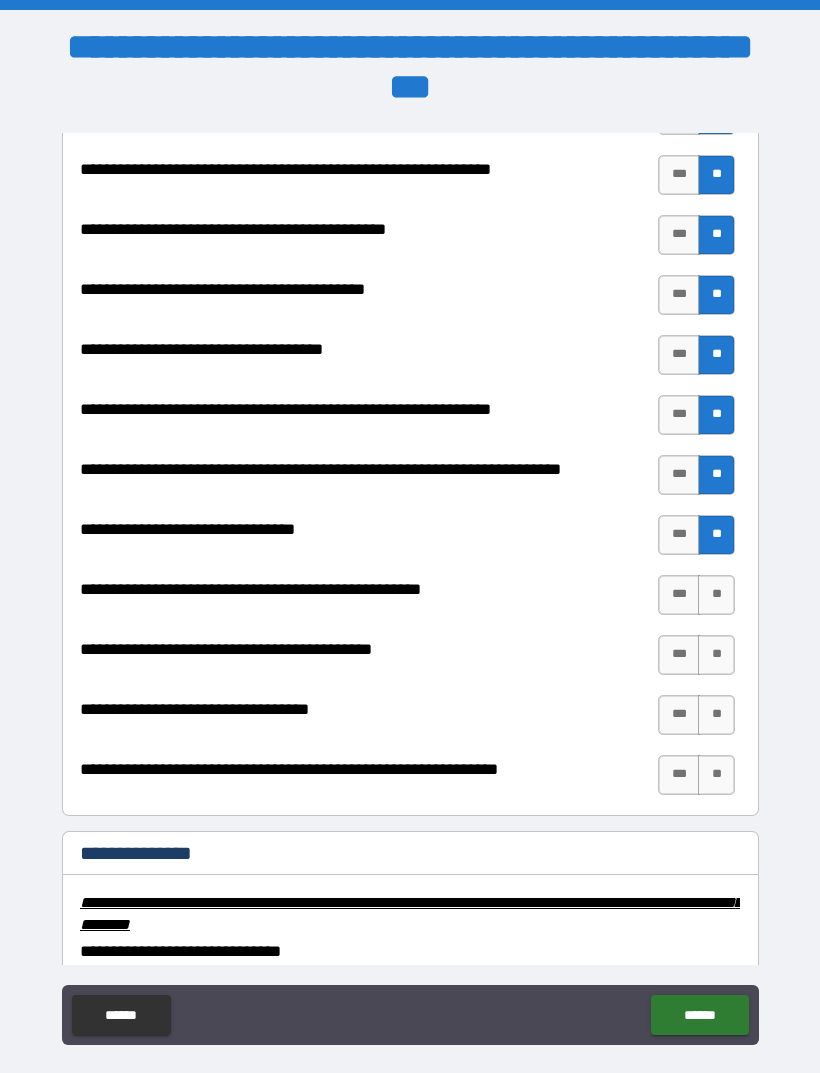 click on "**" at bounding box center (716, 595) 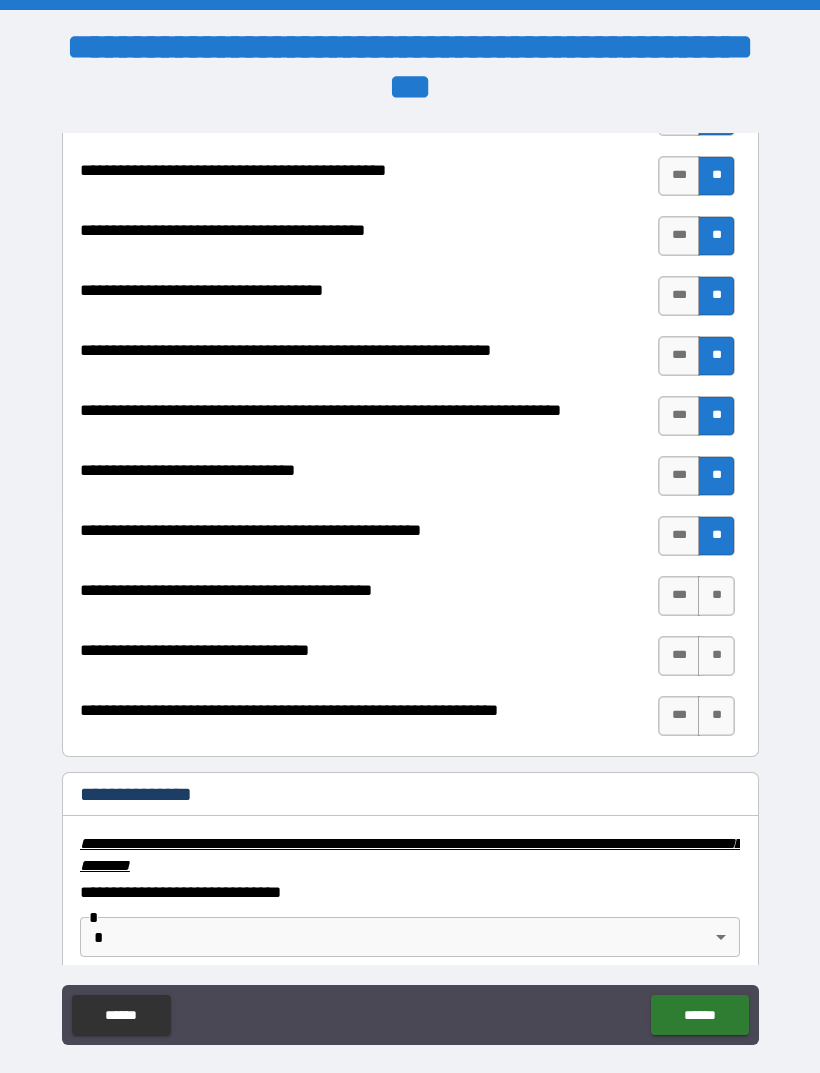 scroll, scrollTop: 2655, scrollLeft: 0, axis: vertical 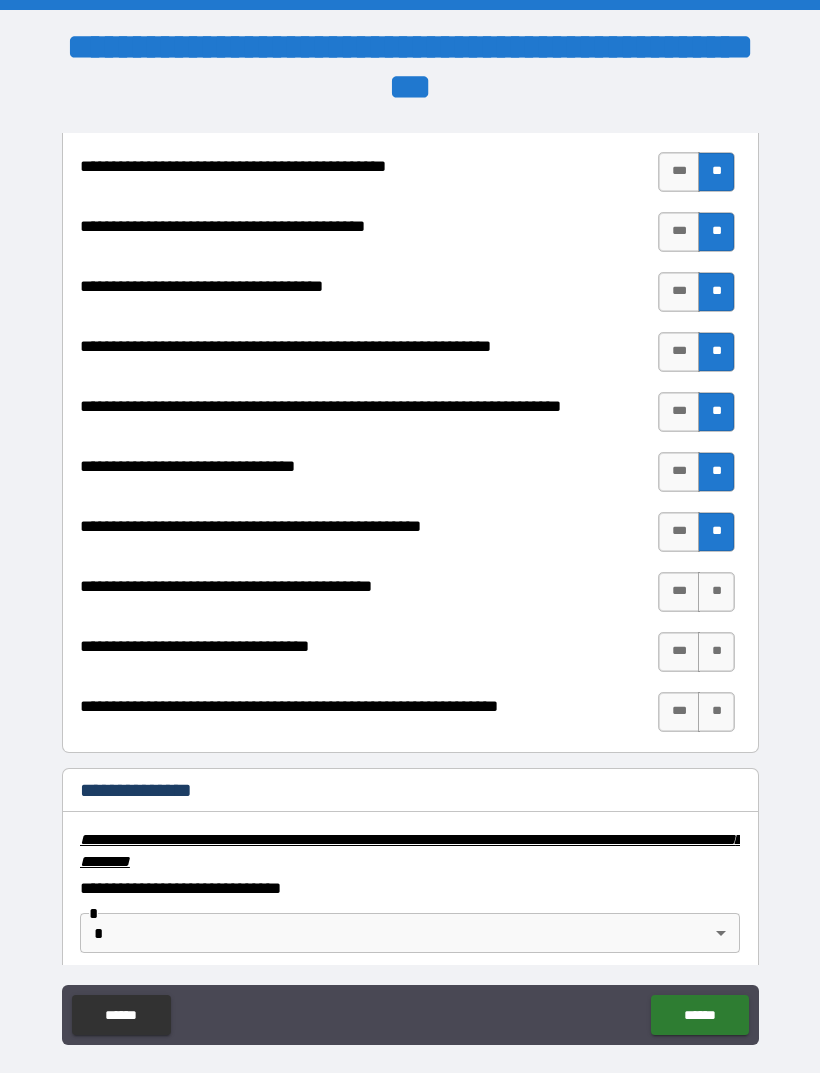 click on "**" at bounding box center (716, 592) 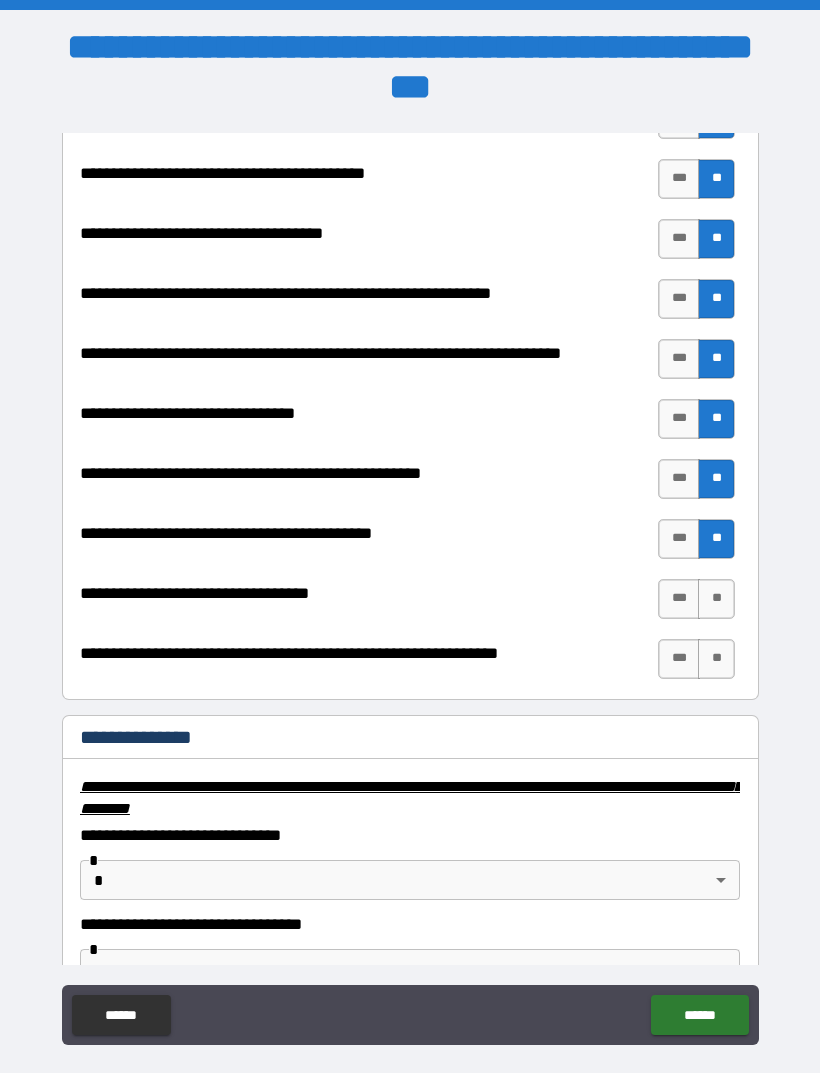 scroll, scrollTop: 2713, scrollLeft: 0, axis: vertical 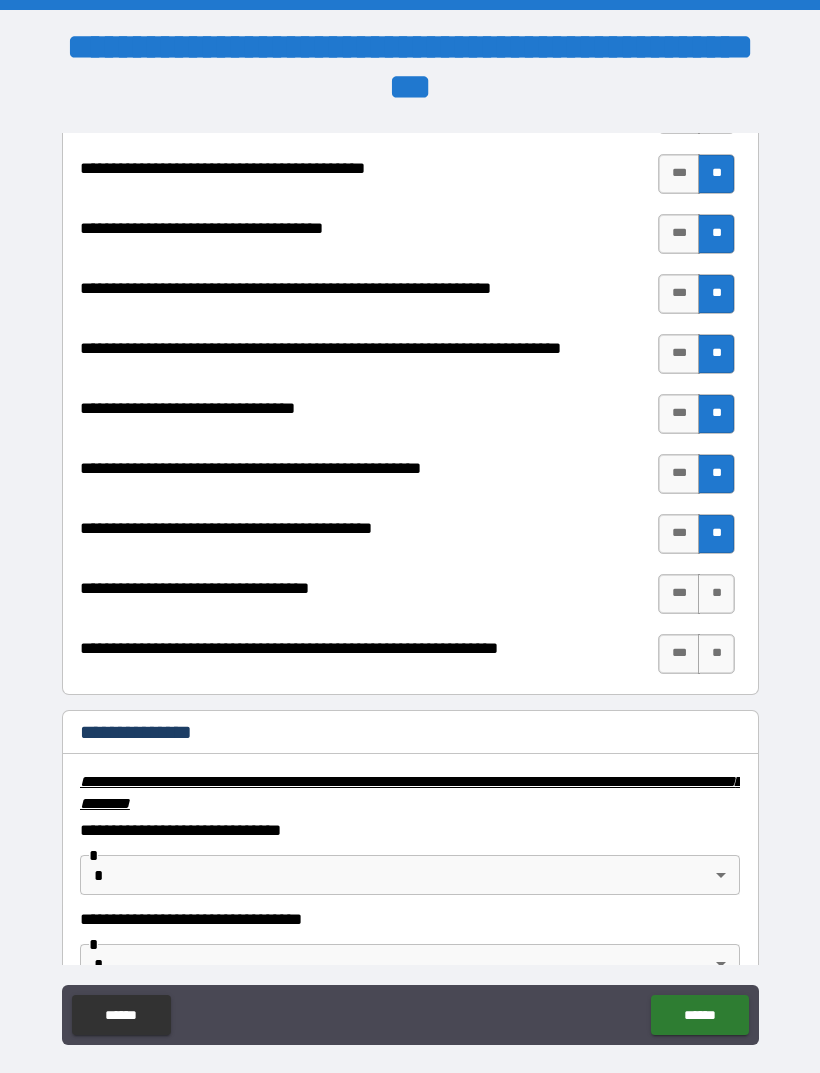 click on "**" at bounding box center (716, 594) 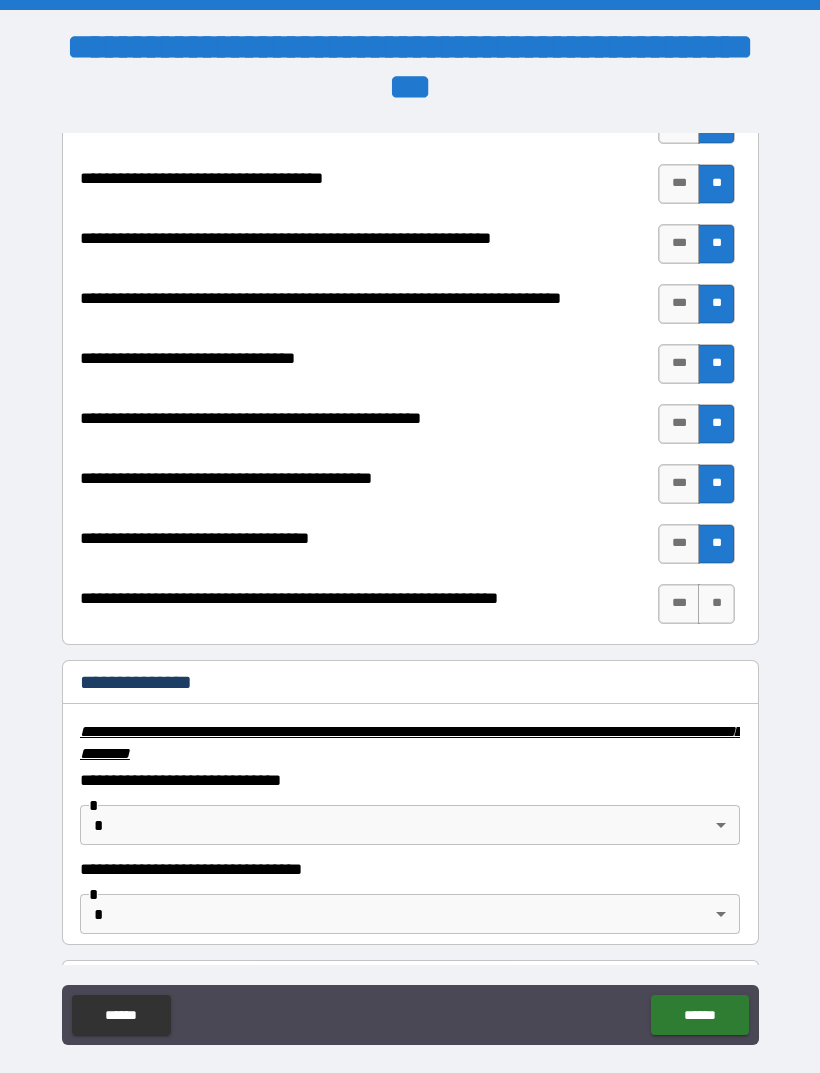 scroll, scrollTop: 2775, scrollLeft: 0, axis: vertical 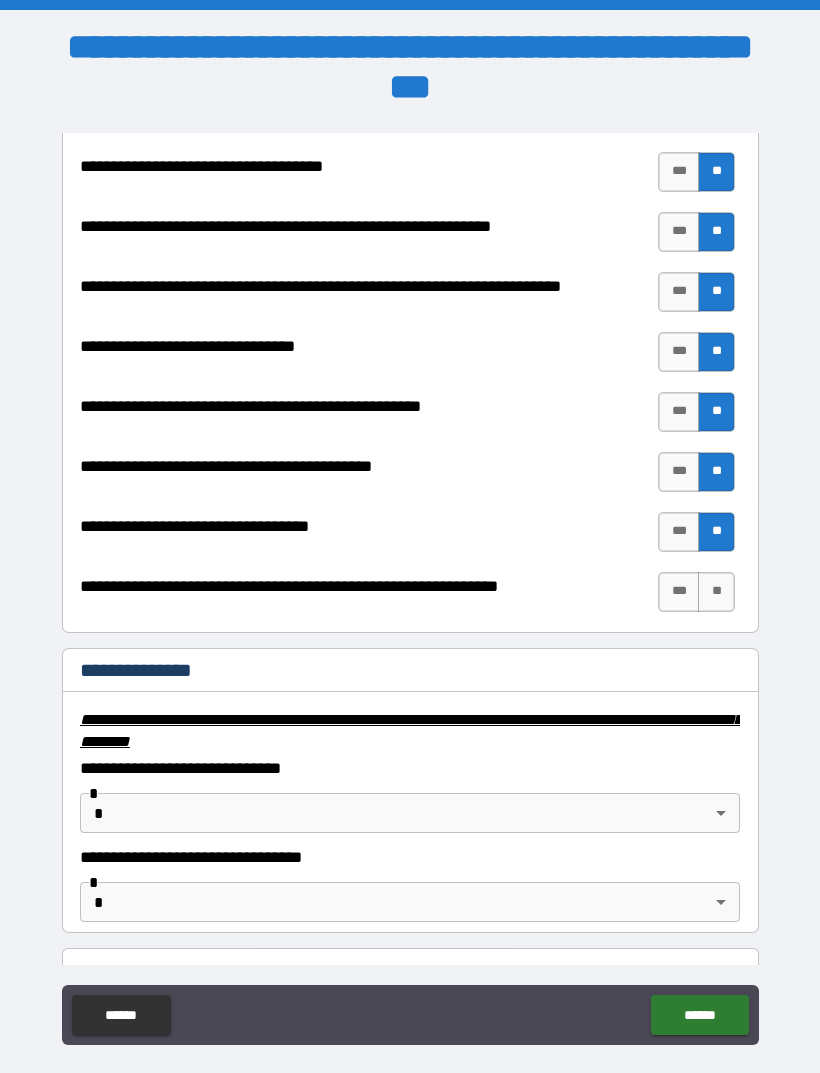 click on "**" at bounding box center [716, 592] 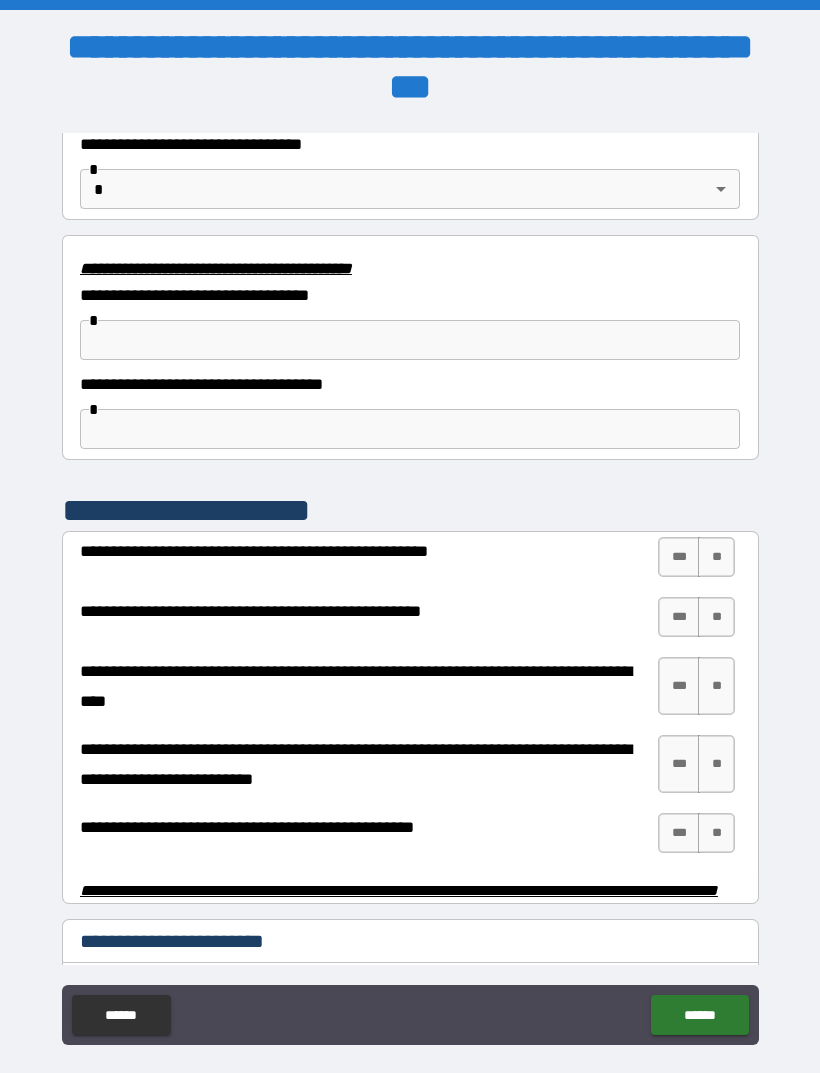 scroll, scrollTop: 3490, scrollLeft: 0, axis: vertical 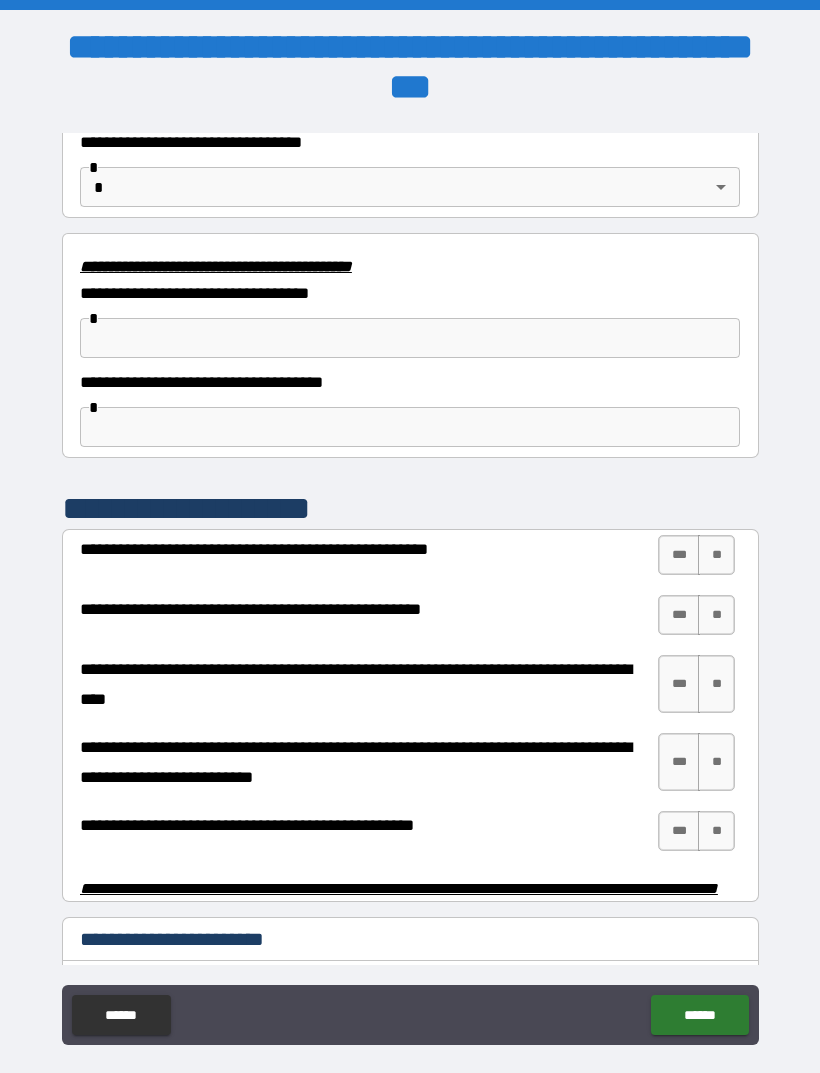 click on "**" at bounding box center [716, 555] 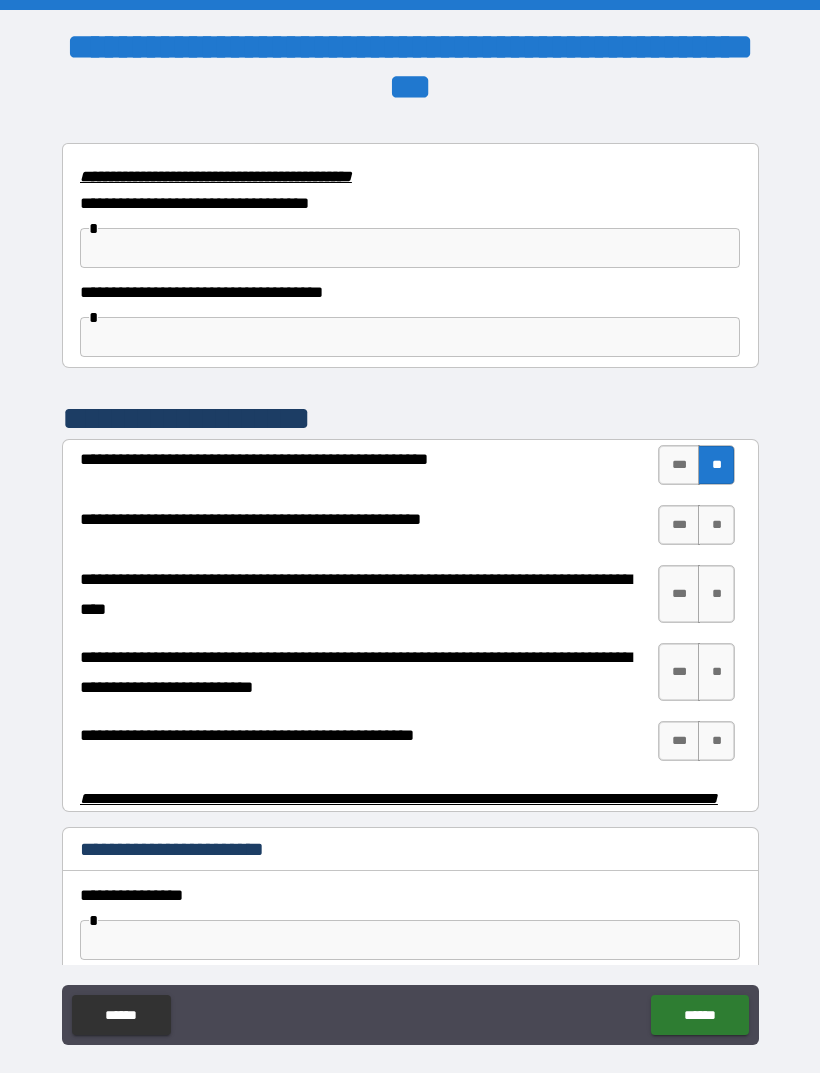 scroll, scrollTop: 3596, scrollLeft: 0, axis: vertical 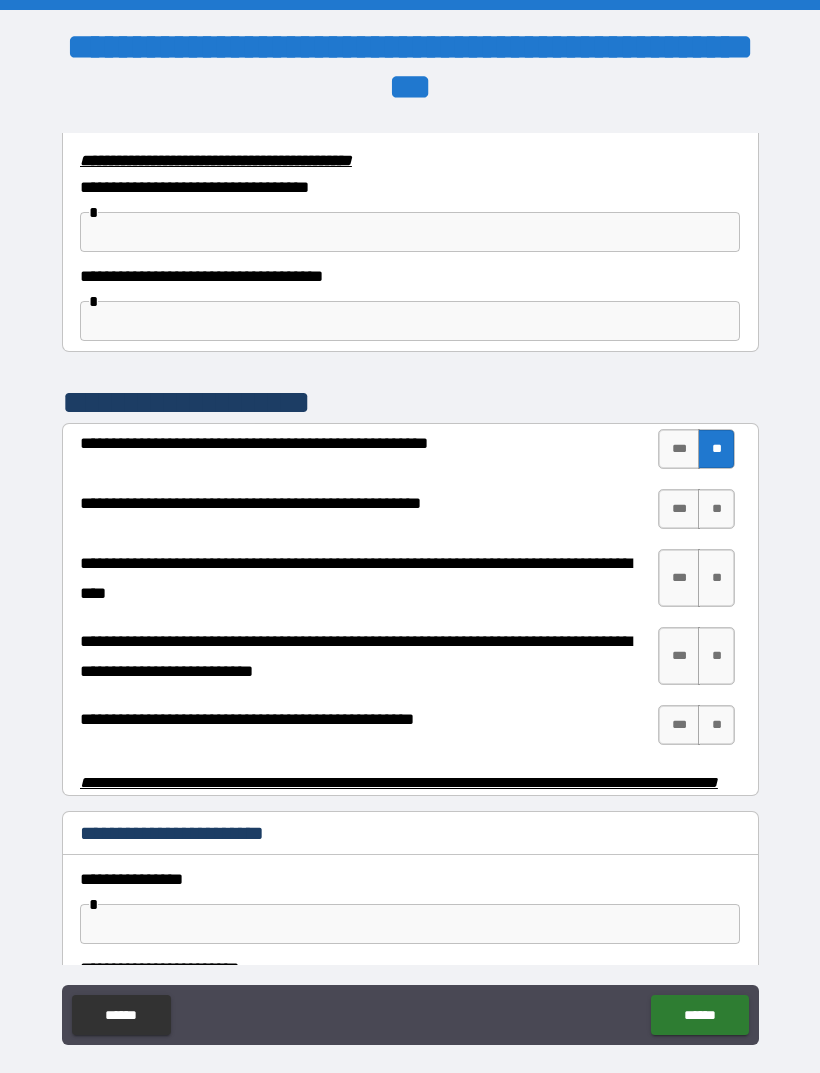 click on "**" at bounding box center (716, 509) 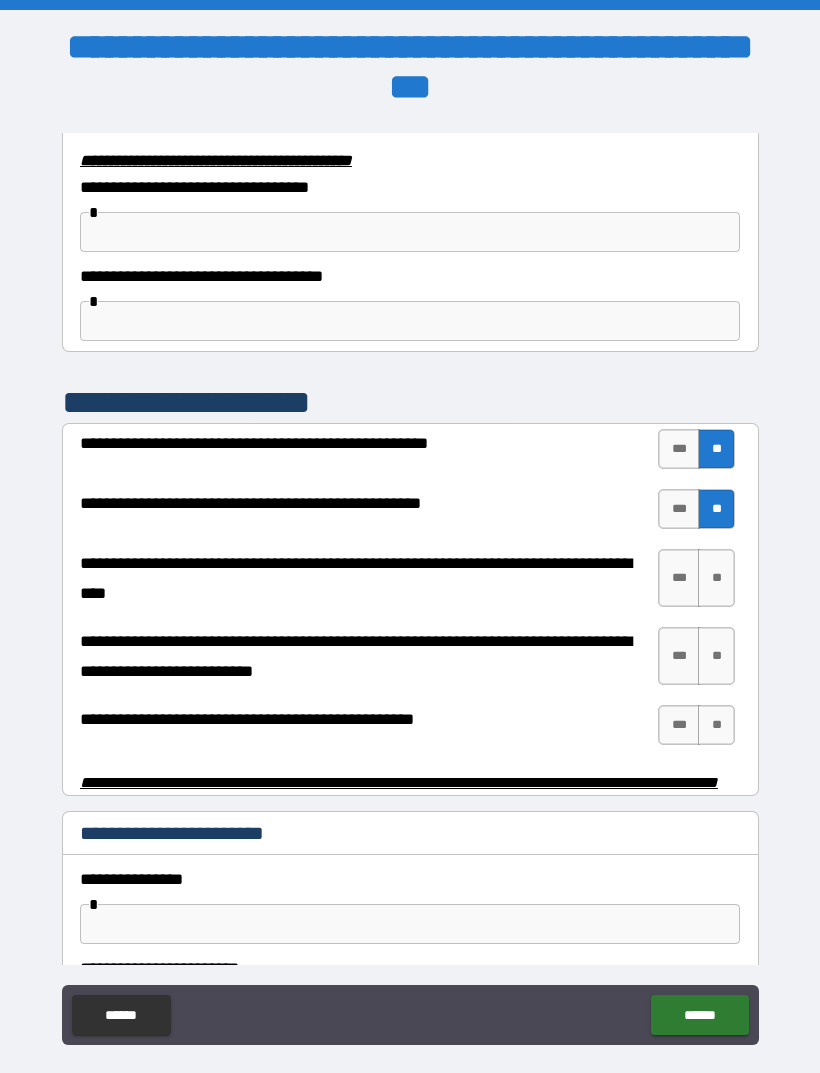 click on "**" at bounding box center (716, 578) 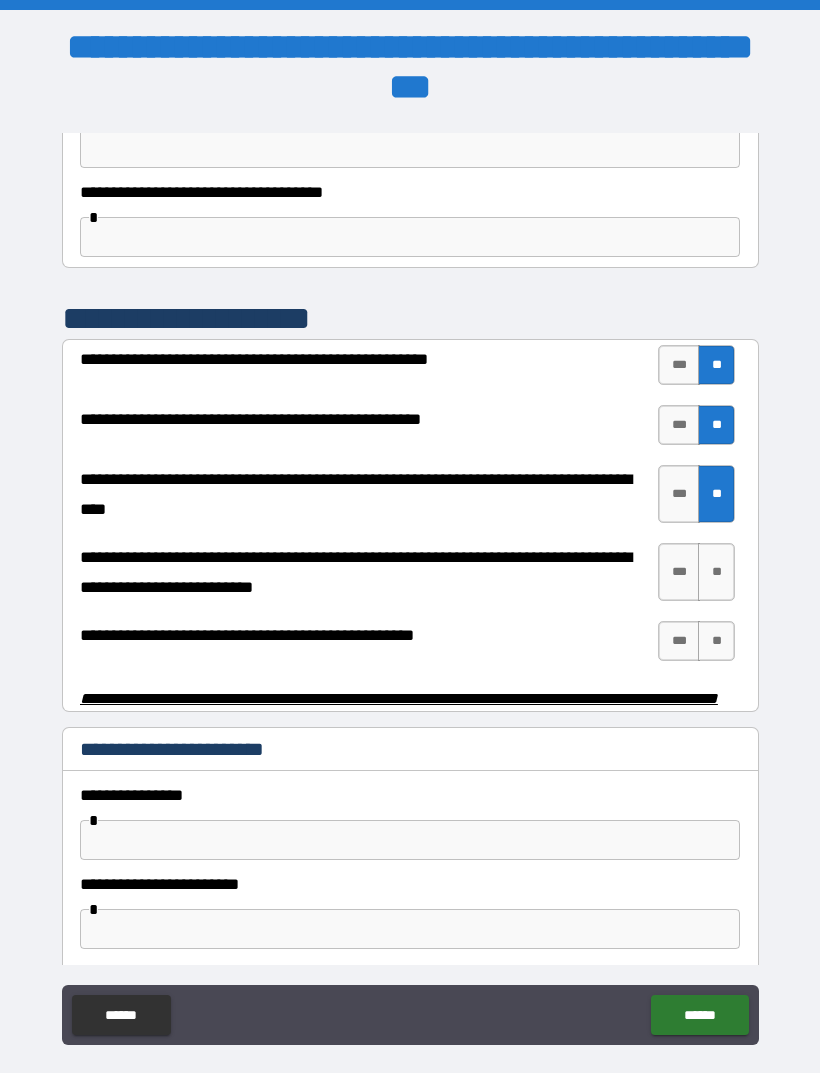 scroll, scrollTop: 3684, scrollLeft: 0, axis: vertical 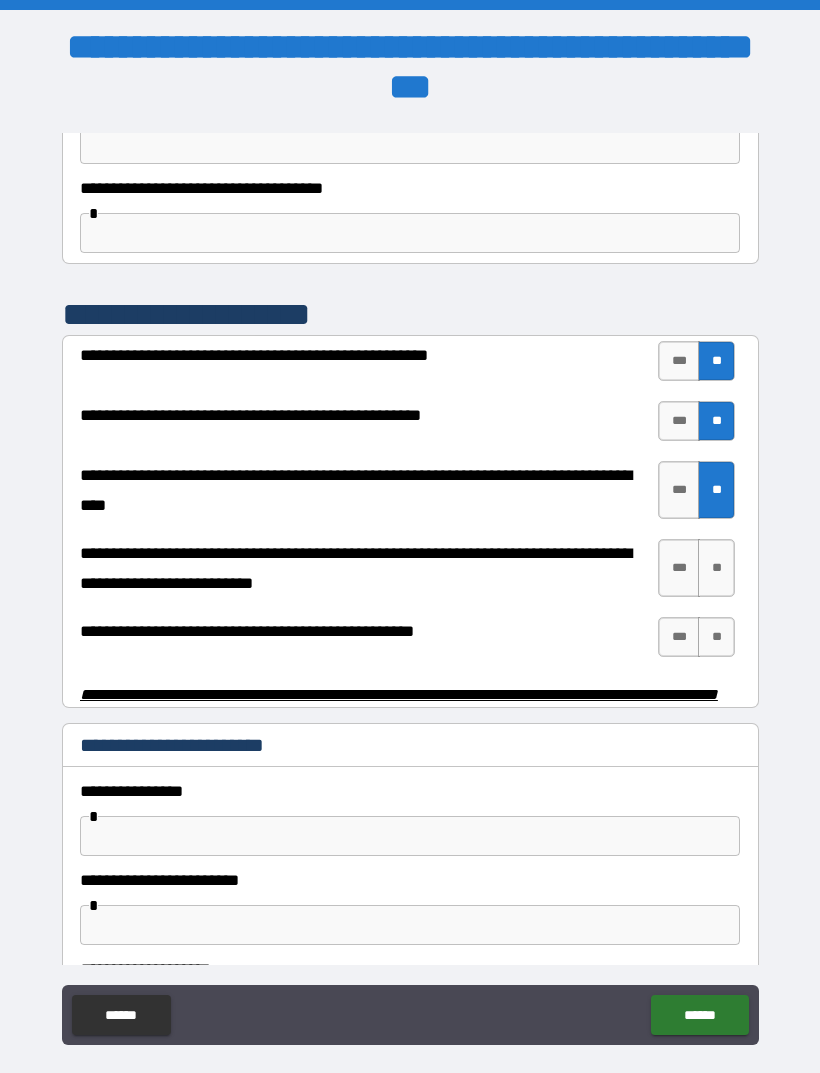click on "**" at bounding box center (716, 568) 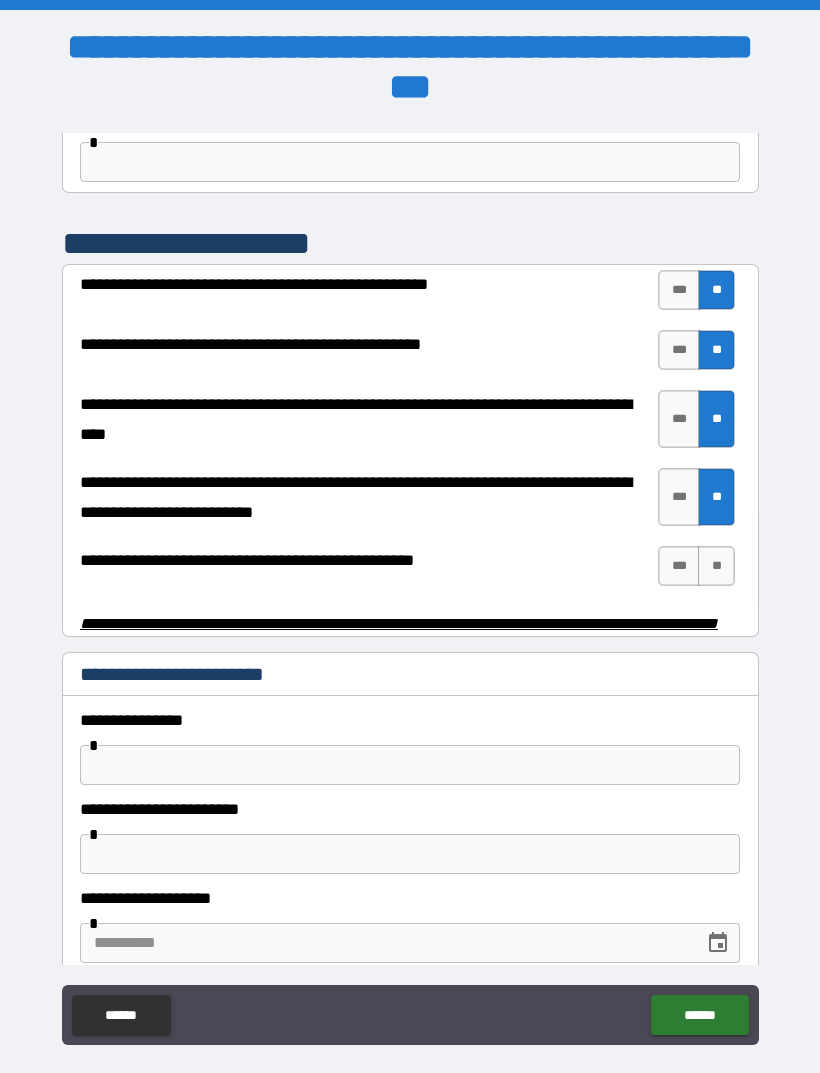 scroll, scrollTop: 3759, scrollLeft: 0, axis: vertical 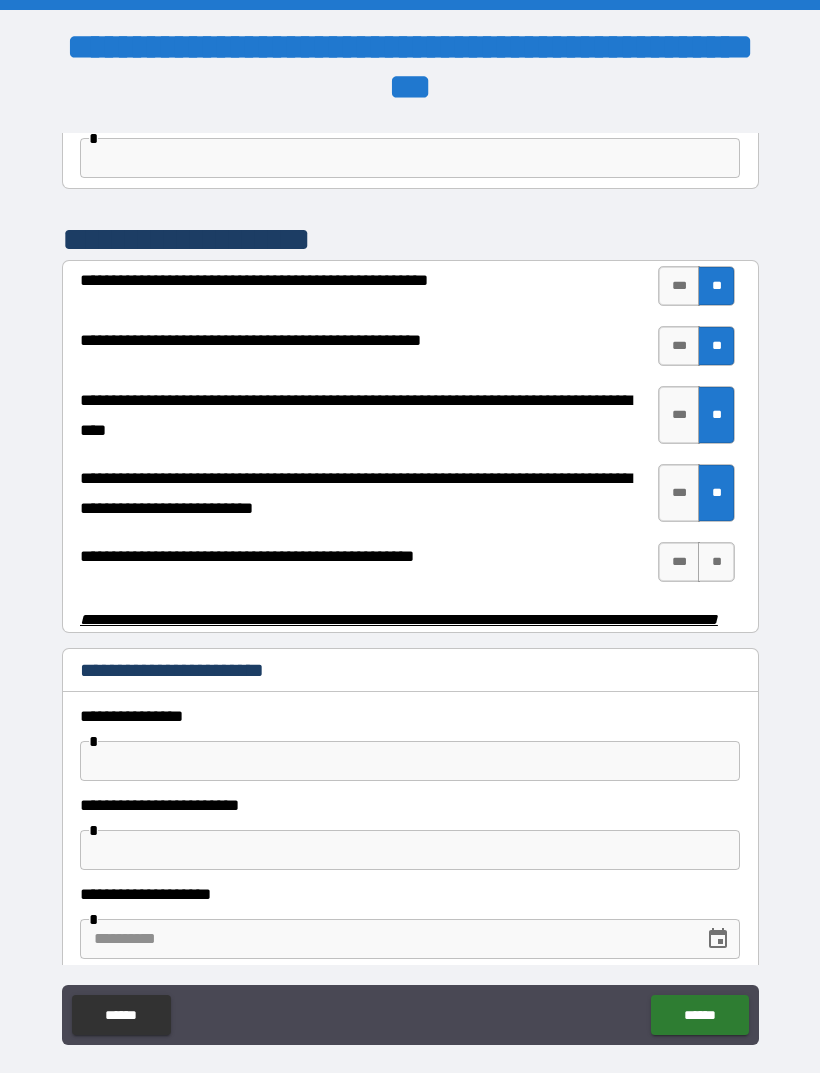 click on "**" at bounding box center [716, 562] 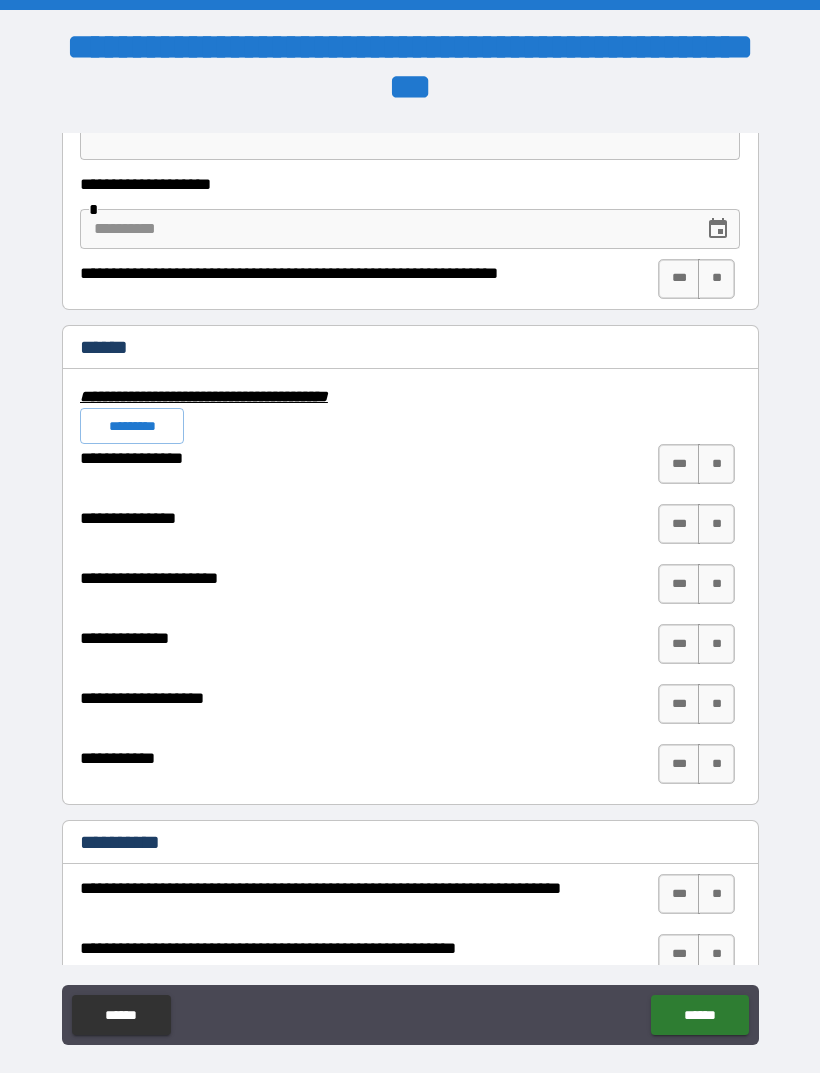 scroll, scrollTop: 4471, scrollLeft: 0, axis: vertical 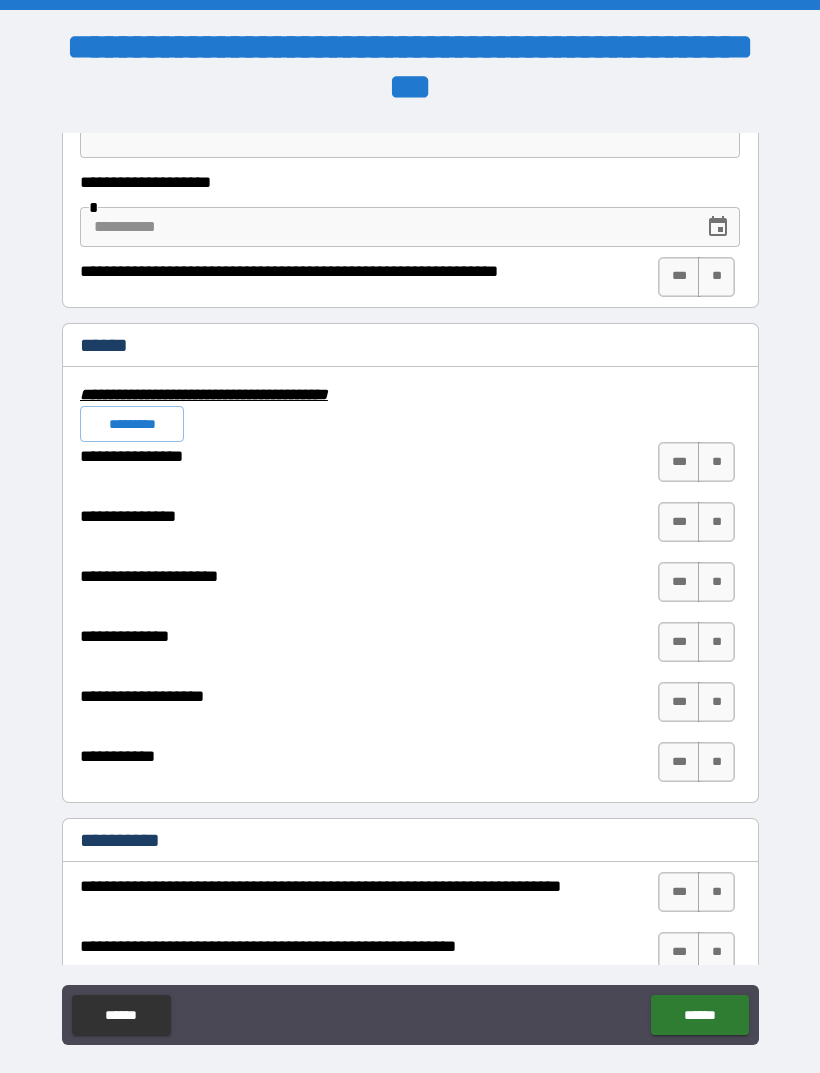 click on "**" at bounding box center (716, 462) 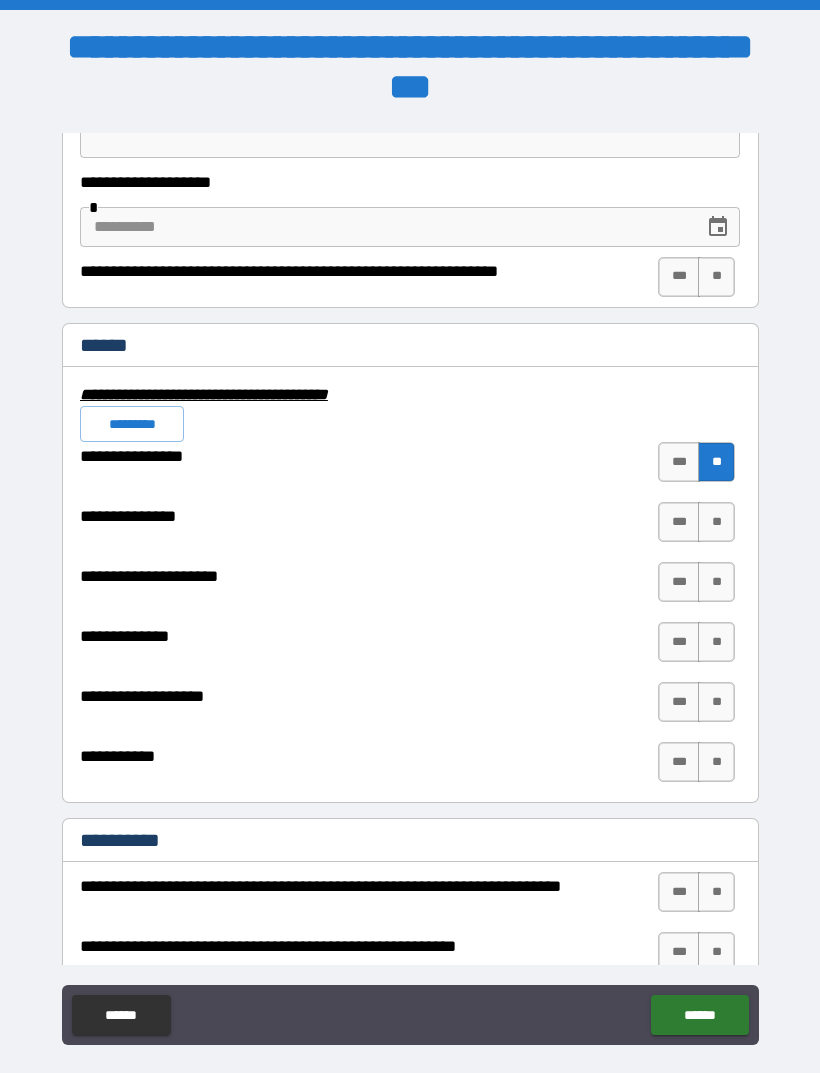 click on "**" at bounding box center [716, 522] 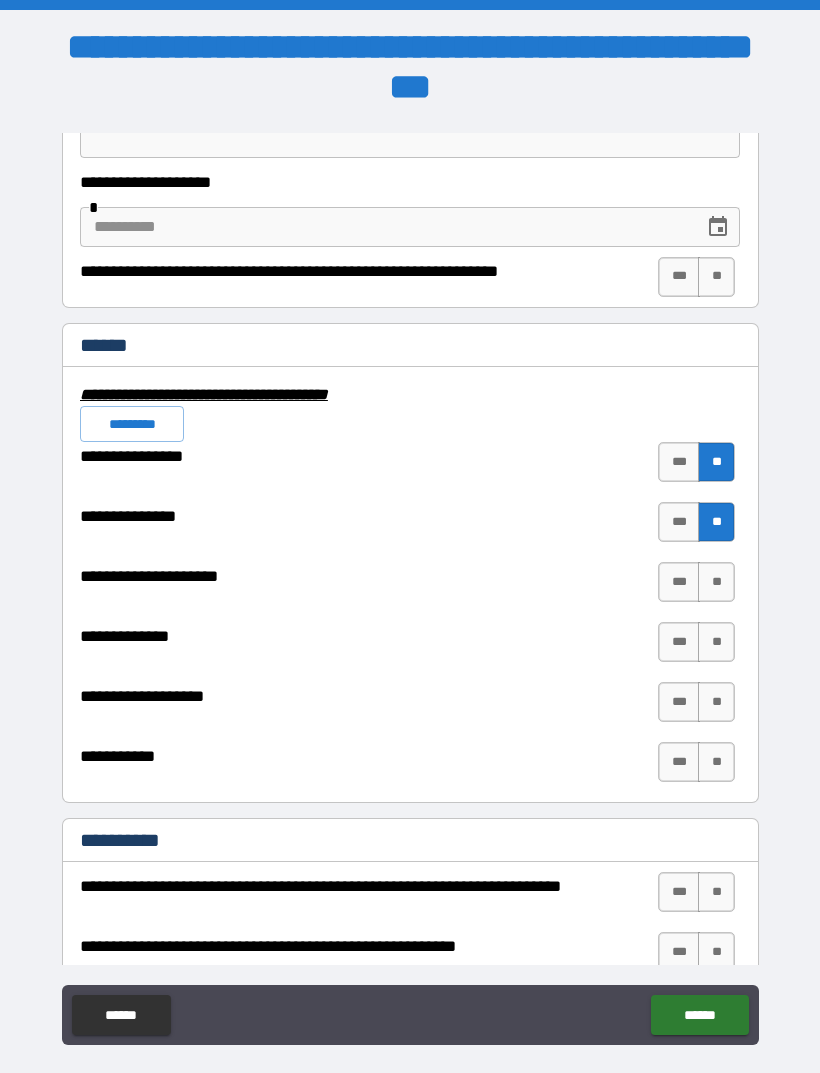 click on "**" at bounding box center [716, 522] 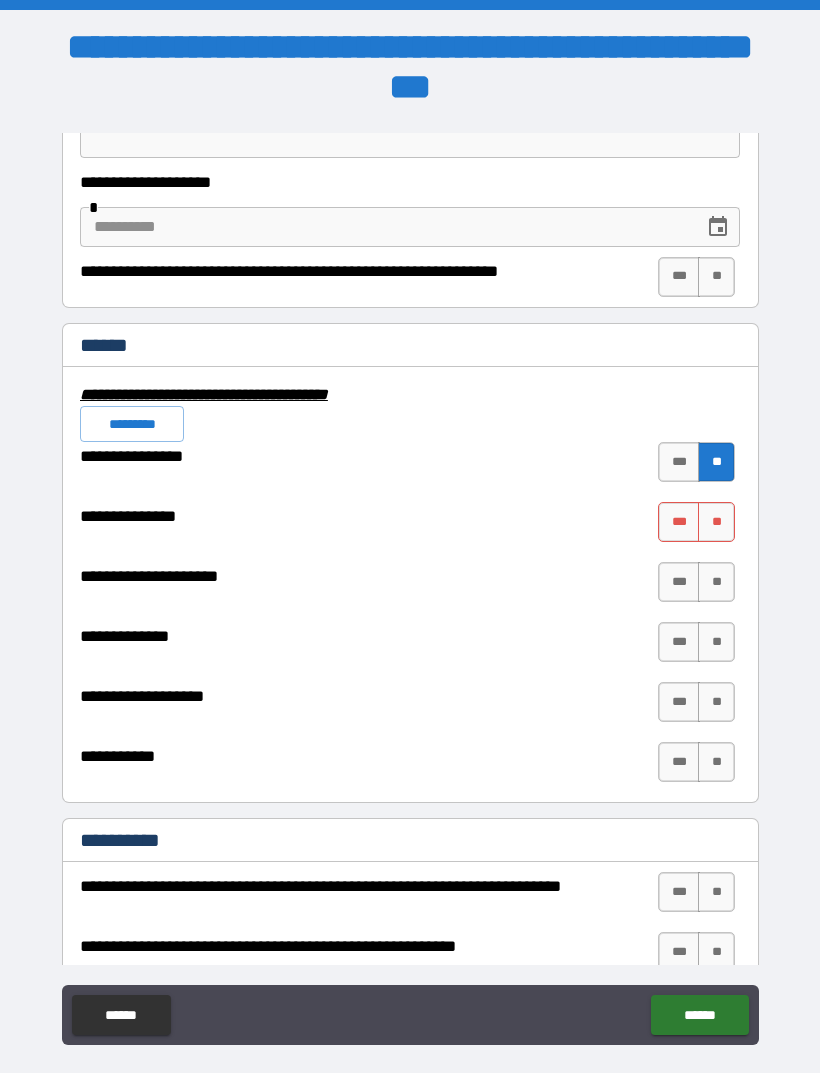 click on "**" at bounding box center (716, 522) 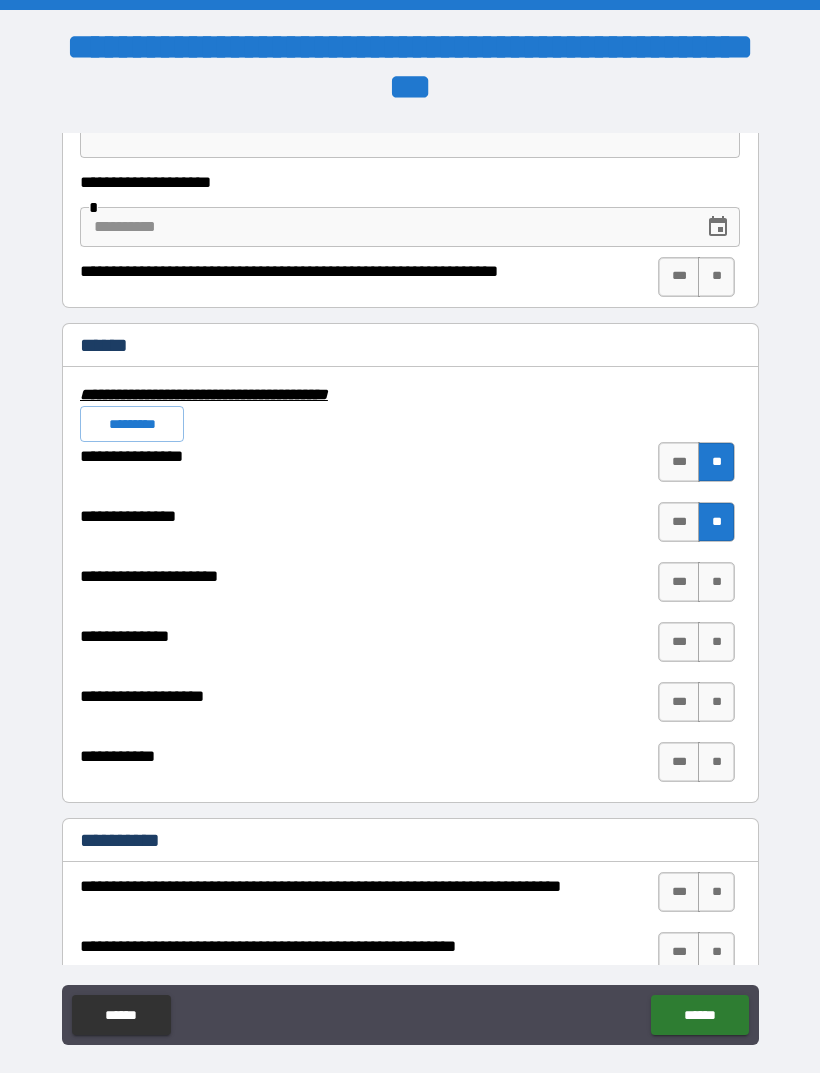 click on "**" at bounding box center [716, 582] 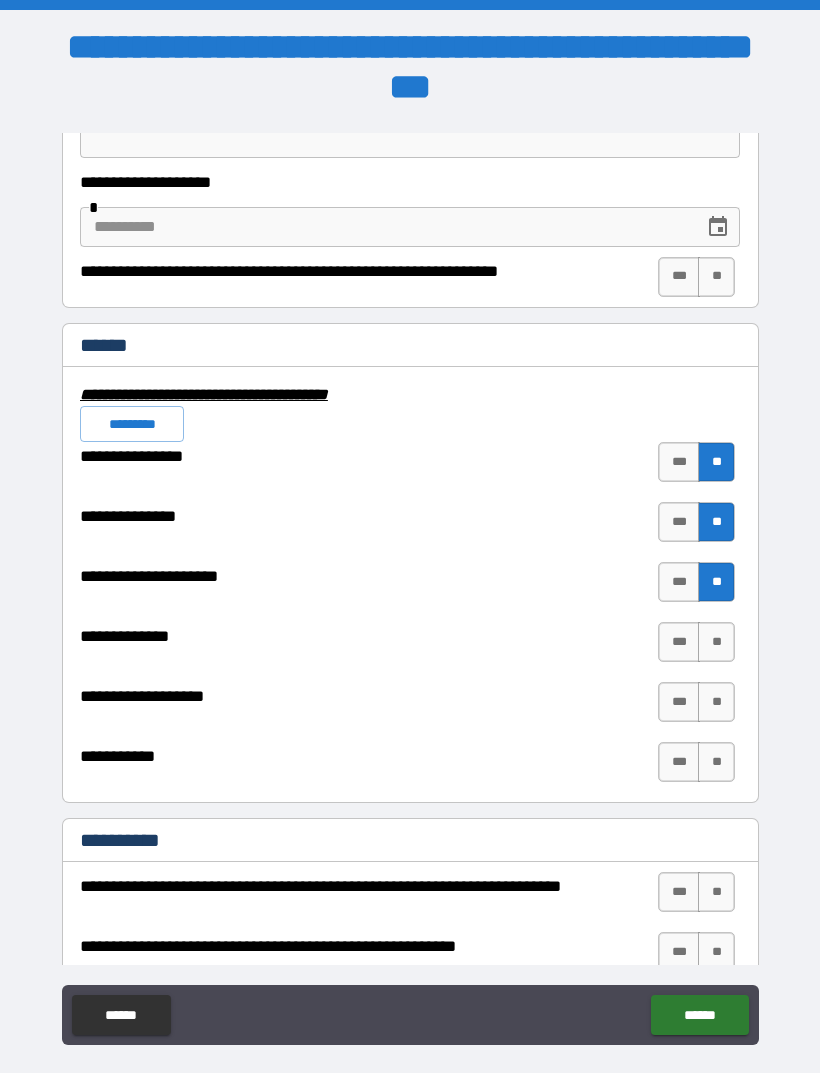 click on "**" at bounding box center (716, 642) 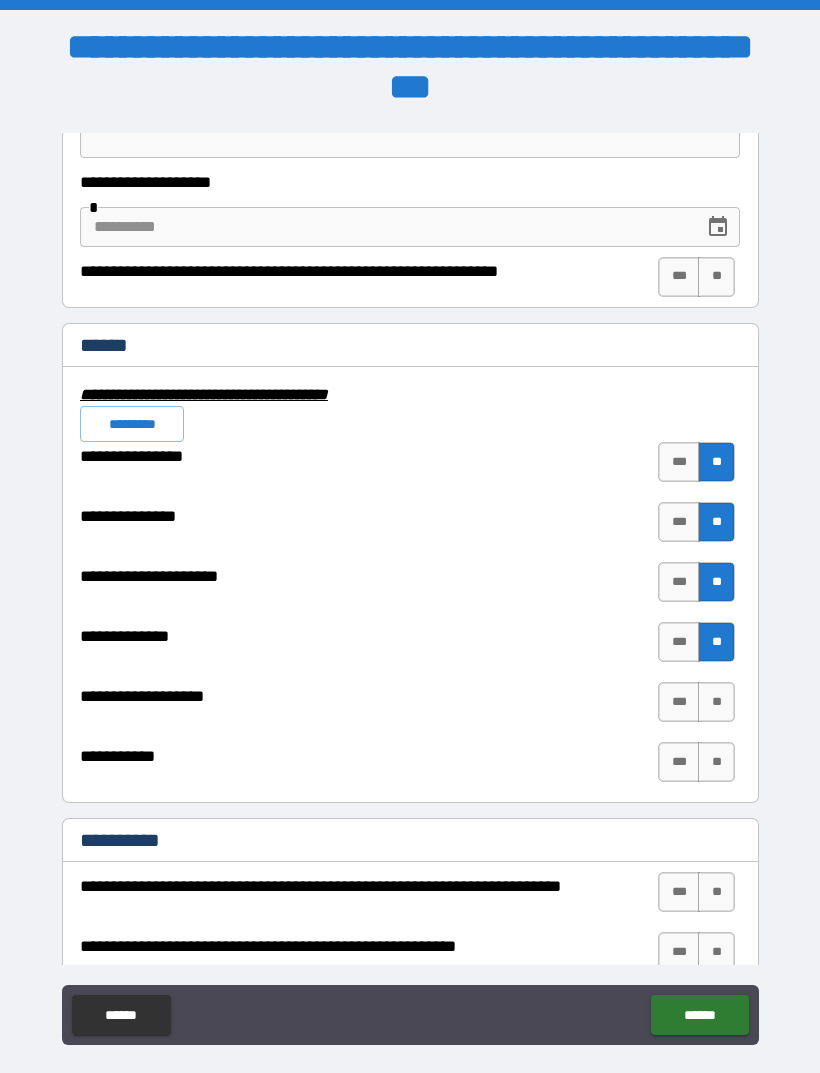 click on "**" at bounding box center [716, 702] 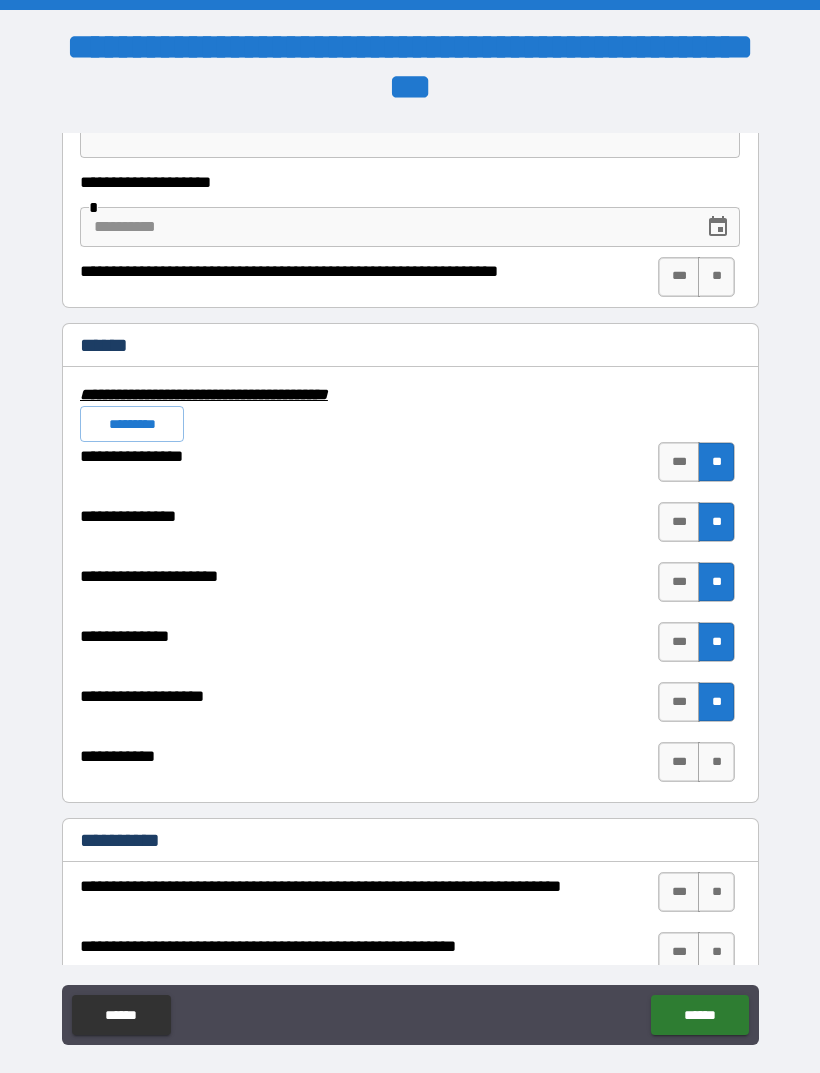 click on "***" at bounding box center (679, 762) 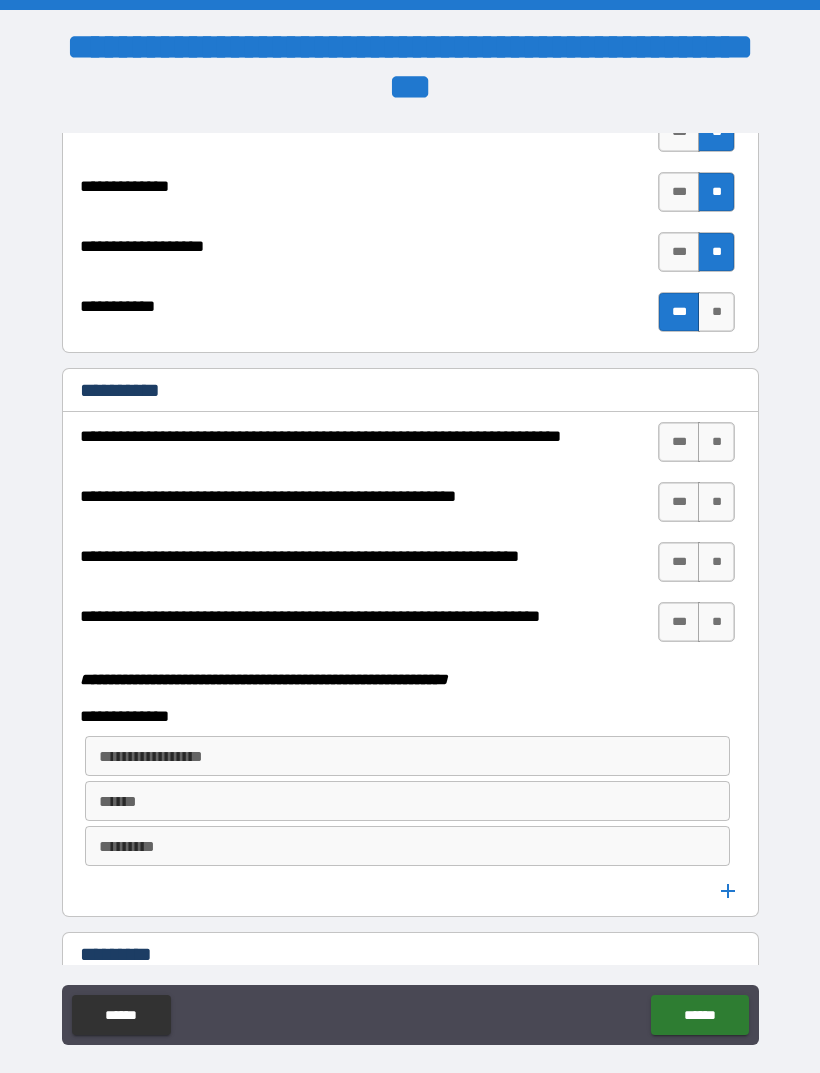 scroll, scrollTop: 4933, scrollLeft: 0, axis: vertical 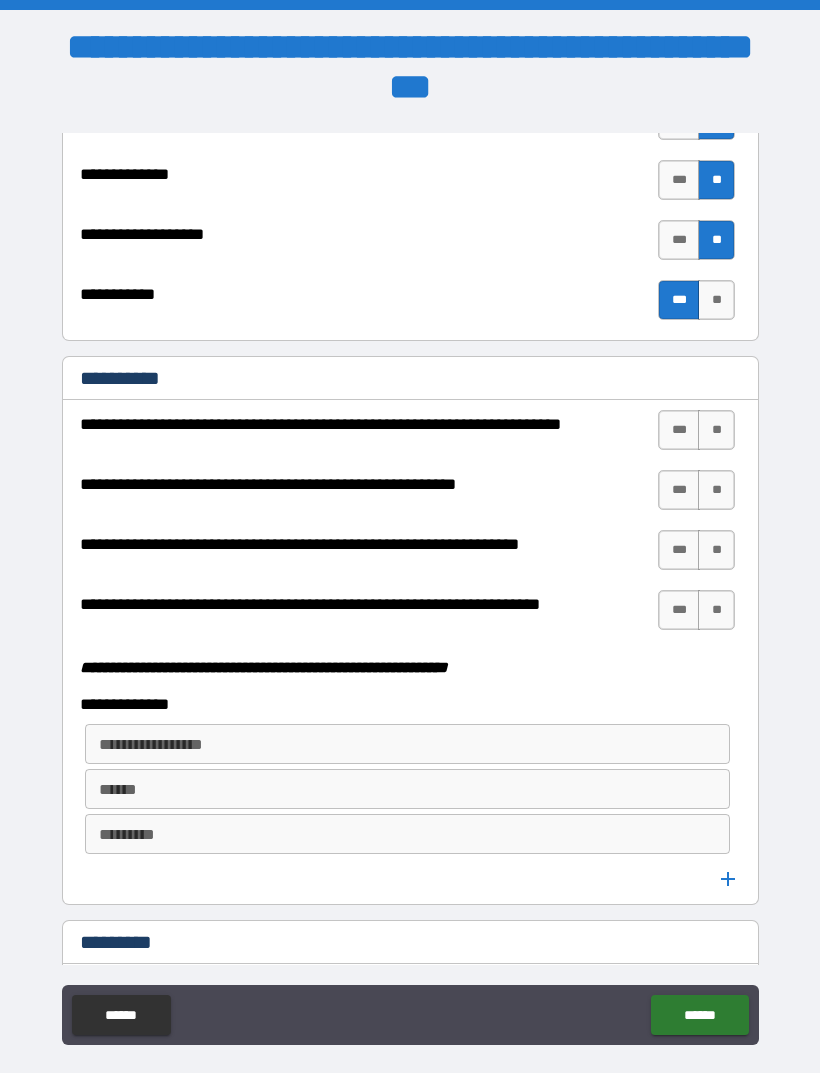 click on "**" at bounding box center [716, 430] 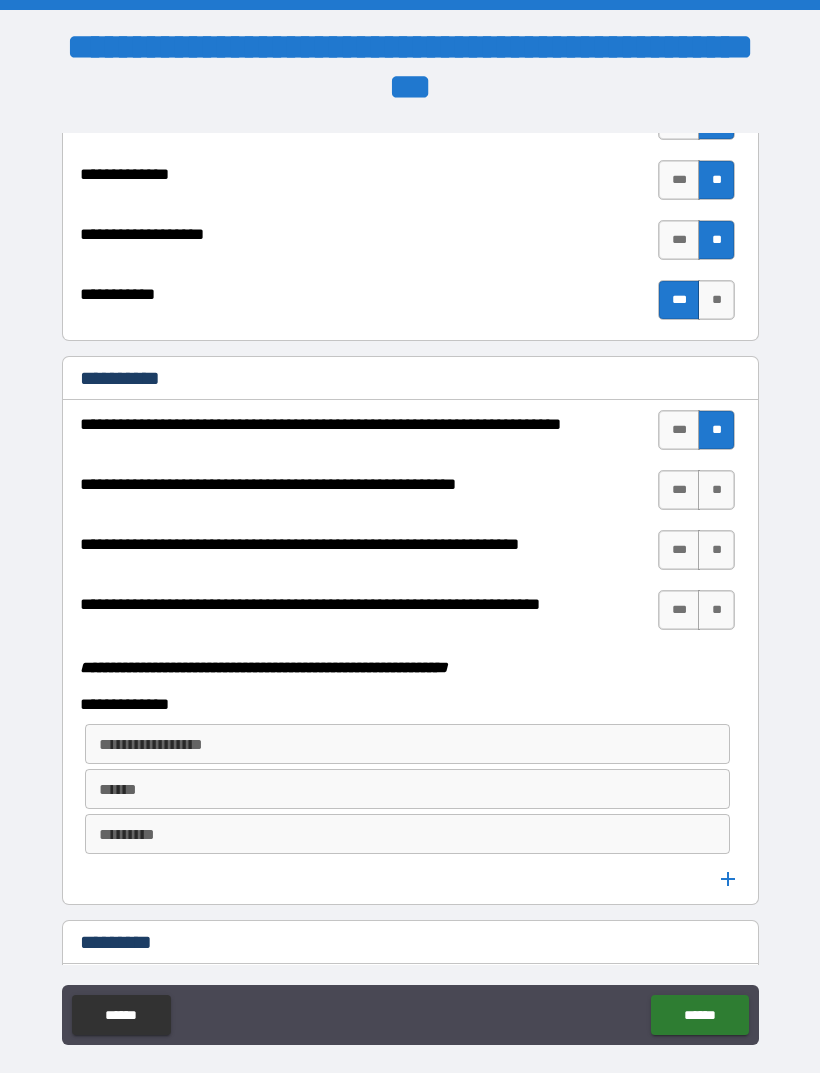 click on "**" at bounding box center (716, 490) 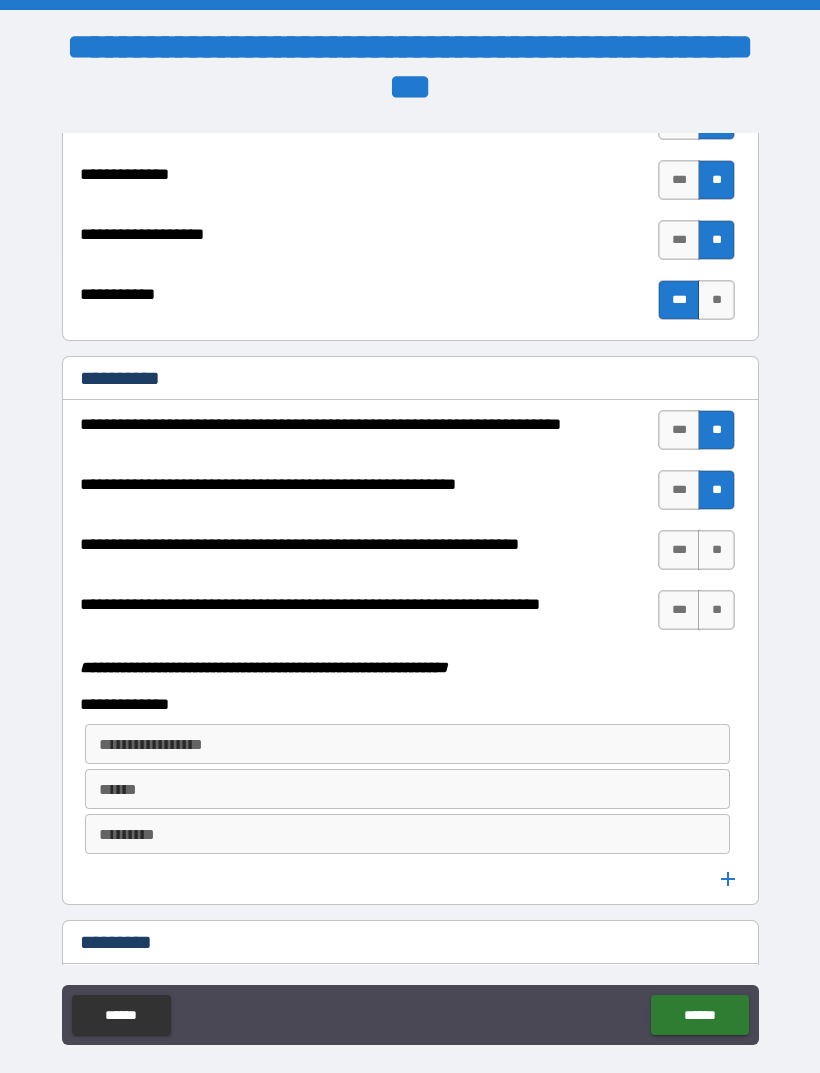 click on "**" at bounding box center [716, 550] 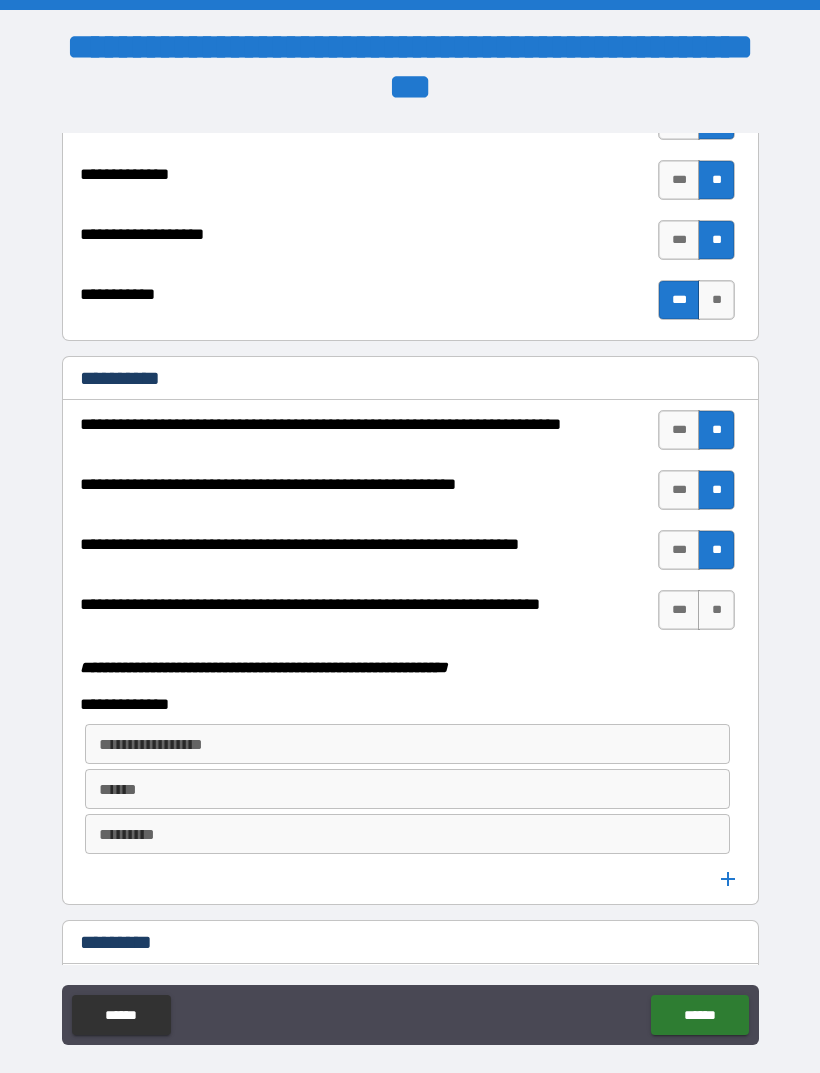 click on "**" at bounding box center [716, 610] 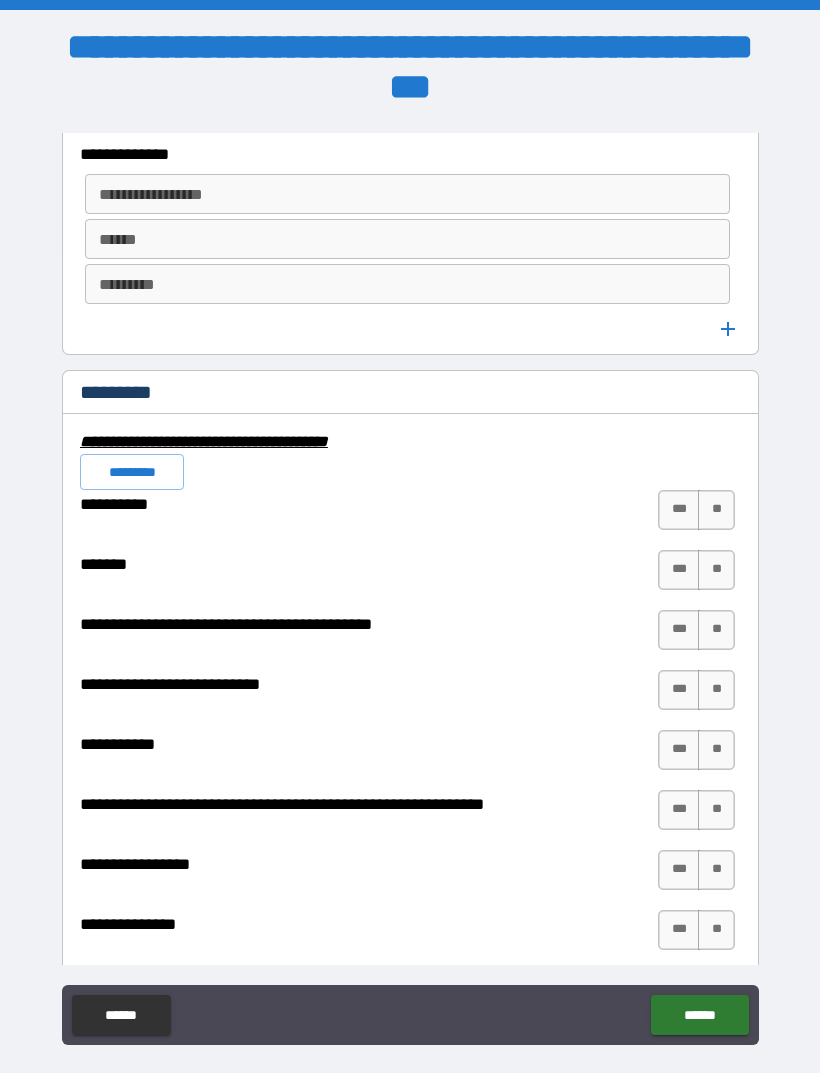 scroll, scrollTop: 5497, scrollLeft: 0, axis: vertical 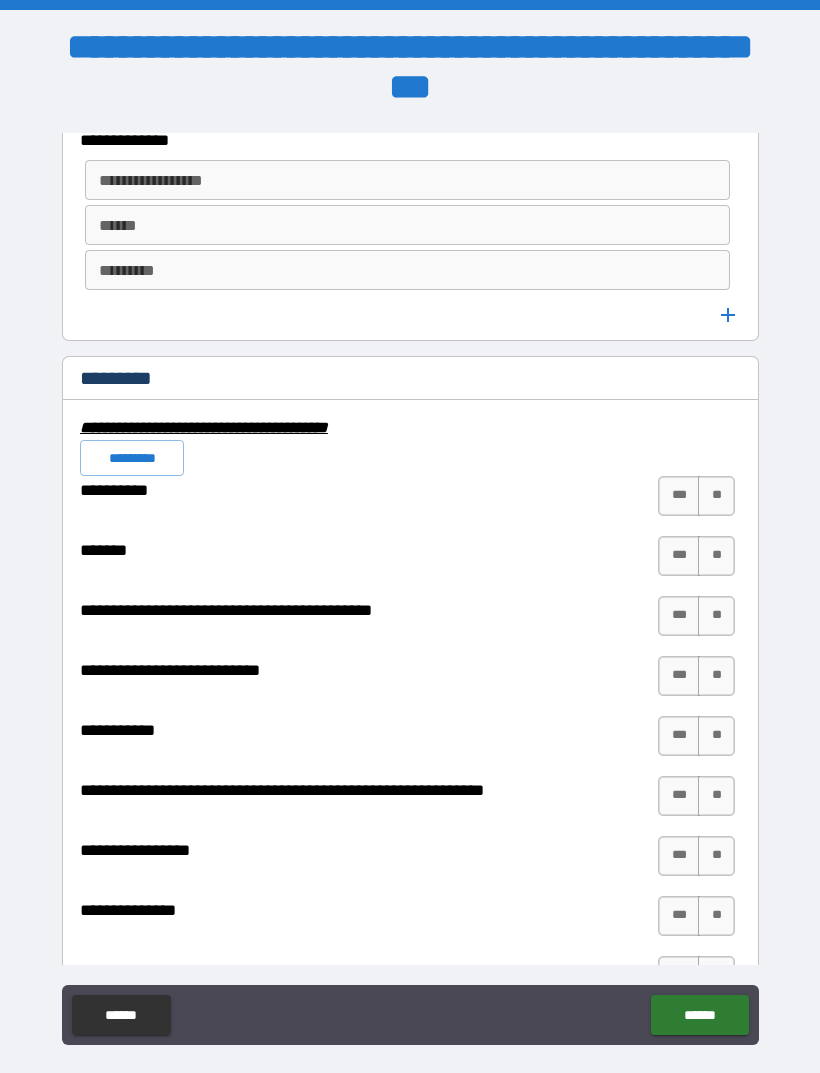 click on "**" at bounding box center [716, 496] 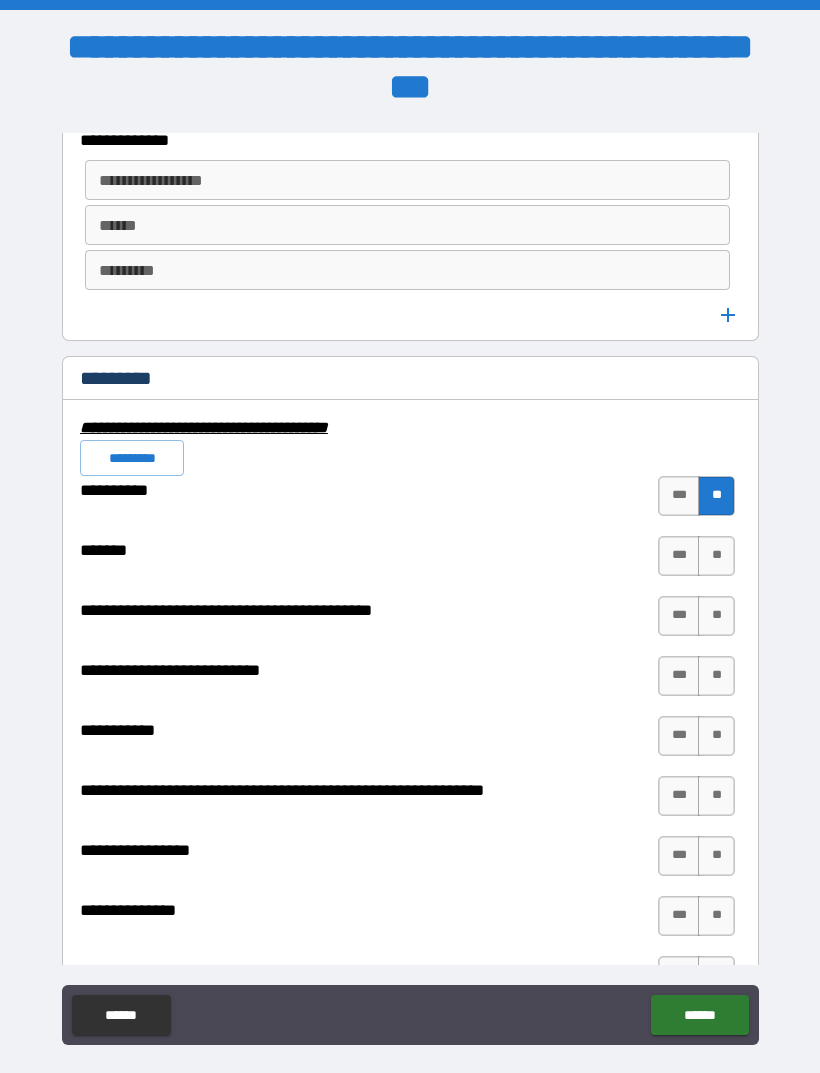 click on "**" at bounding box center [716, 556] 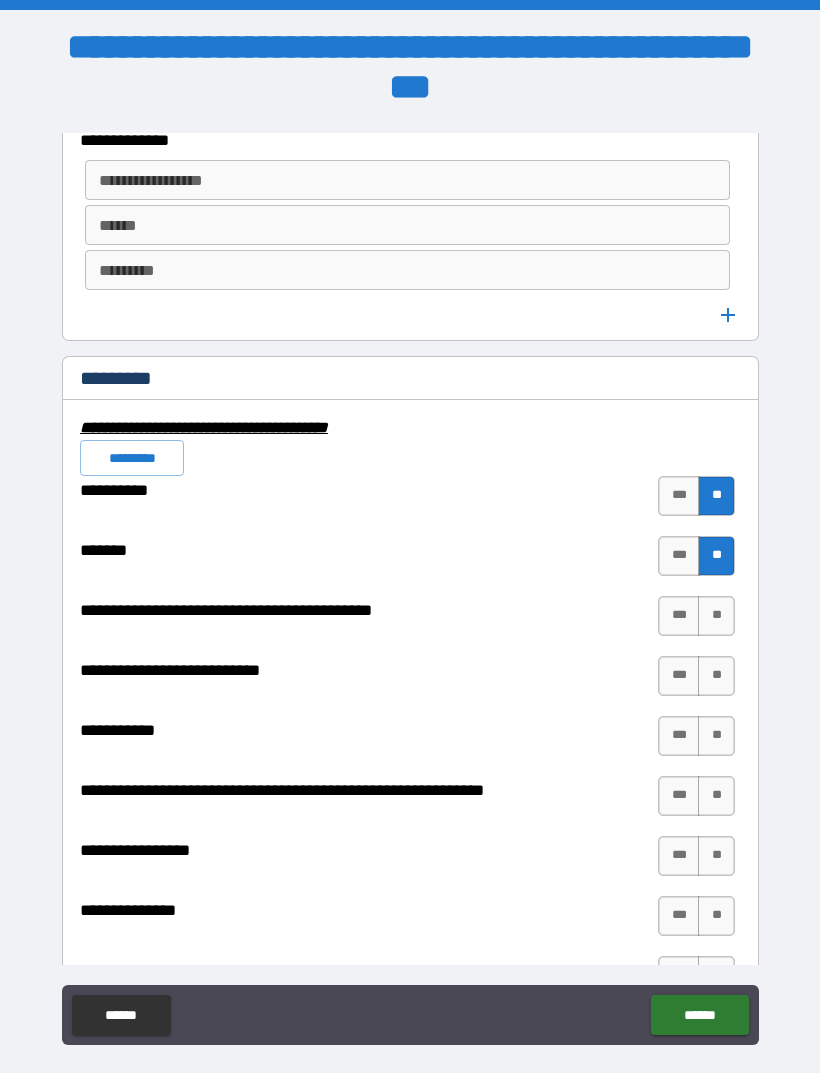 click on "**" at bounding box center (716, 616) 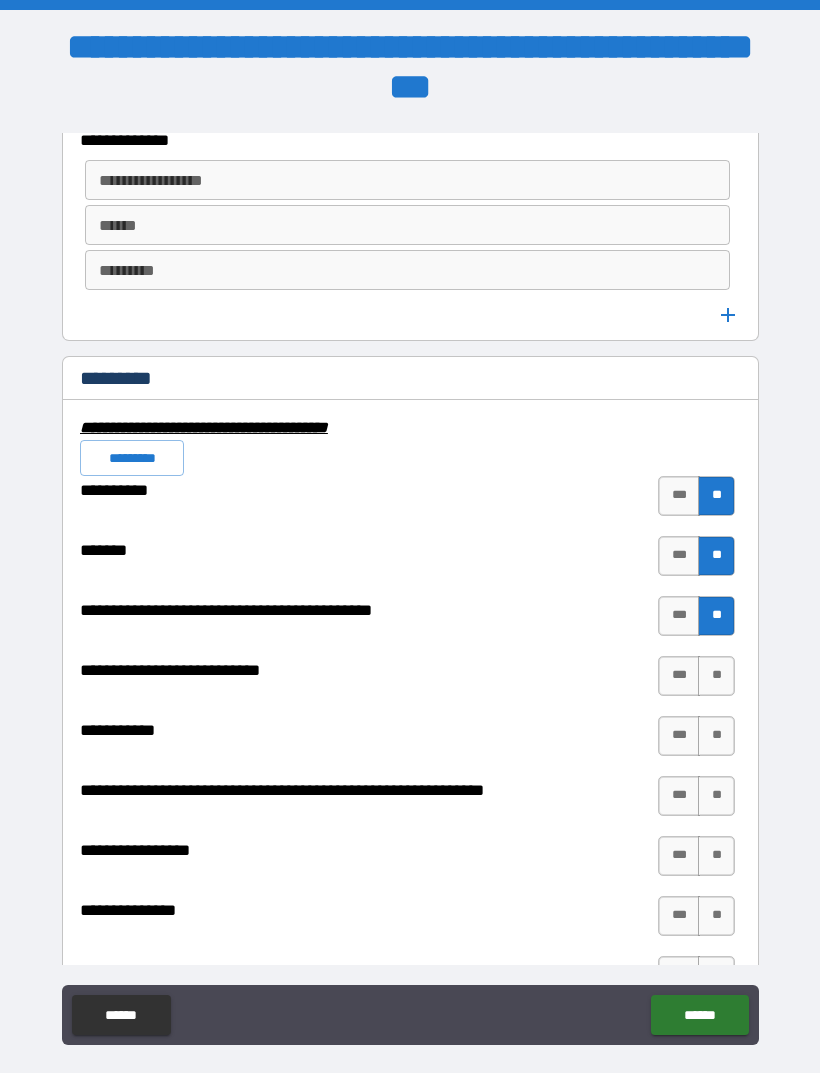 click on "**" at bounding box center (716, 676) 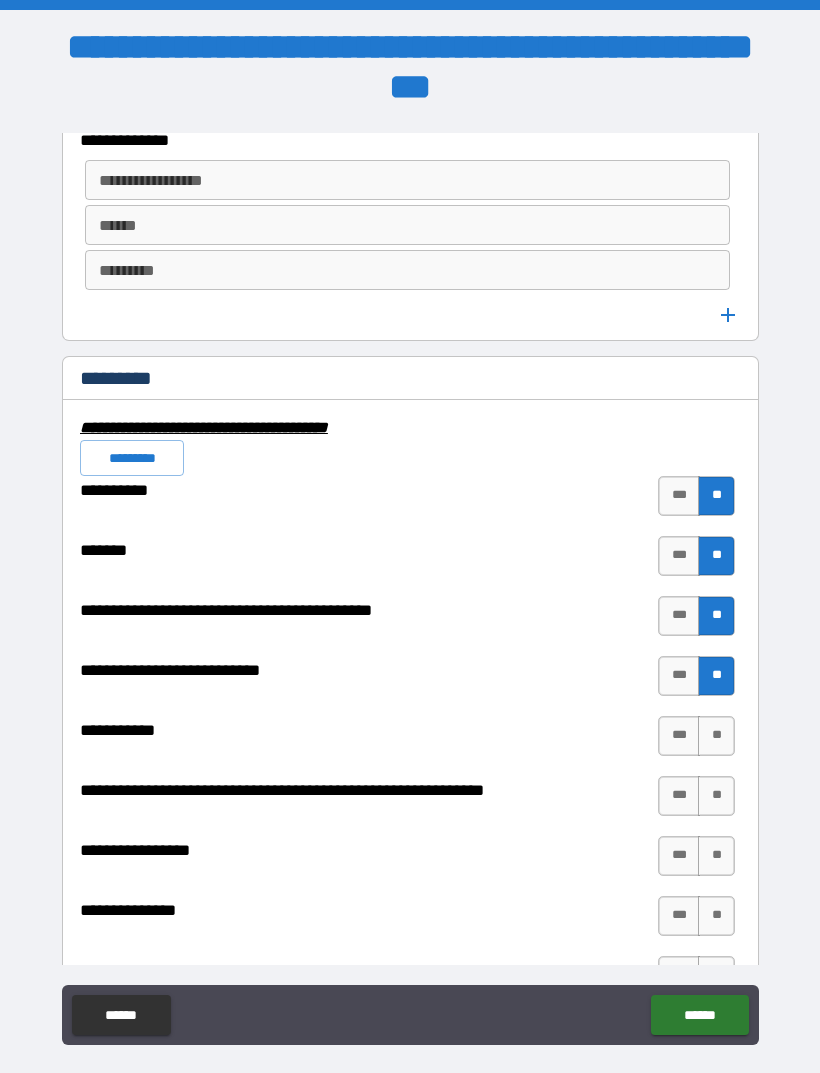 click on "**" at bounding box center (716, 736) 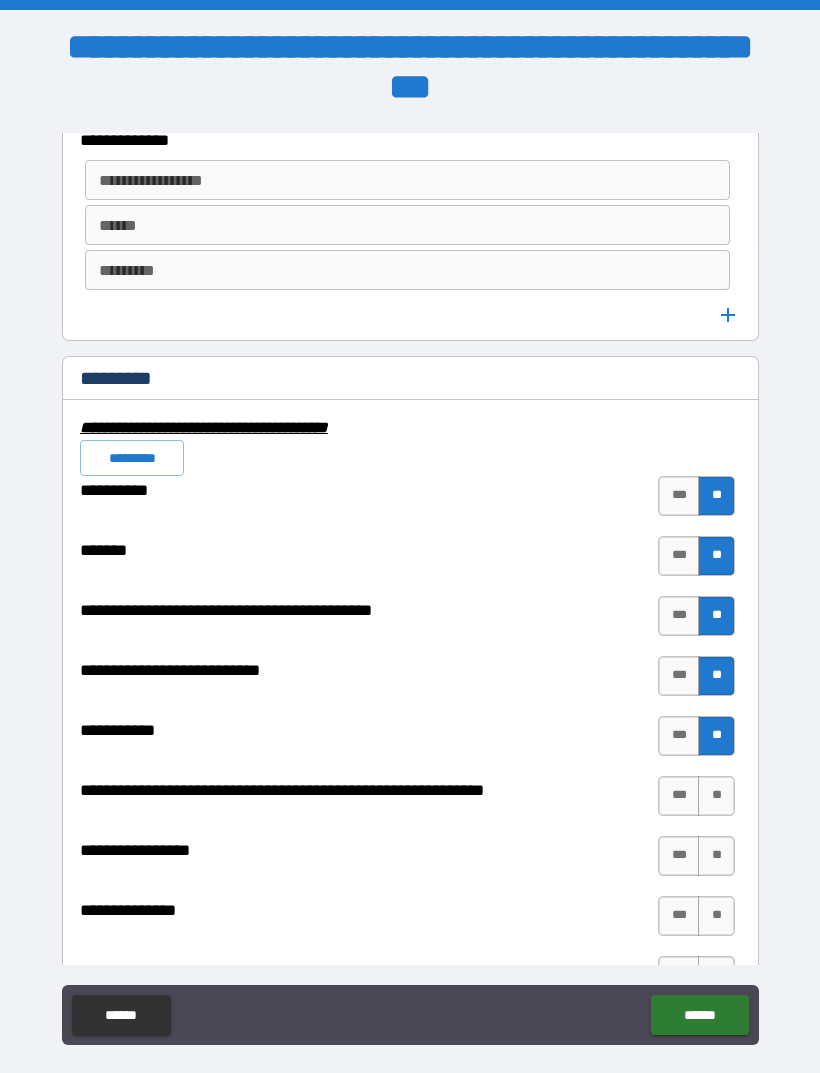 click on "***" at bounding box center (679, 796) 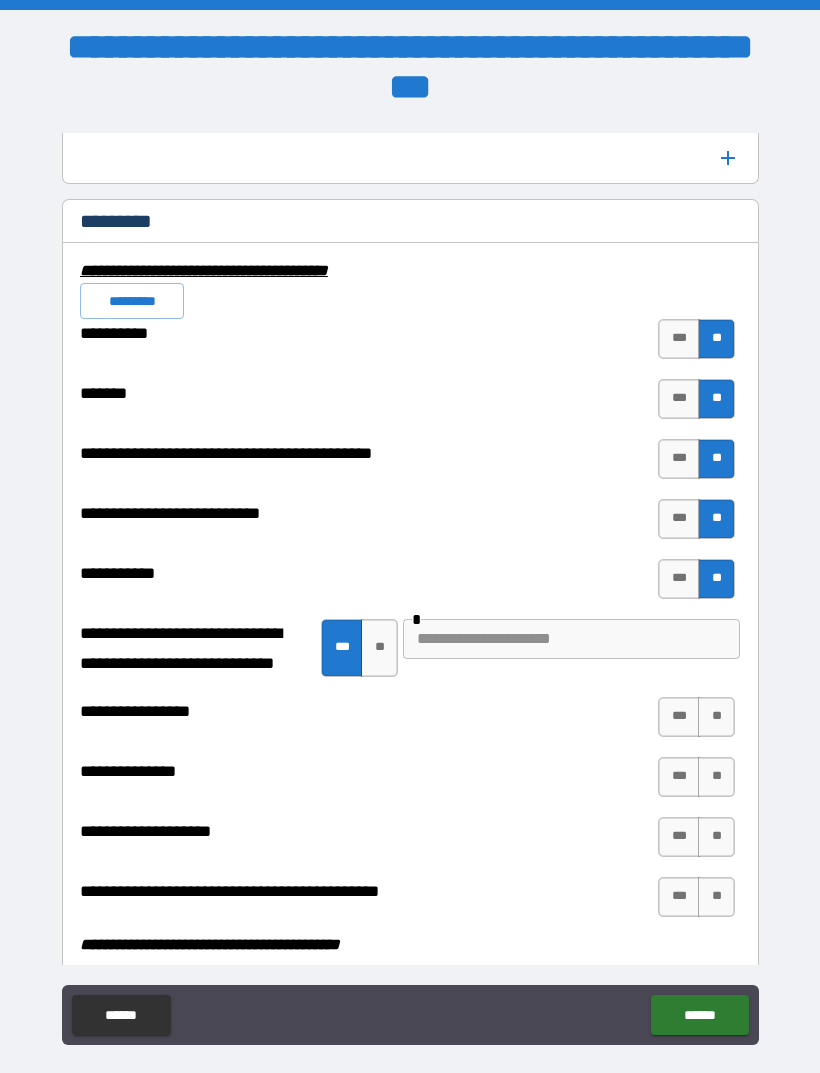 scroll, scrollTop: 5661, scrollLeft: 0, axis: vertical 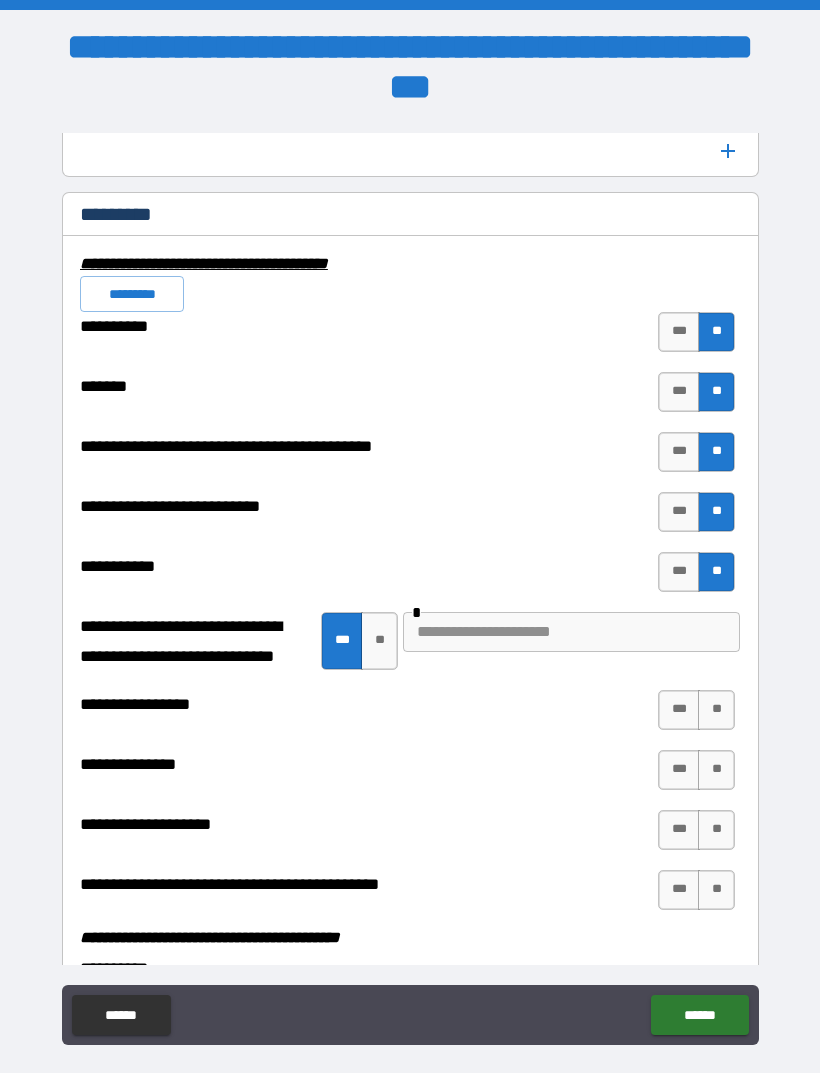click on "**" at bounding box center (716, 710) 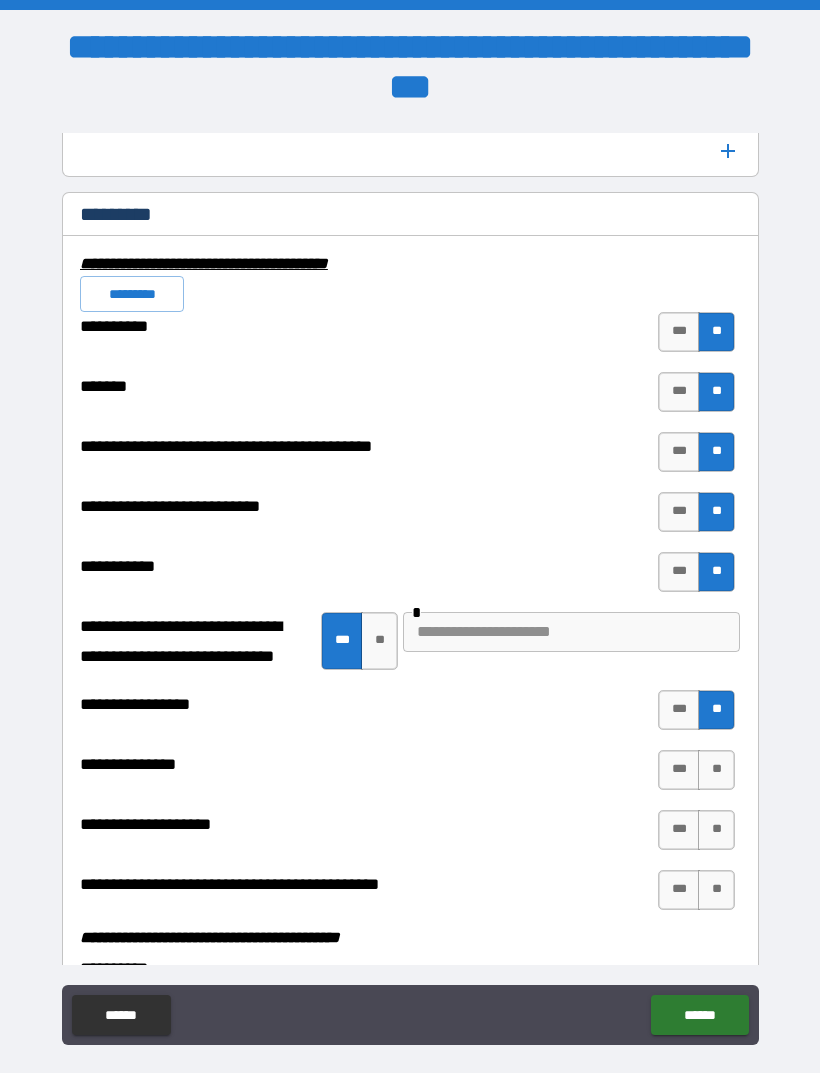click on "**" at bounding box center [716, 770] 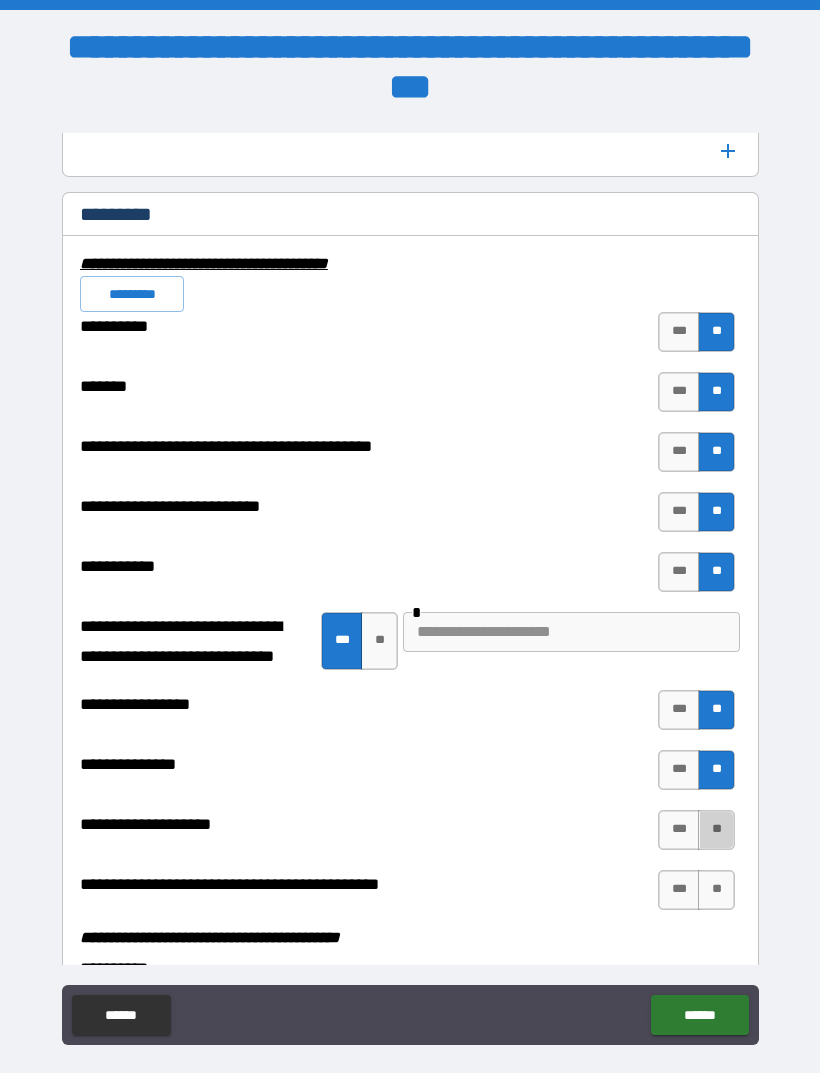 click on "**" at bounding box center [716, 830] 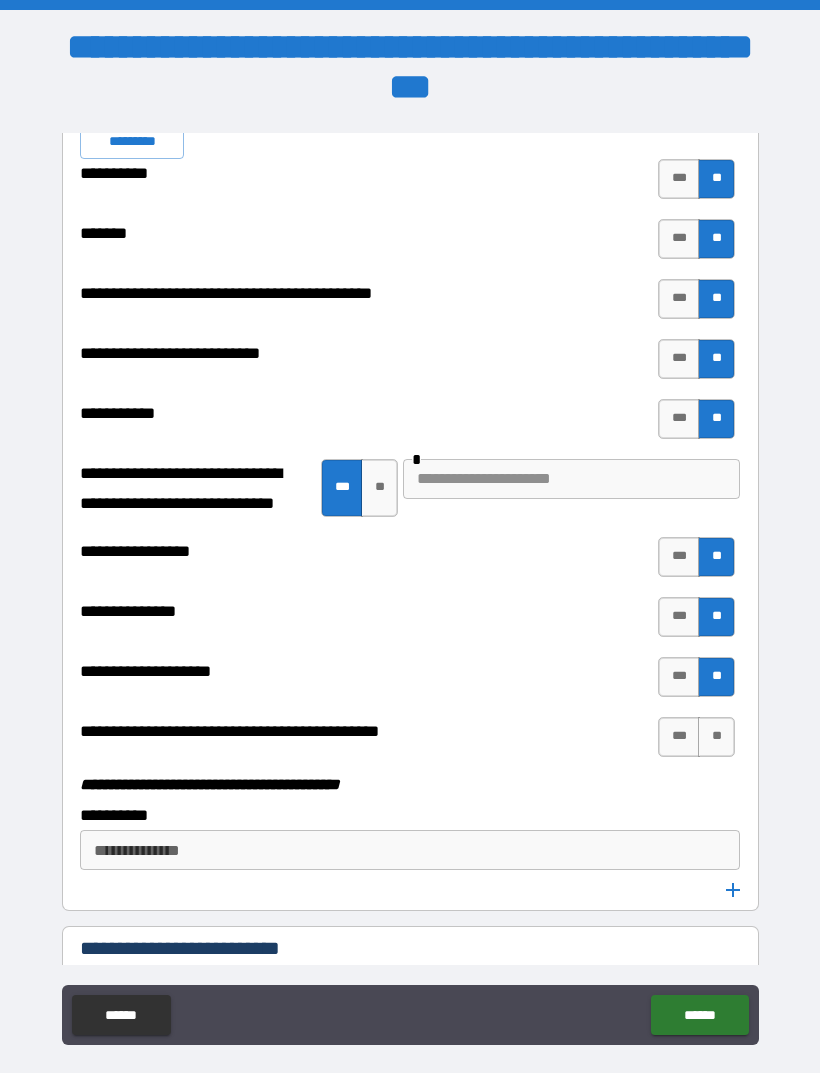 scroll, scrollTop: 5812, scrollLeft: 0, axis: vertical 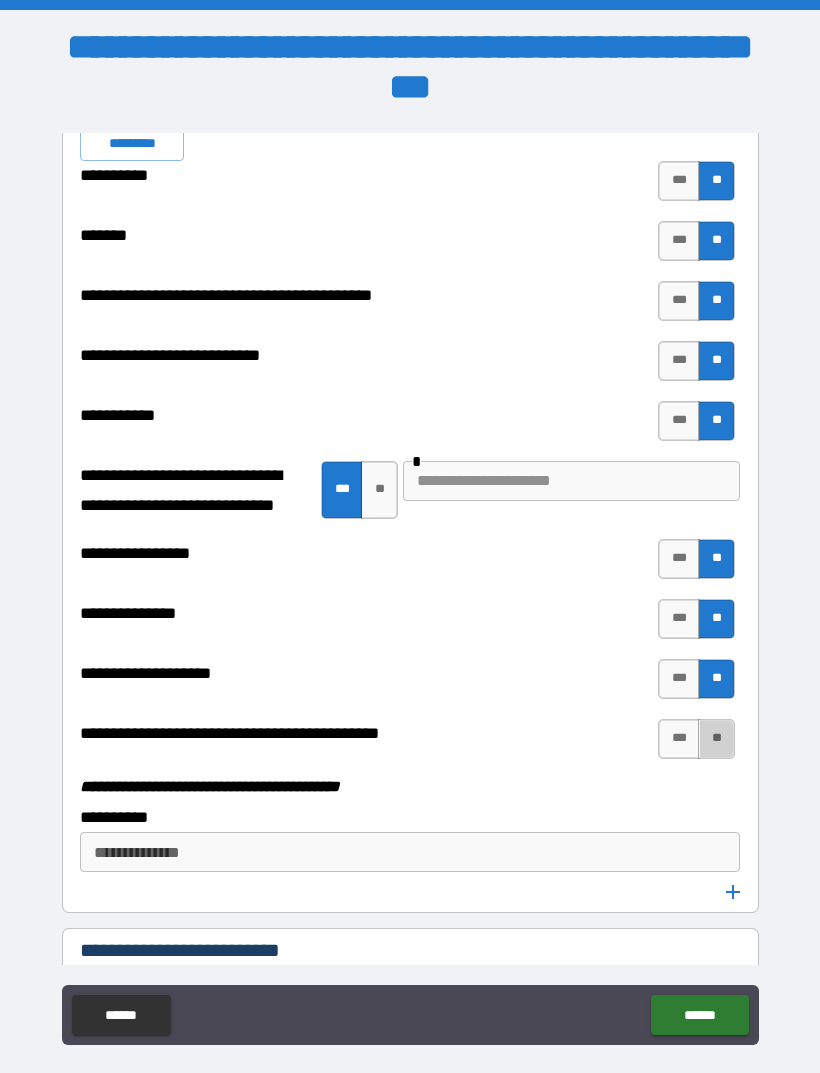 click on "**" at bounding box center (716, 739) 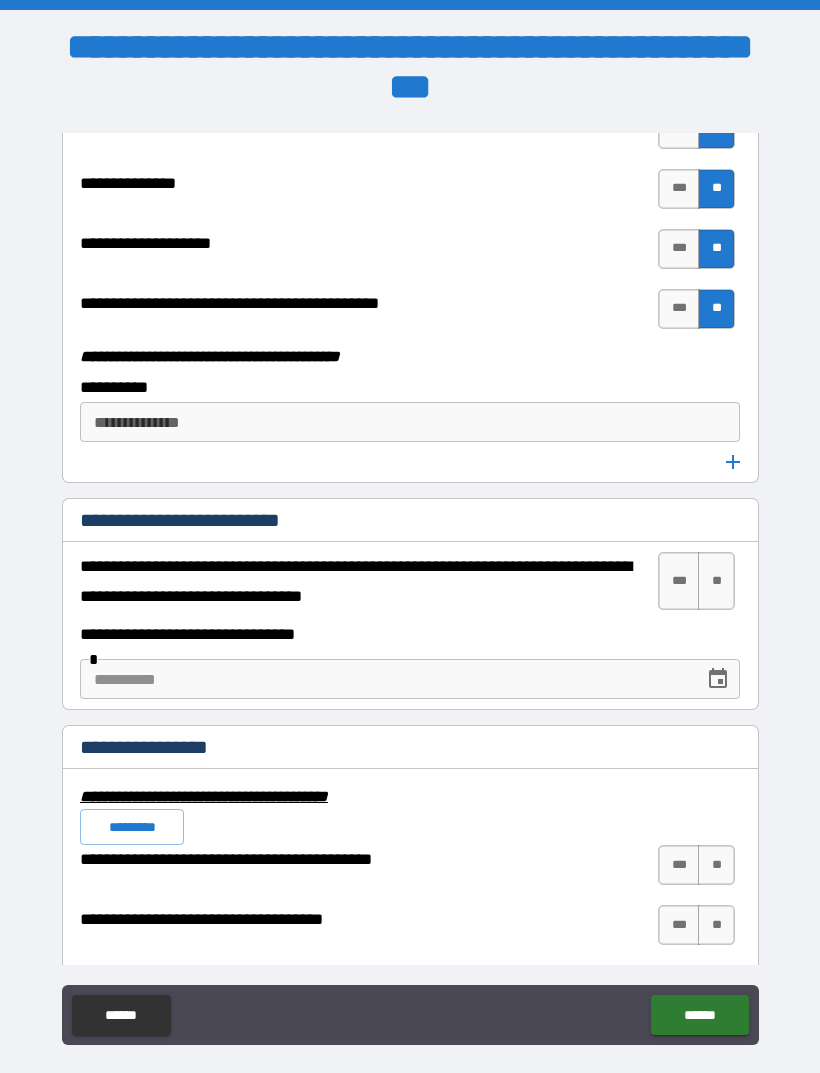scroll, scrollTop: 6243, scrollLeft: 0, axis: vertical 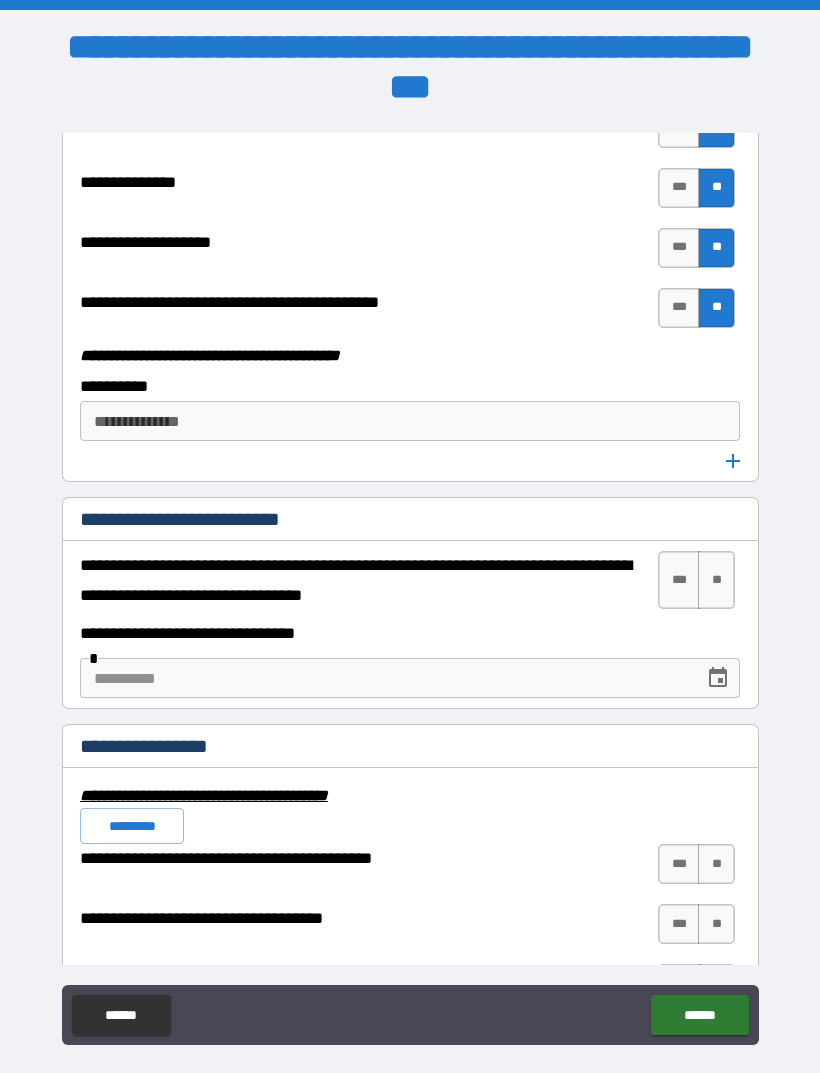 click on "**" at bounding box center (716, 580) 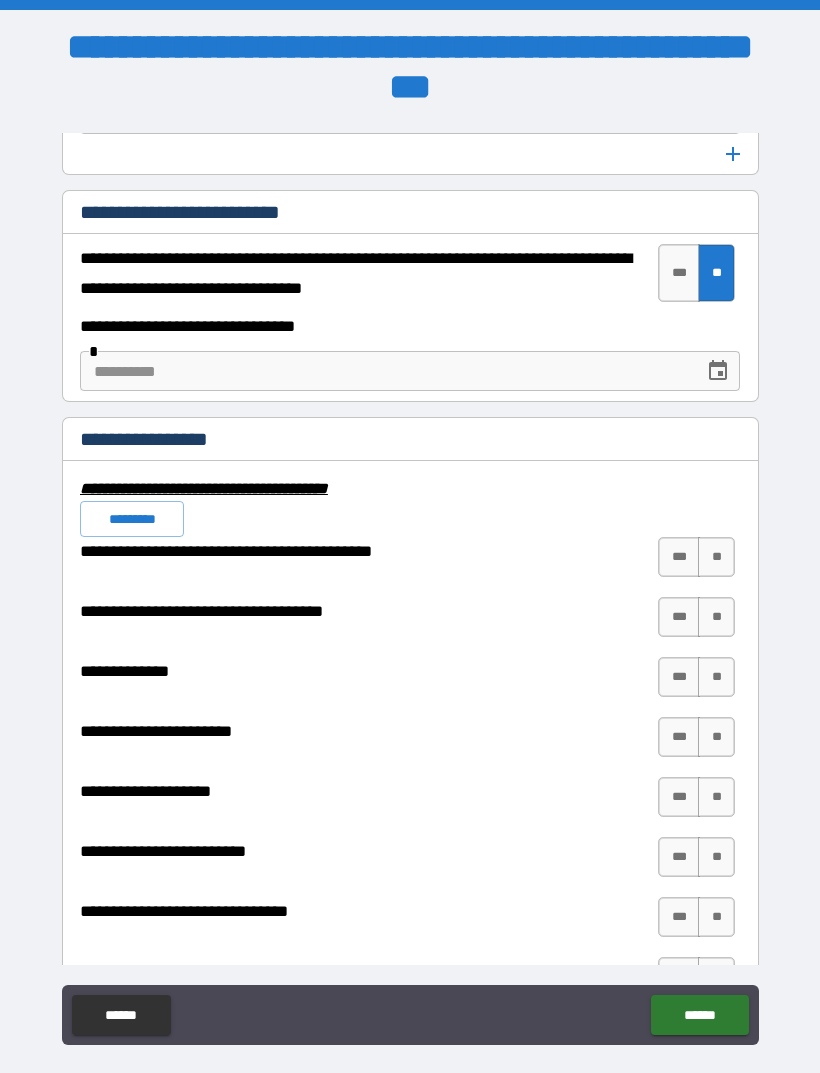 scroll, scrollTop: 6557, scrollLeft: 0, axis: vertical 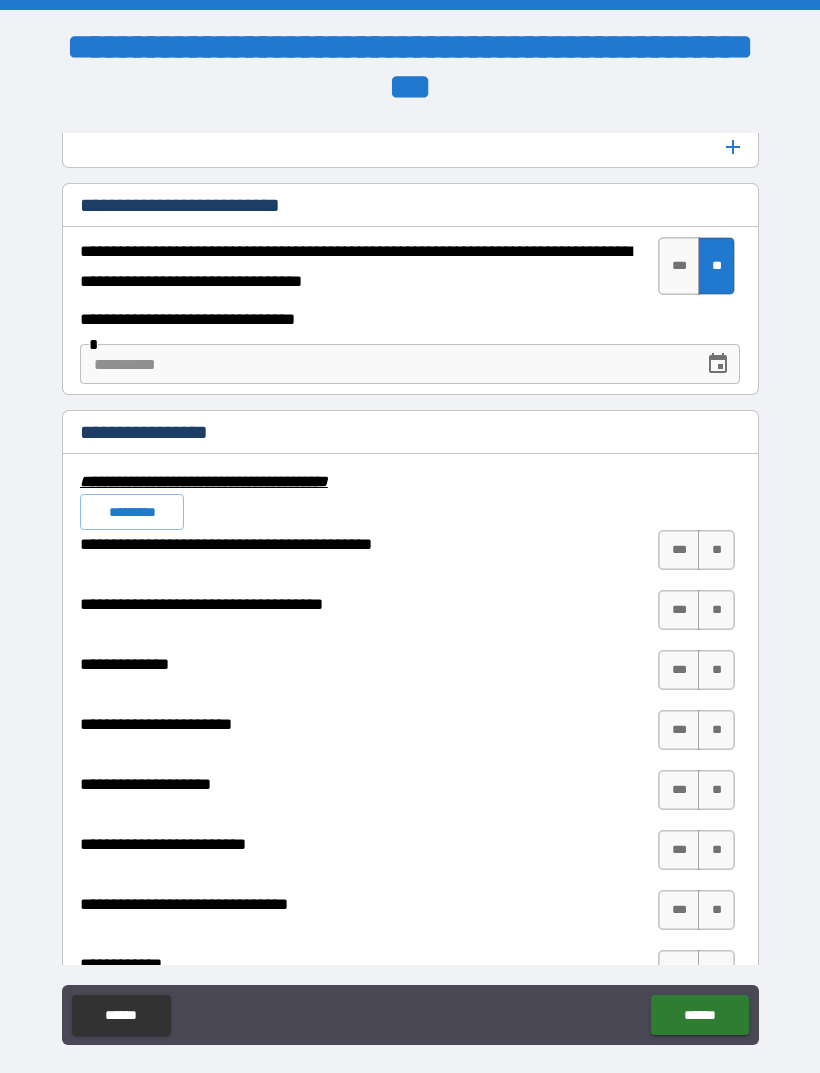 click on "**" at bounding box center [716, 550] 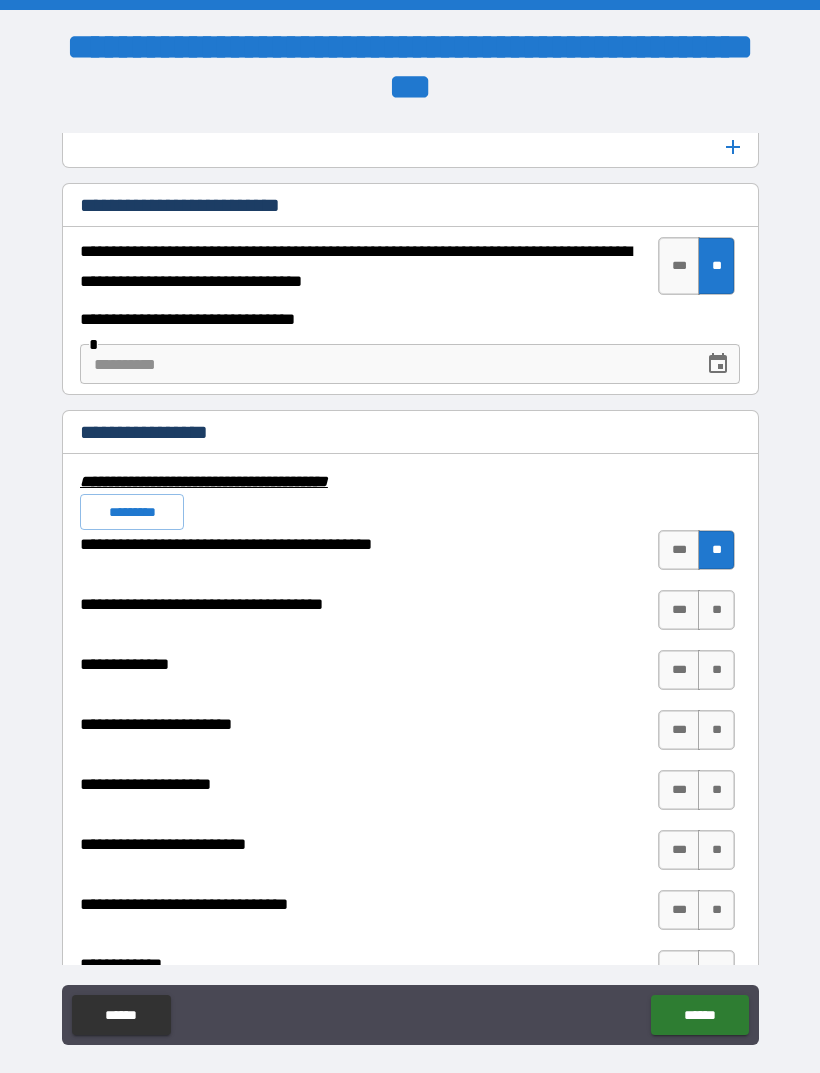 click on "**" at bounding box center (716, 610) 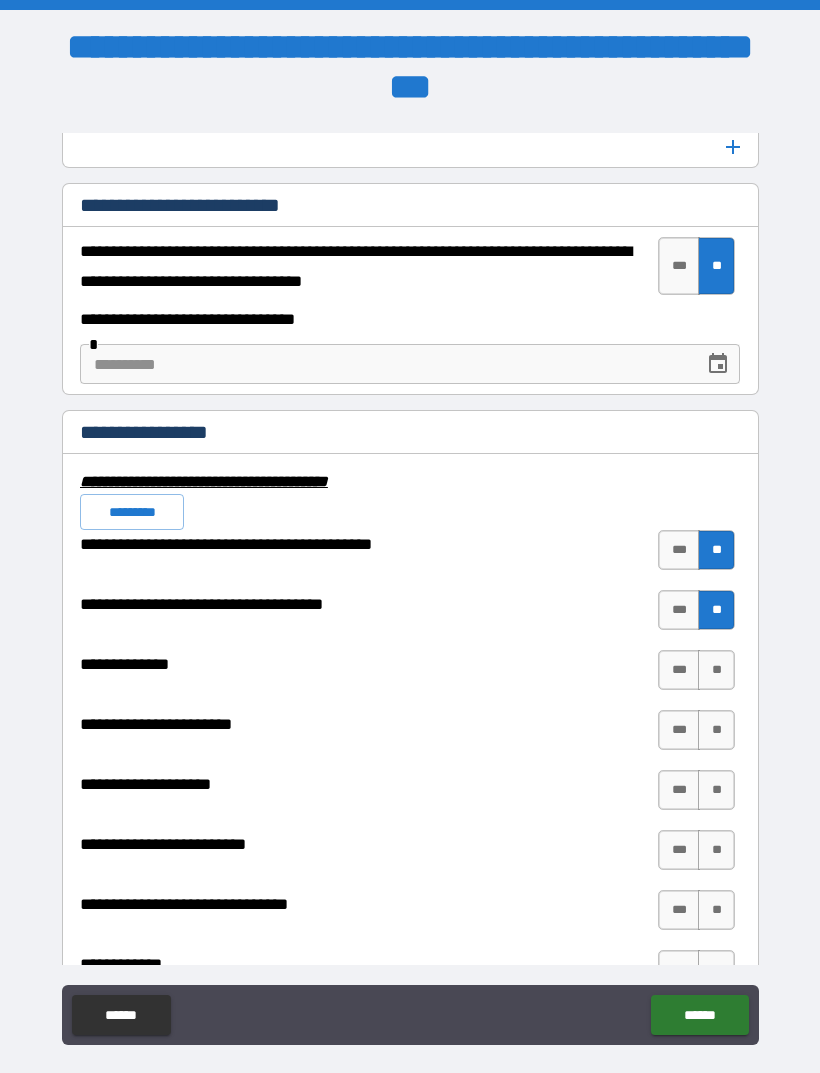 click on "**" at bounding box center (716, 670) 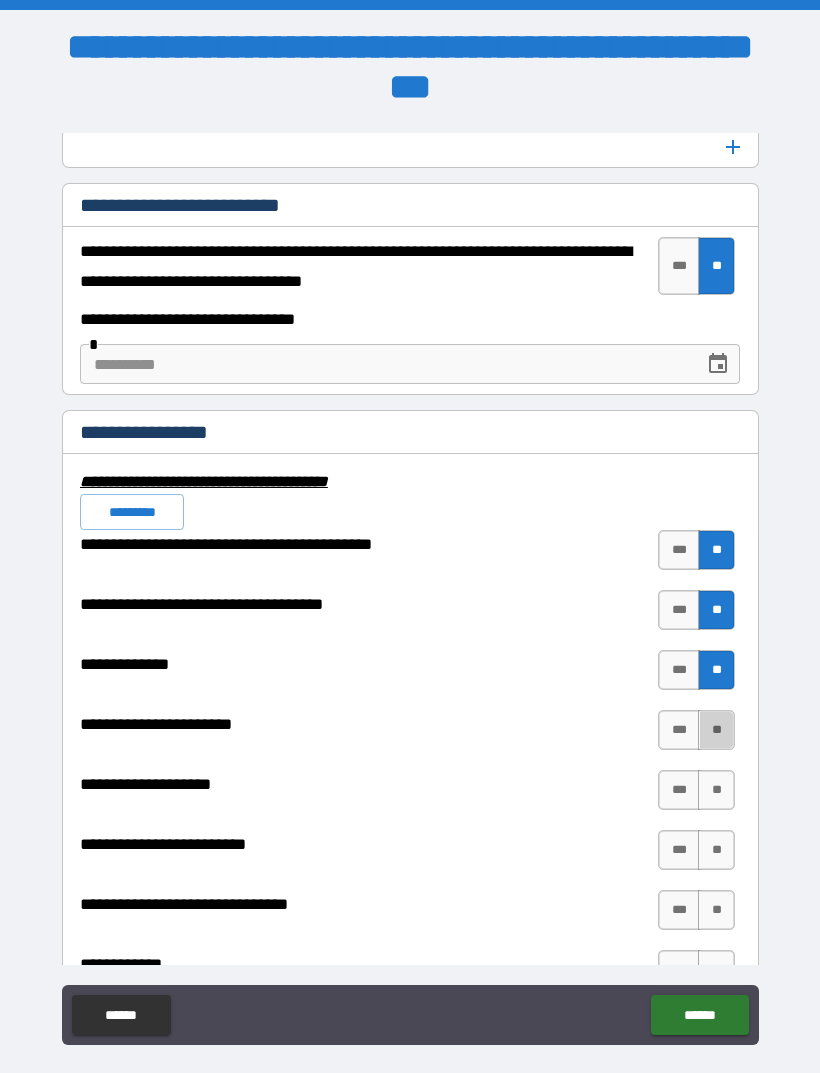 click on "**" at bounding box center [716, 730] 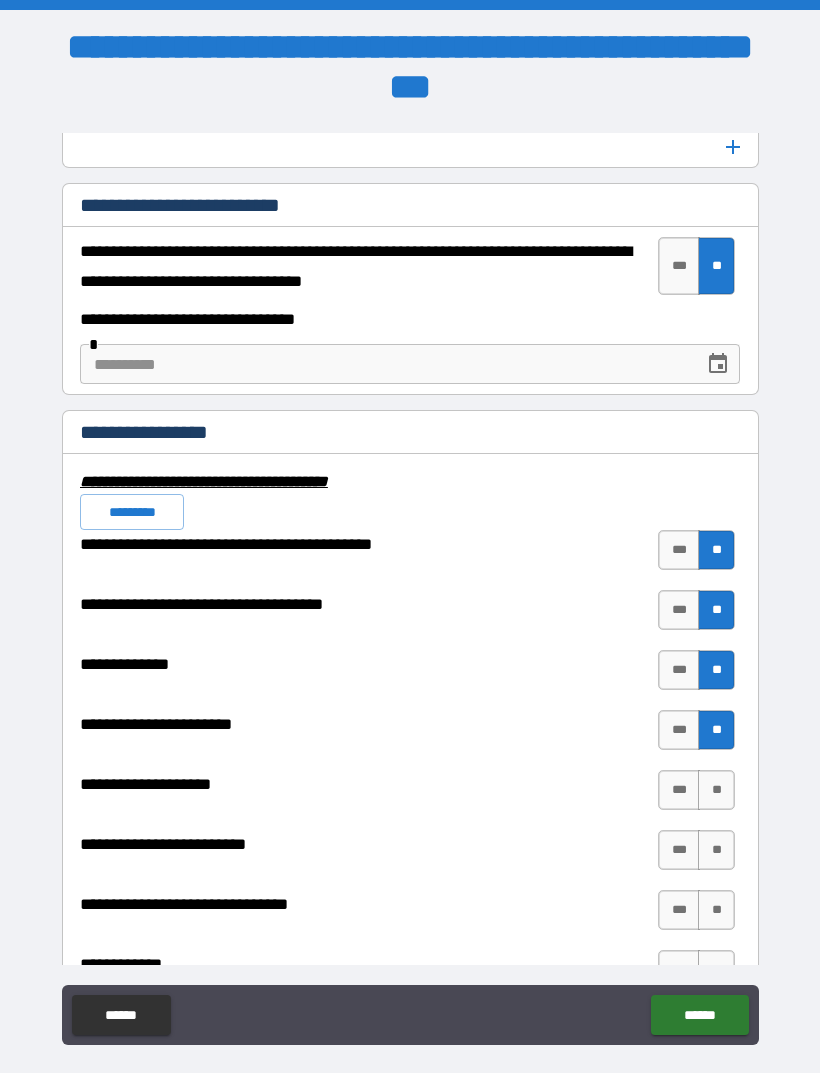 click on "**" at bounding box center [716, 790] 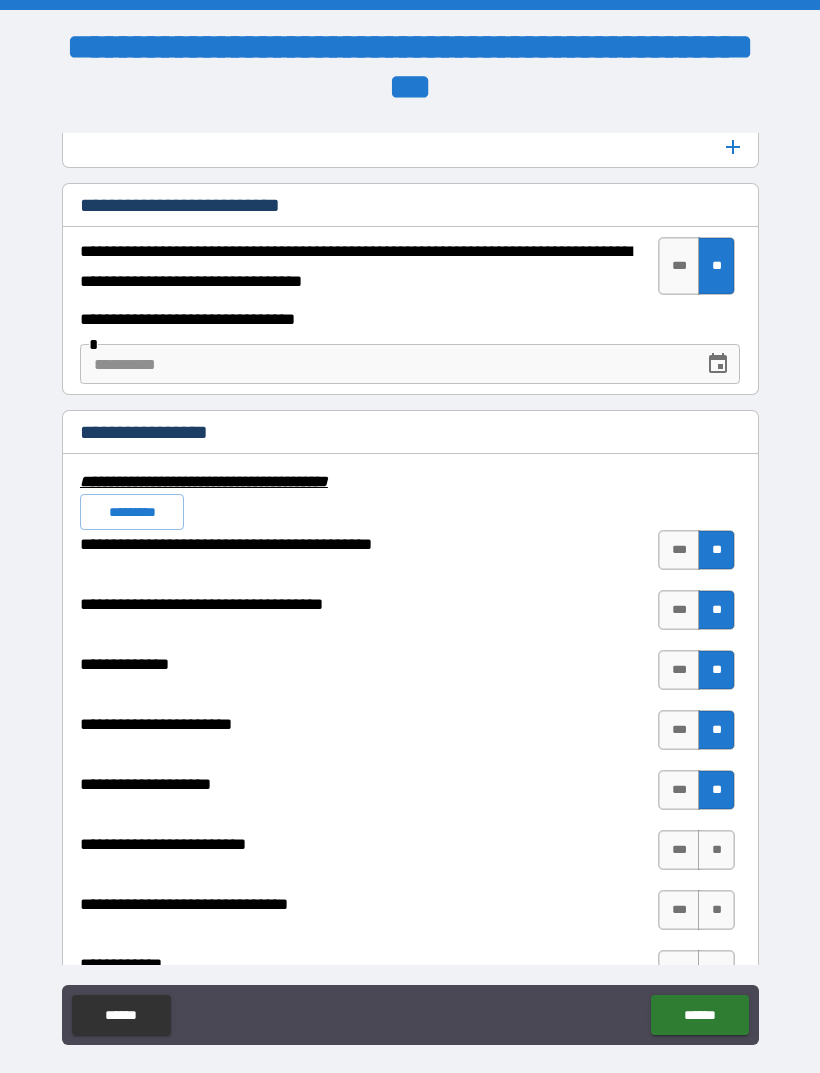 click on "**" at bounding box center (716, 850) 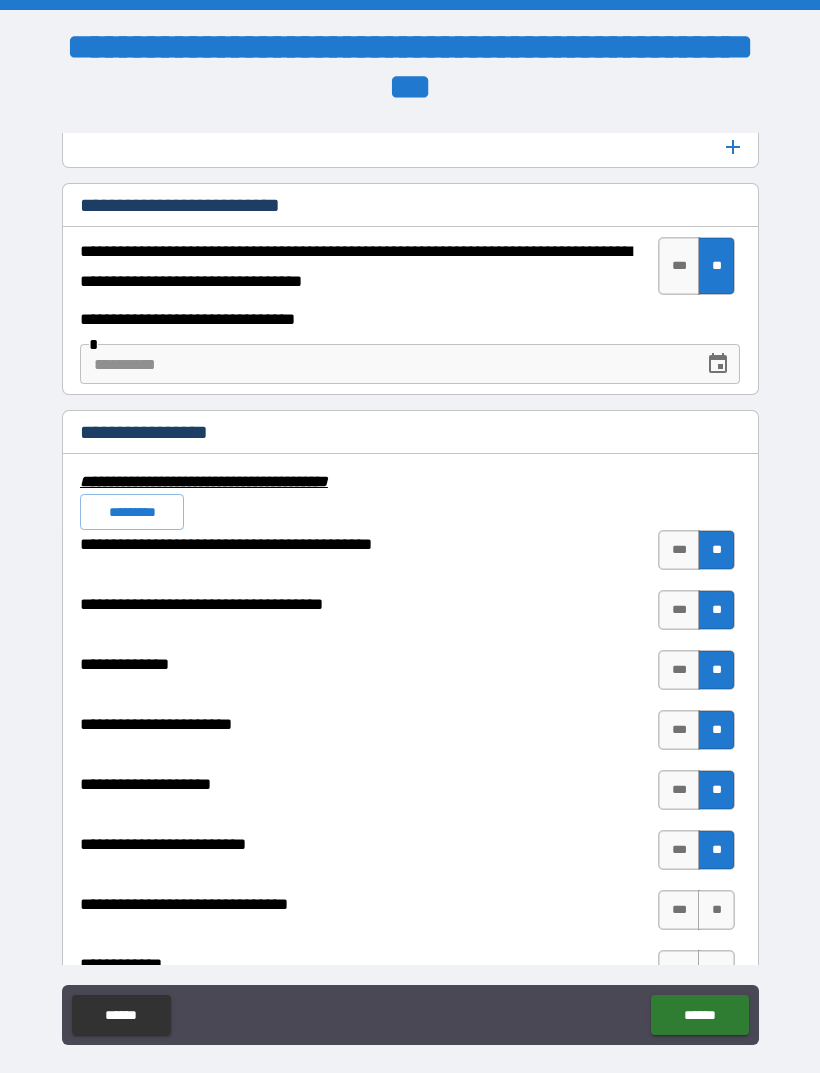 click on "**" at bounding box center [716, 910] 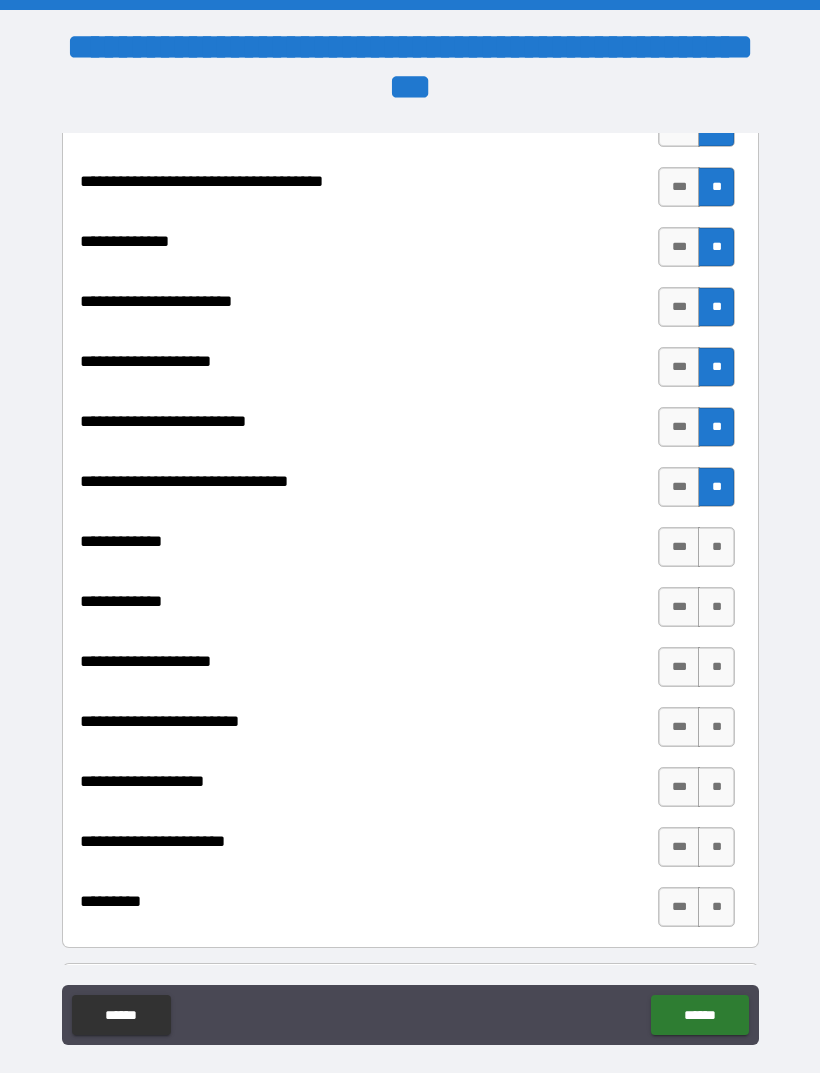 scroll, scrollTop: 6974, scrollLeft: 0, axis: vertical 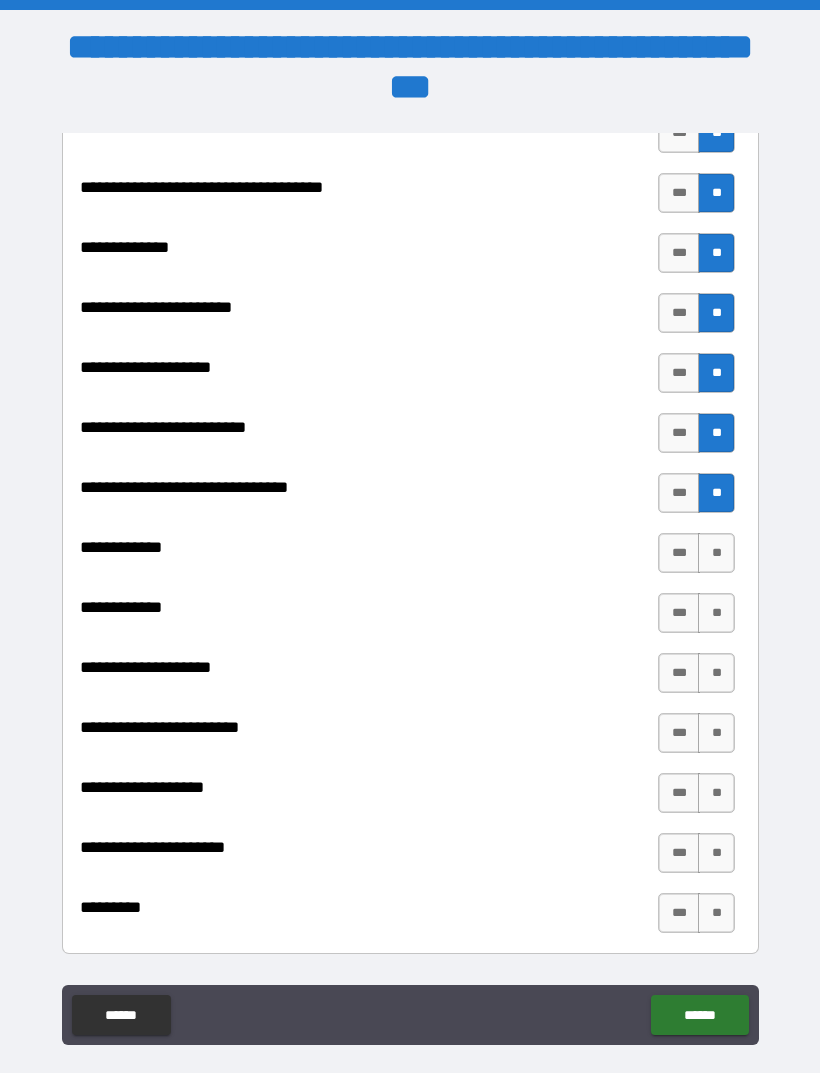 click on "**" at bounding box center [716, 553] 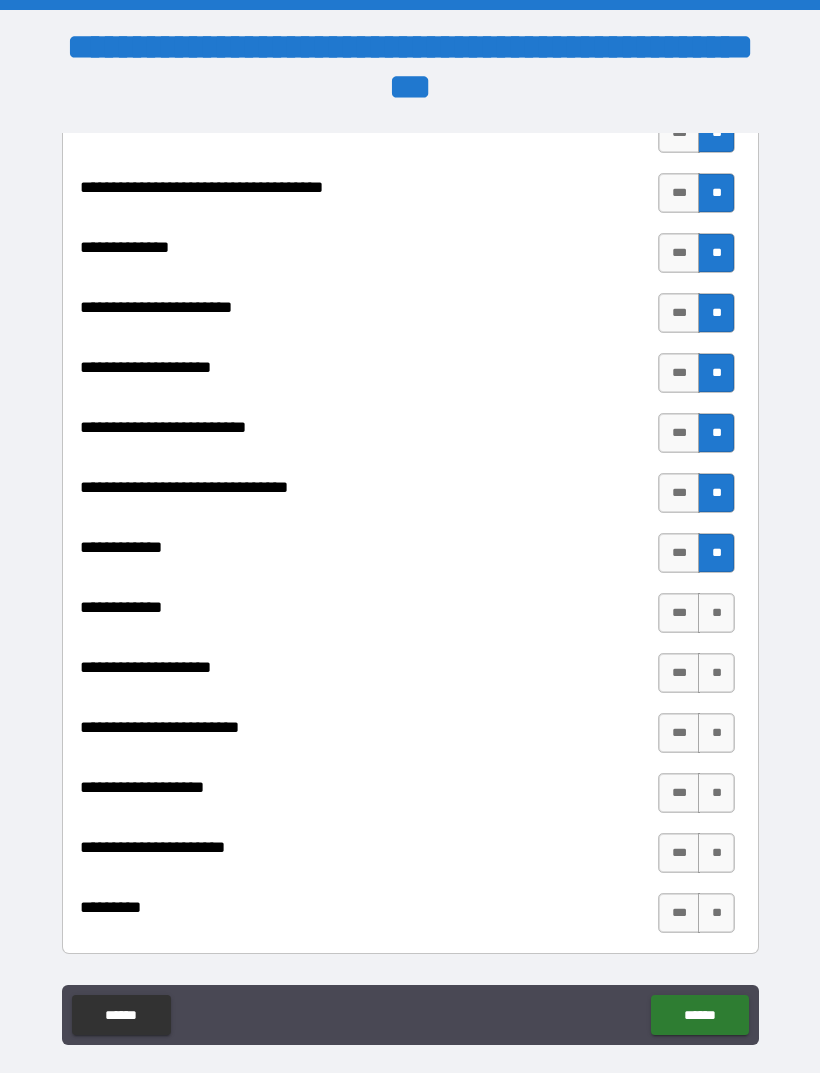 click on "**" at bounding box center (716, 613) 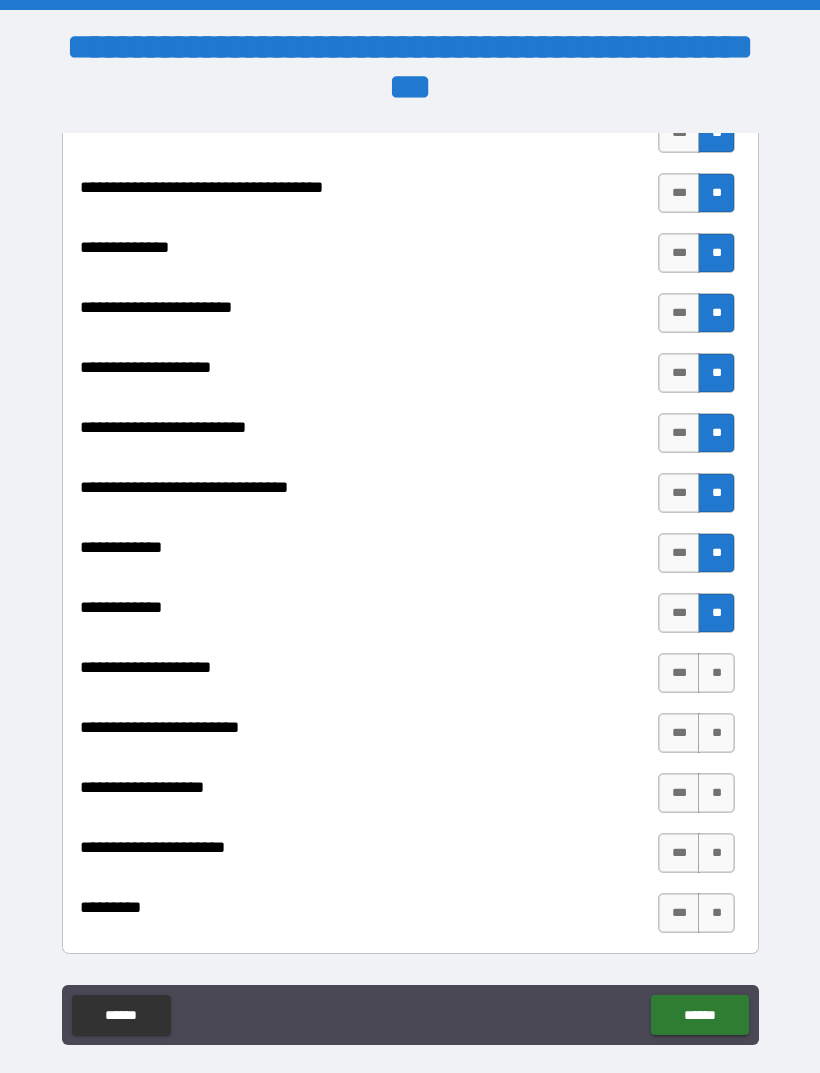 click on "**" at bounding box center [716, 673] 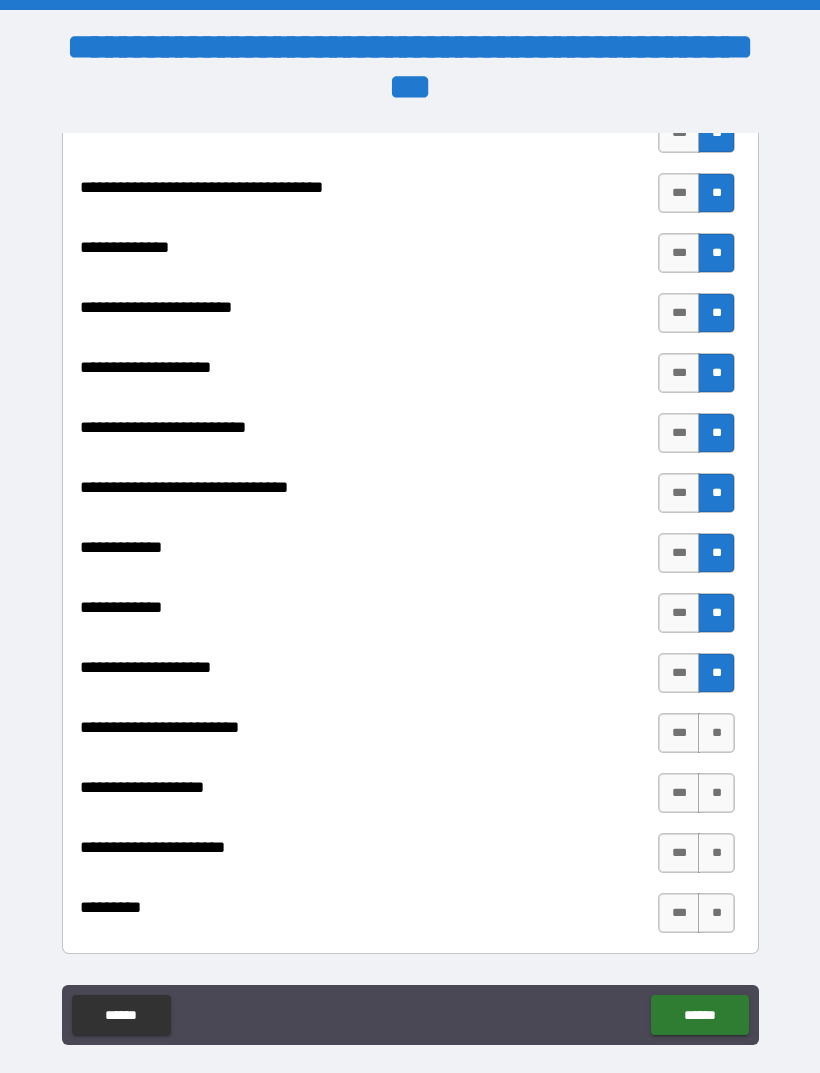 click on "**" at bounding box center (716, 733) 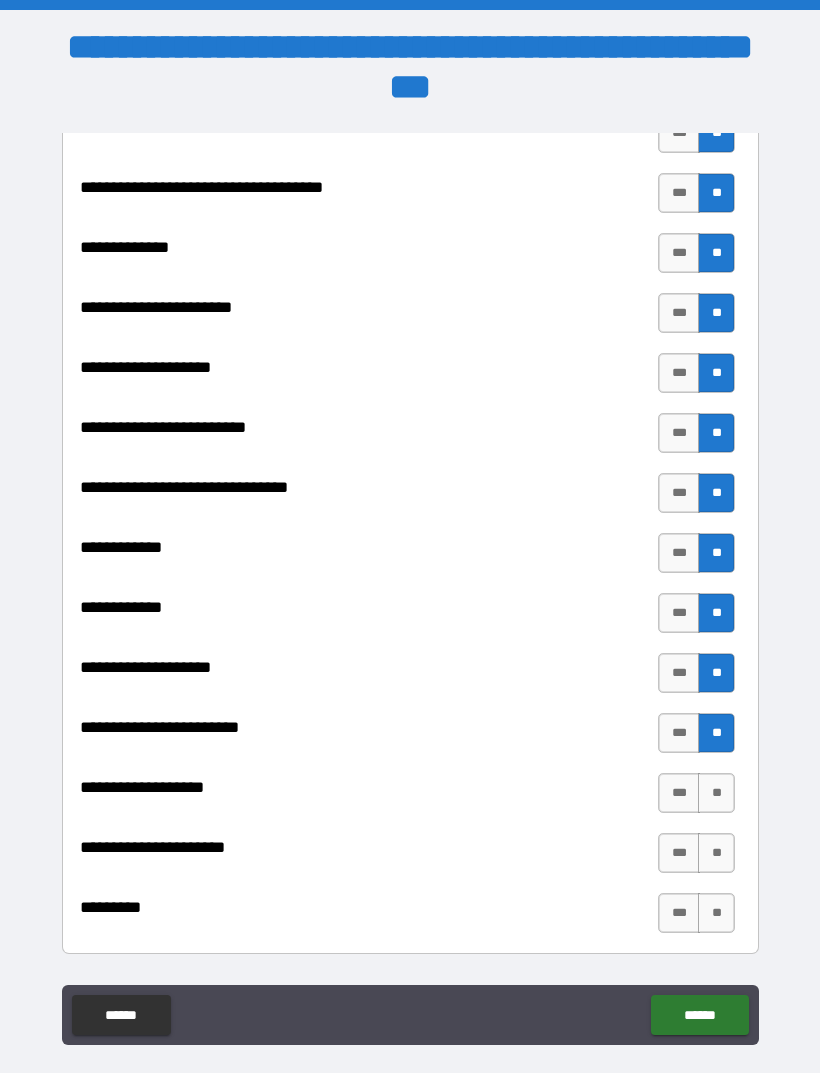 click on "**" at bounding box center [716, 793] 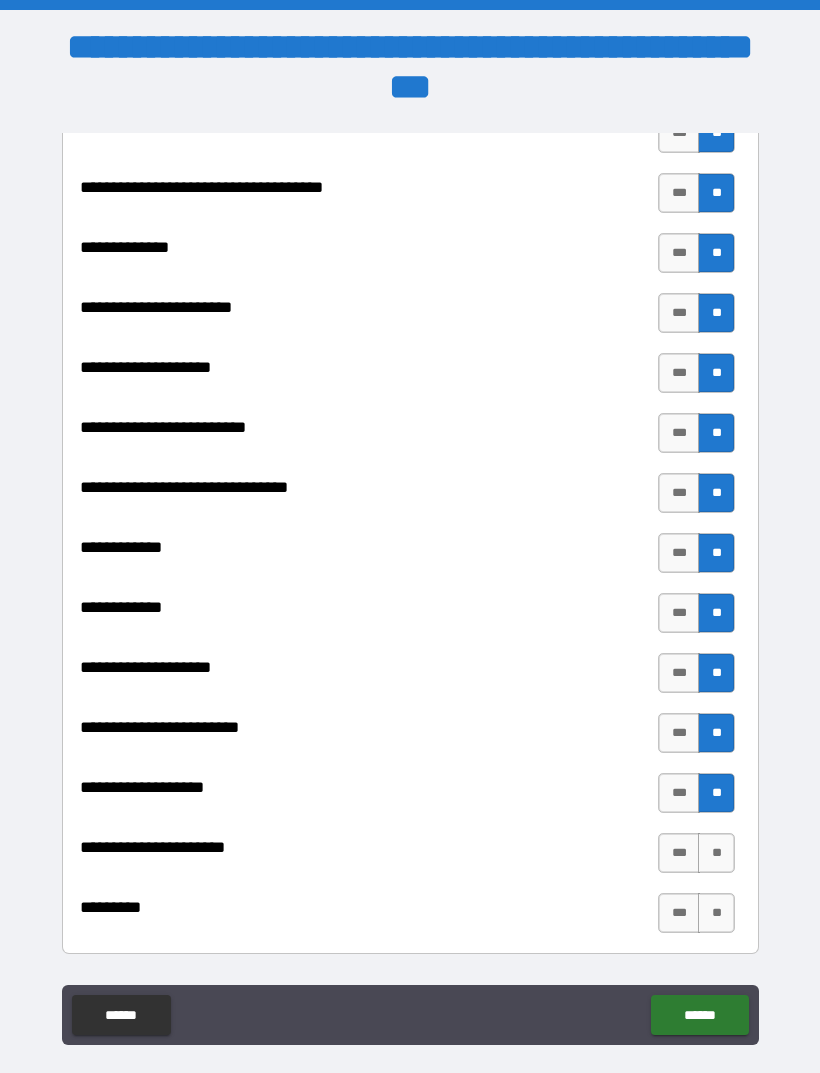 click on "**" at bounding box center [716, 853] 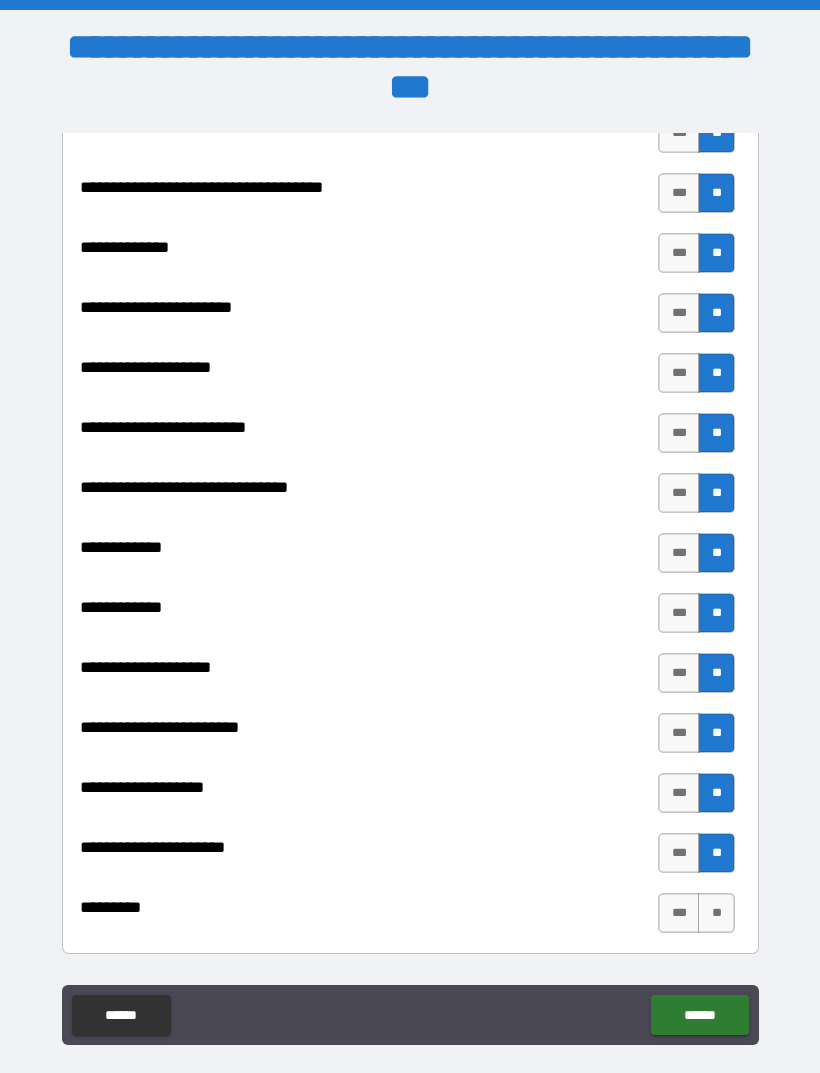click on "**" at bounding box center (716, 913) 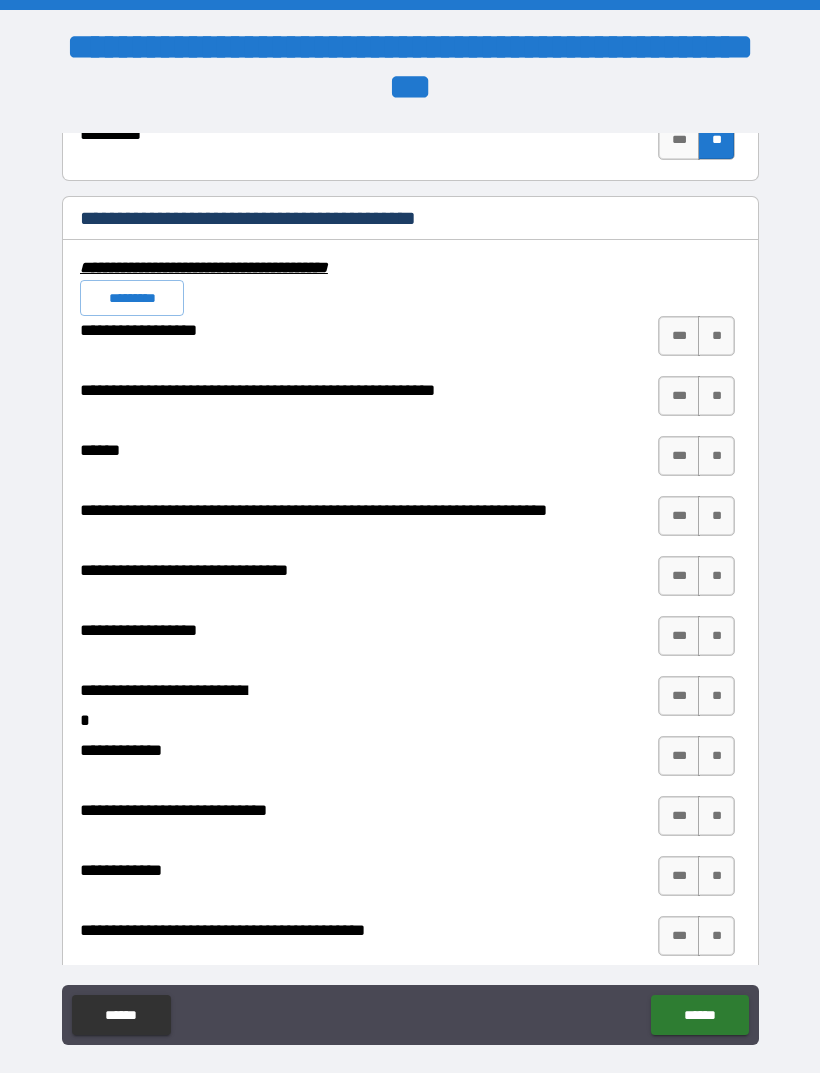scroll, scrollTop: 7749, scrollLeft: 0, axis: vertical 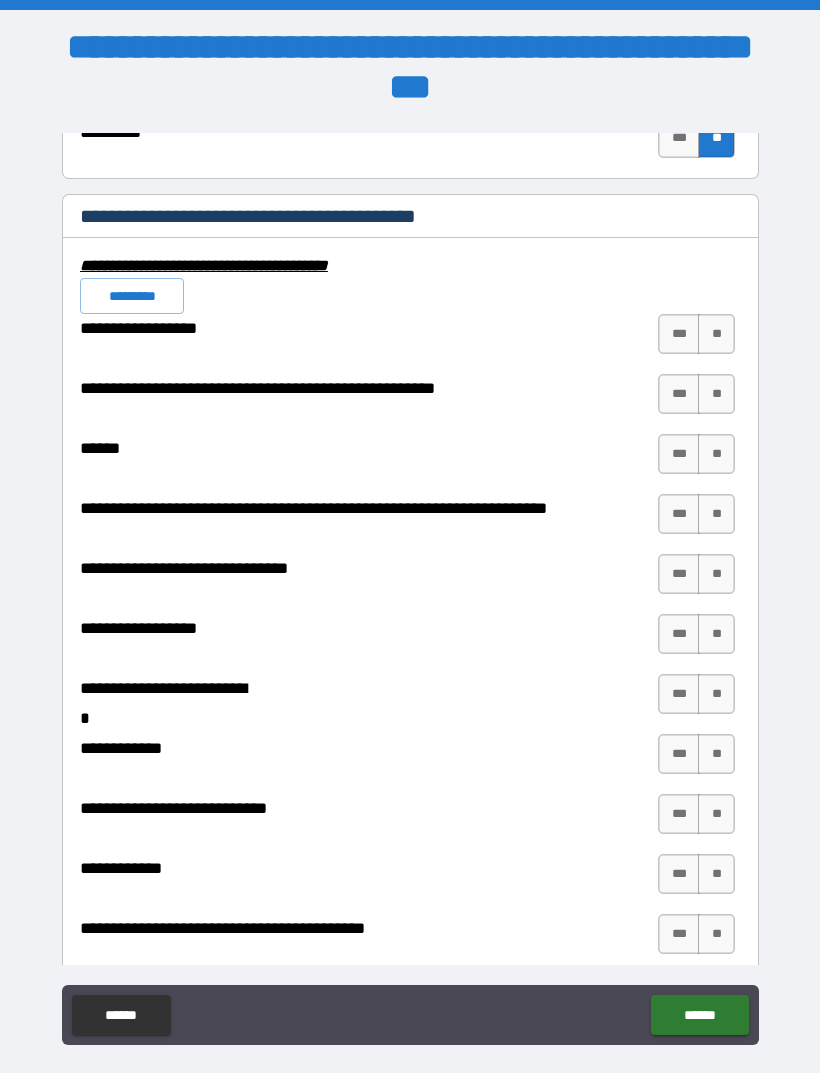 click on "**" at bounding box center (716, 334) 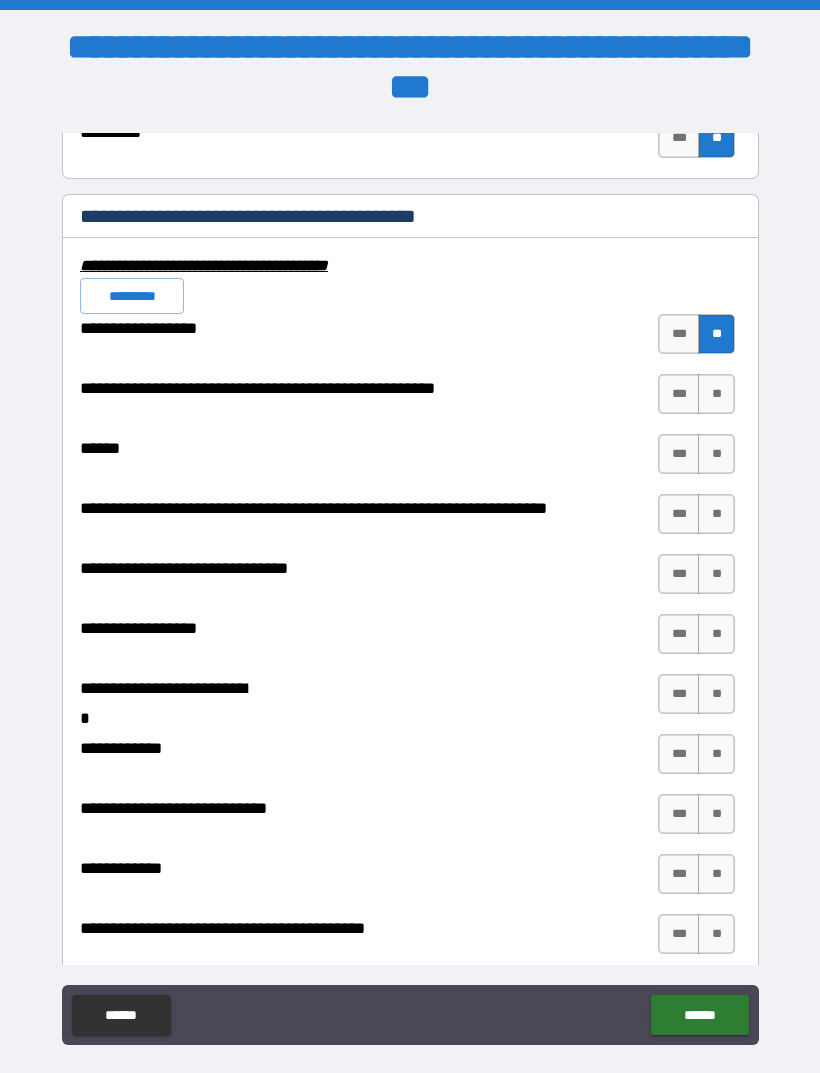 click on "**" at bounding box center (716, 394) 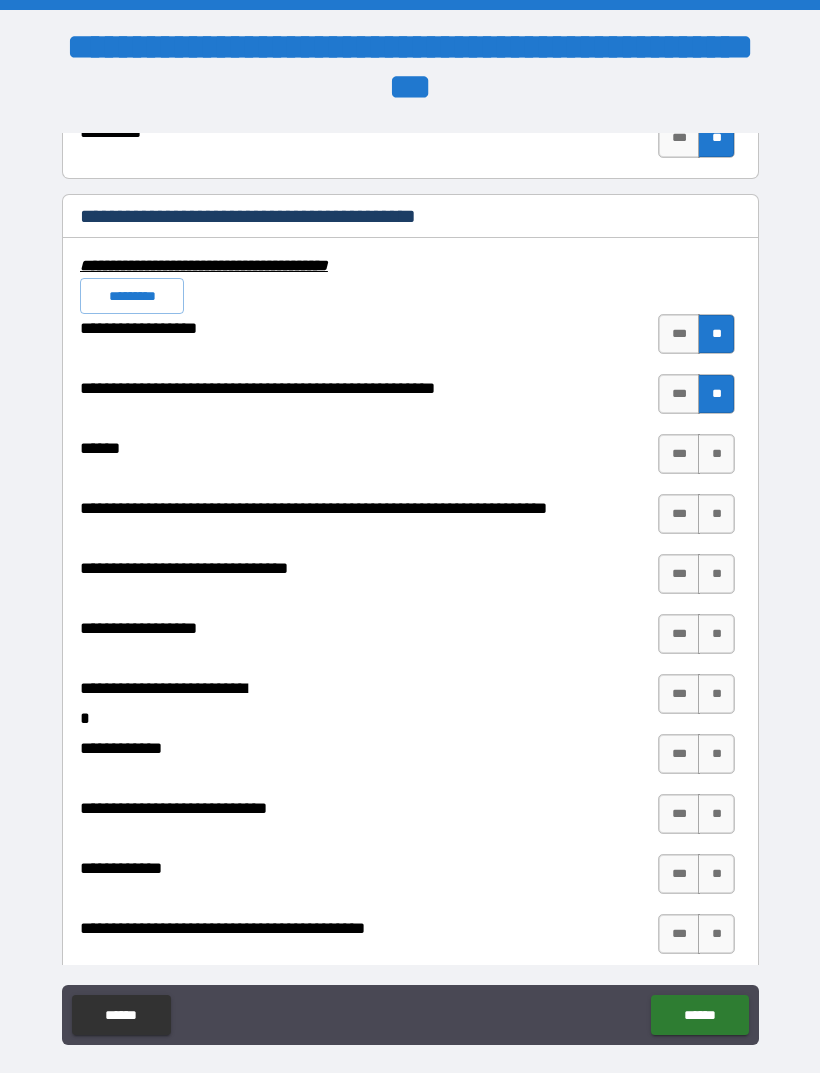 click on "**" at bounding box center (716, 454) 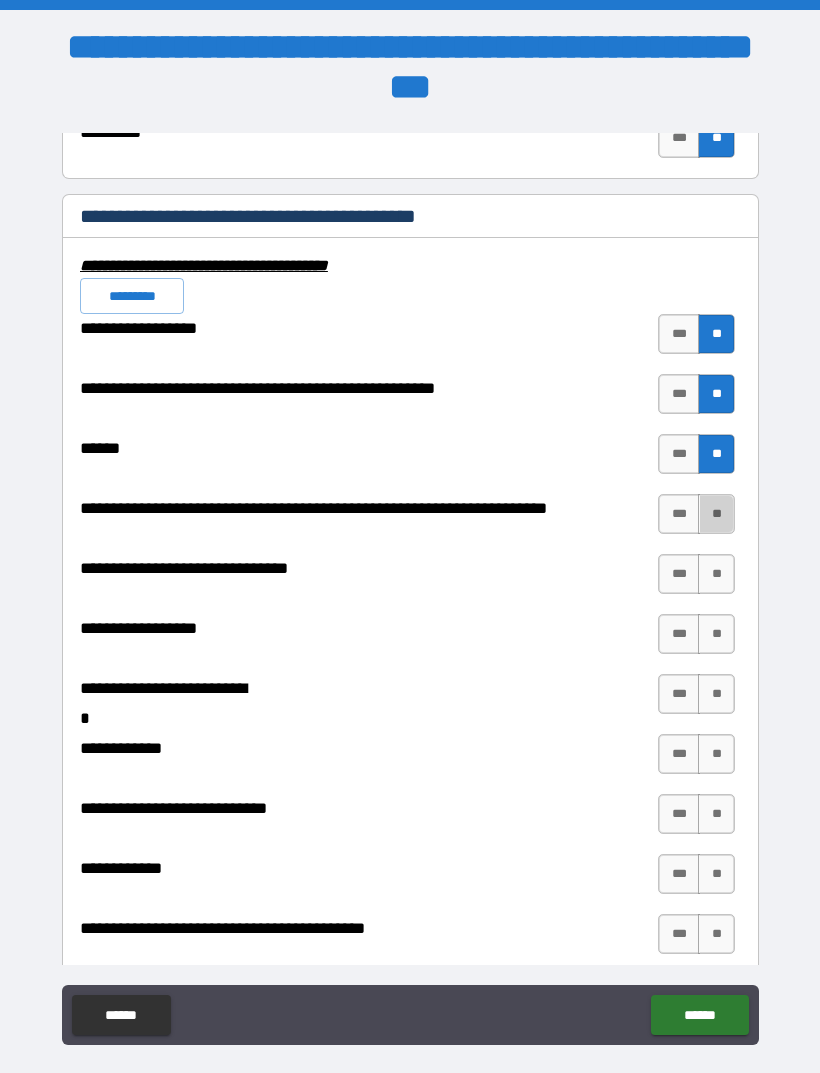 click on "**" at bounding box center [716, 514] 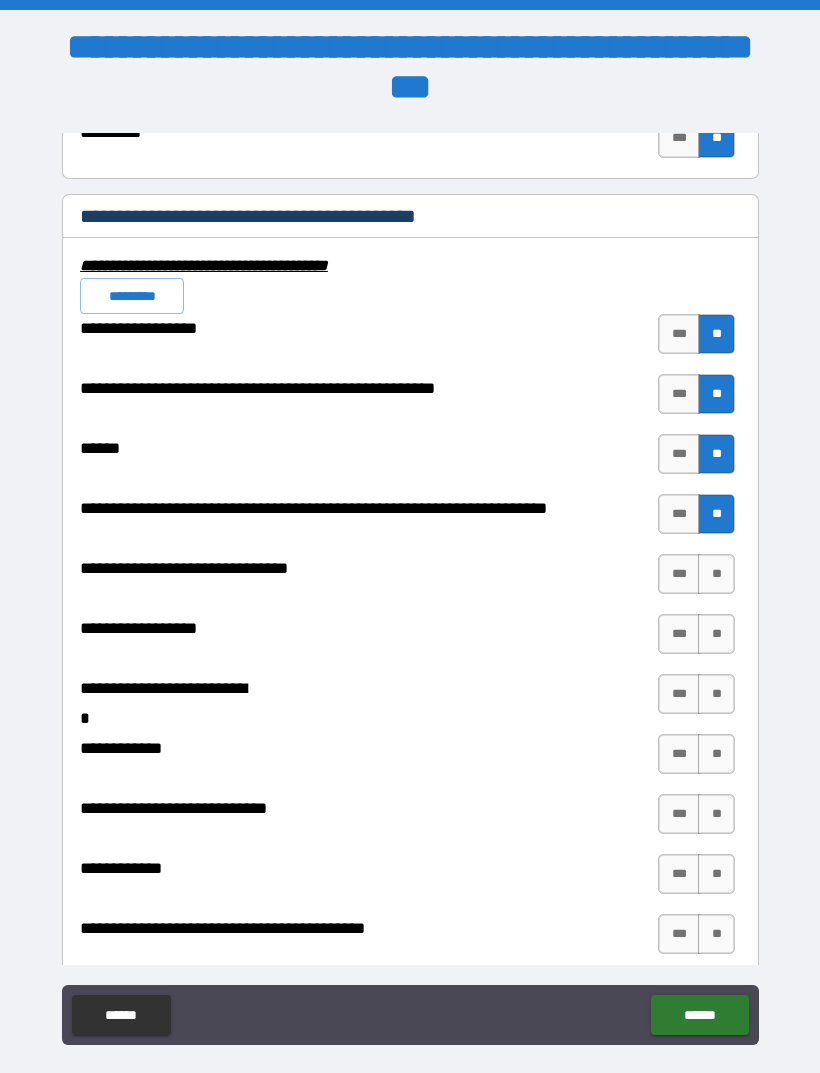 click on "**" at bounding box center [716, 574] 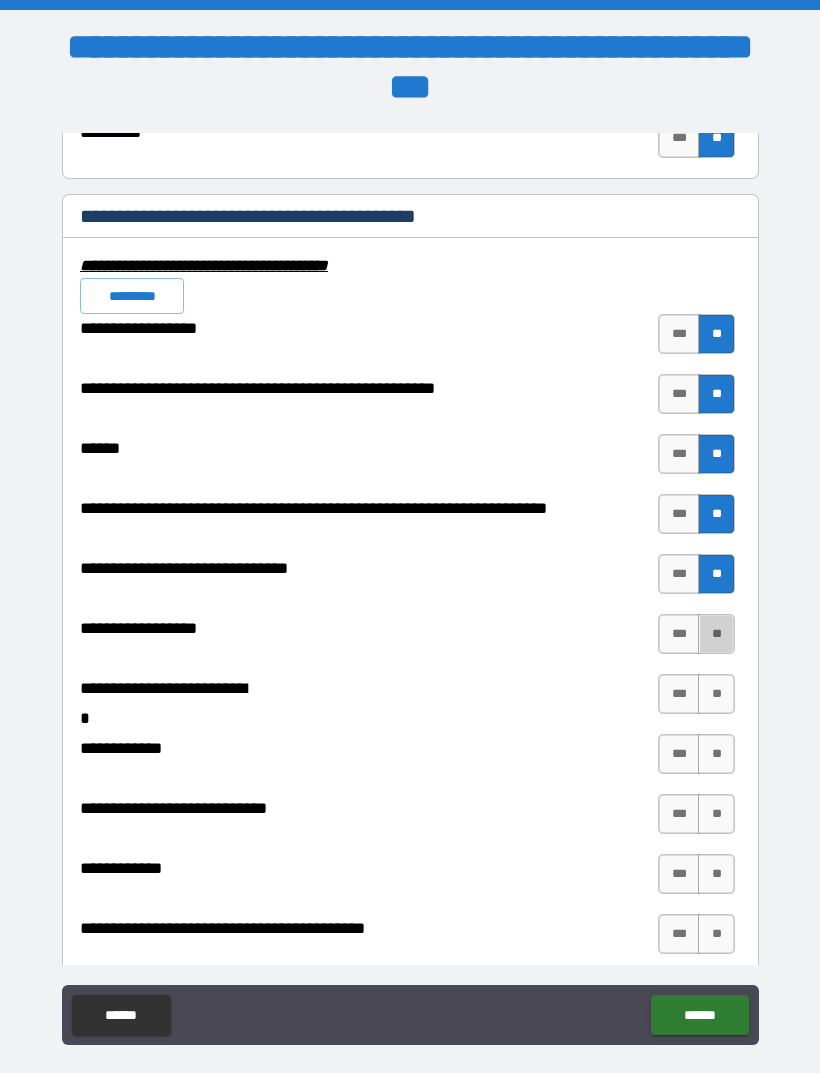 click on "**" at bounding box center (716, 634) 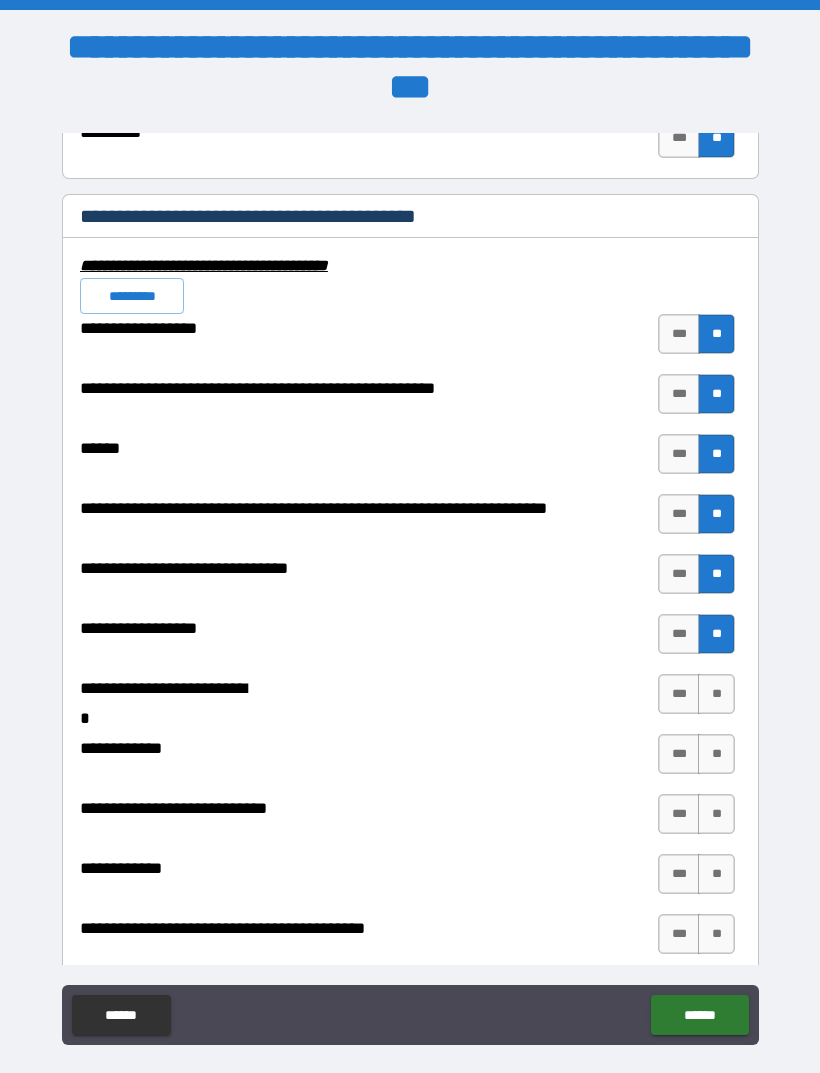 click on "**" at bounding box center (716, 694) 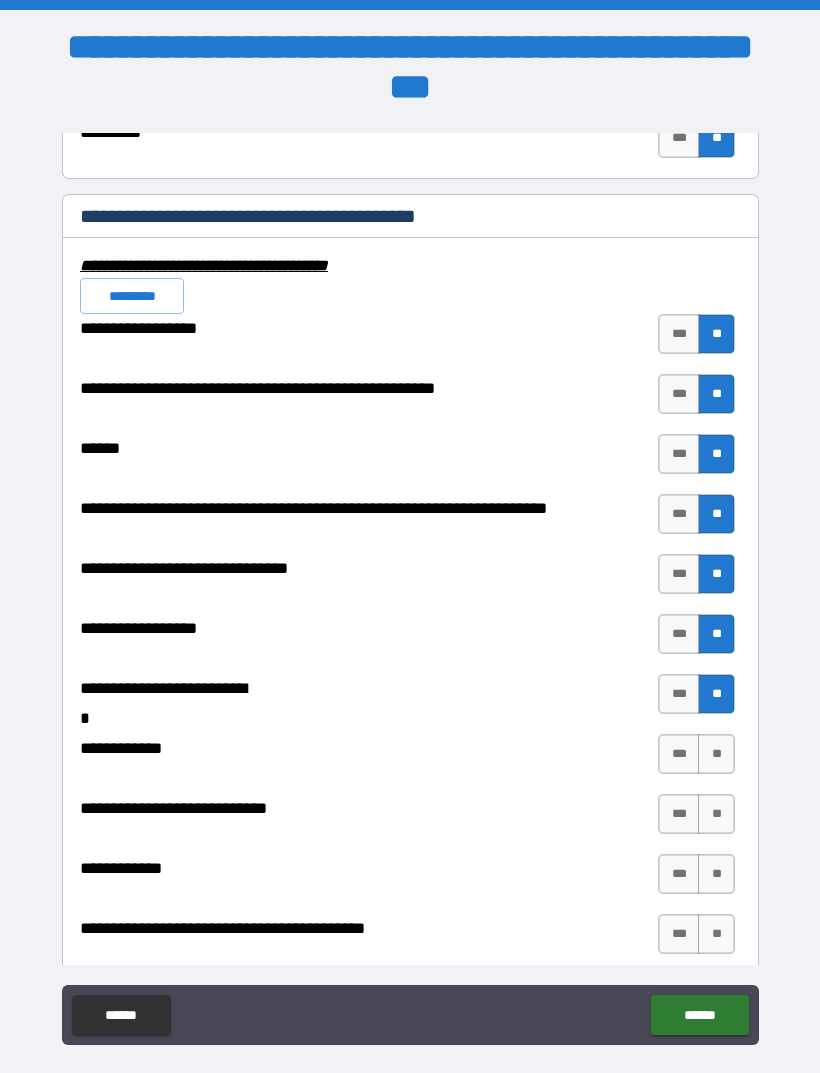 click on "**" at bounding box center (716, 754) 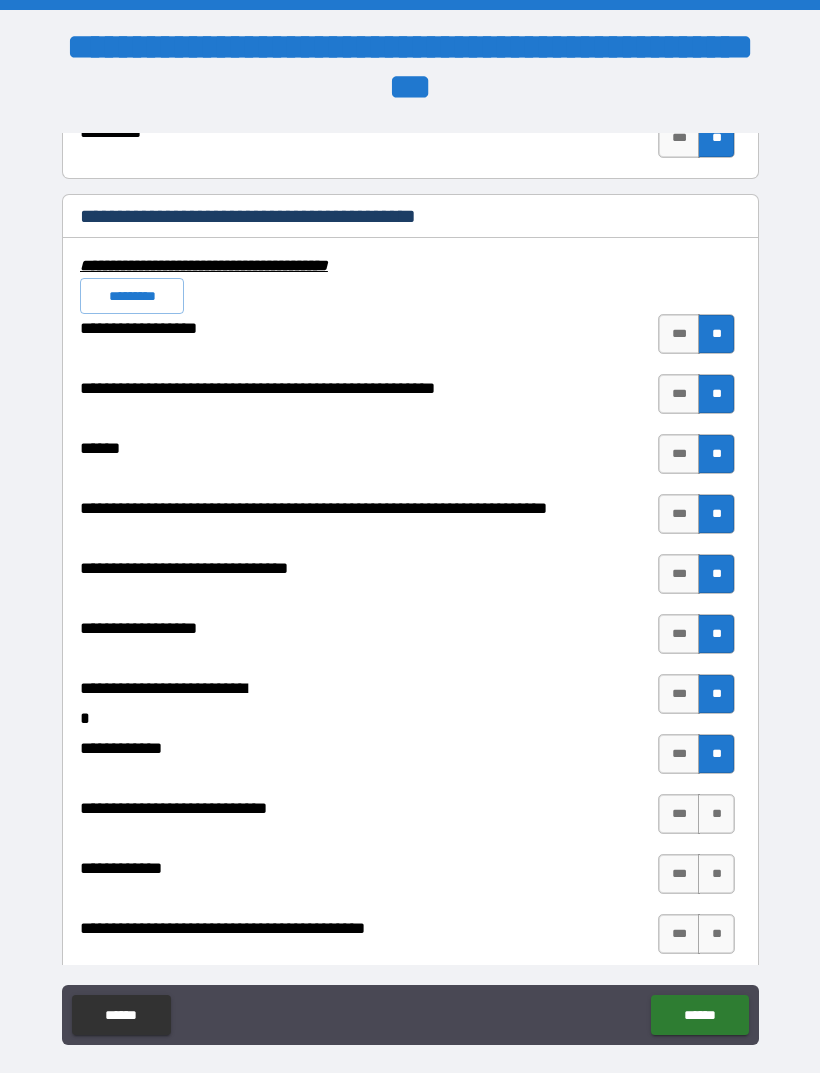 click on "**" at bounding box center (716, 814) 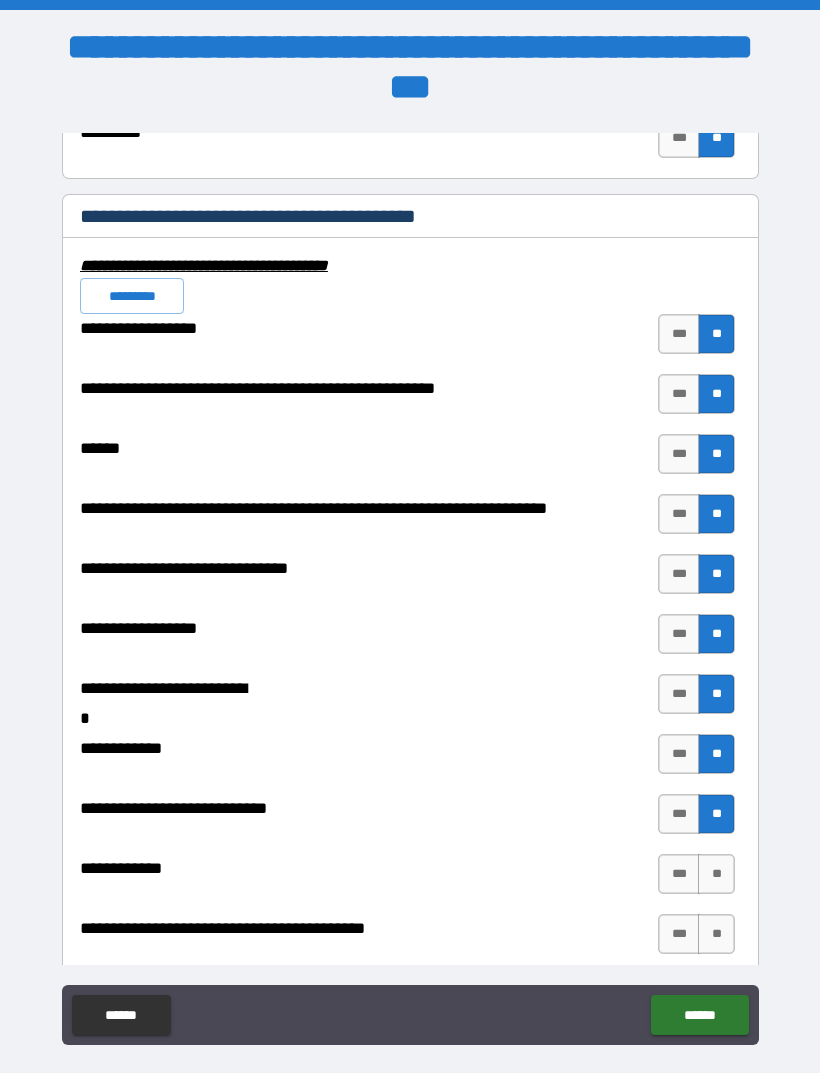 click on "**" at bounding box center (716, 874) 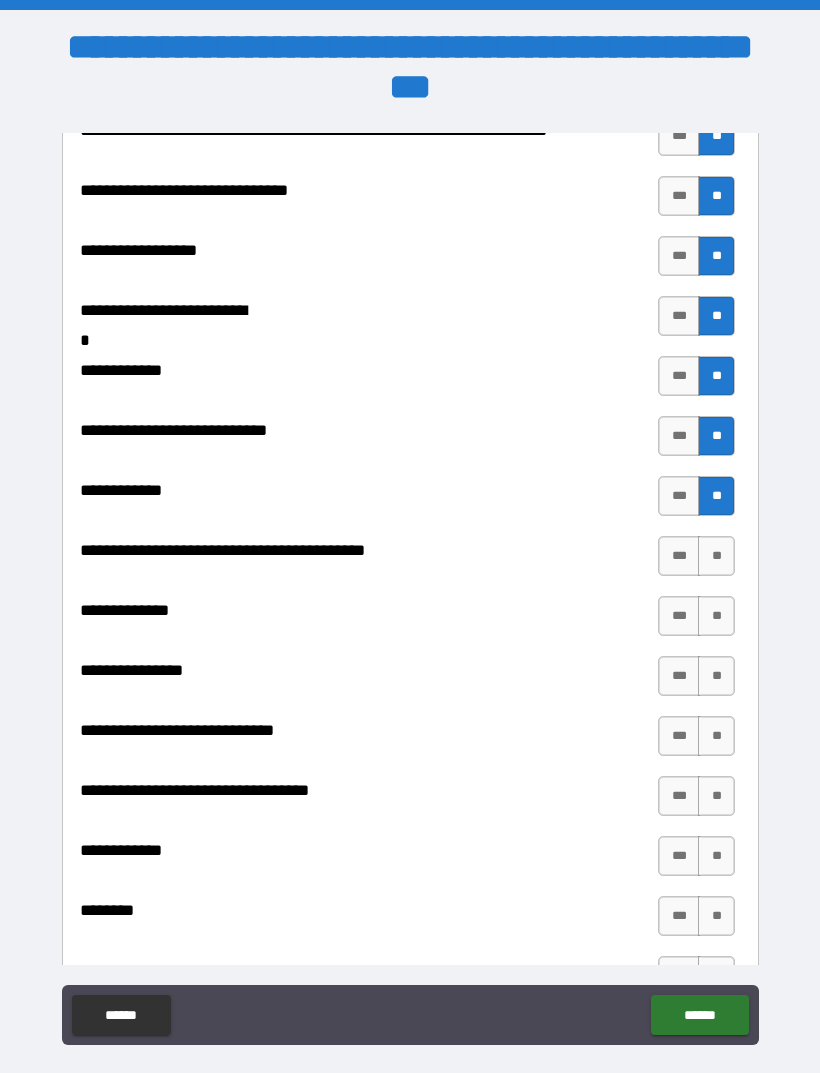 scroll, scrollTop: 8132, scrollLeft: 0, axis: vertical 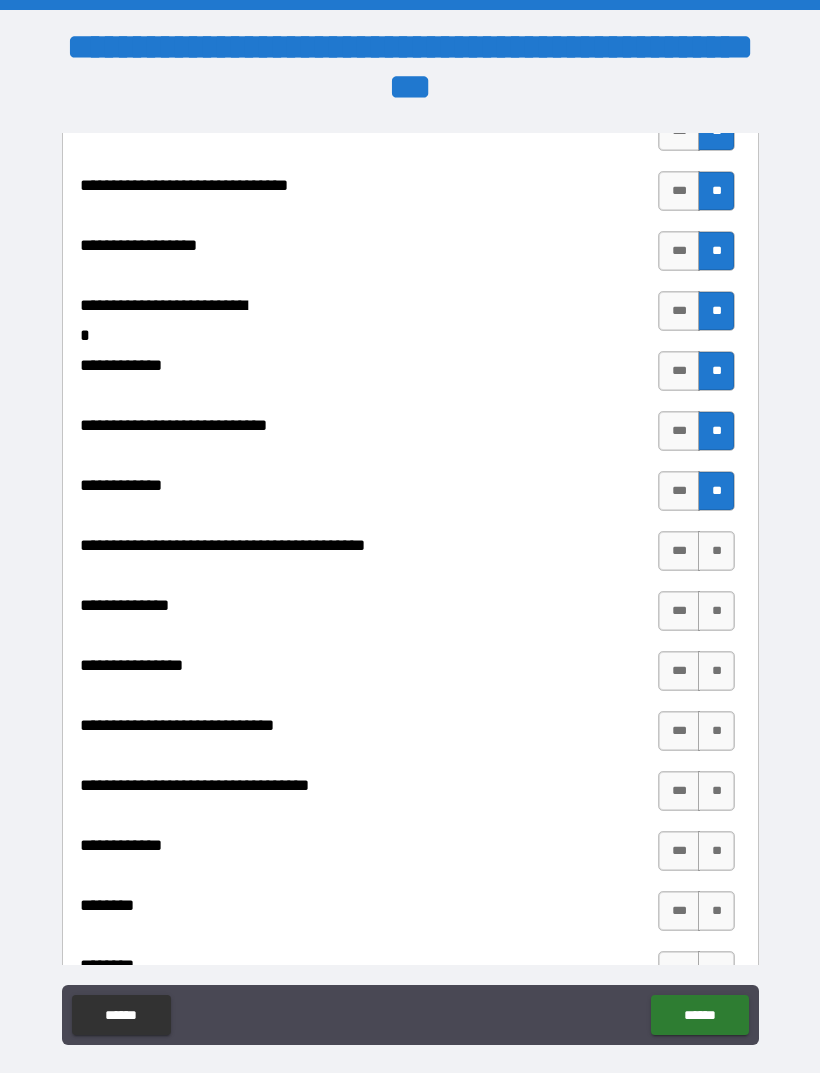 click on "**" at bounding box center (716, 551) 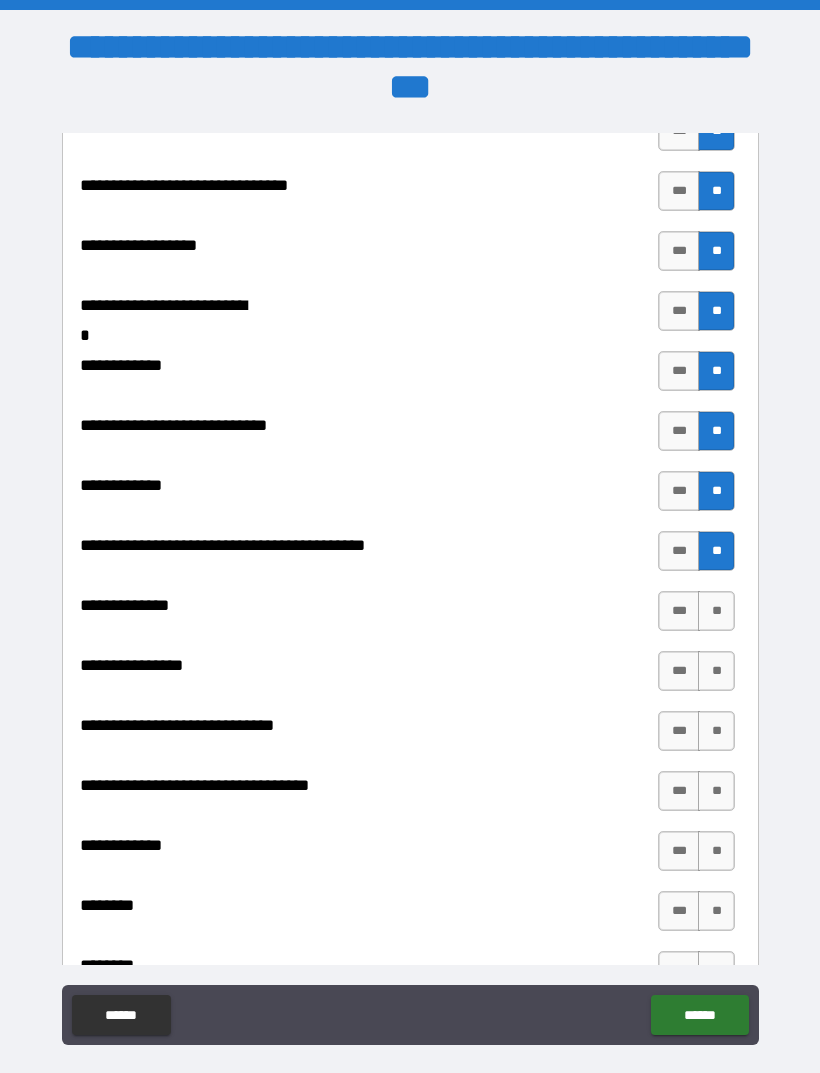 click on "**" at bounding box center (716, 611) 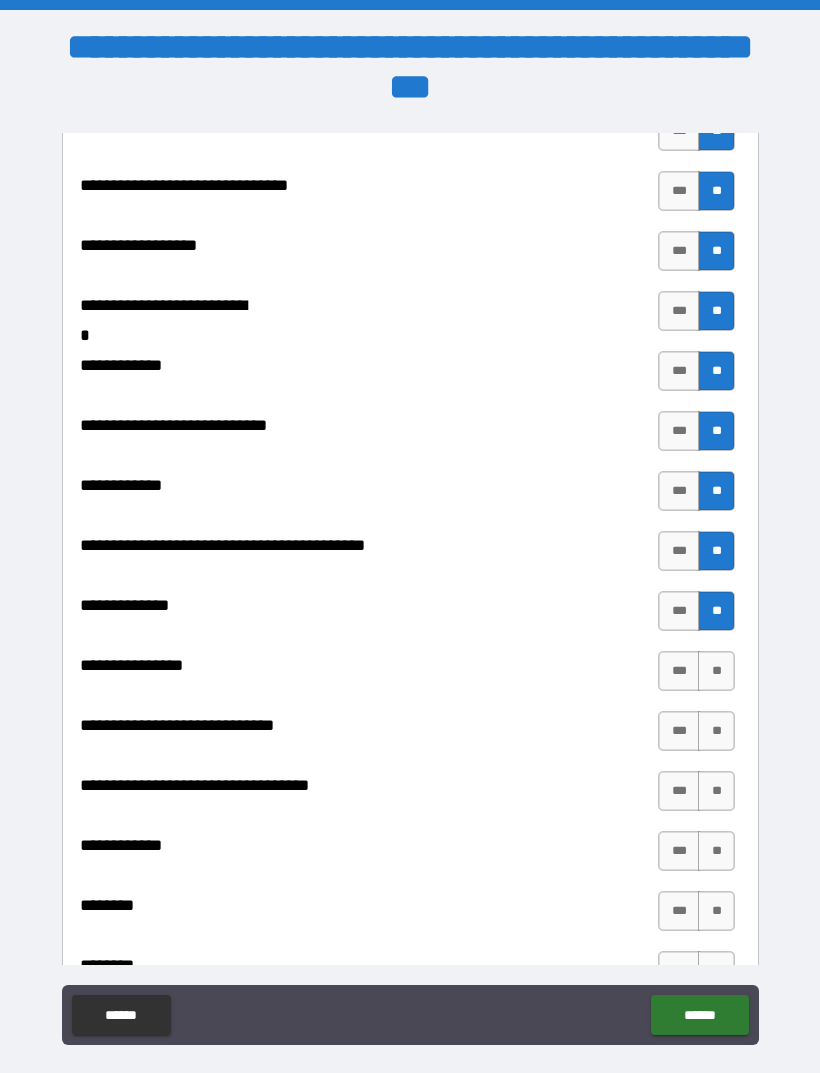 click on "**" at bounding box center [716, 671] 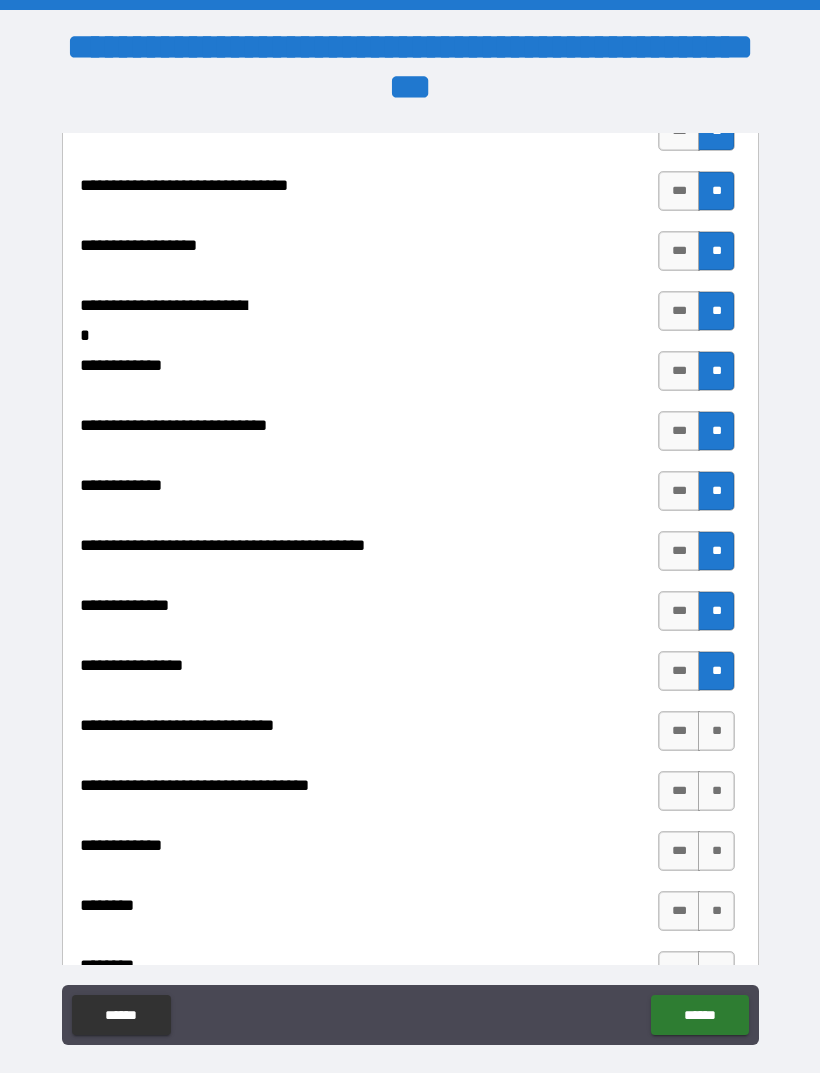 click on "**" at bounding box center (716, 731) 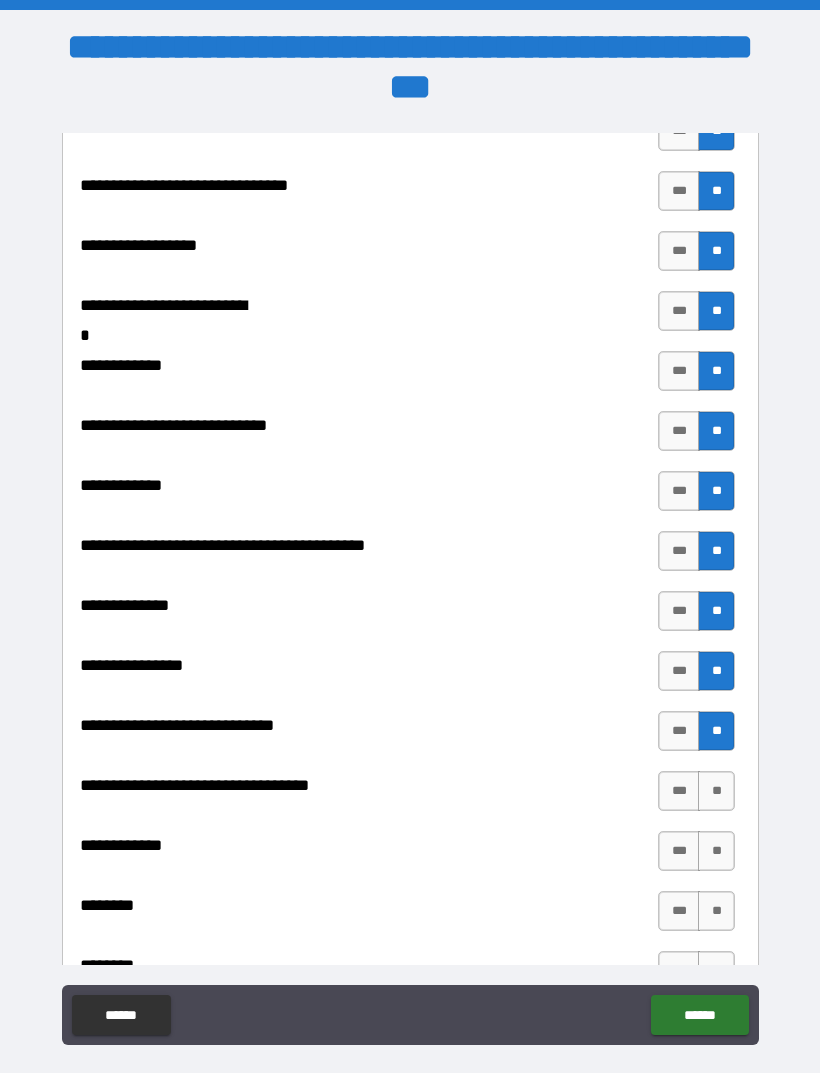 click on "**" at bounding box center (716, 791) 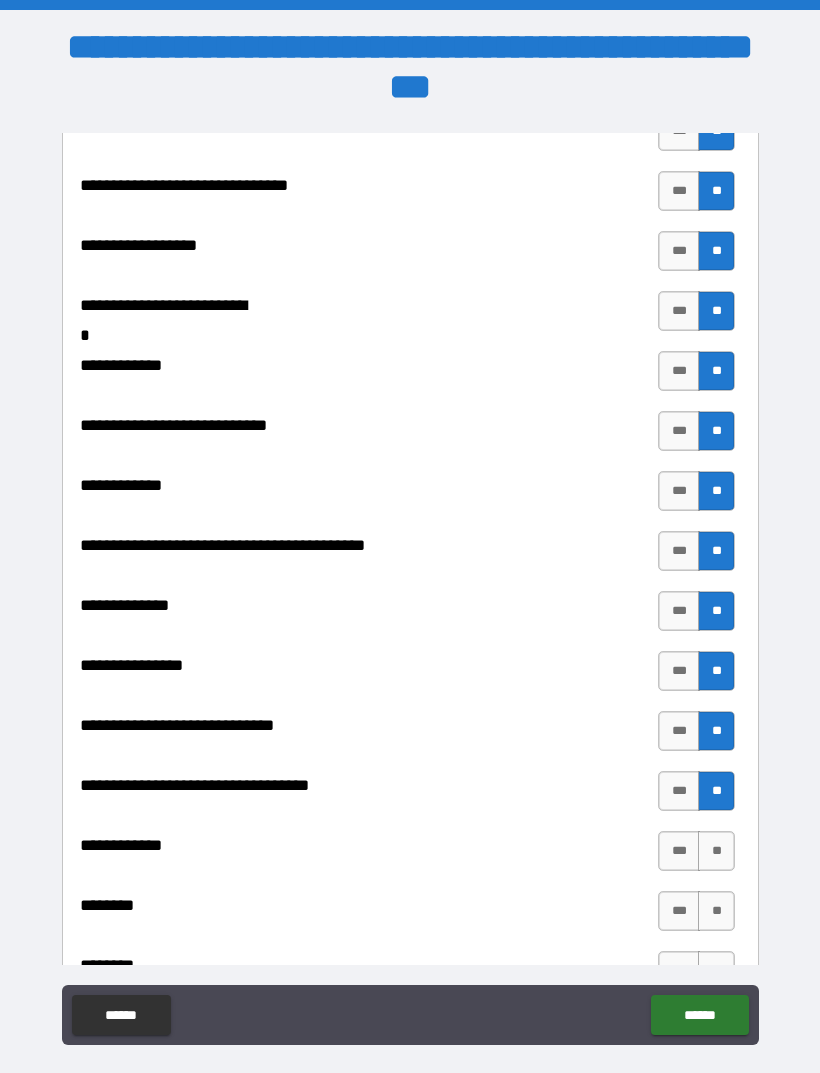 click on "**" at bounding box center (716, 851) 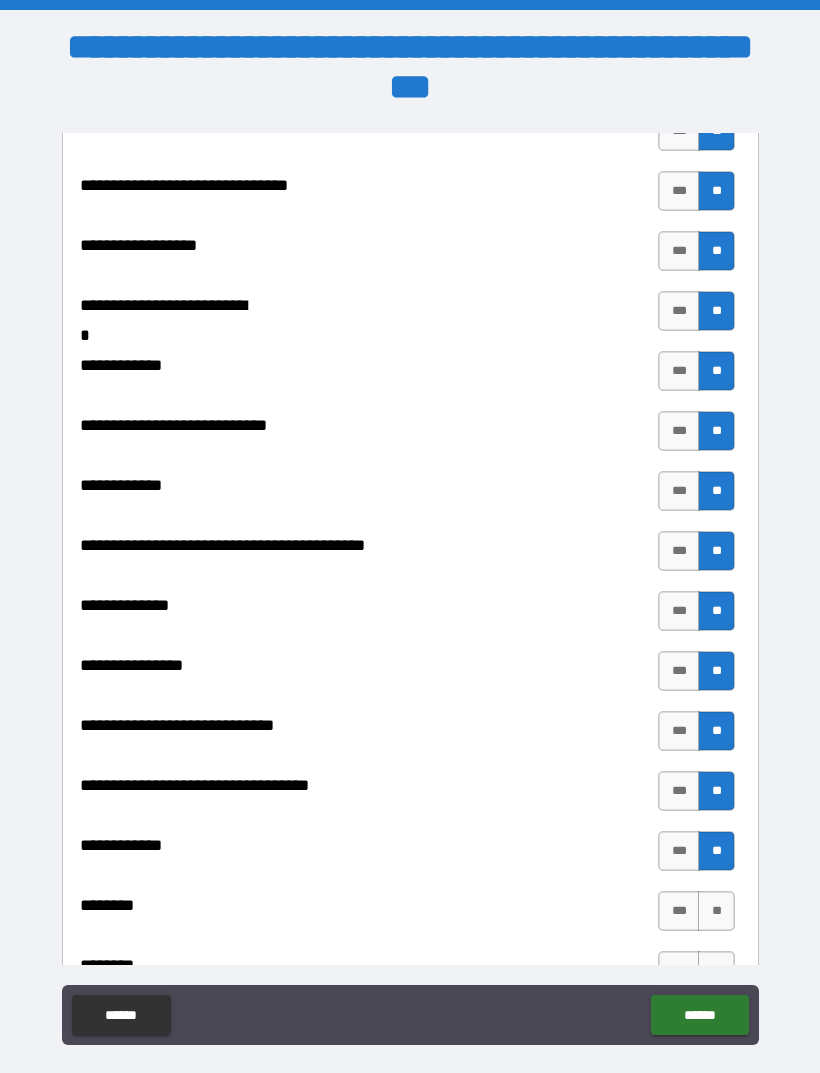click on "**" at bounding box center [716, 911] 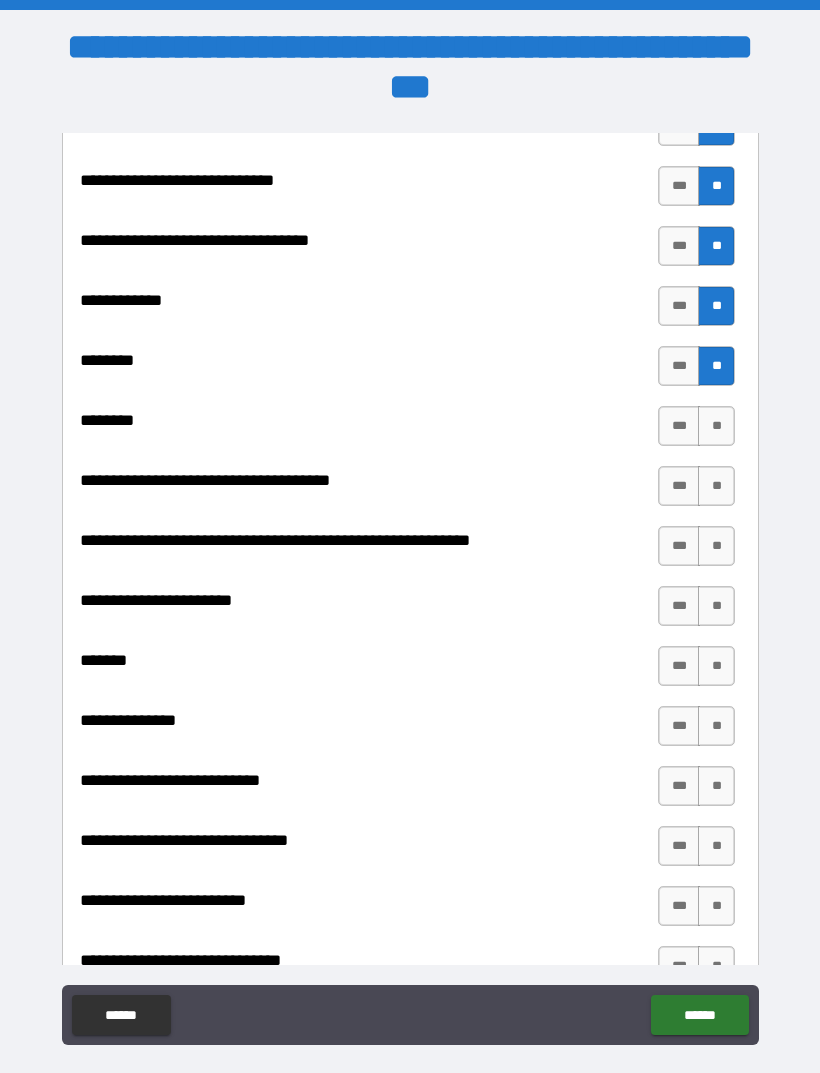 scroll, scrollTop: 8679, scrollLeft: 0, axis: vertical 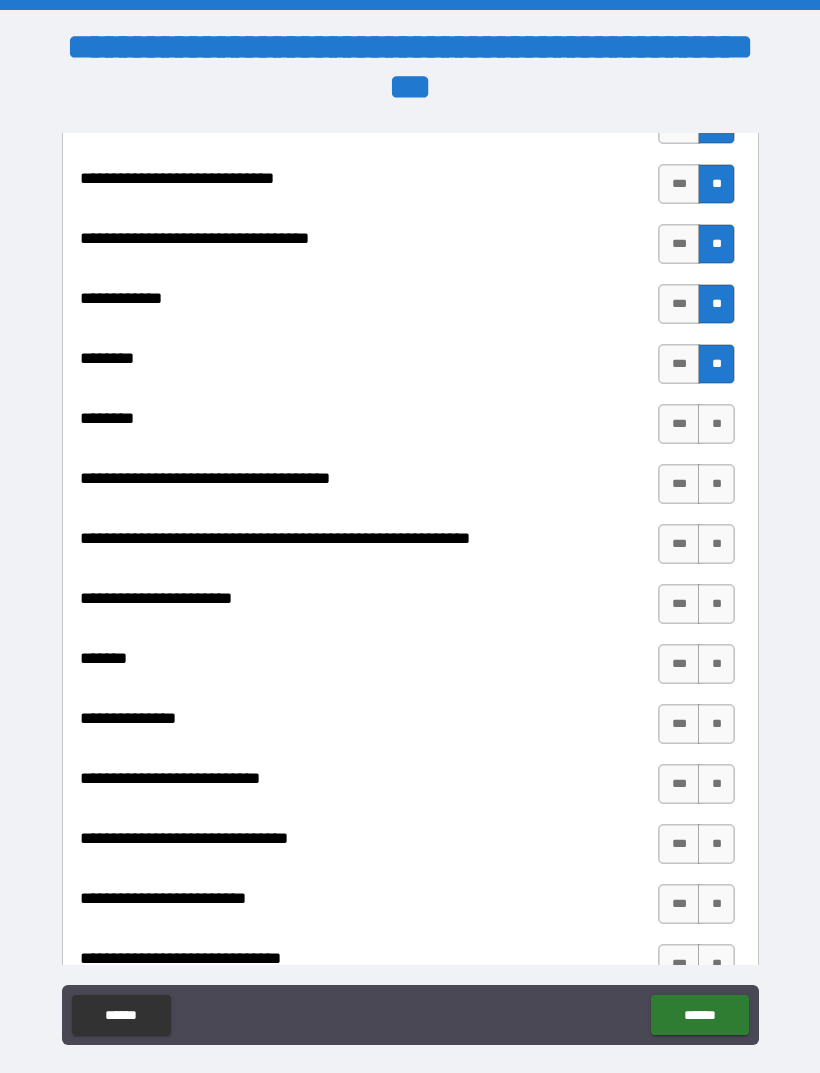 click on "**" at bounding box center [716, 424] 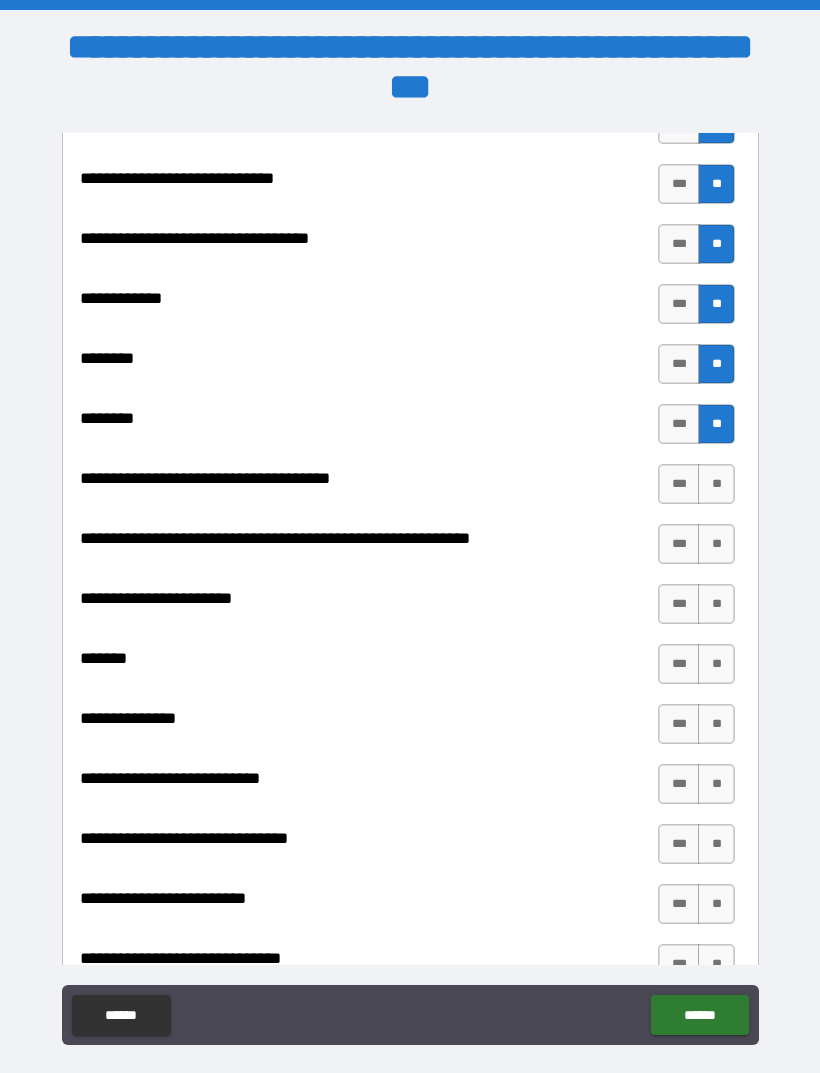 click on "**********" at bounding box center (410, 644) 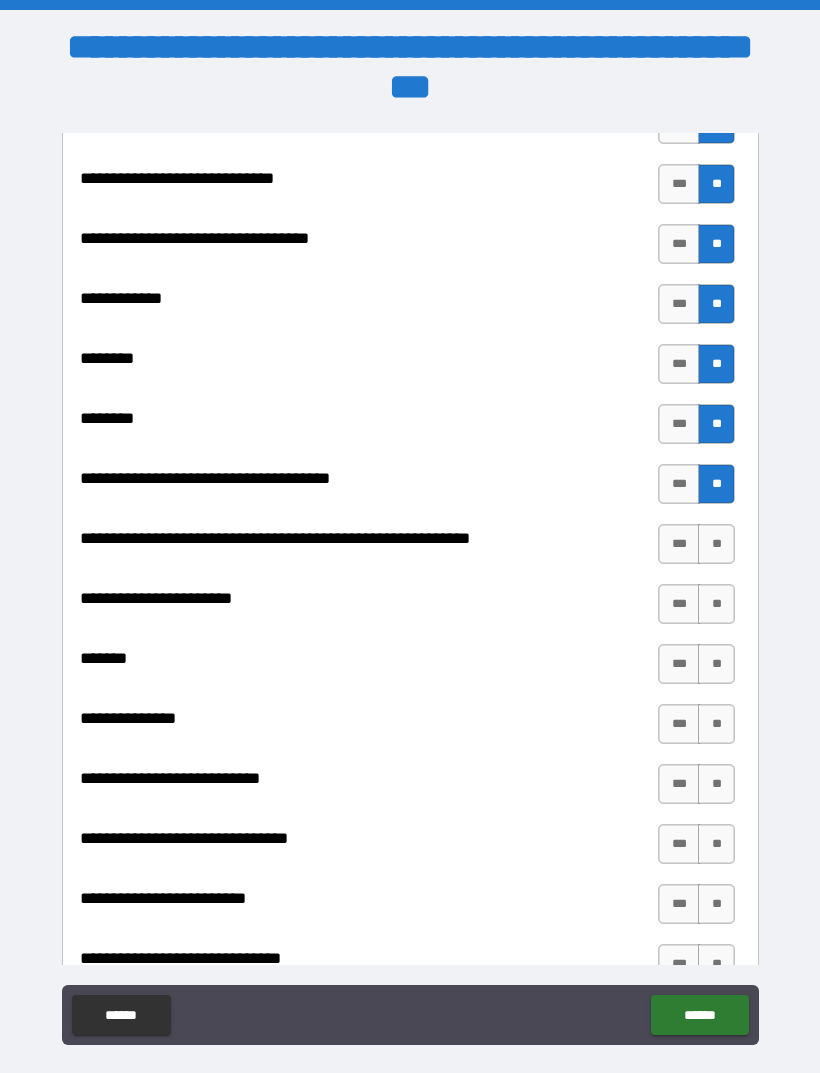 click on "**********" at bounding box center (410, 644) 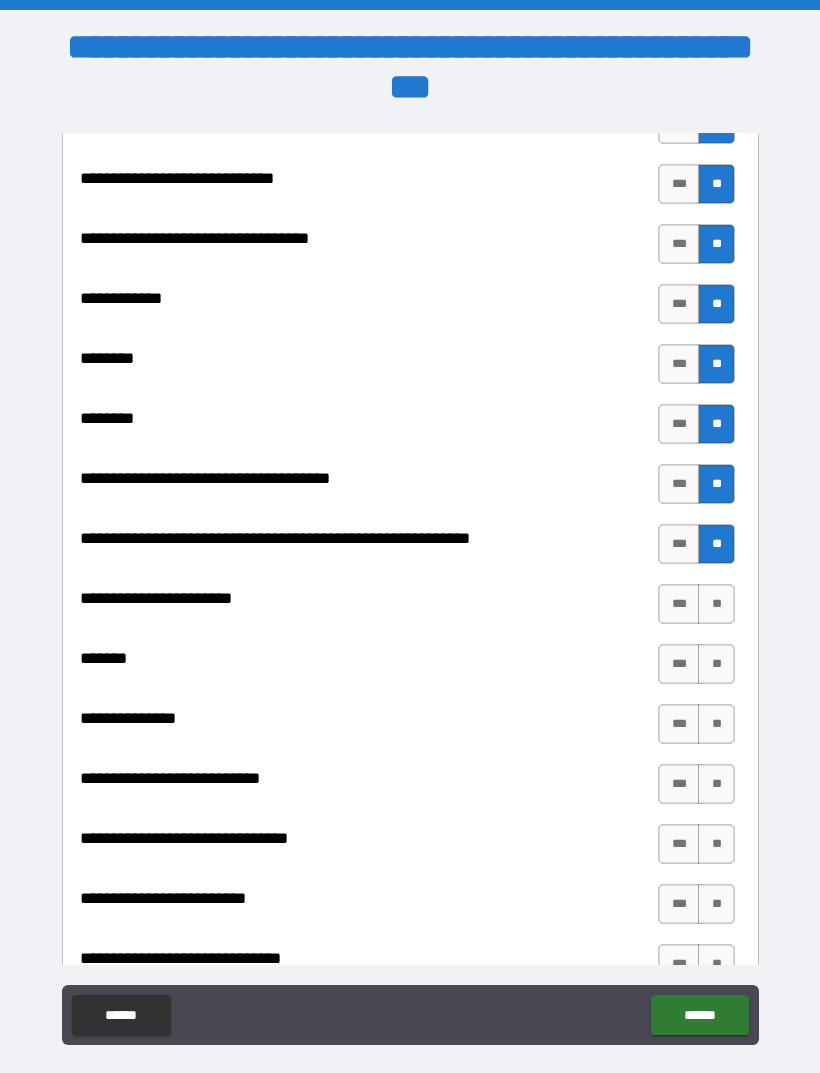 click on "**" at bounding box center [716, 604] 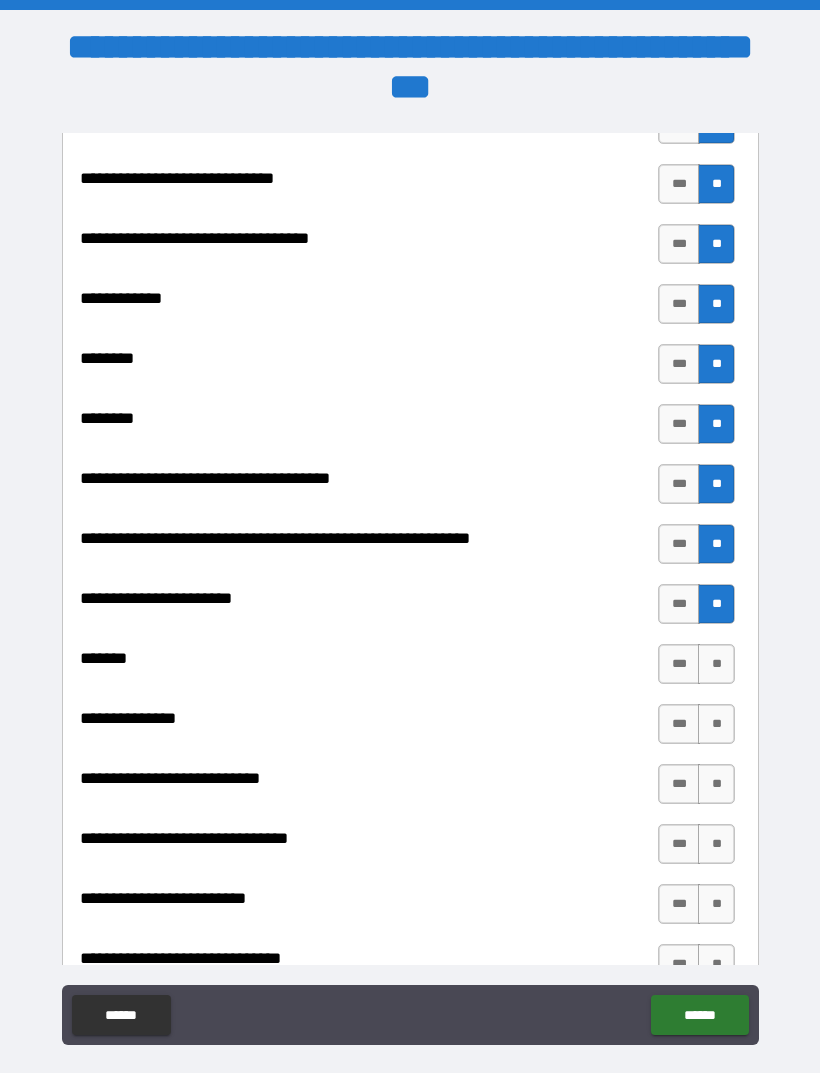 click on "**" at bounding box center (716, 664) 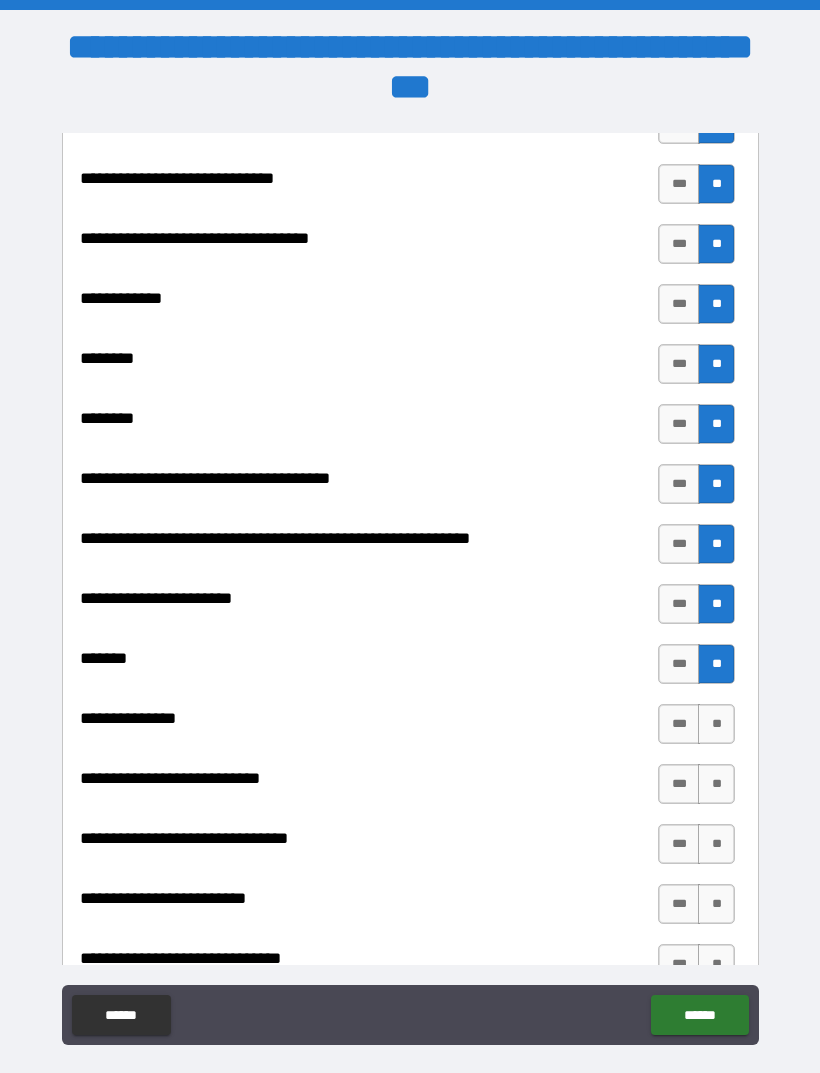 click on "**********" at bounding box center (410, 644) 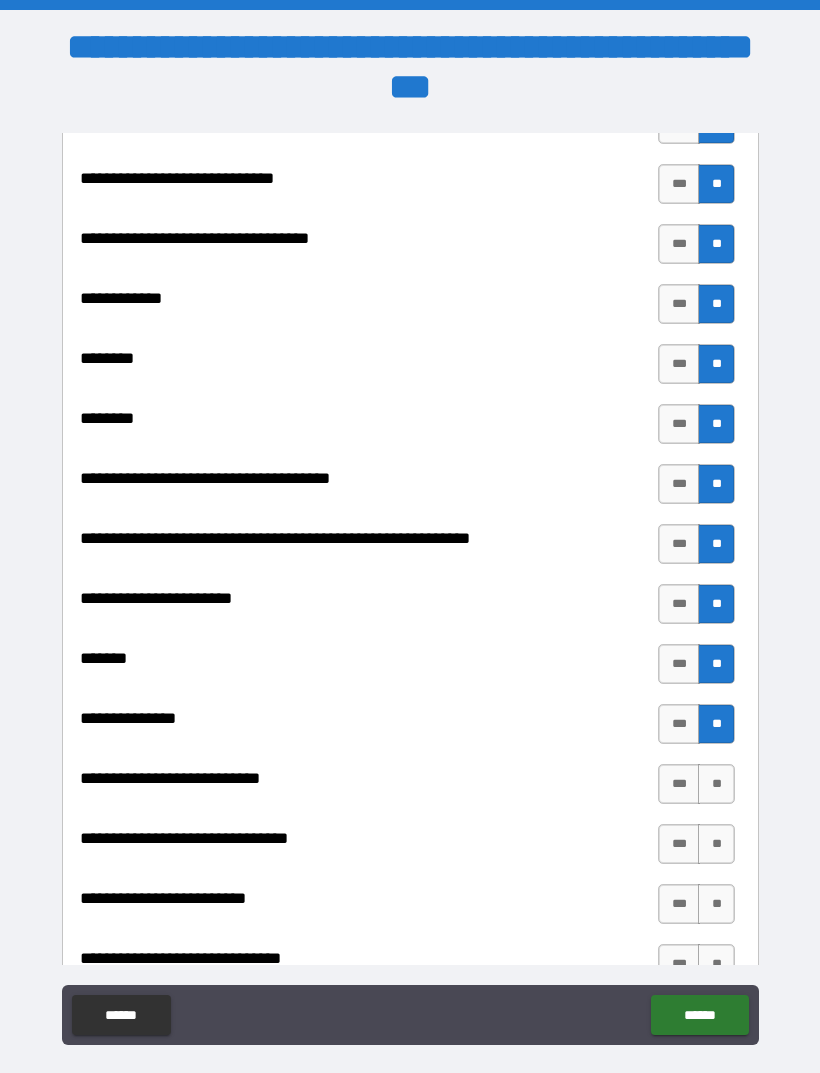 click on "**" at bounding box center (716, 784) 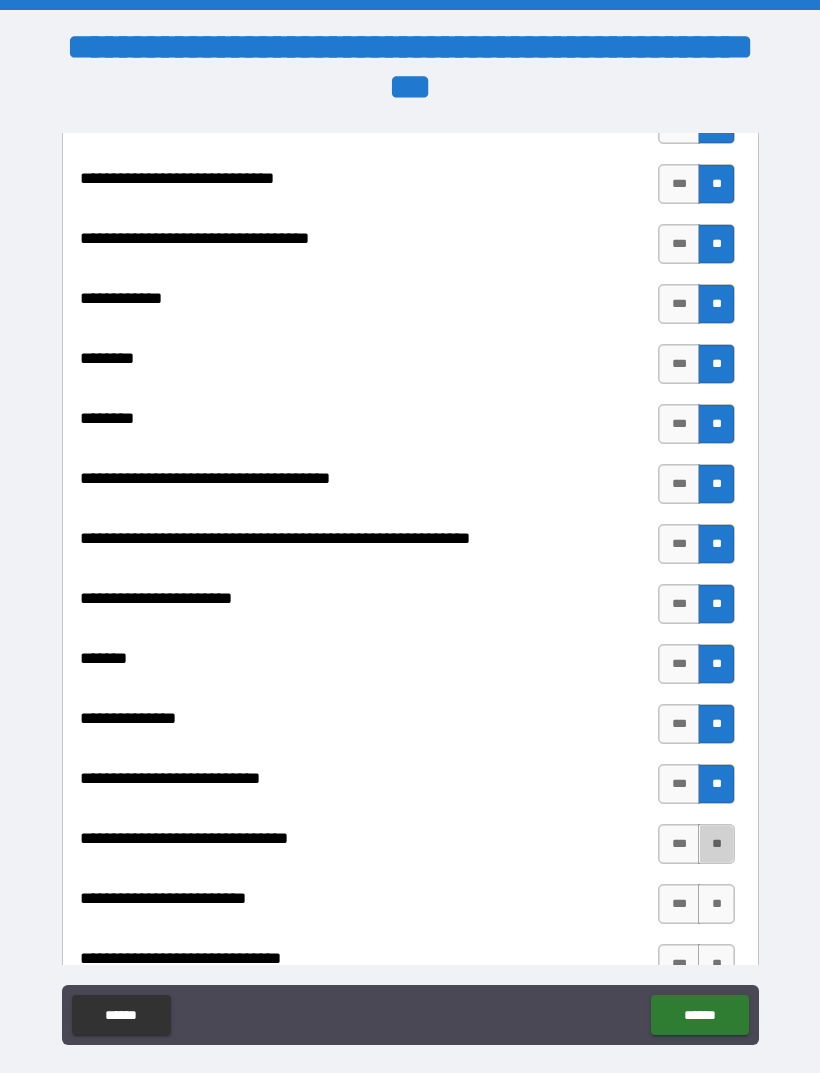 click on "**" at bounding box center [716, 844] 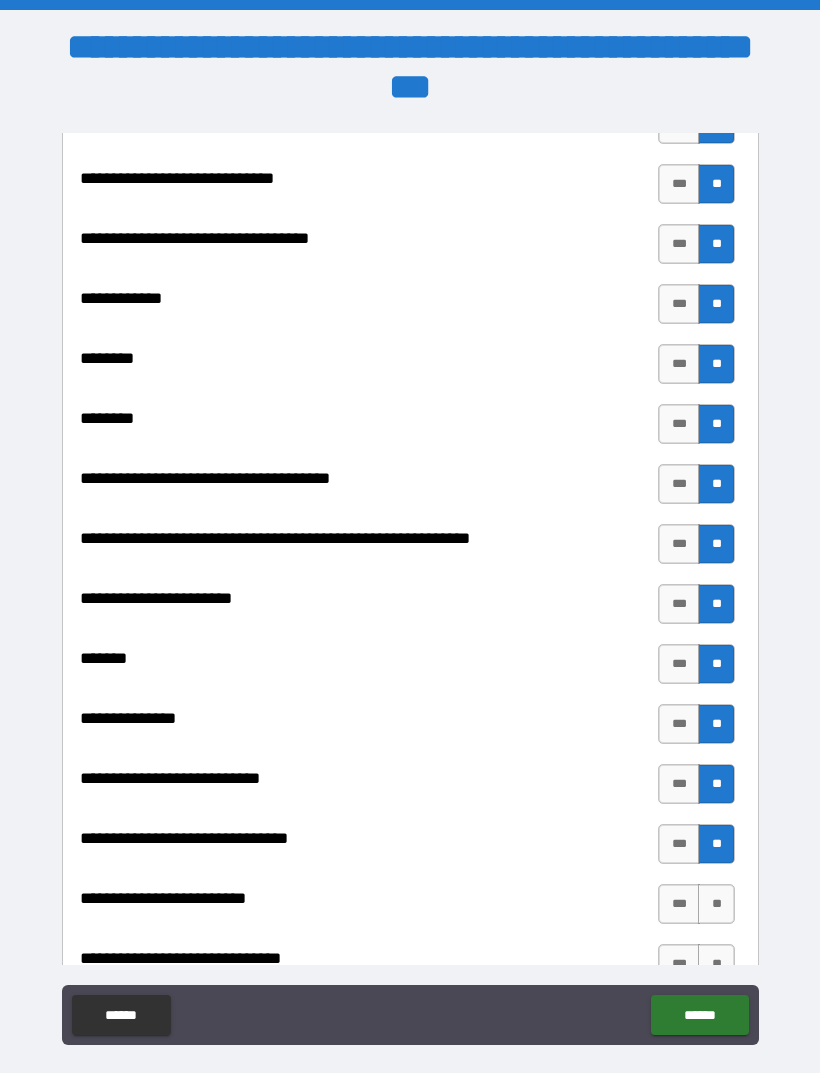 click on "**" at bounding box center (716, 904) 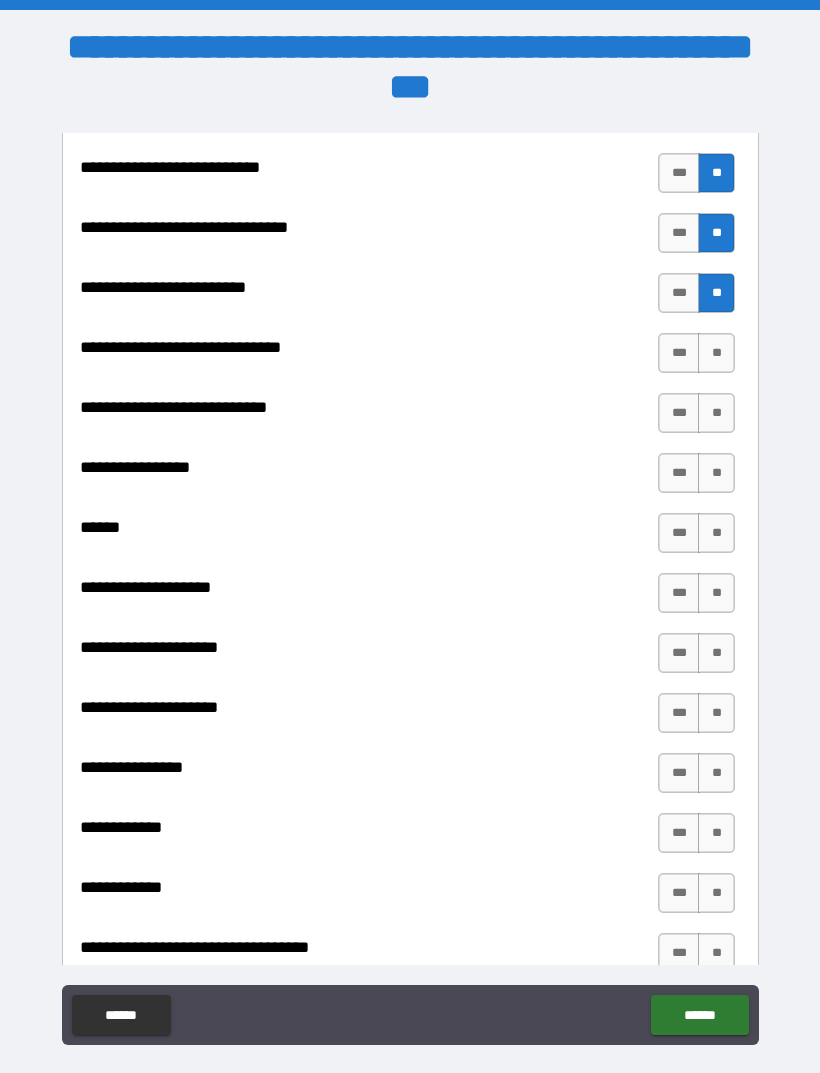scroll, scrollTop: 9292, scrollLeft: 0, axis: vertical 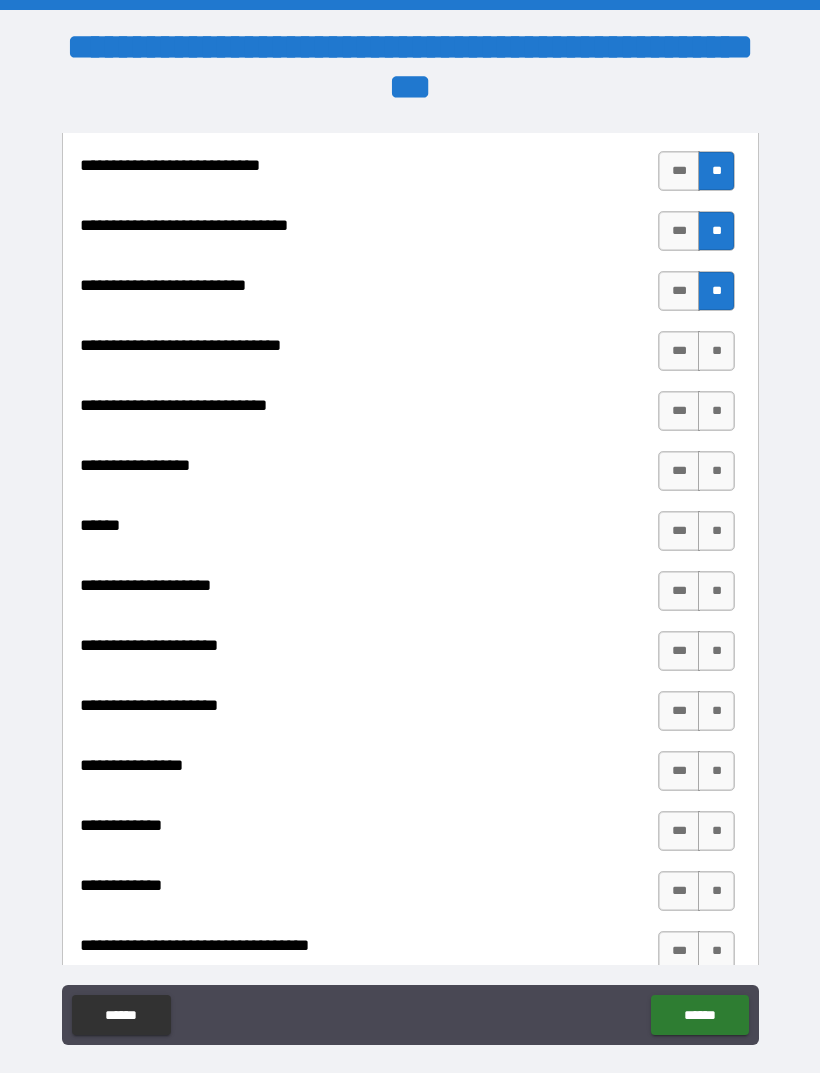 click on "**" at bounding box center (716, 351) 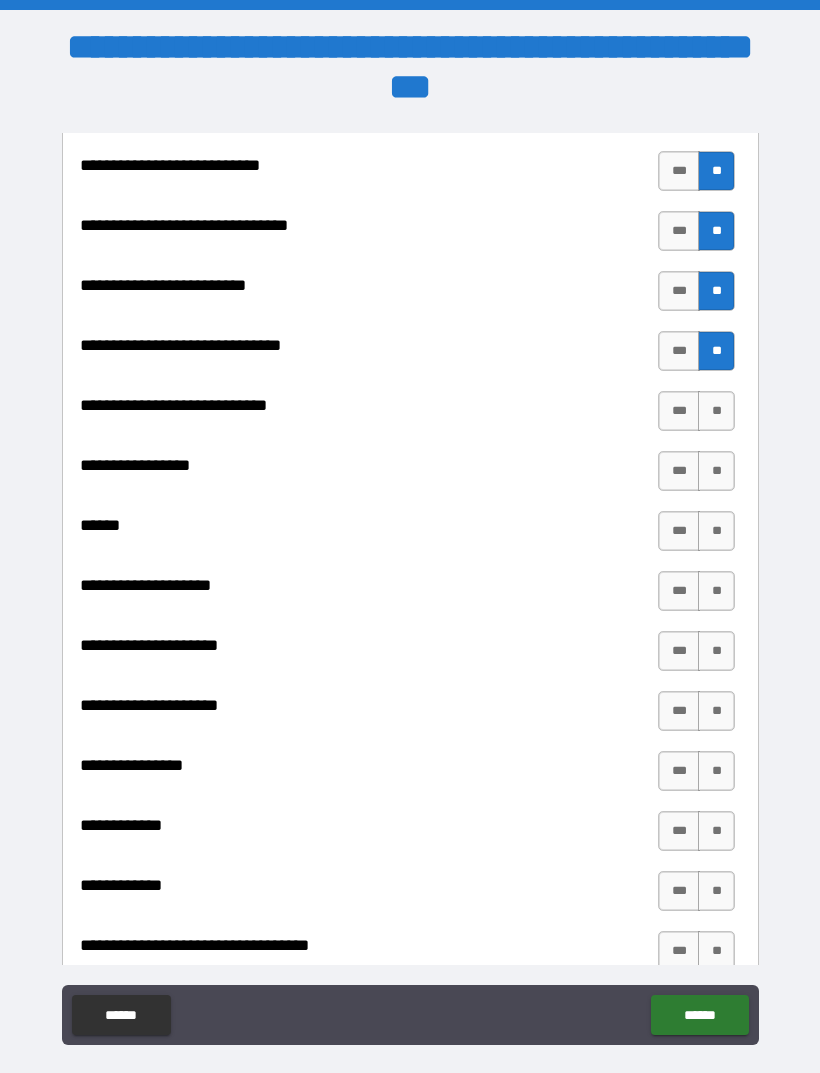 click on "**" at bounding box center [716, 411] 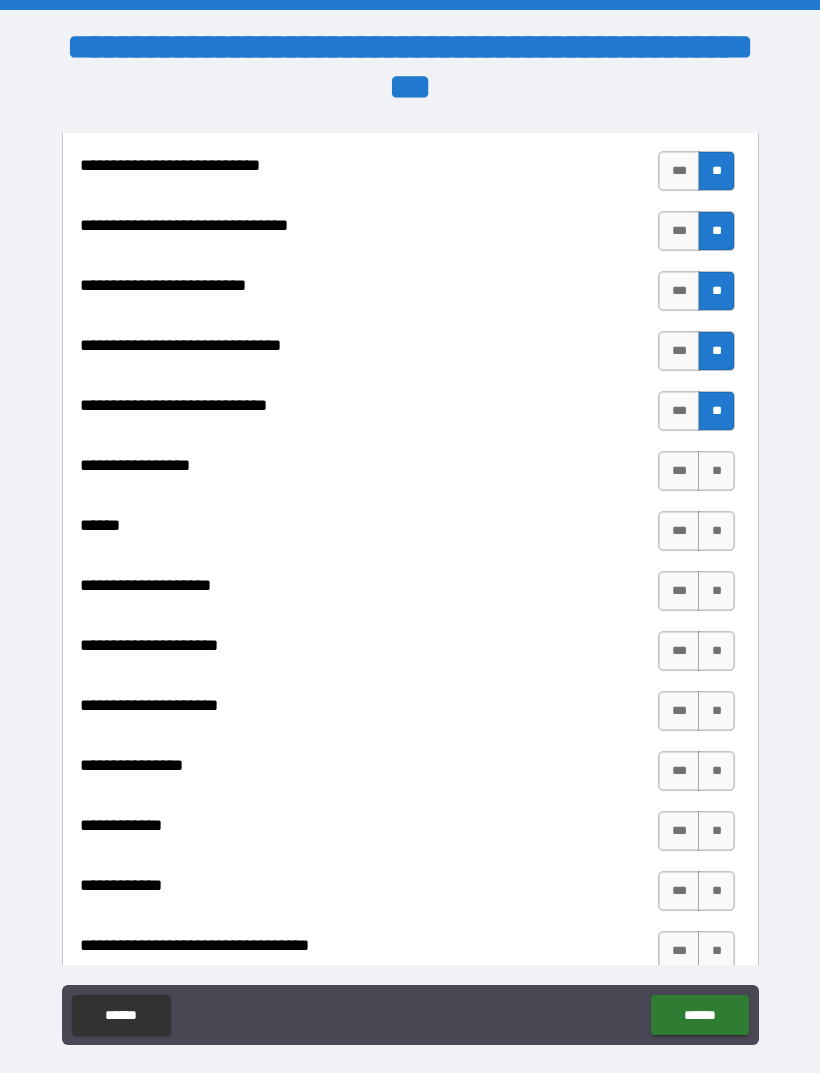 click on "**" at bounding box center (716, 471) 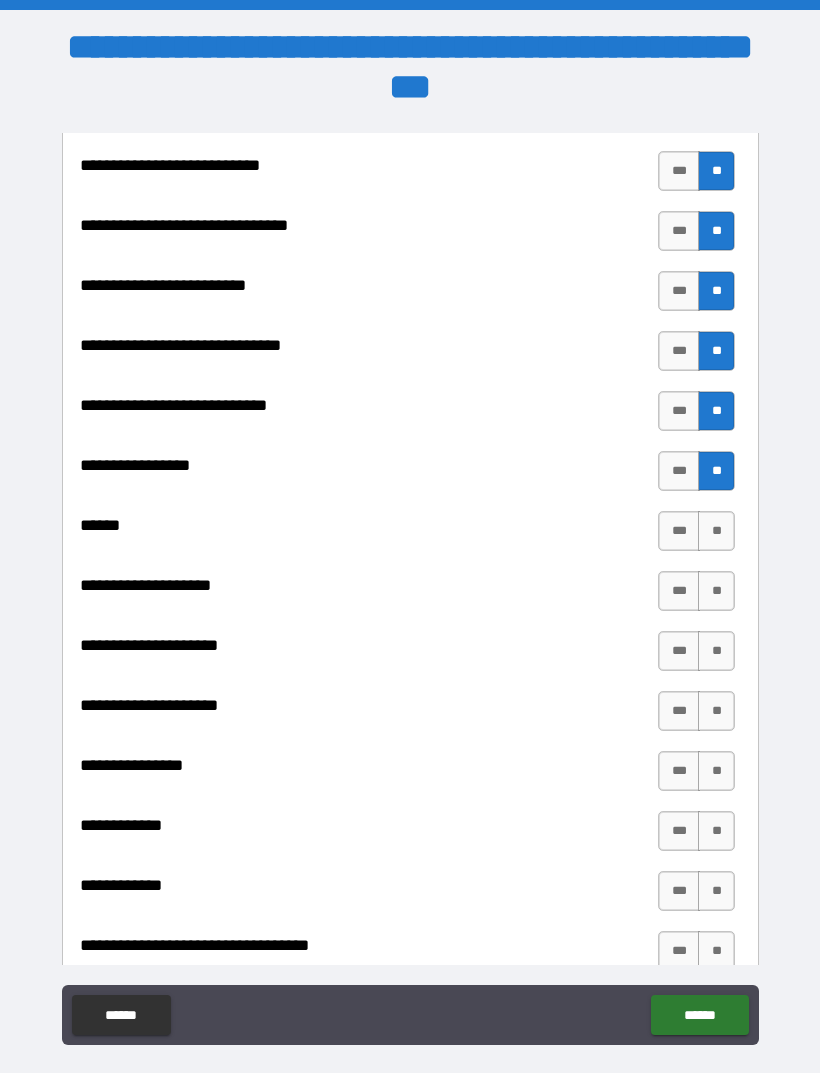click on "**" at bounding box center (716, 531) 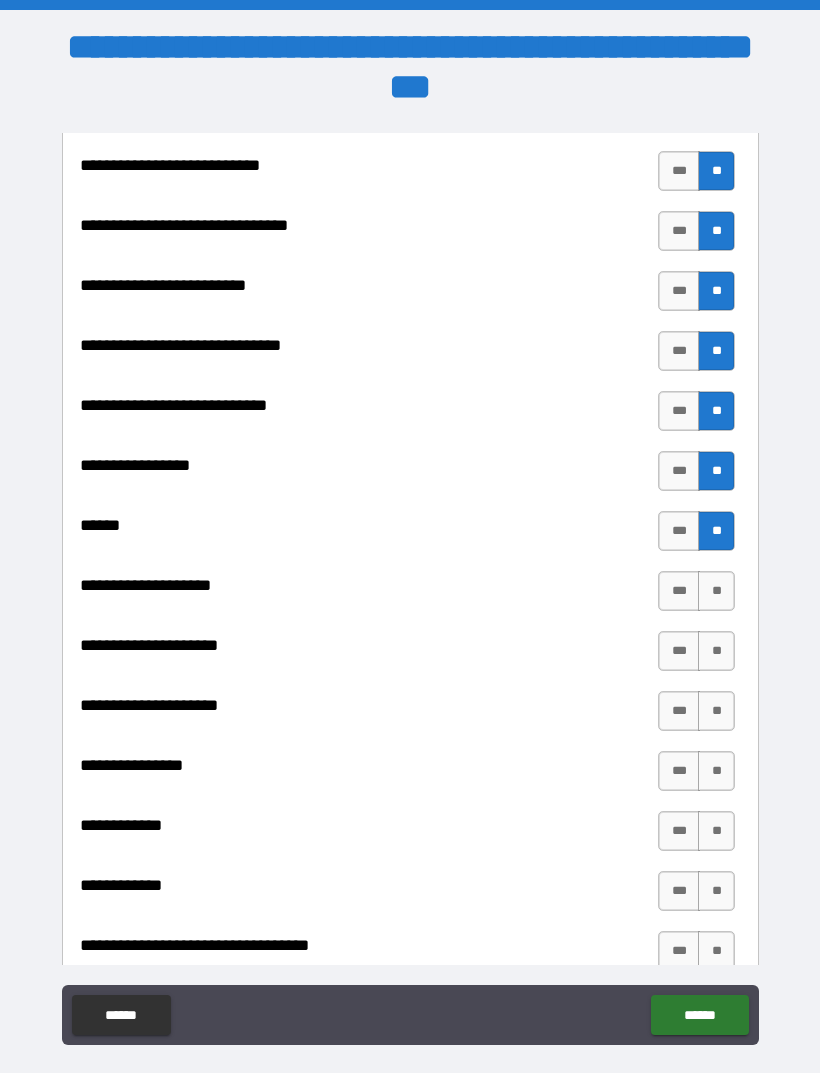 click on "**" at bounding box center (716, 591) 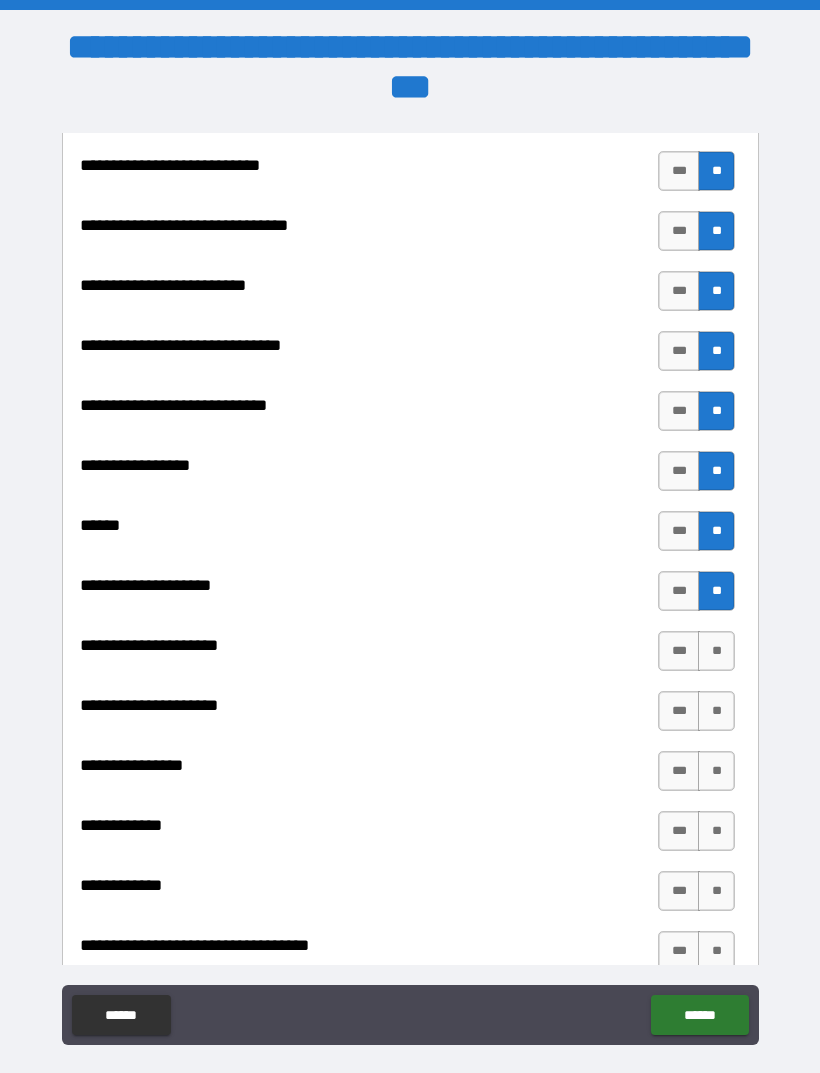 click on "**" at bounding box center (716, 651) 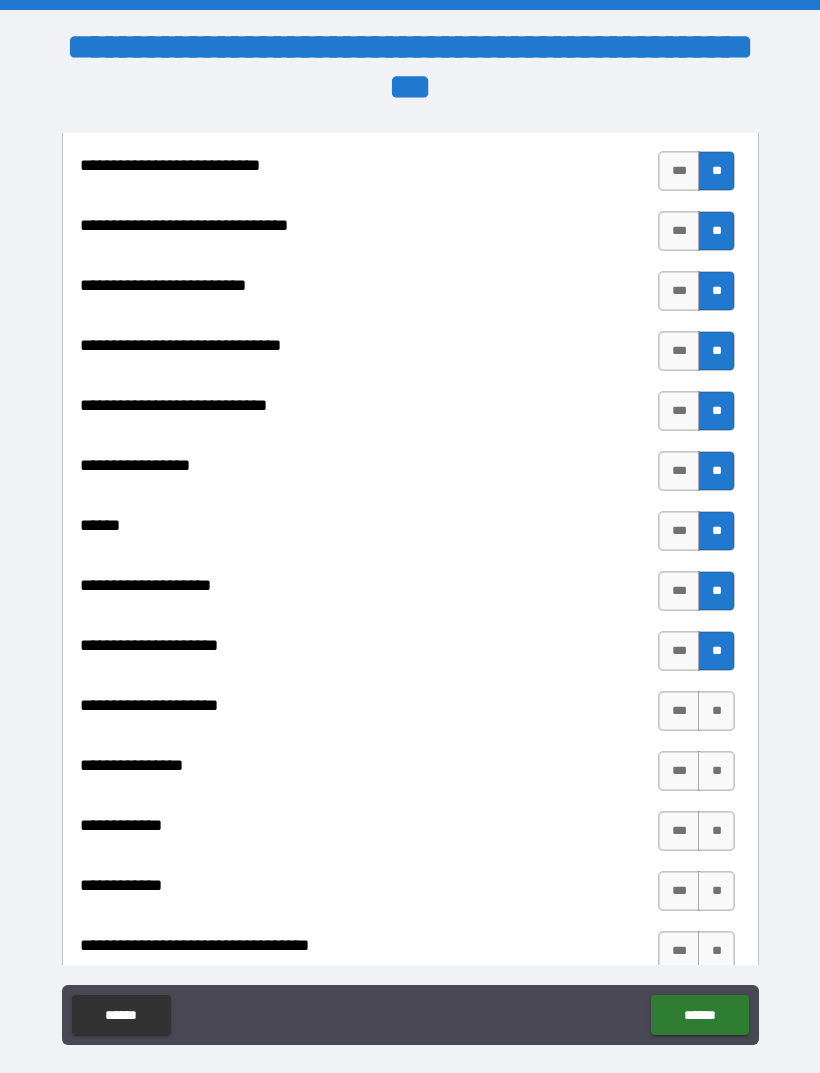click on "**" at bounding box center [716, 711] 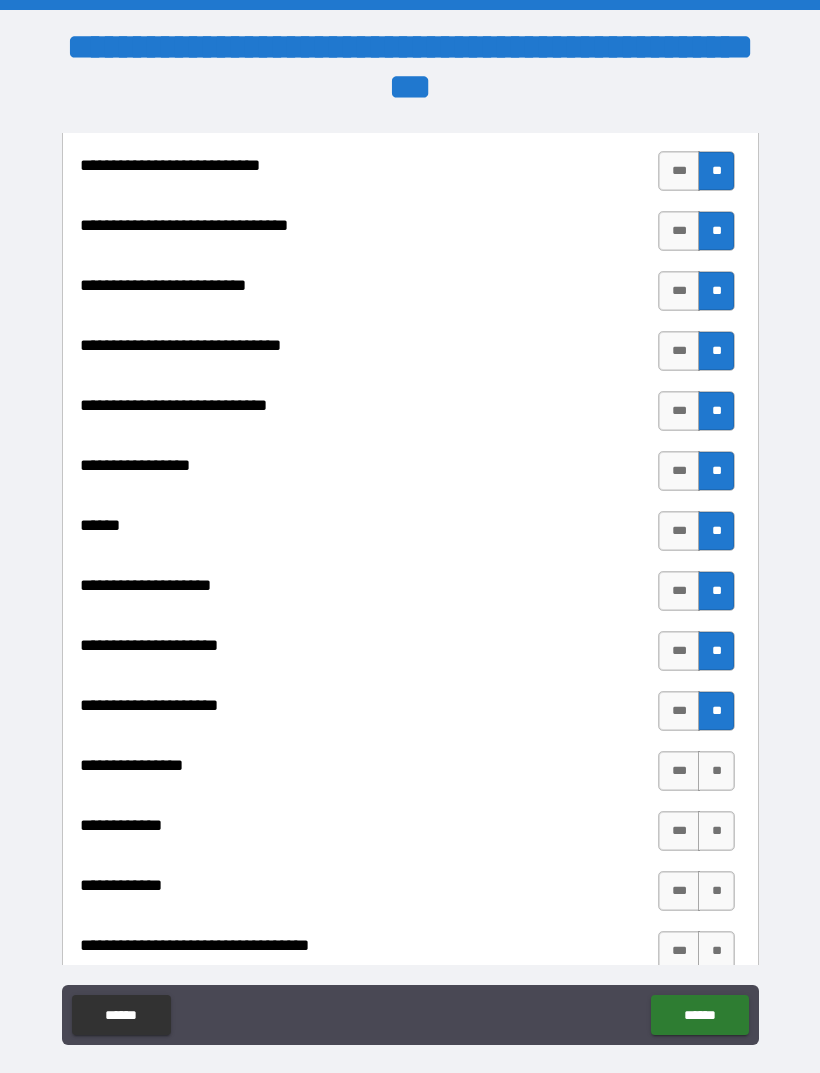 click on "**" at bounding box center [716, 771] 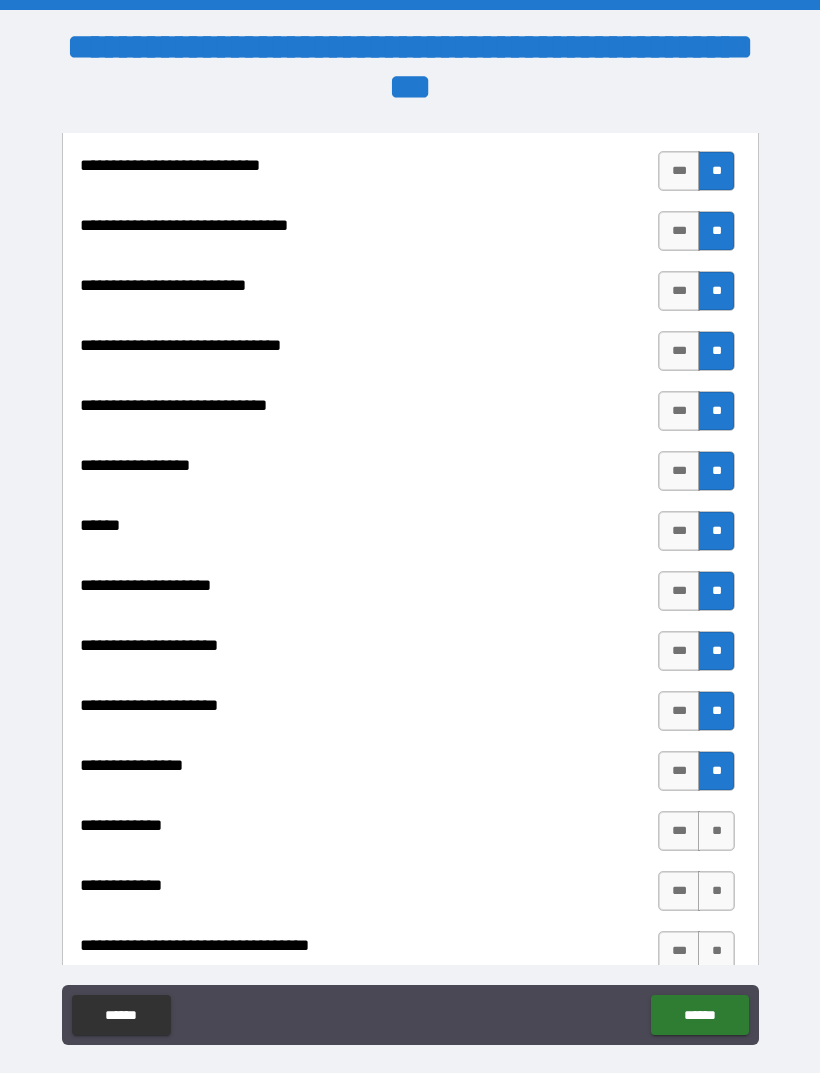 click on "**" at bounding box center [716, 831] 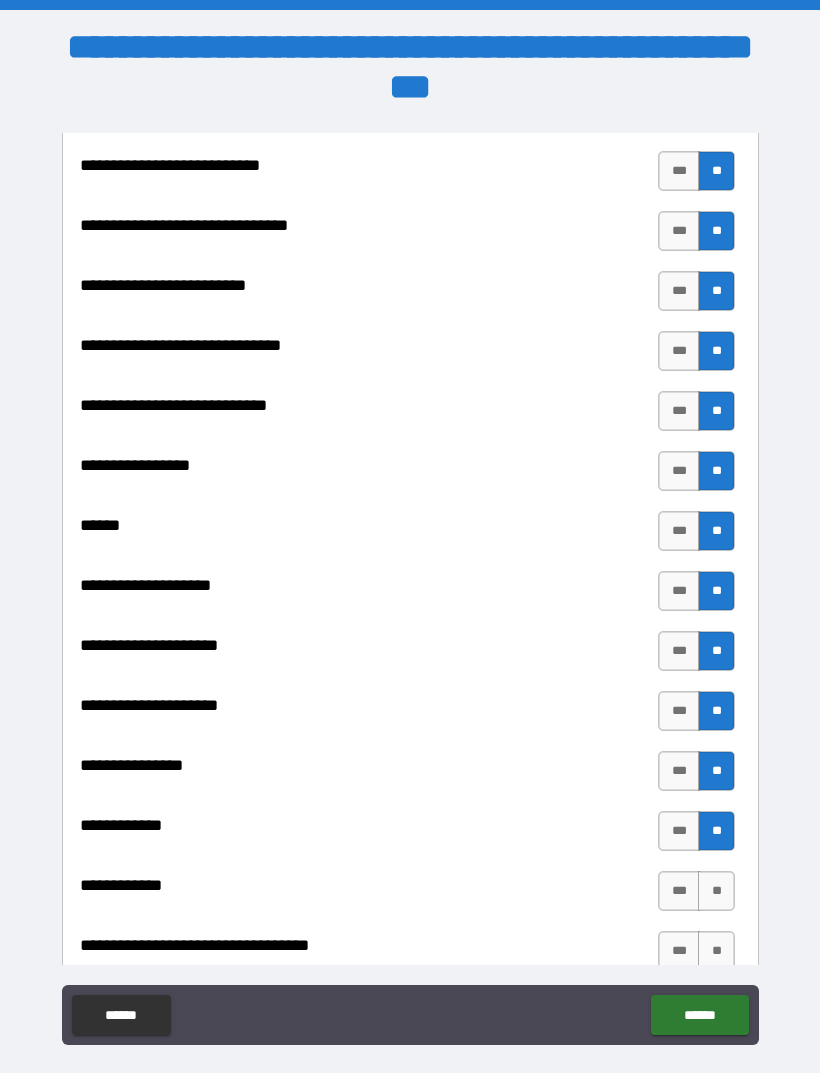 click on "**" at bounding box center [716, 891] 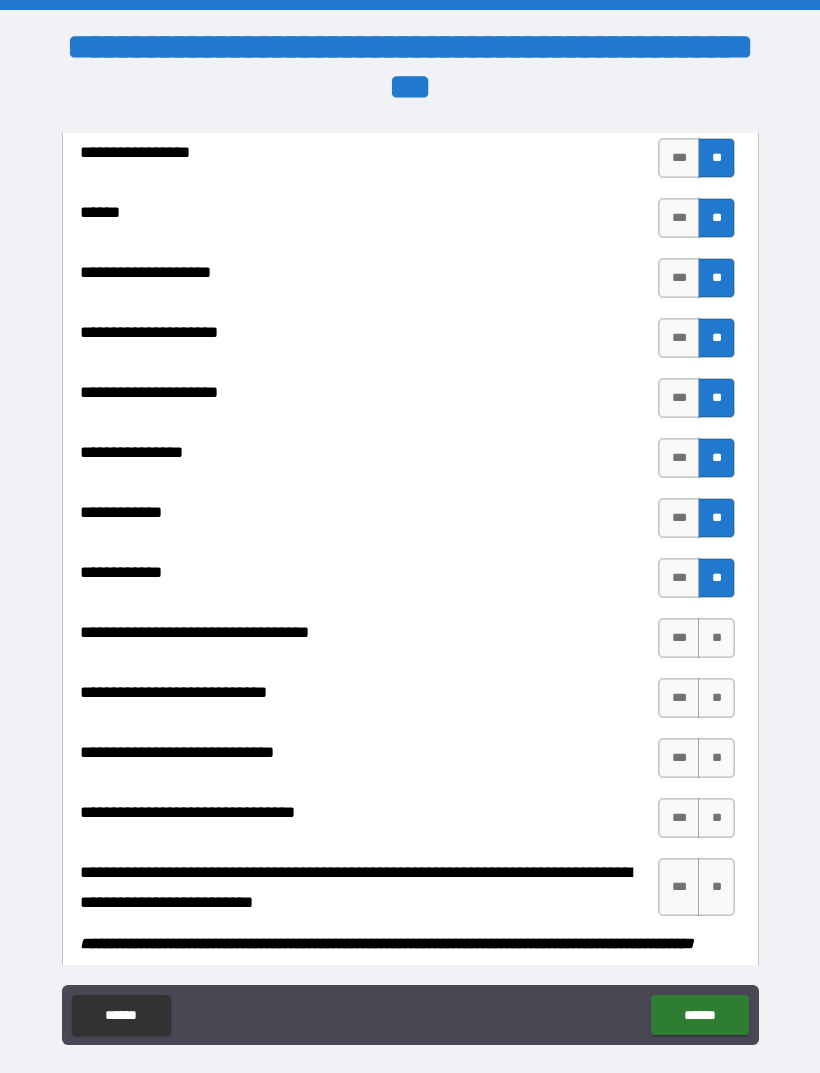 scroll, scrollTop: 9614, scrollLeft: 0, axis: vertical 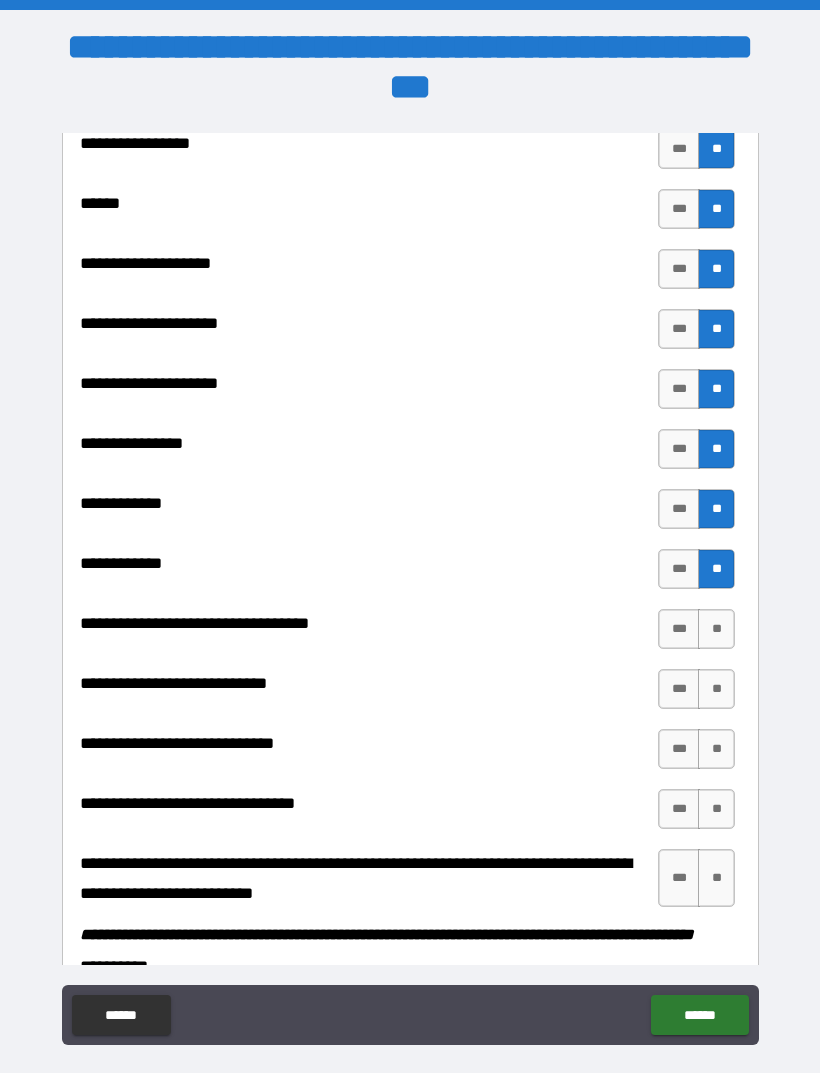 click on "**" at bounding box center [716, 629] 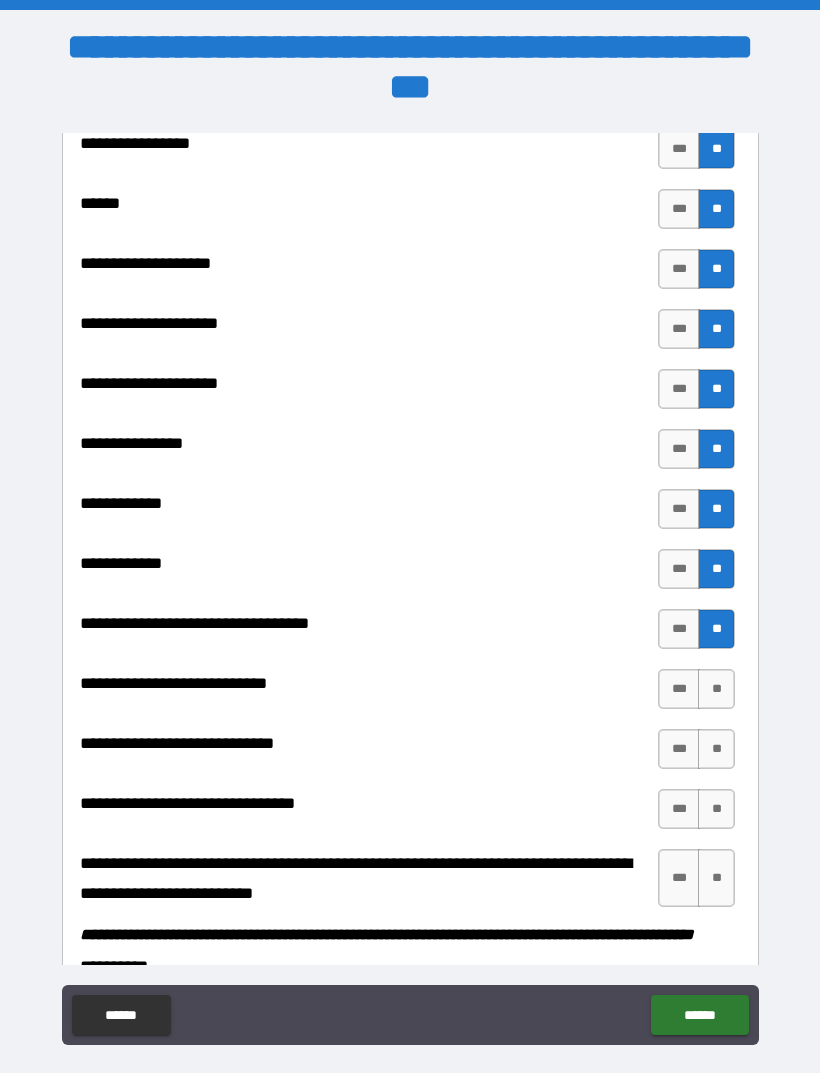 click on "**" at bounding box center (716, 689) 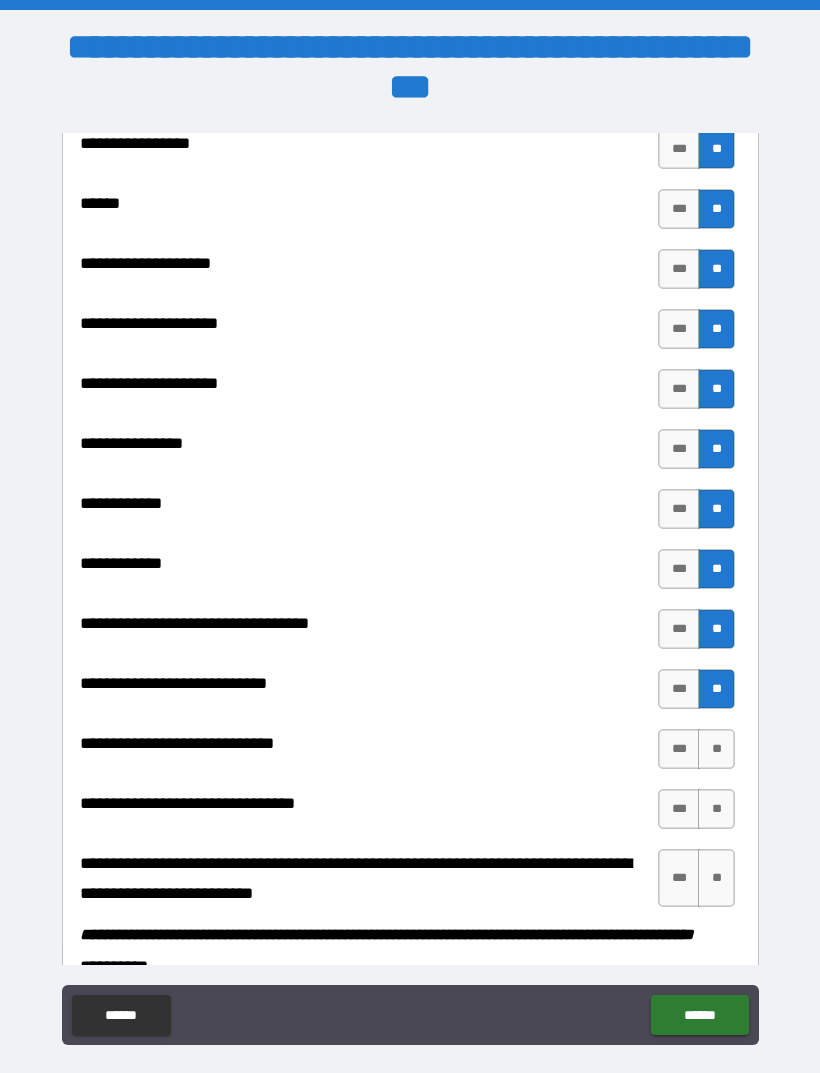 click on "**" at bounding box center [716, 749] 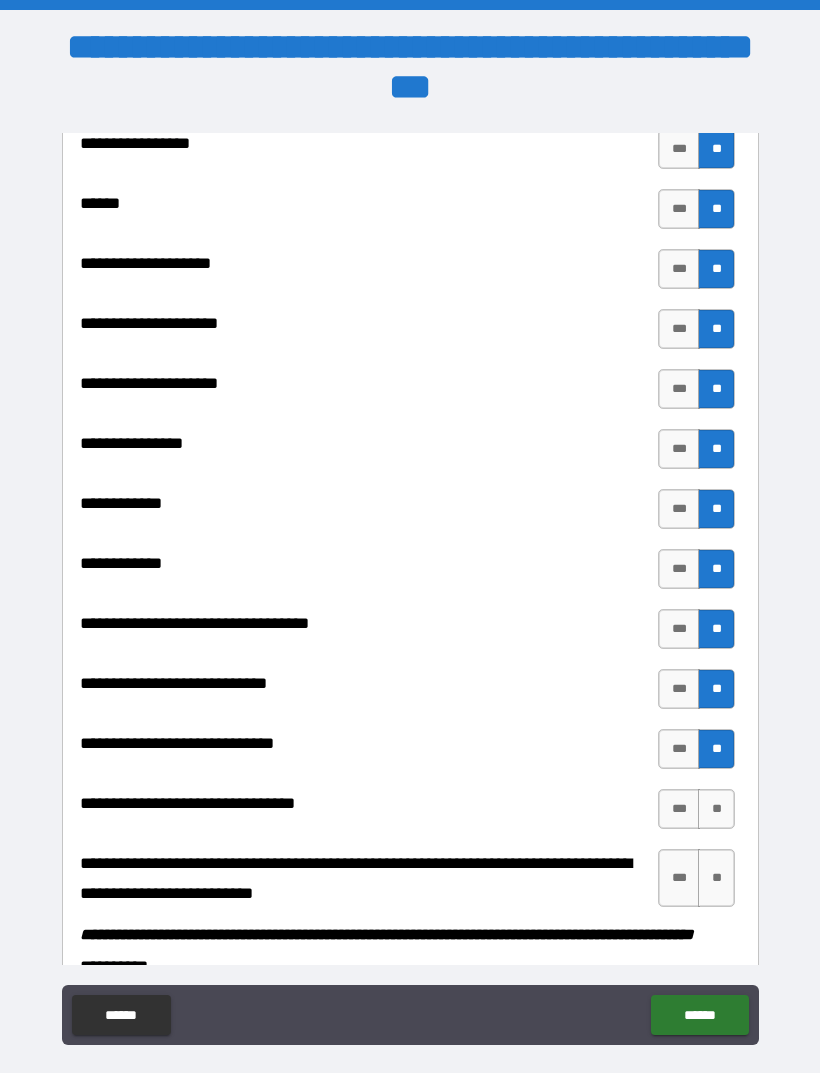 click on "**" at bounding box center [716, 809] 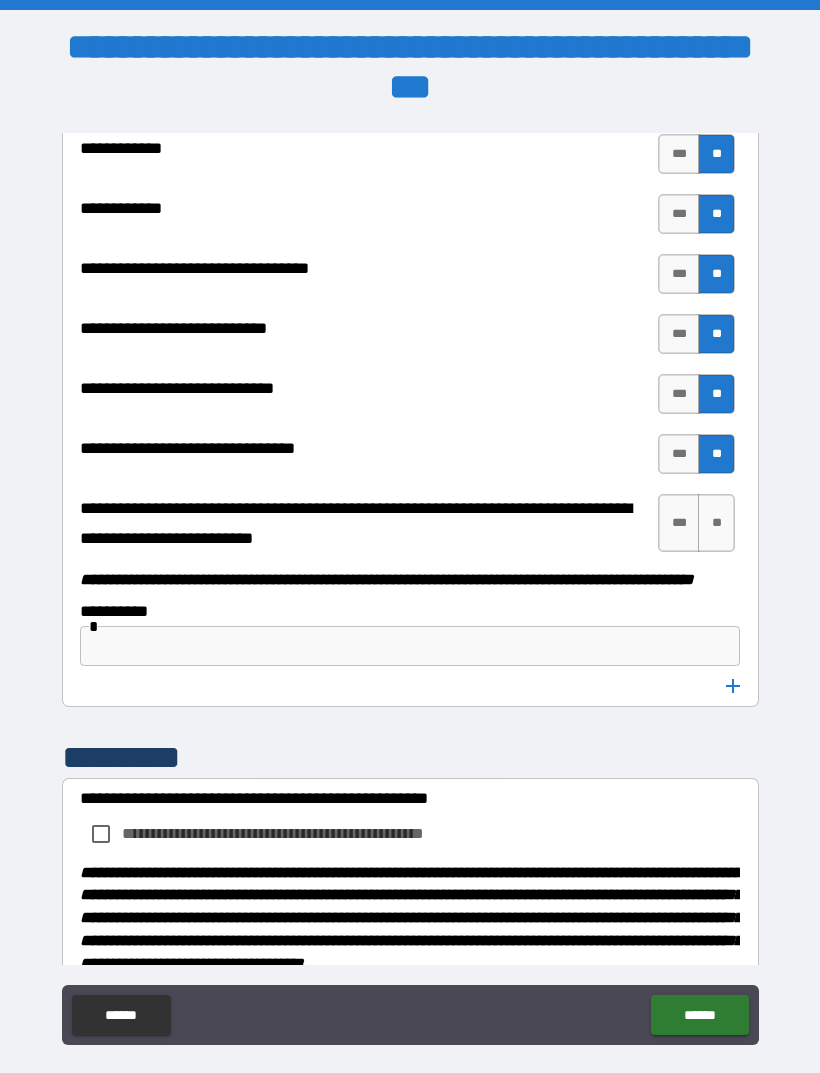 scroll, scrollTop: 9971, scrollLeft: 0, axis: vertical 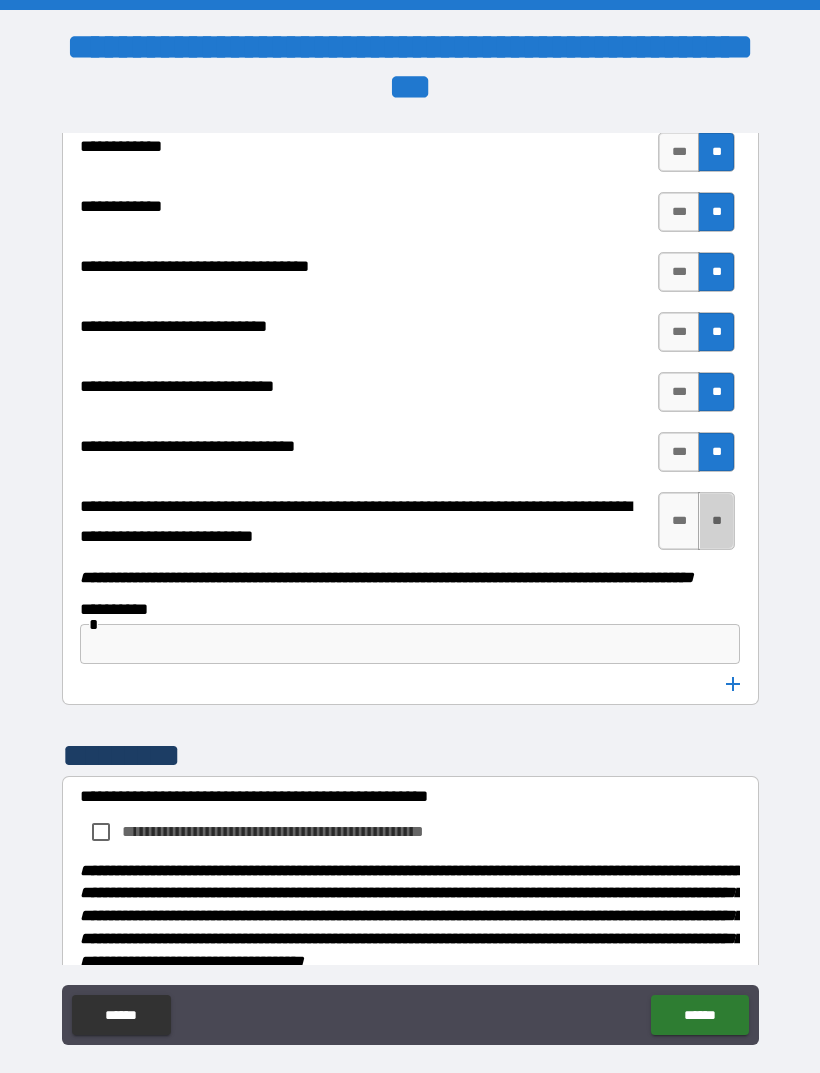 click on "**" at bounding box center (716, 521) 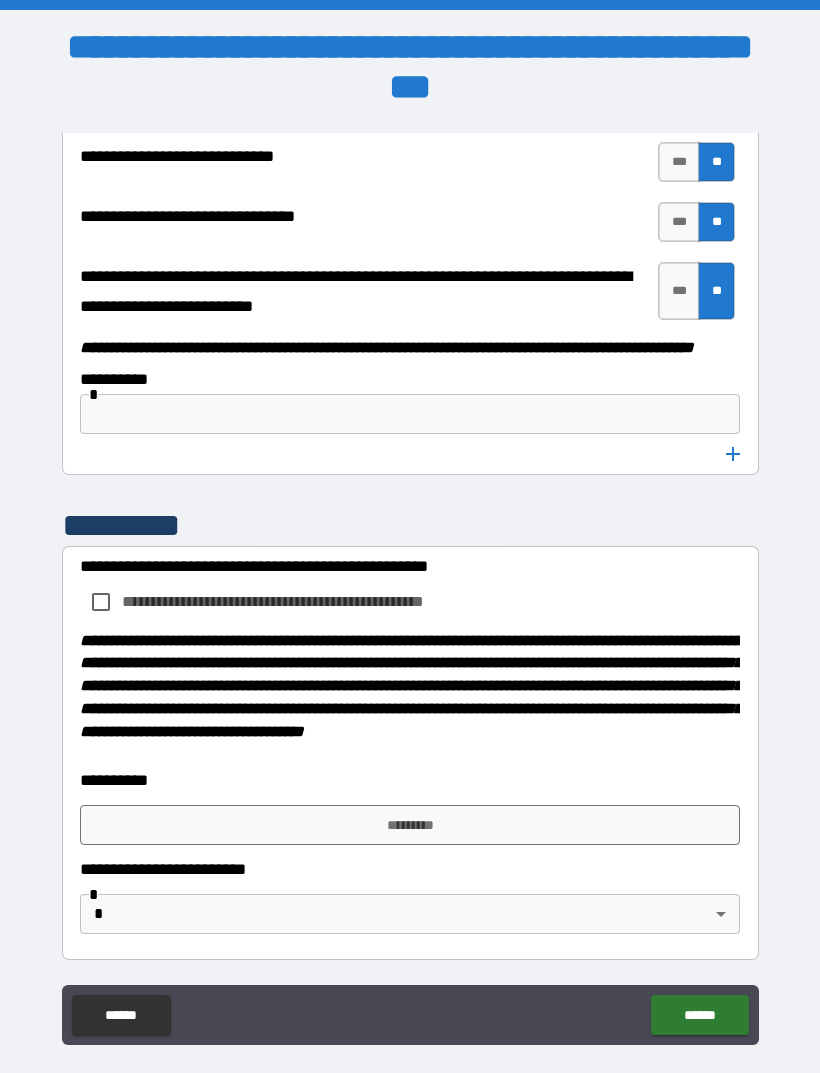scroll, scrollTop: 10212, scrollLeft: 0, axis: vertical 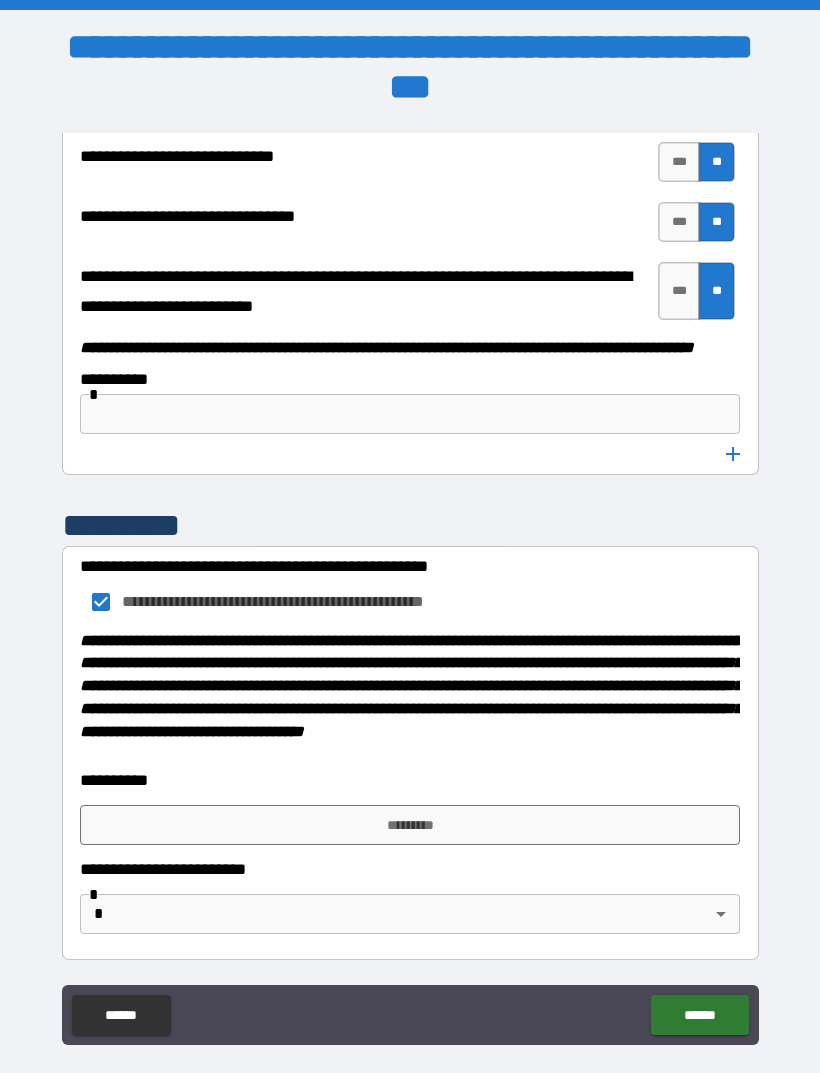 click on "*********" at bounding box center (410, 825) 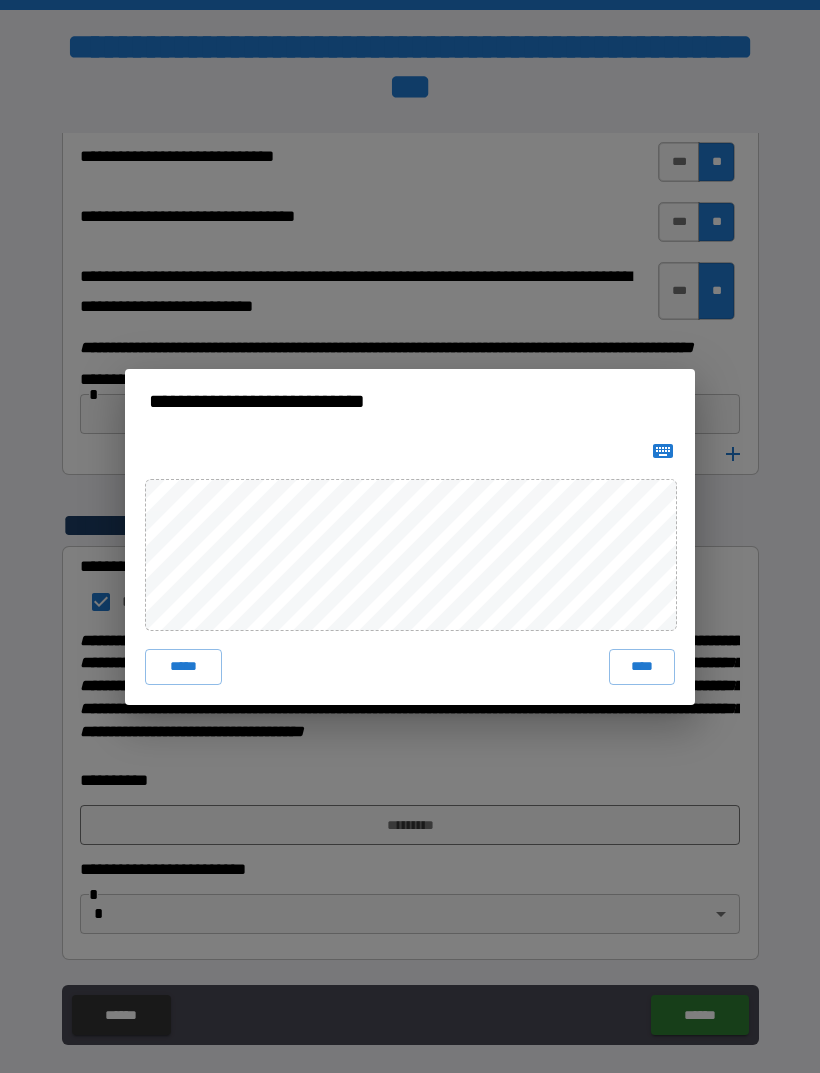 click on "****" at bounding box center [642, 667] 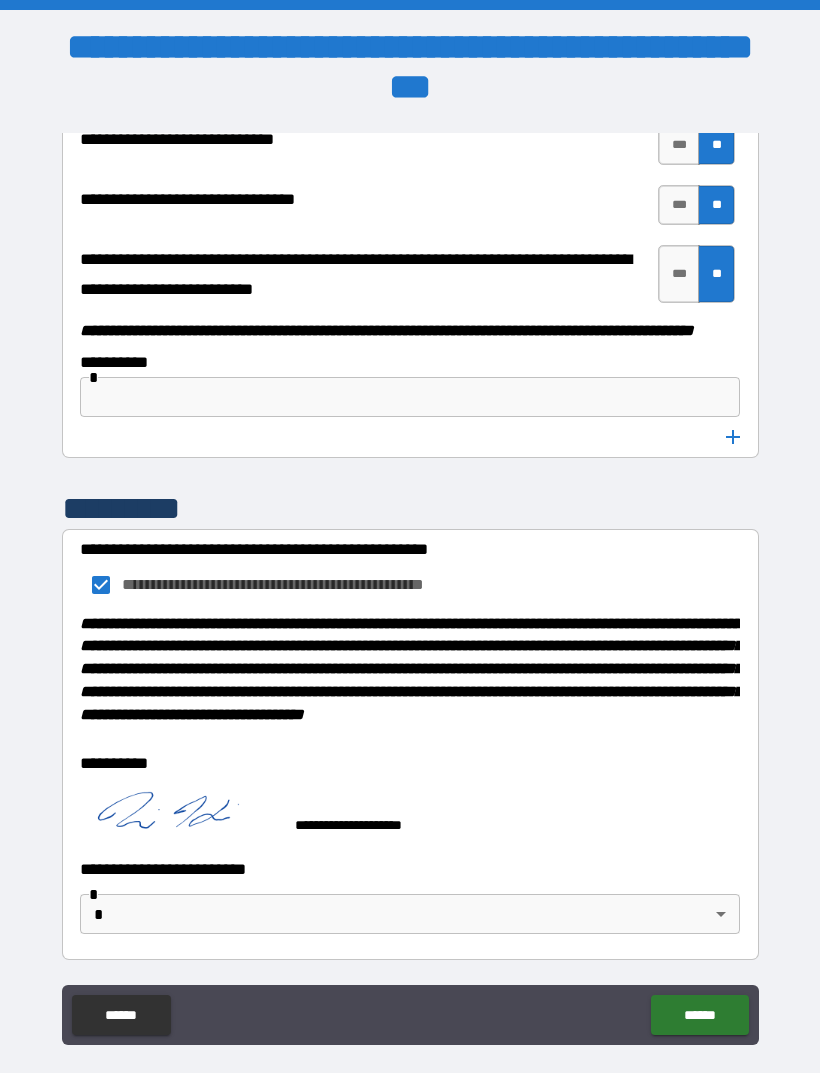 scroll, scrollTop: 10271, scrollLeft: 0, axis: vertical 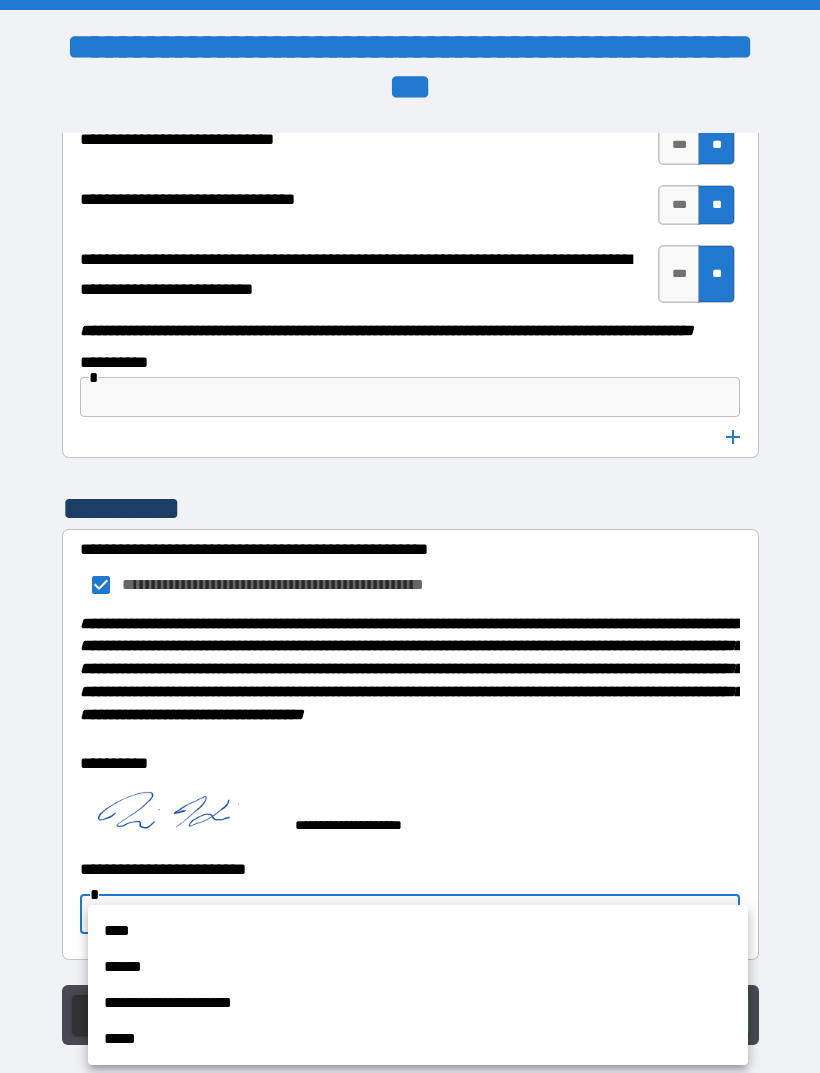 click on "**********" at bounding box center [418, 1003] 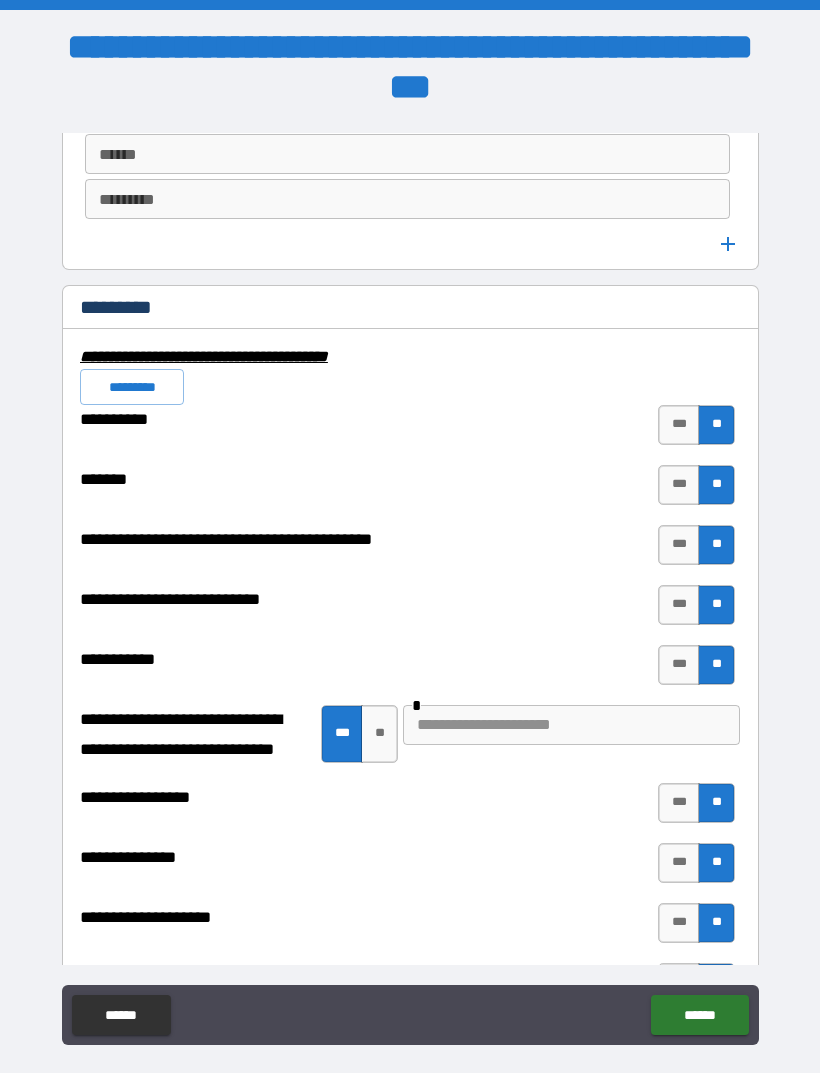 scroll, scrollTop: 5572, scrollLeft: 0, axis: vertical 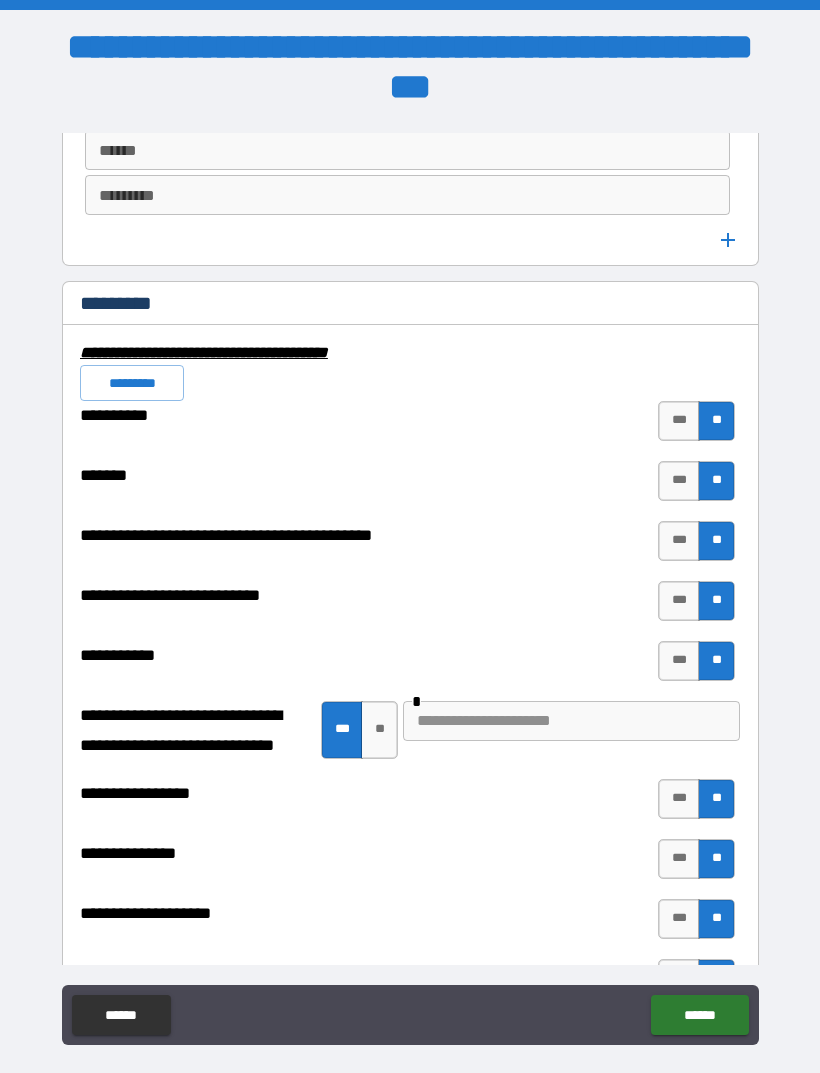 click on "**" at bounding box center [379, 730] 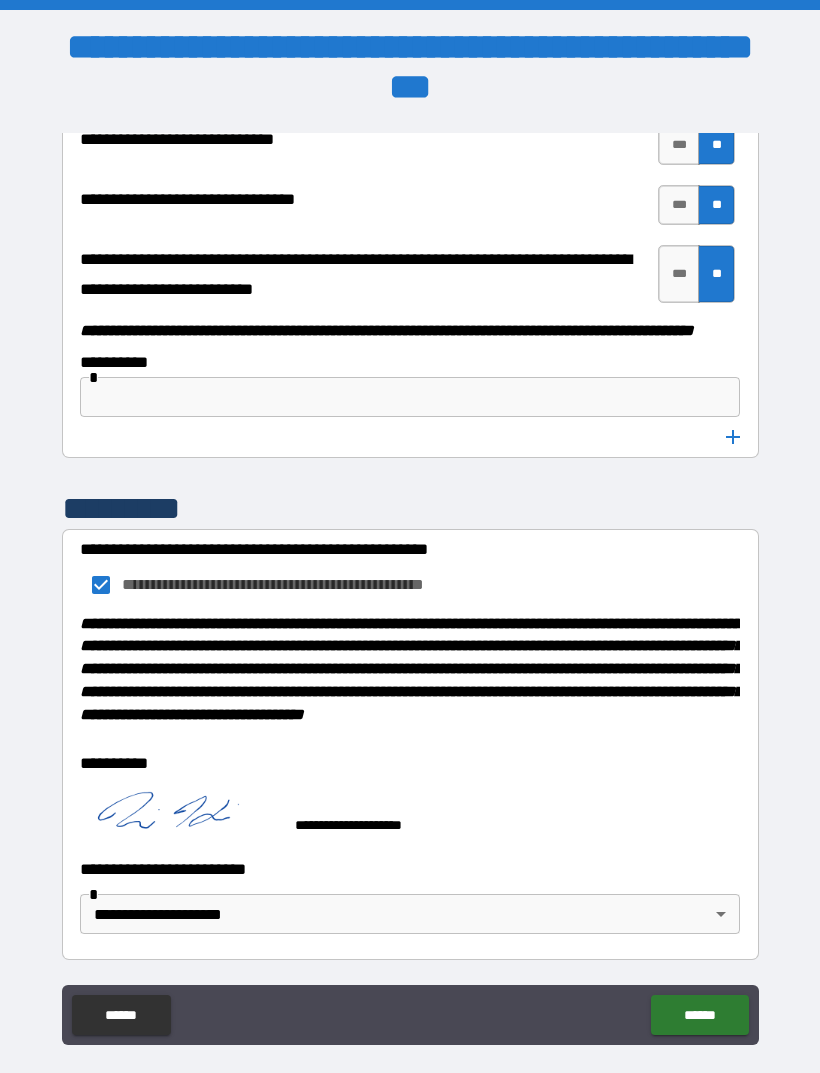 scroll, scrollTop: 10253, scrollLeft: 0, axis: vertical 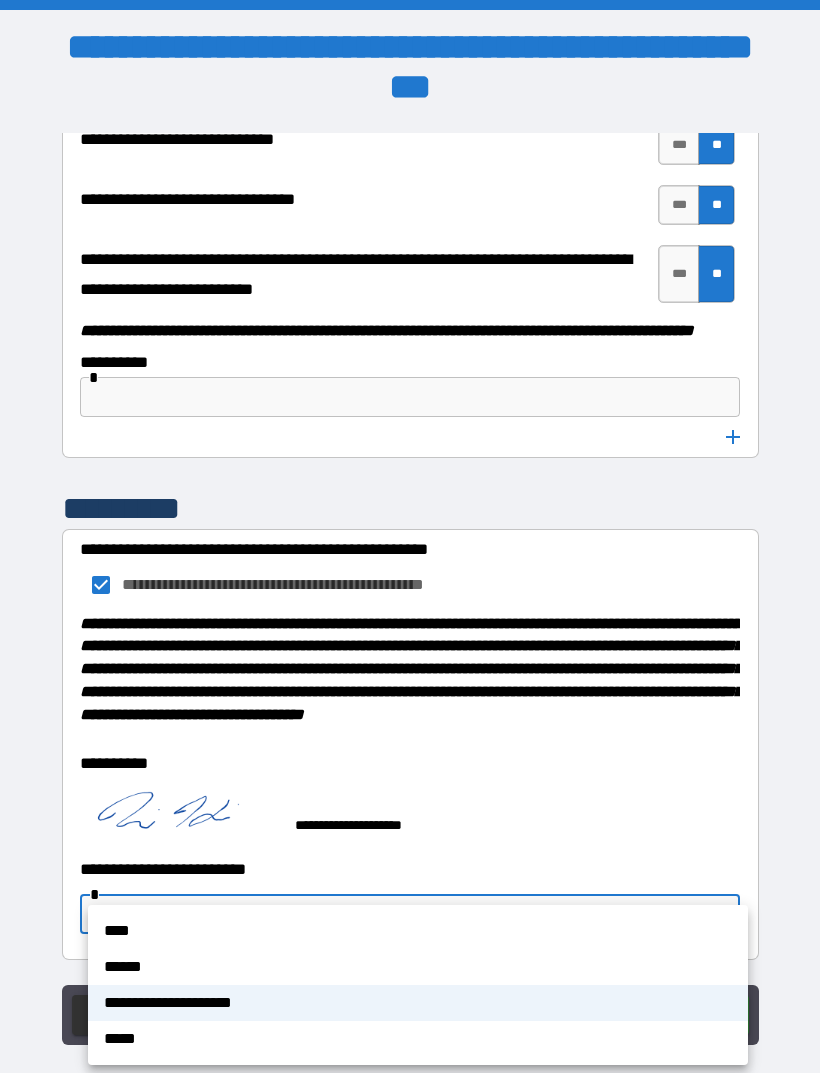 click on "**********" at bounding box center (418, 1003) 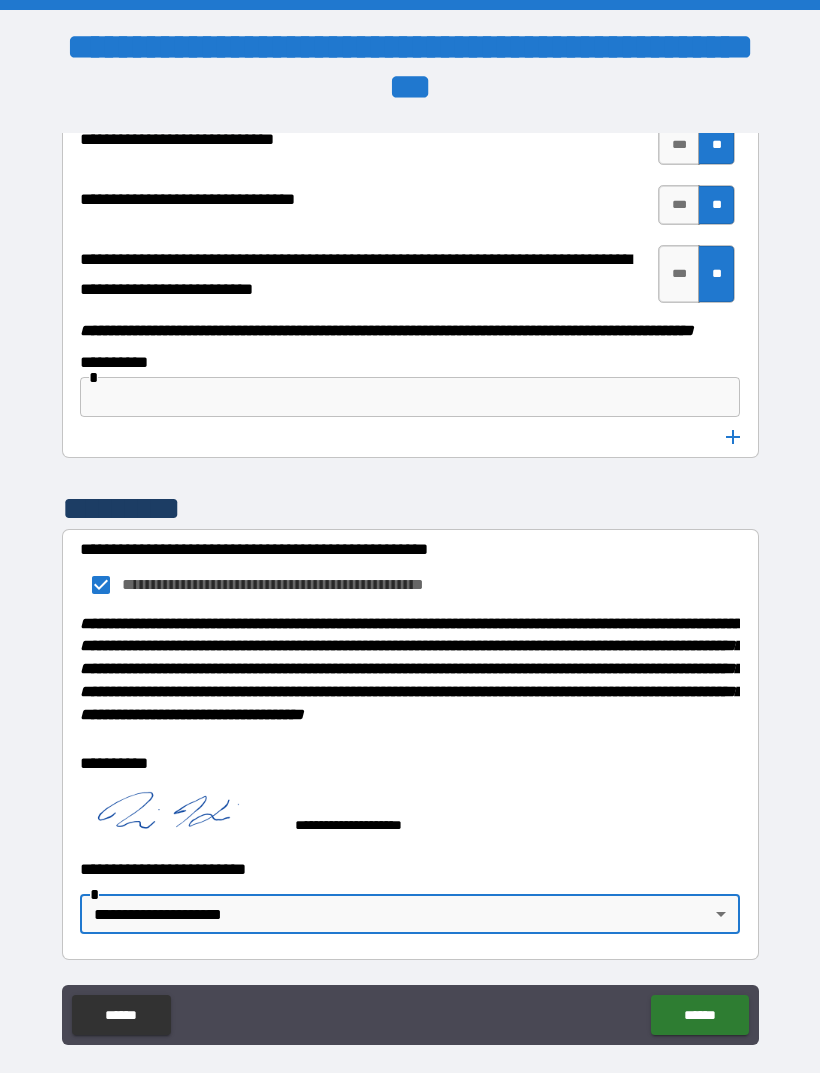 scroll, scrollTop: 10253, scrollLeft: 0, axis: vertical 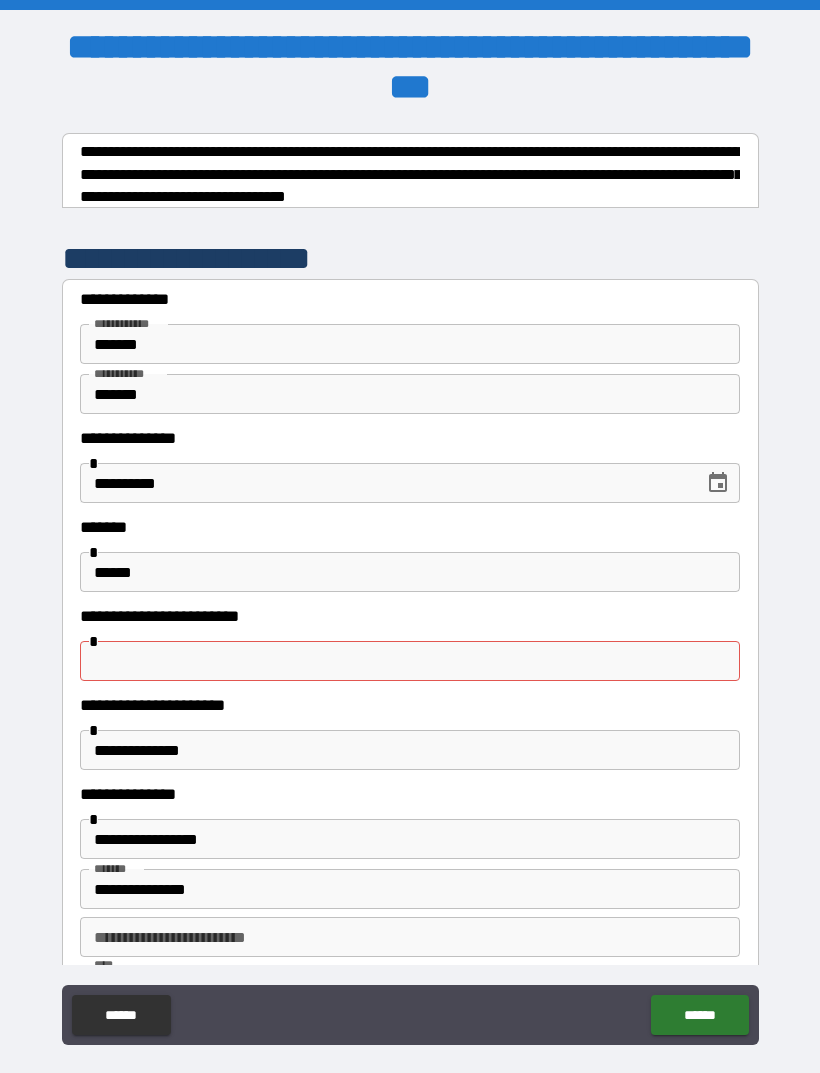 click at bounding box center [410, 661] 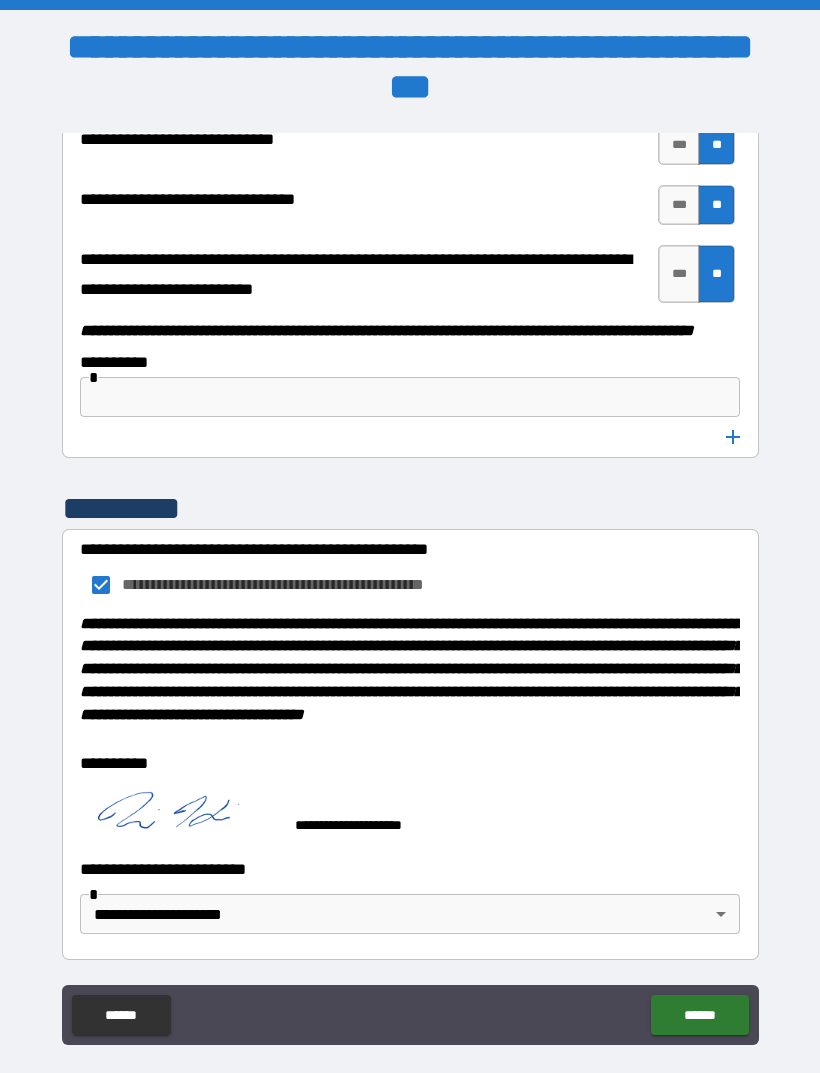 scroll, scrollTop: 10253, scrollLeft: 0, axis: vertical 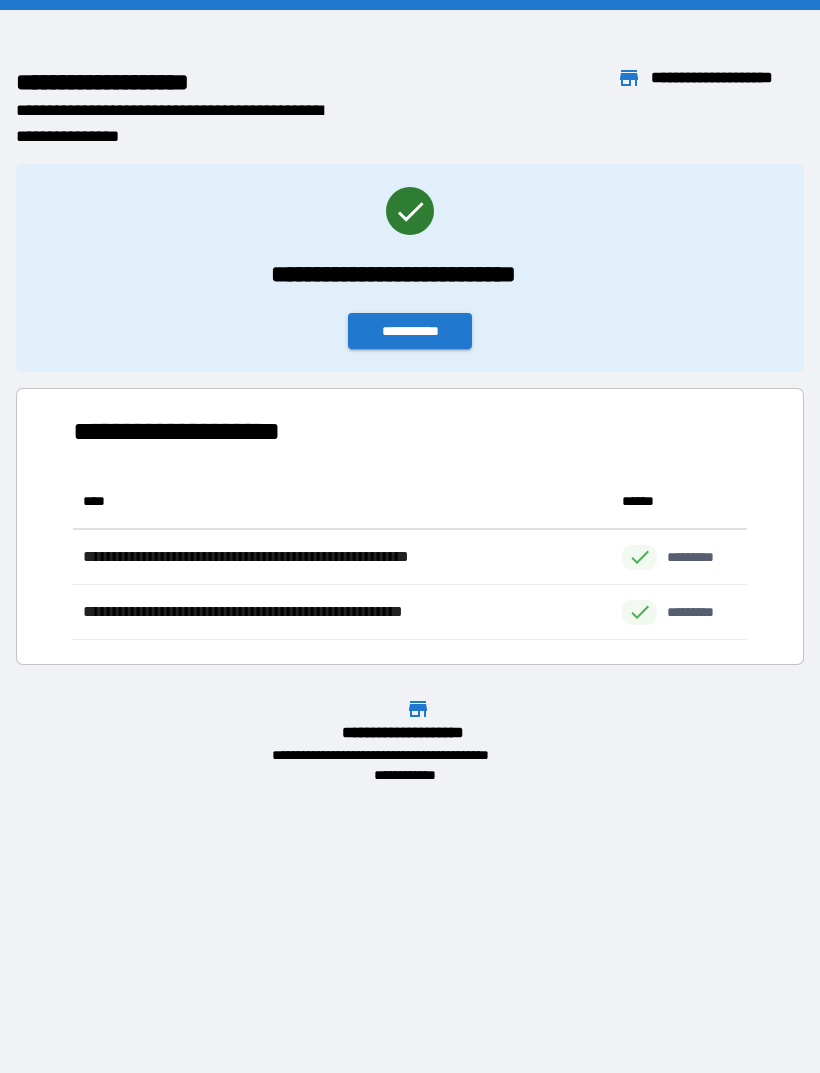 click on "**********" at bounding box center [410, 331] 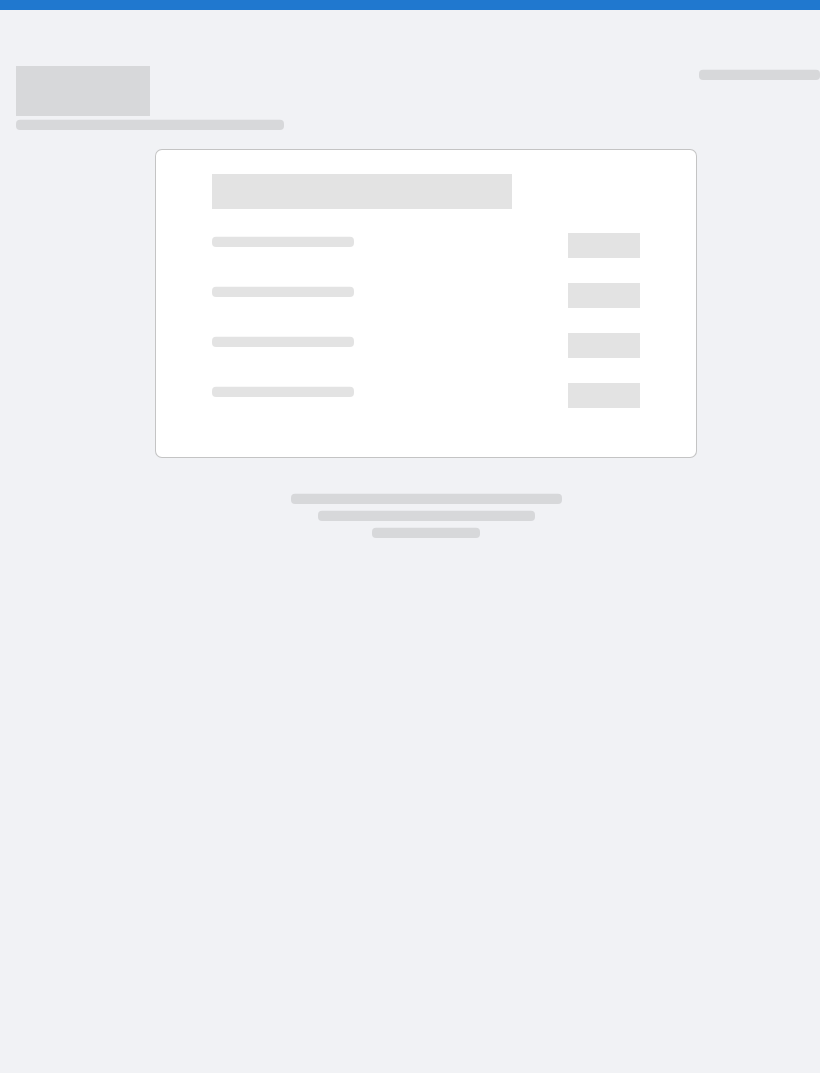 scroll, scrollTop: 0, scrollLeft: 0, axis: both 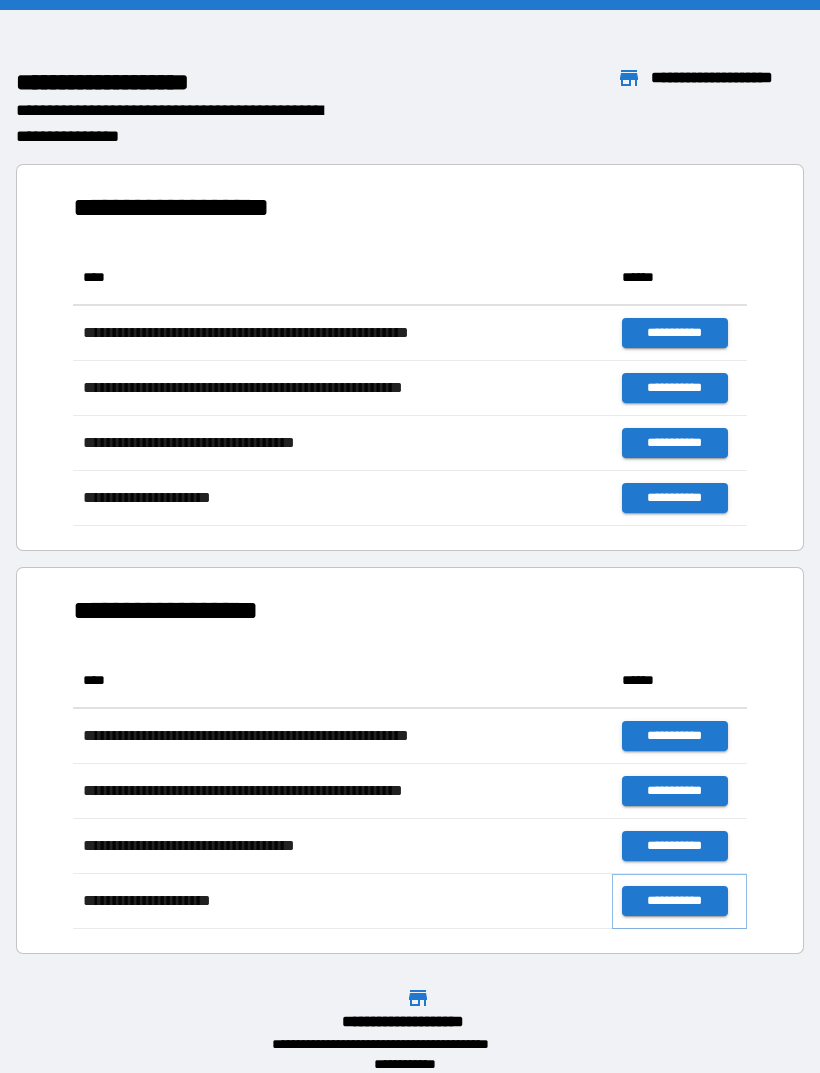 click on "**********" at bounding box center [674, 901] 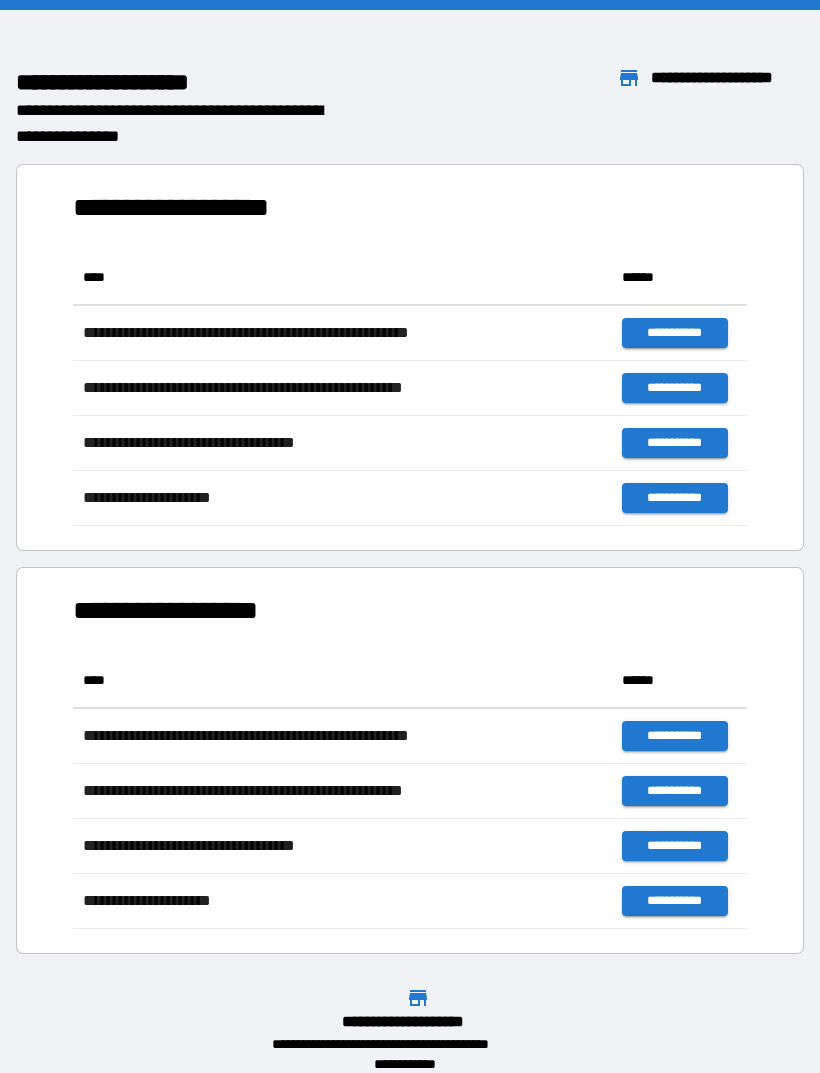 scroll, scrollTop: 276, scrollLeft: 674, axis: both 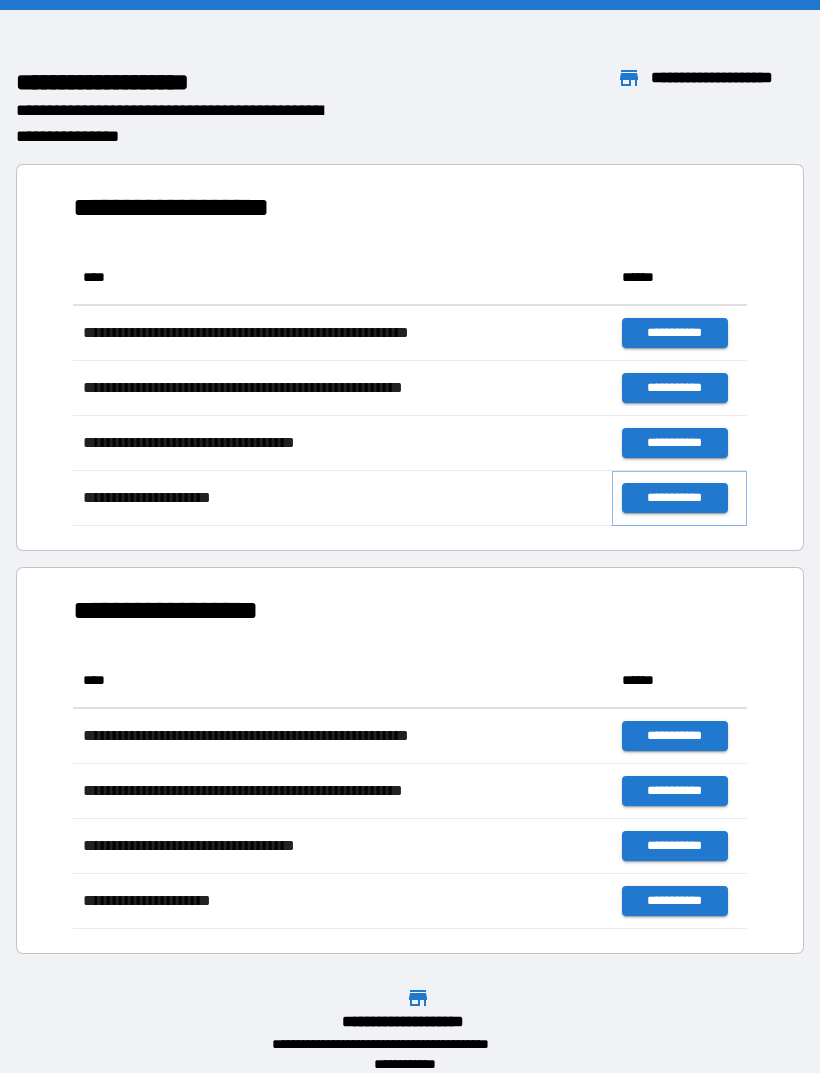 click on "**********" at bounding box center [674, 498] 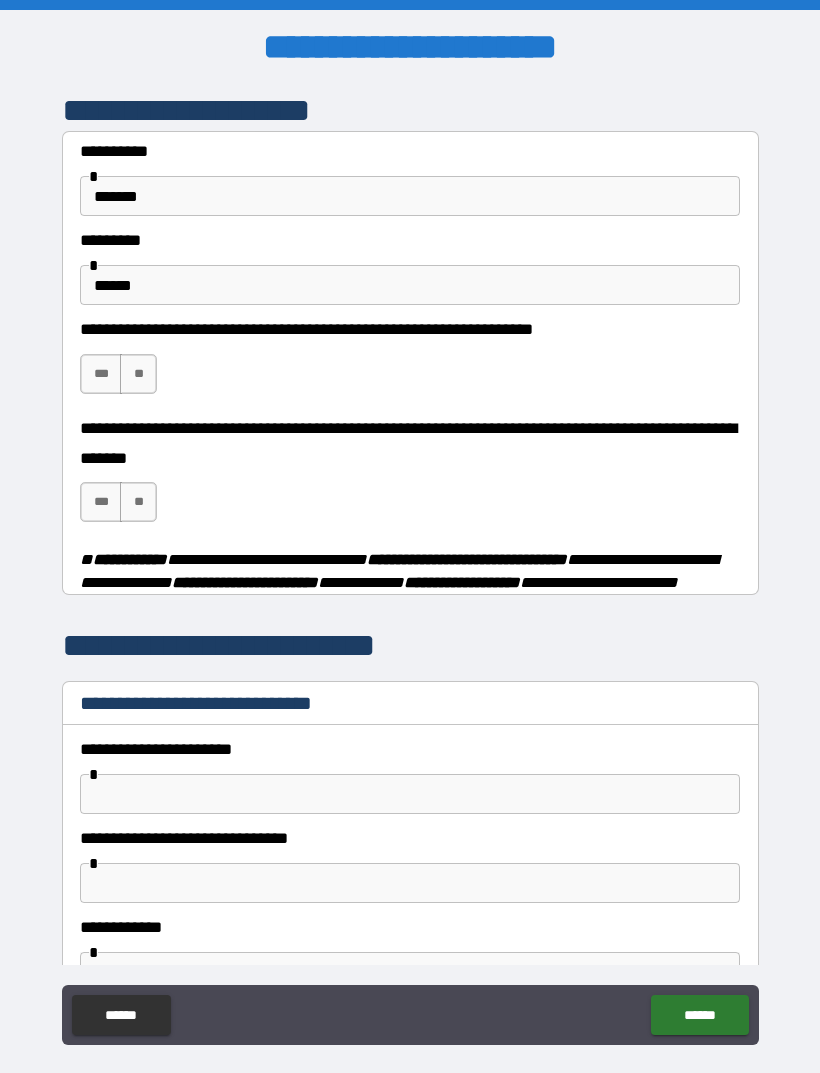 click on "**" at bounding box center [138, 374] 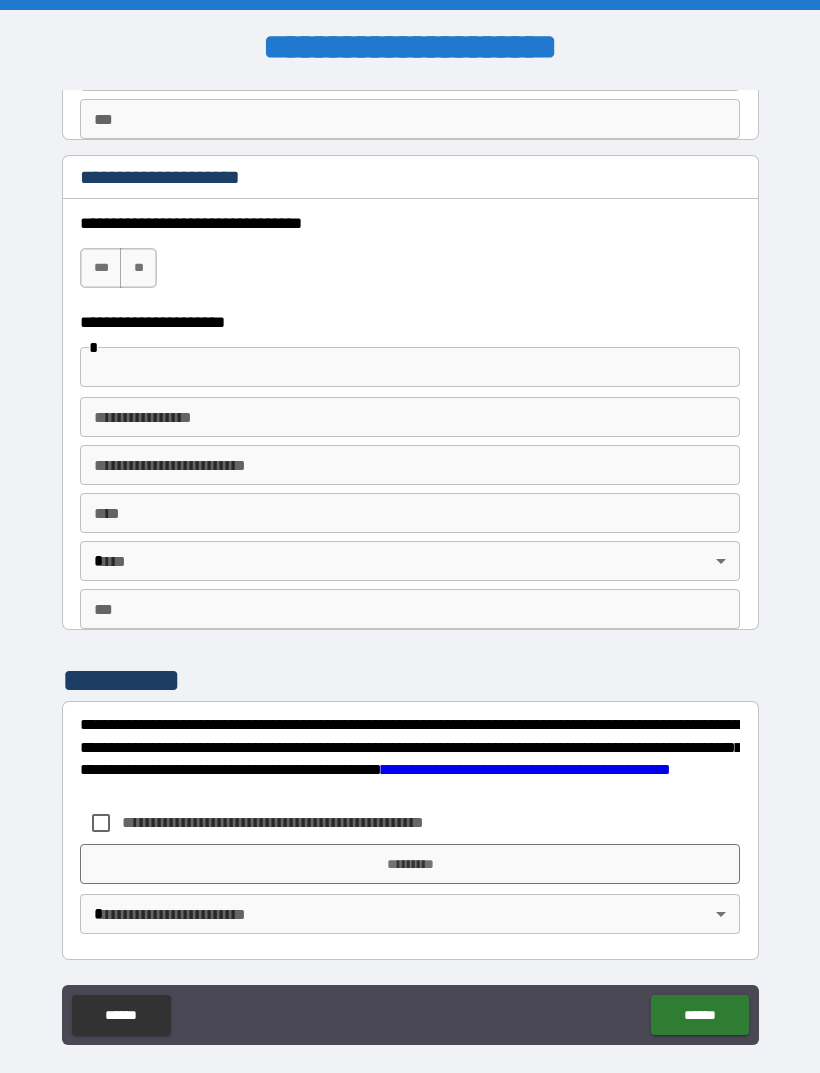 scroll, scrollTop: 3470, scrollLeft: 0, axis: vertical 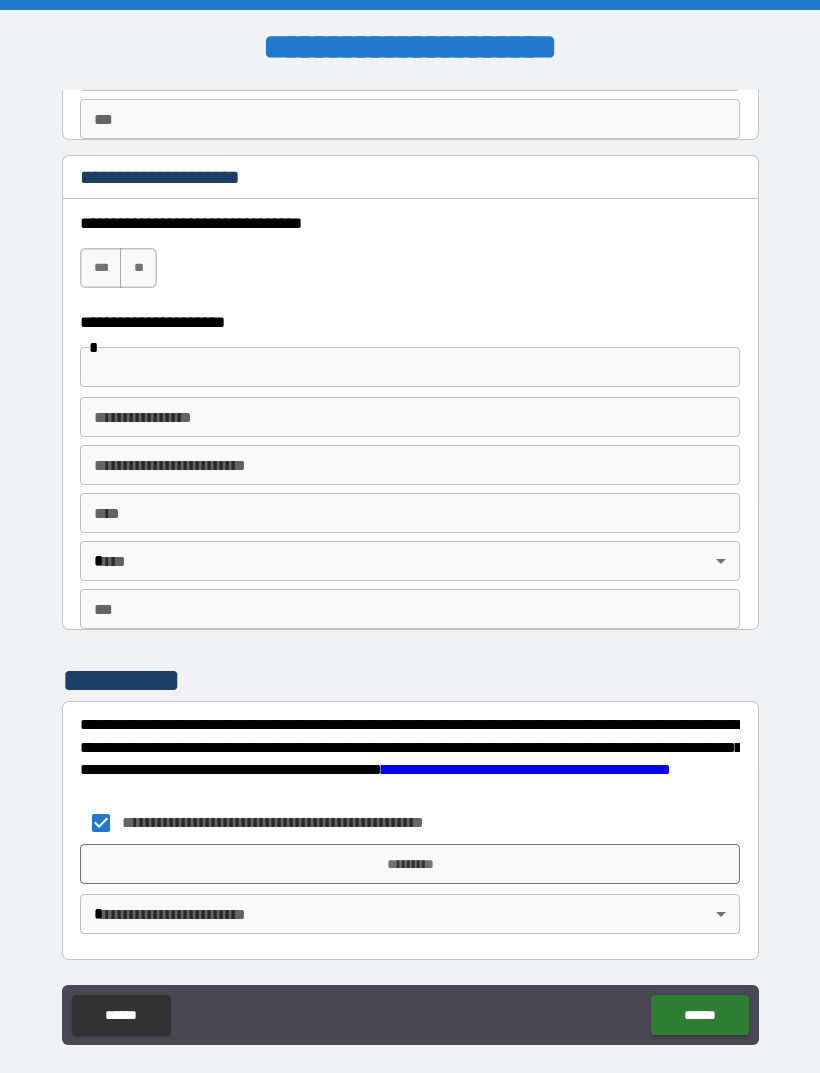 click on "**********" at bounding box center [410, 823] 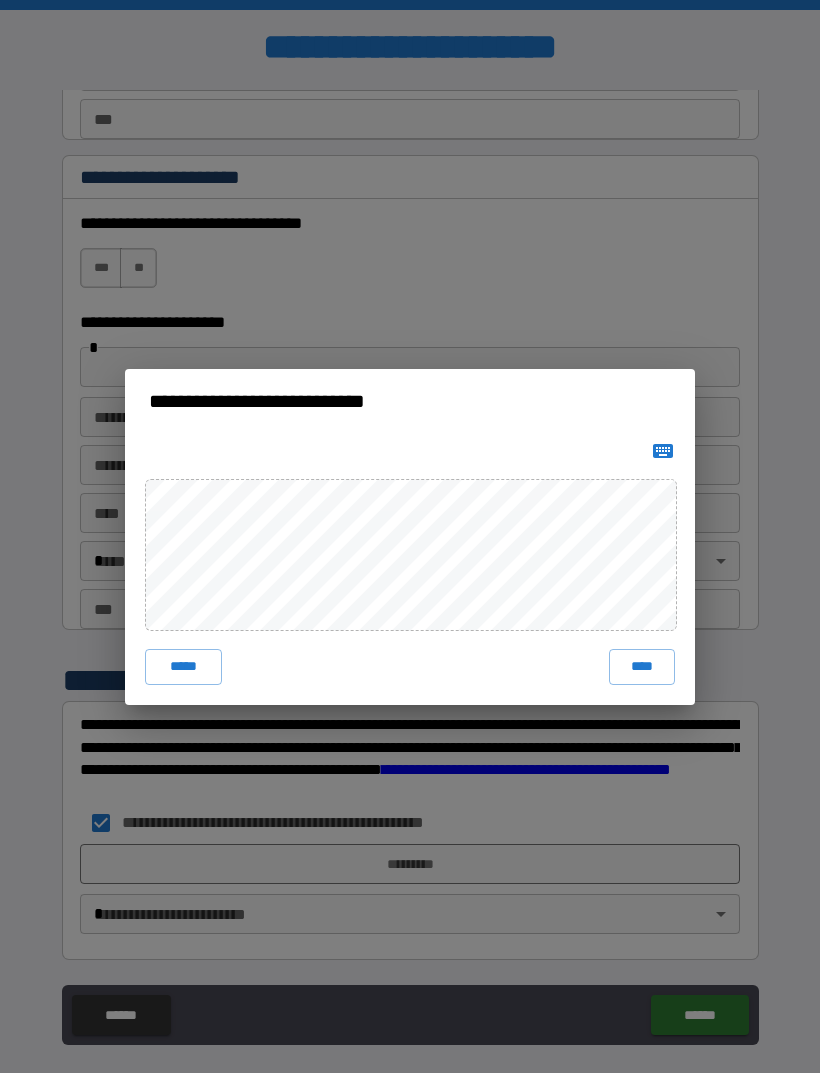 click on "****" at bounding box center [642, 667] 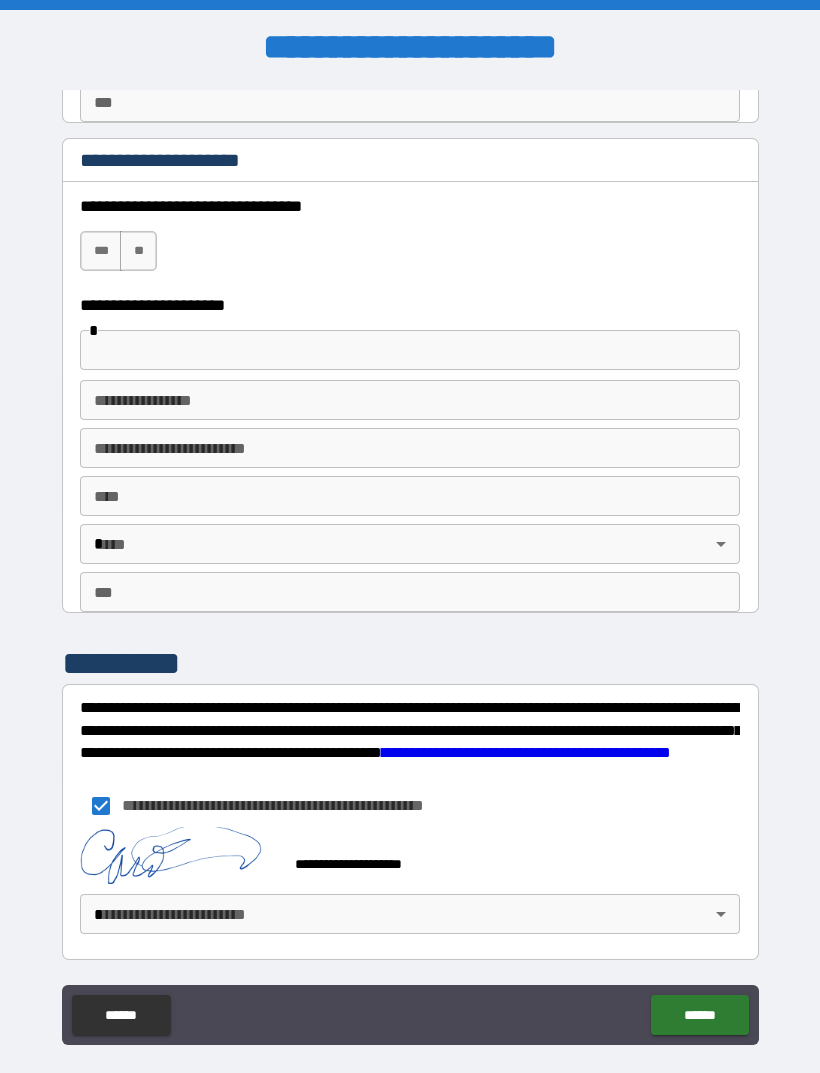 scroll, scrollTop: 3487, scrollLeft: 0, axis: vertical 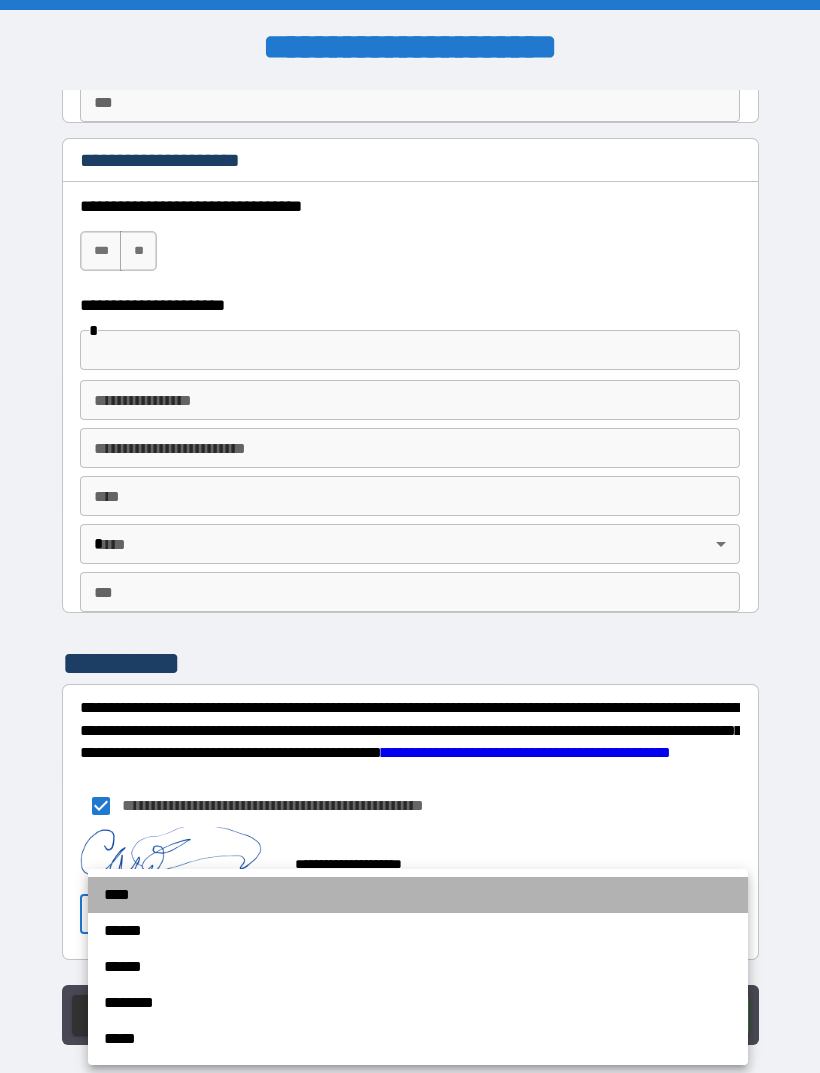 click on "****" at bounding box center [418, 895] 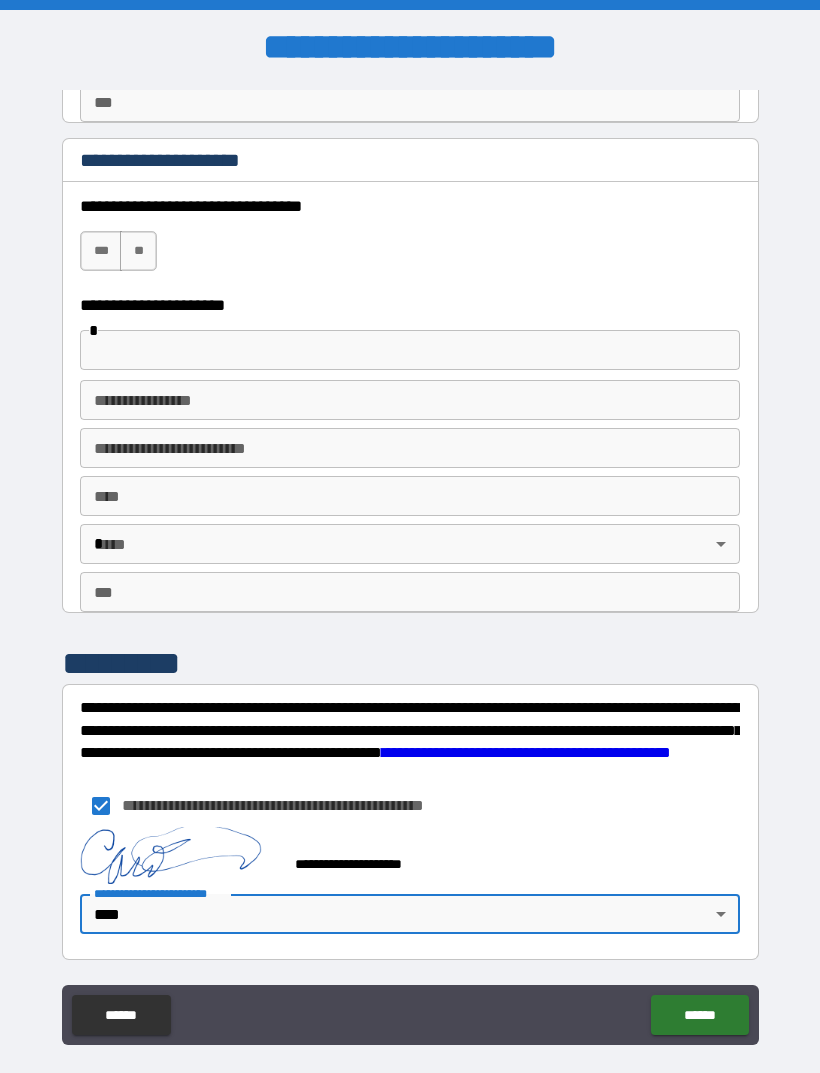 click on "******" at bounding box center (699, 1015) 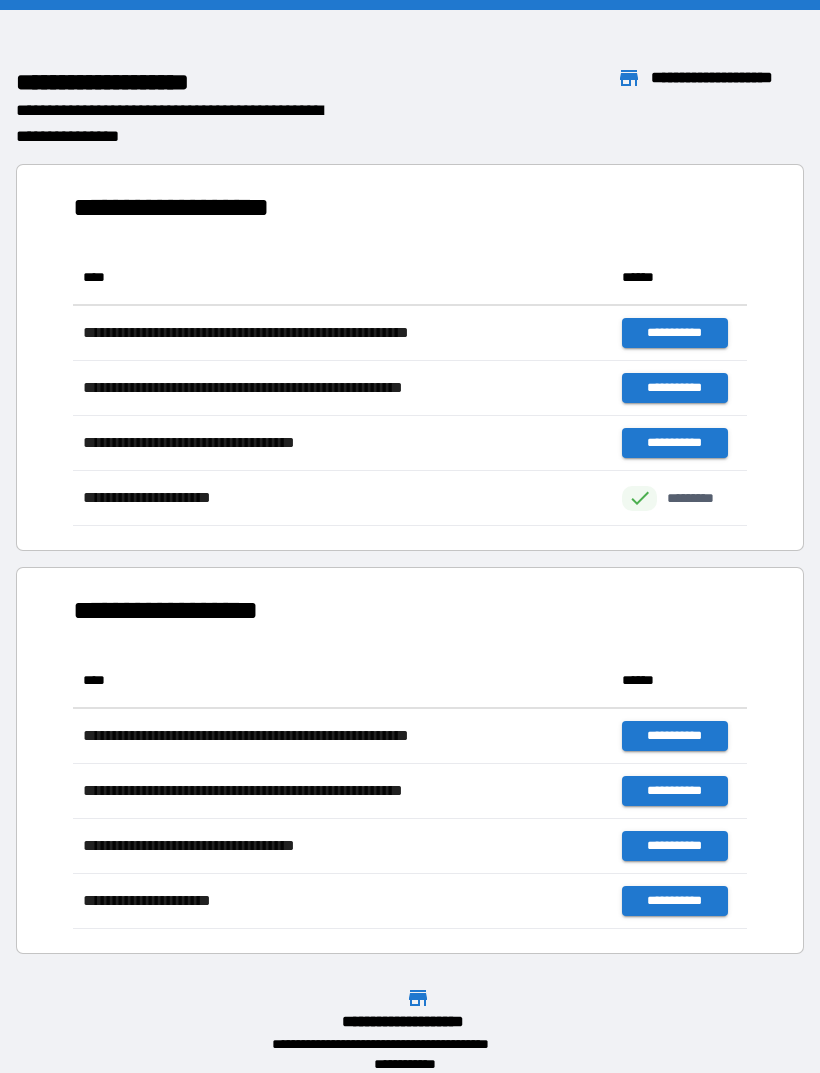 scroll, scrollTop: 1, scrollLeft: 1, axis: both 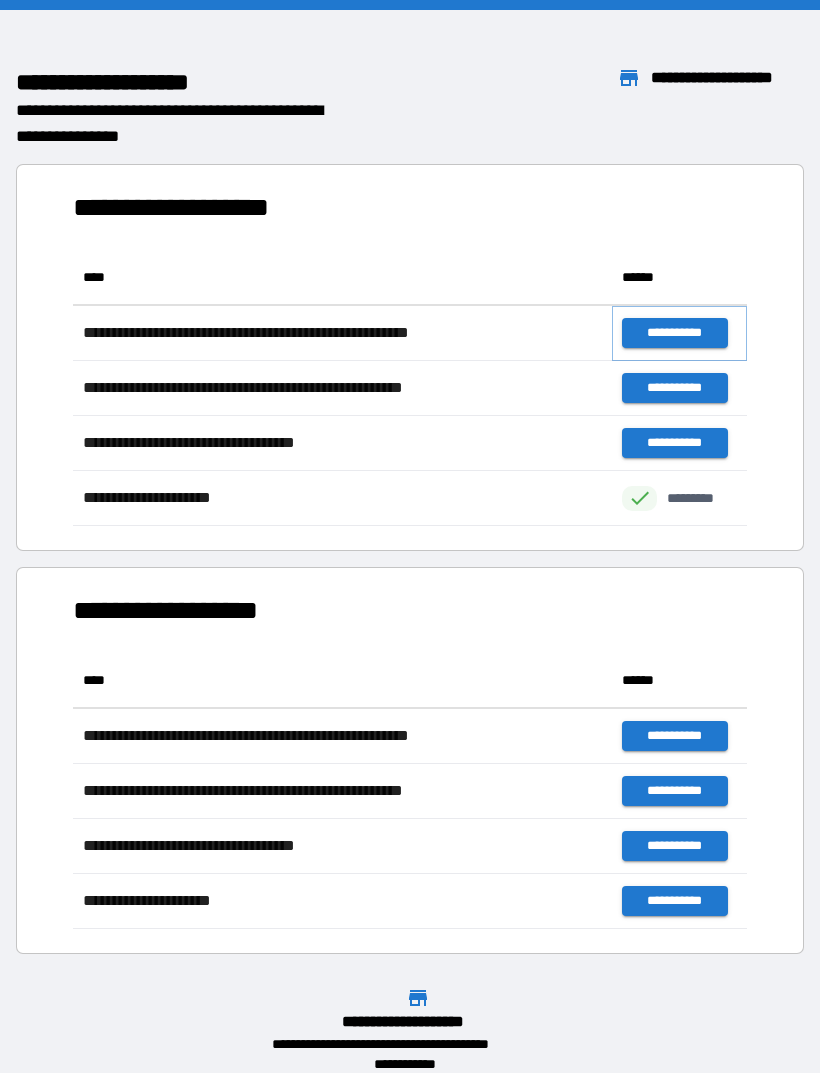 click on "**********" at bounding box center [674, 333] 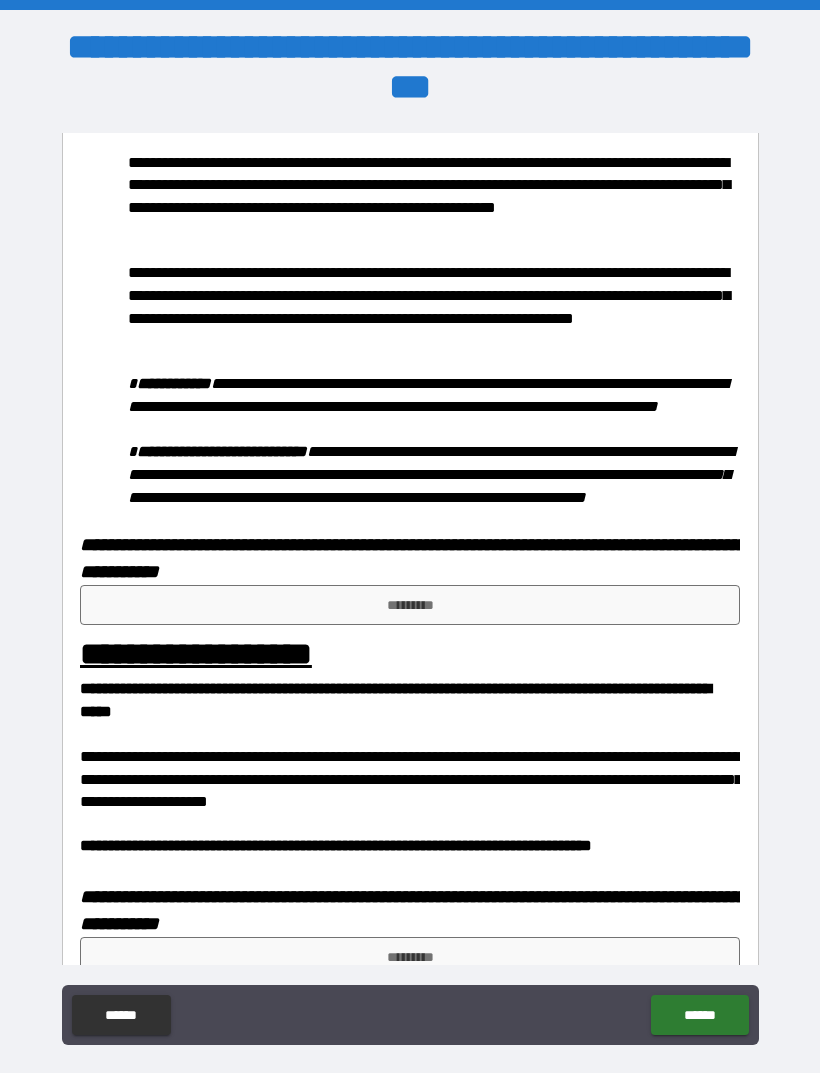 scroll, scrollTop: 933, scrollLeft: 0, axis: vertical 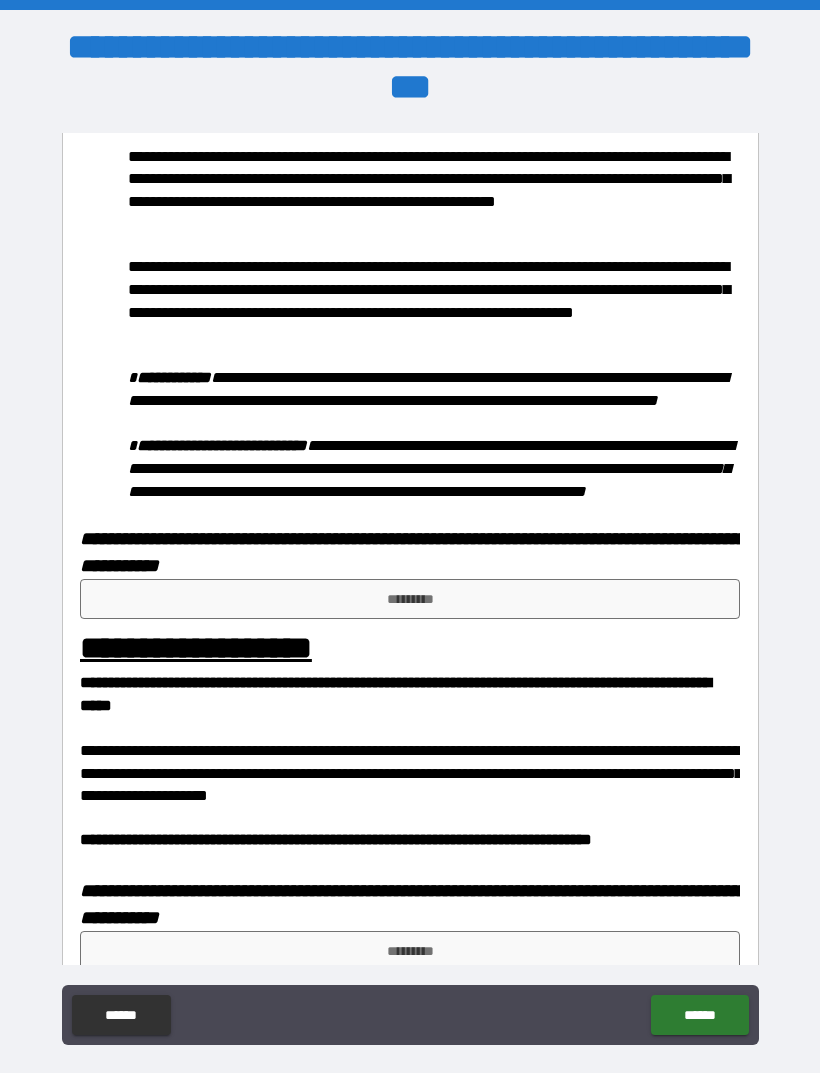 click on "*********" at bounding box center [410, 599] 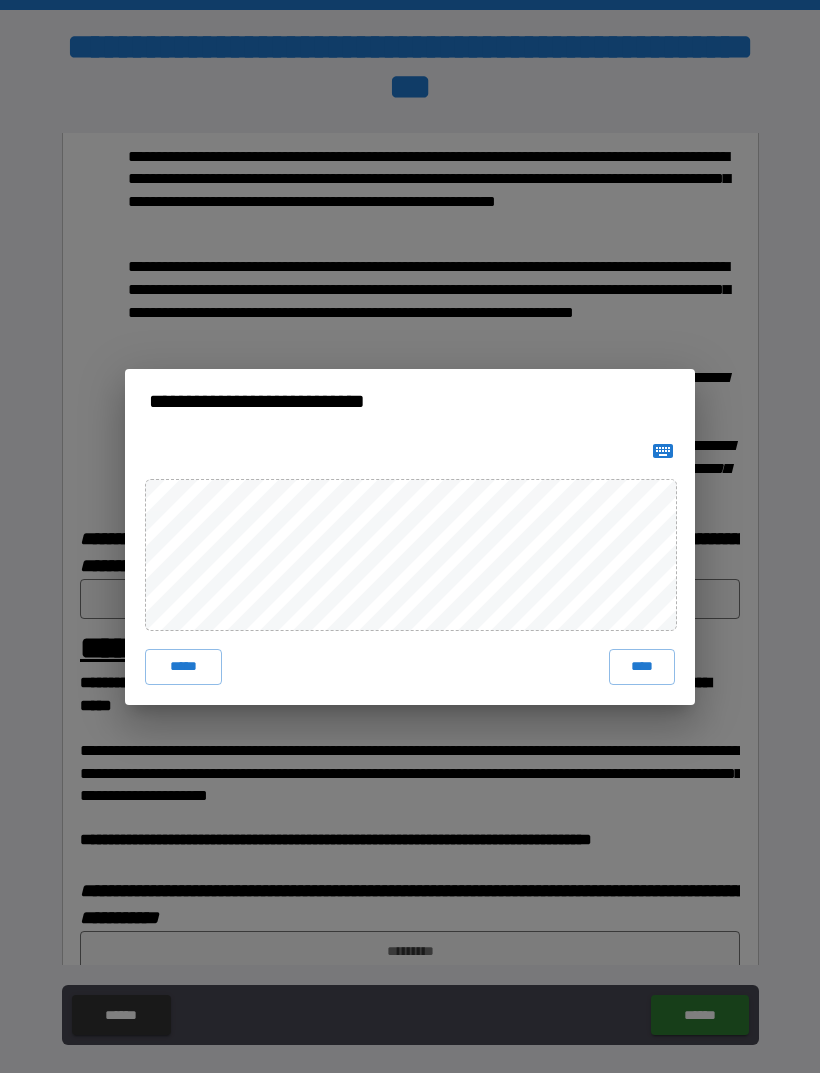 click on "****" at bounding box center (642, 667) 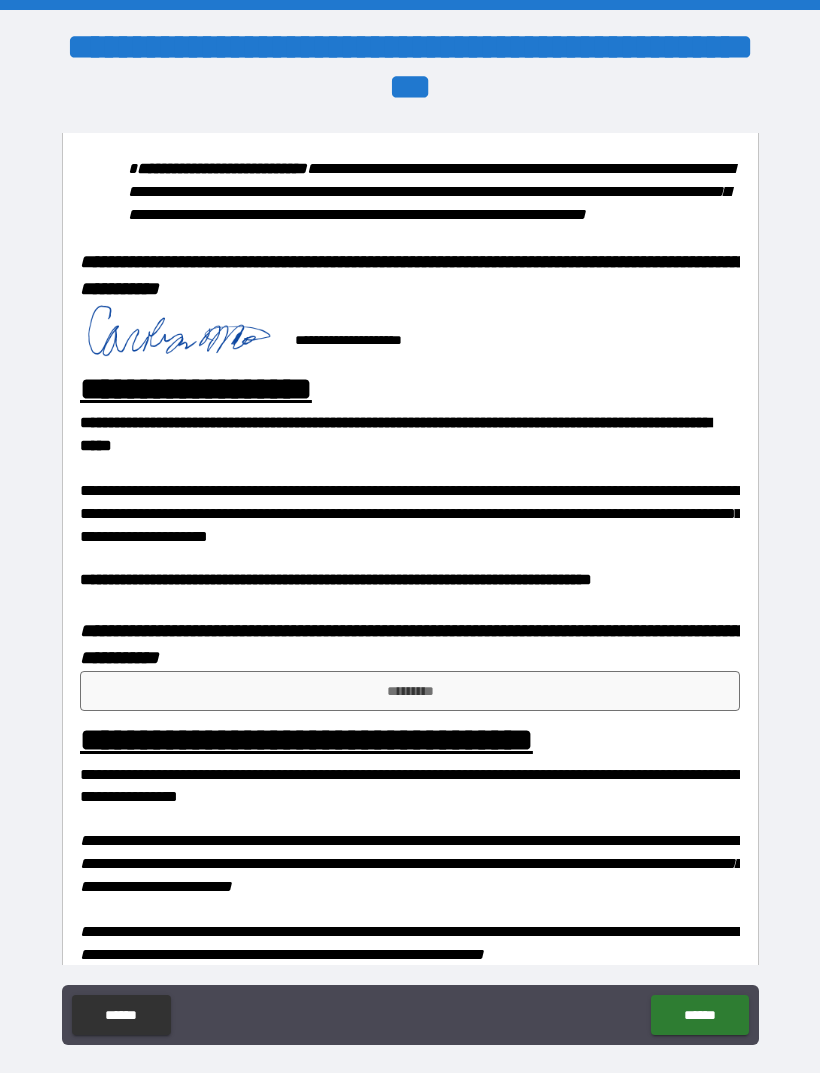 scroll, scrollTop: 1213, scrollLeft: 0, axis: vertical 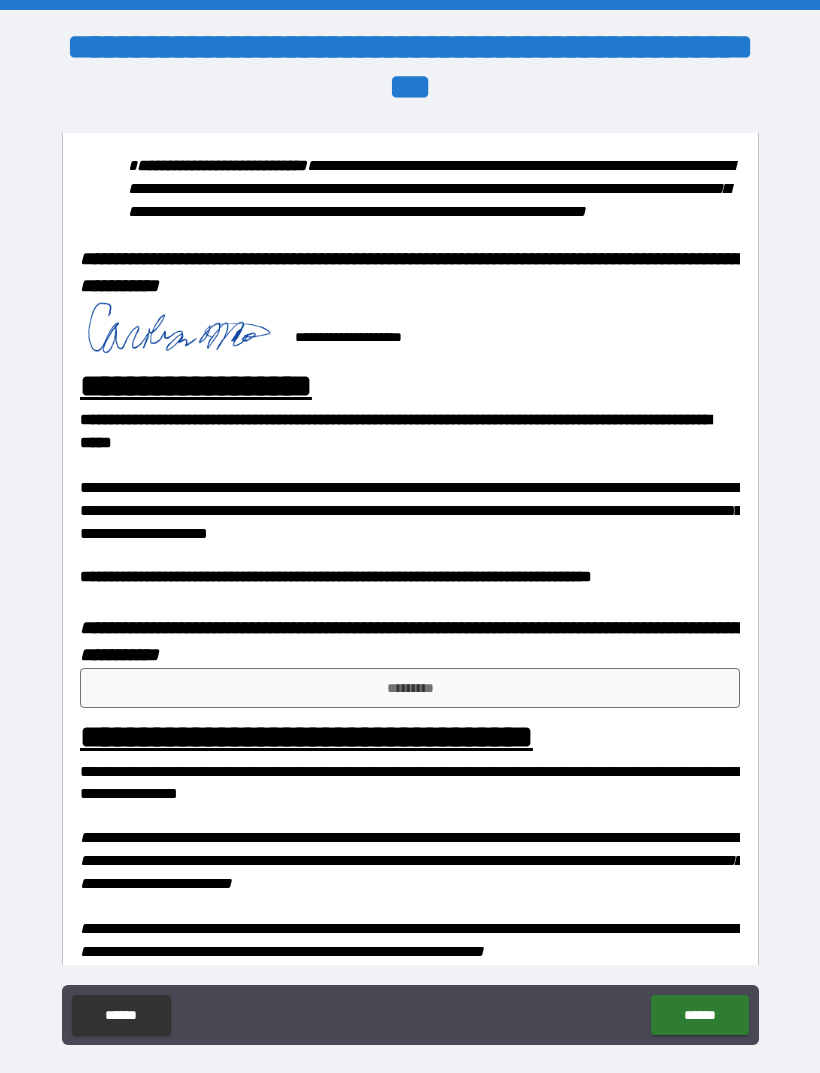 click on "*********" at bounding box center [410, 688] 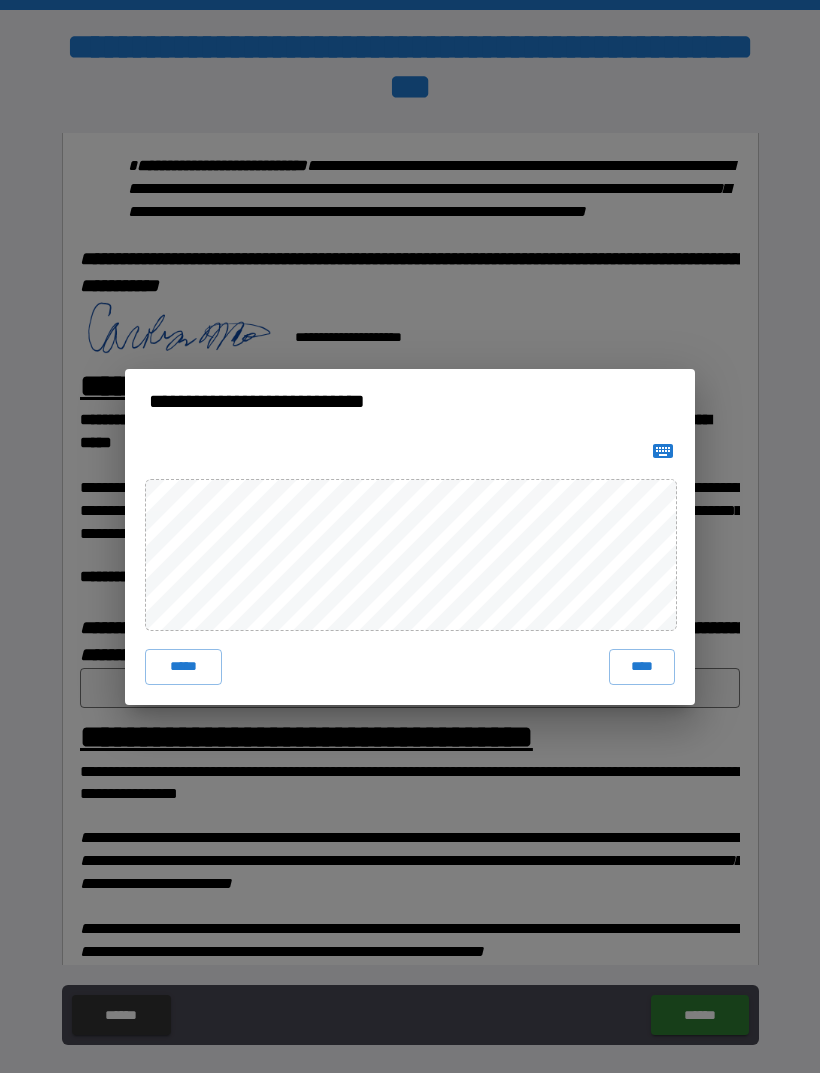 click on "****" at bounding box center [642, 667] 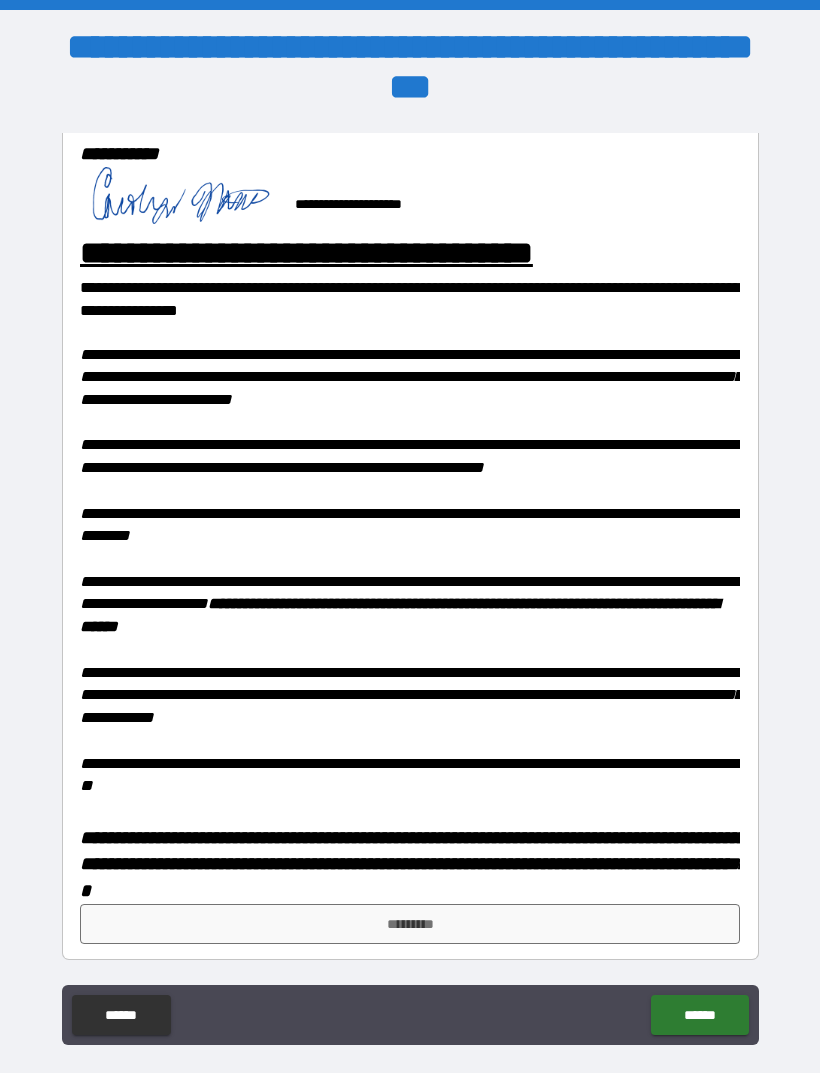 scroll, scrollTop: 1722, scrollLeft: 0, axis: vertical 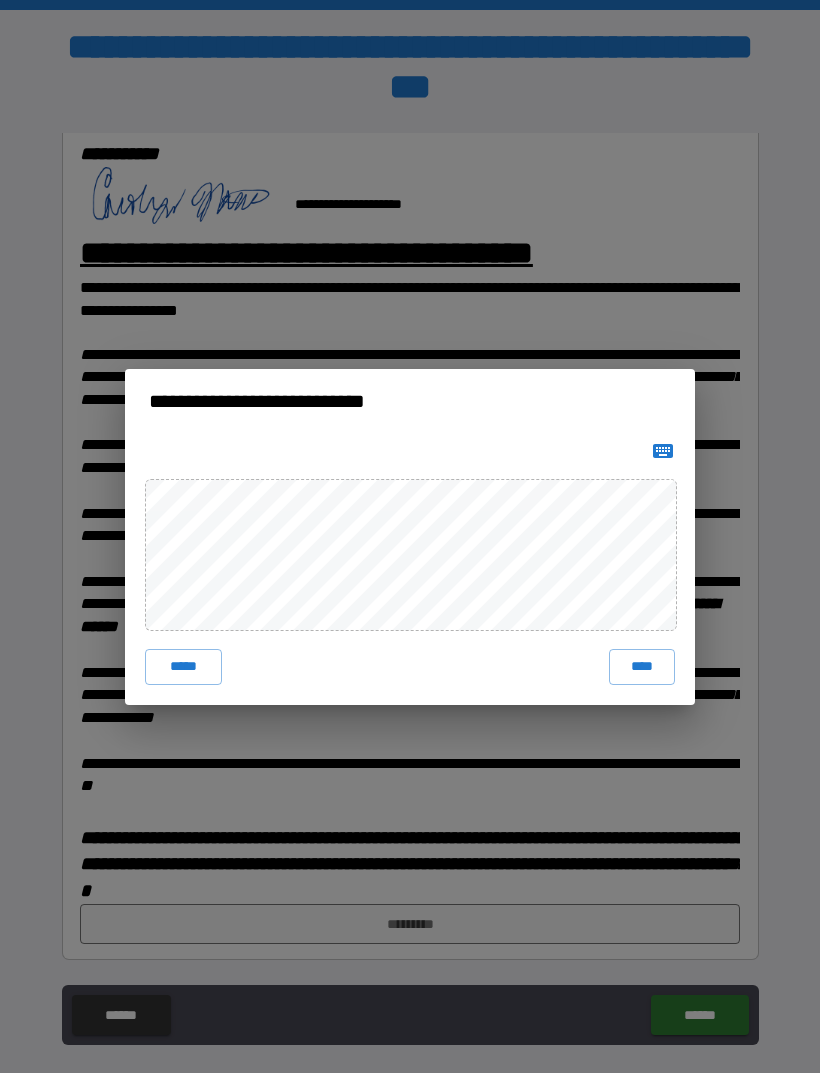 click on "****" at bounding box center [642, 667] 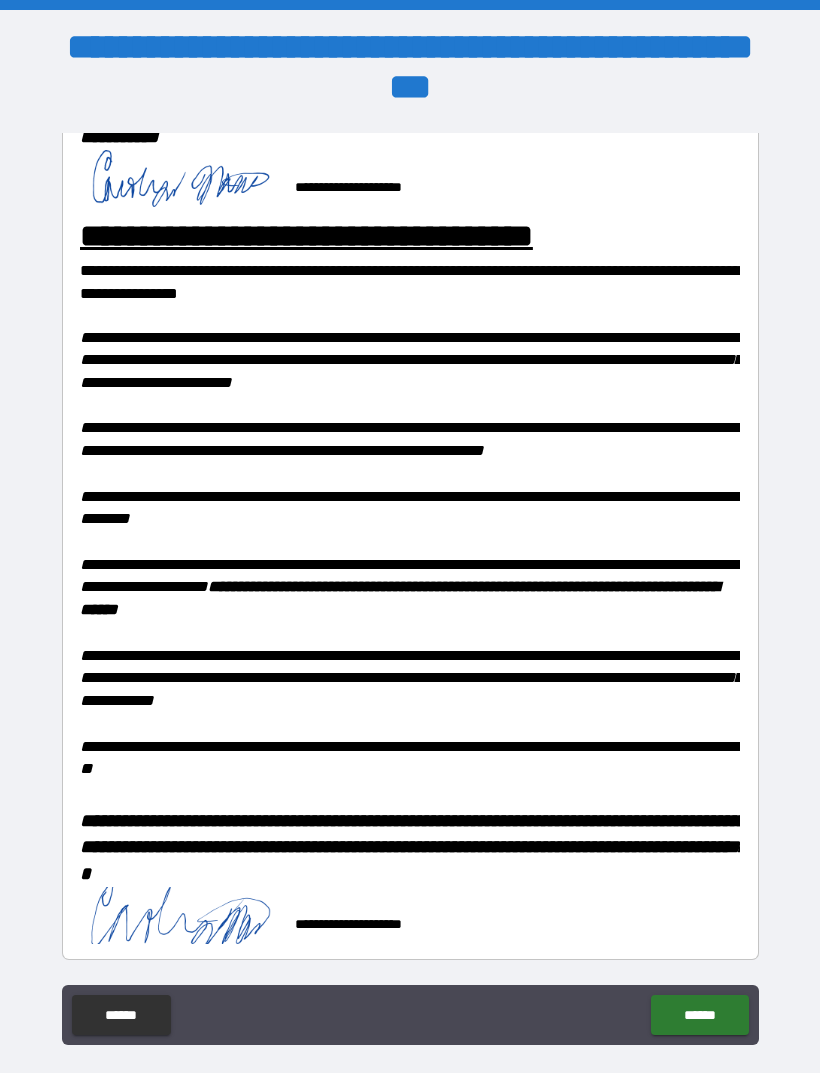 scroll, scrollTop: 1739, scrollLeft: 0, axis: vertical 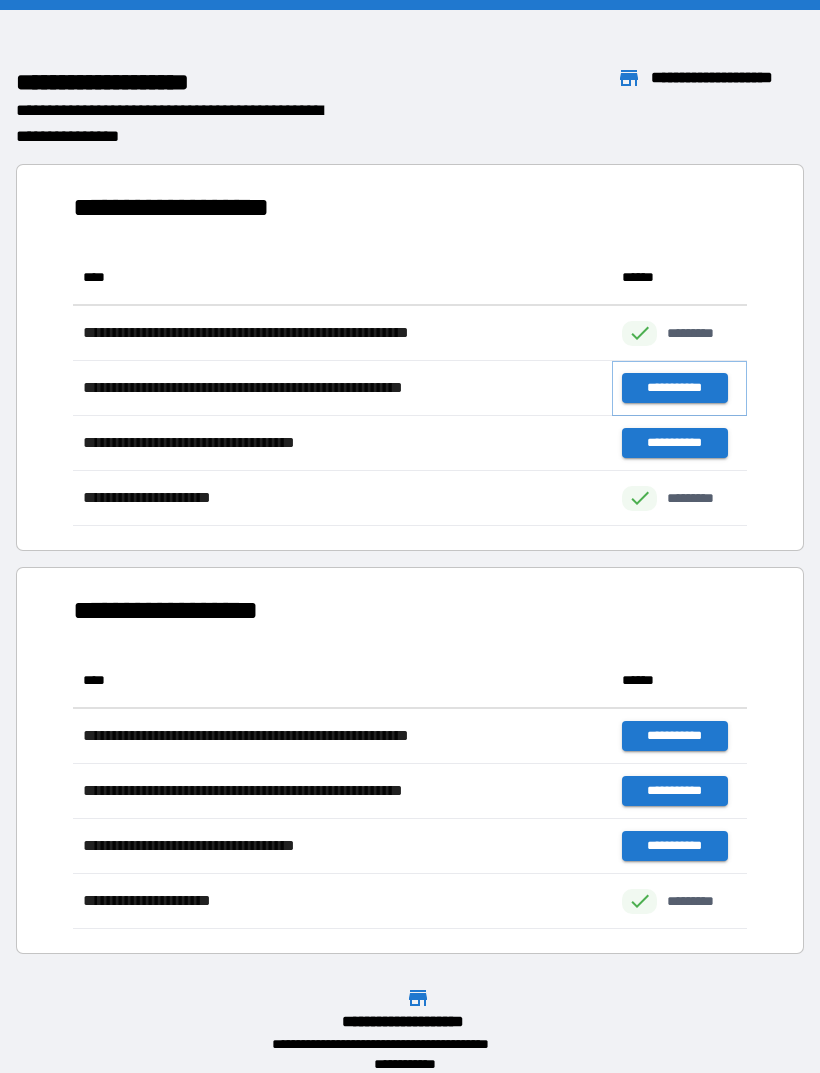 click on "**********" at bounding box center [674, 388] 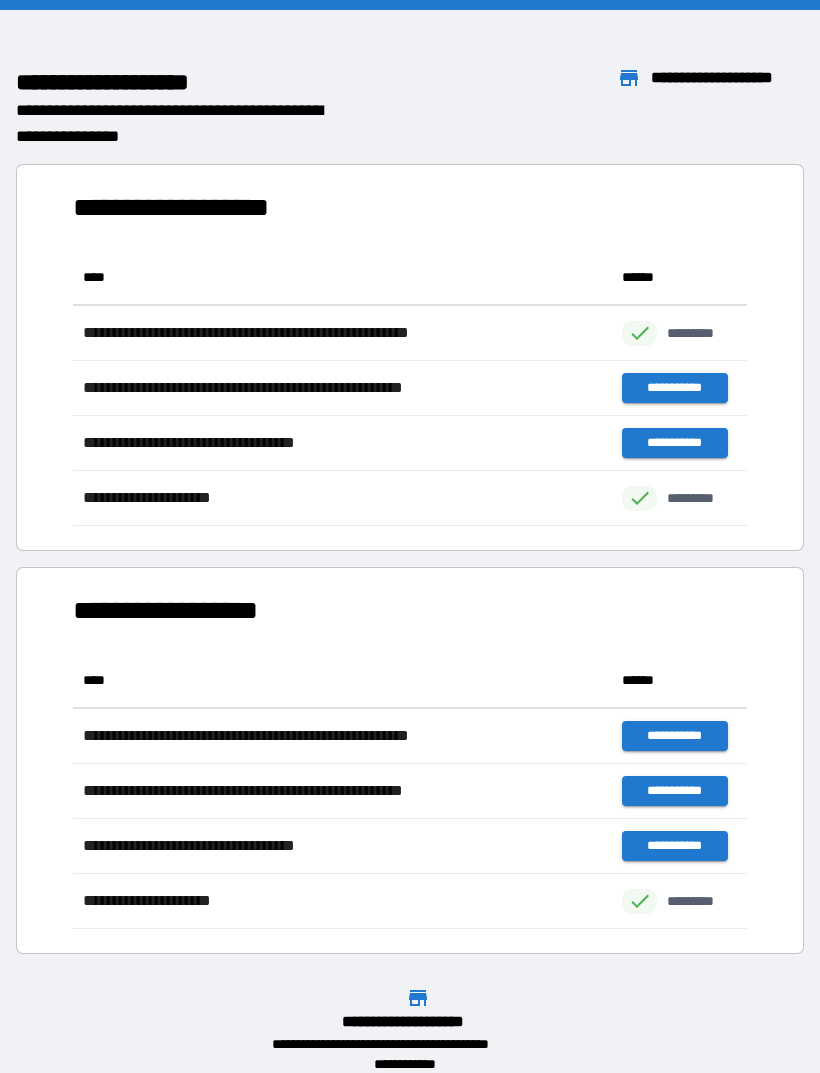 scroll, scrollTop: 1, scrollLeft: 1, axis: both 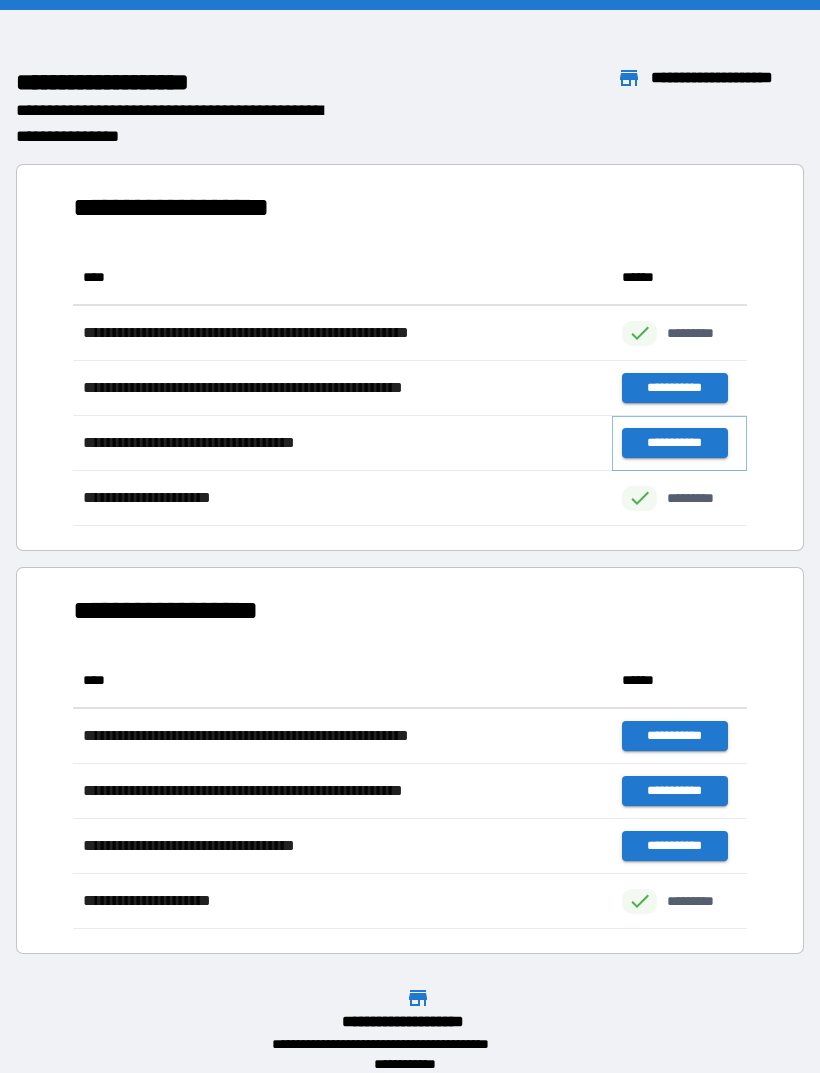click on "**********" at bounding box center (674, 443) 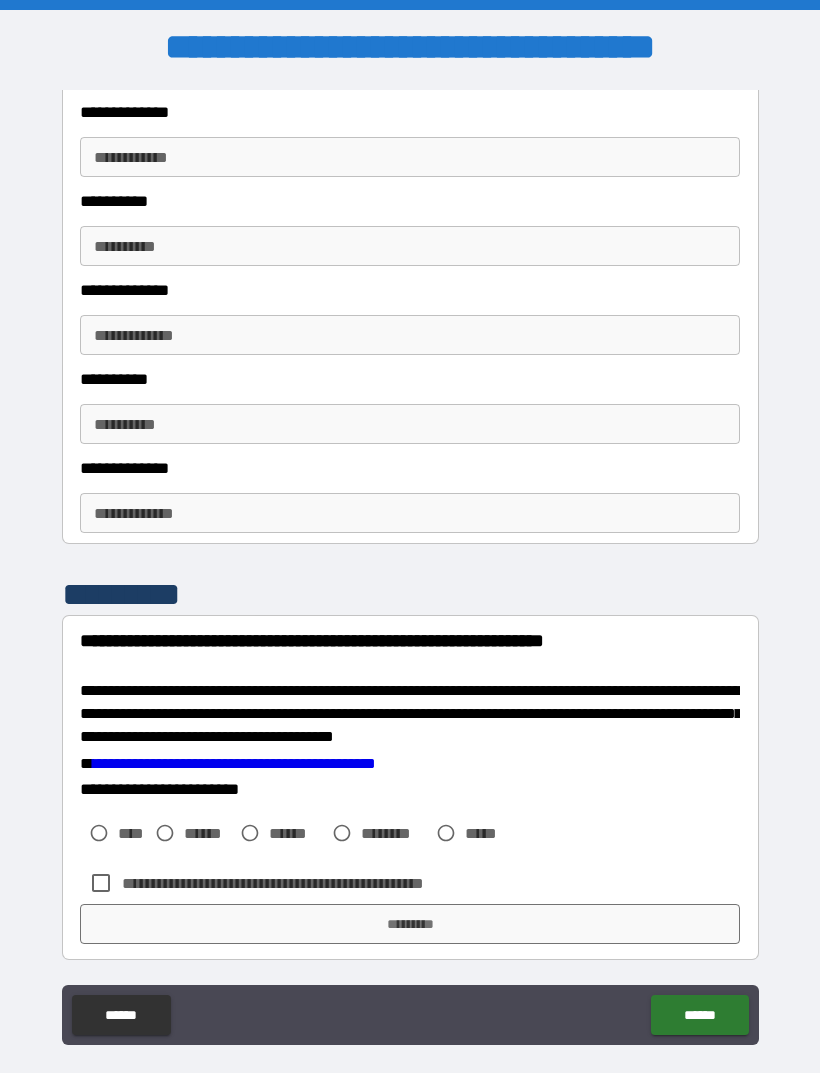 scroll, scrollTop: 3114, scrollLeft: 0, axis: vertical 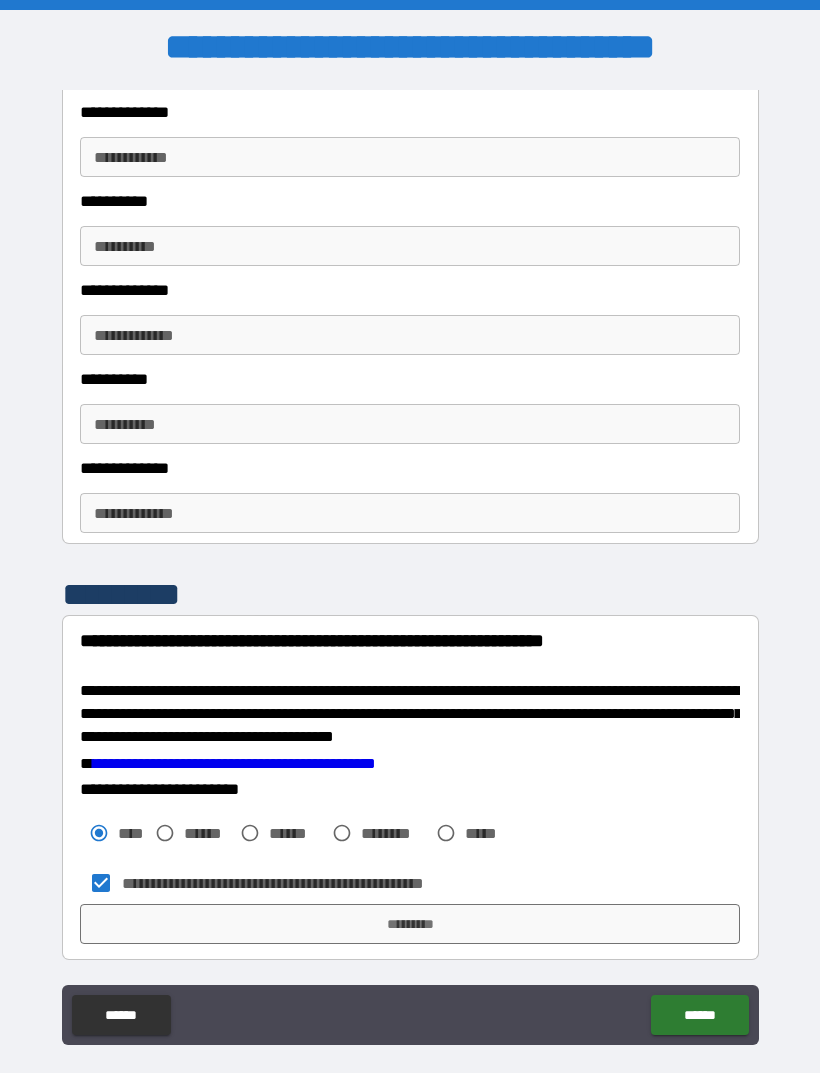 click on "*********" at bounding box center [410, 924] 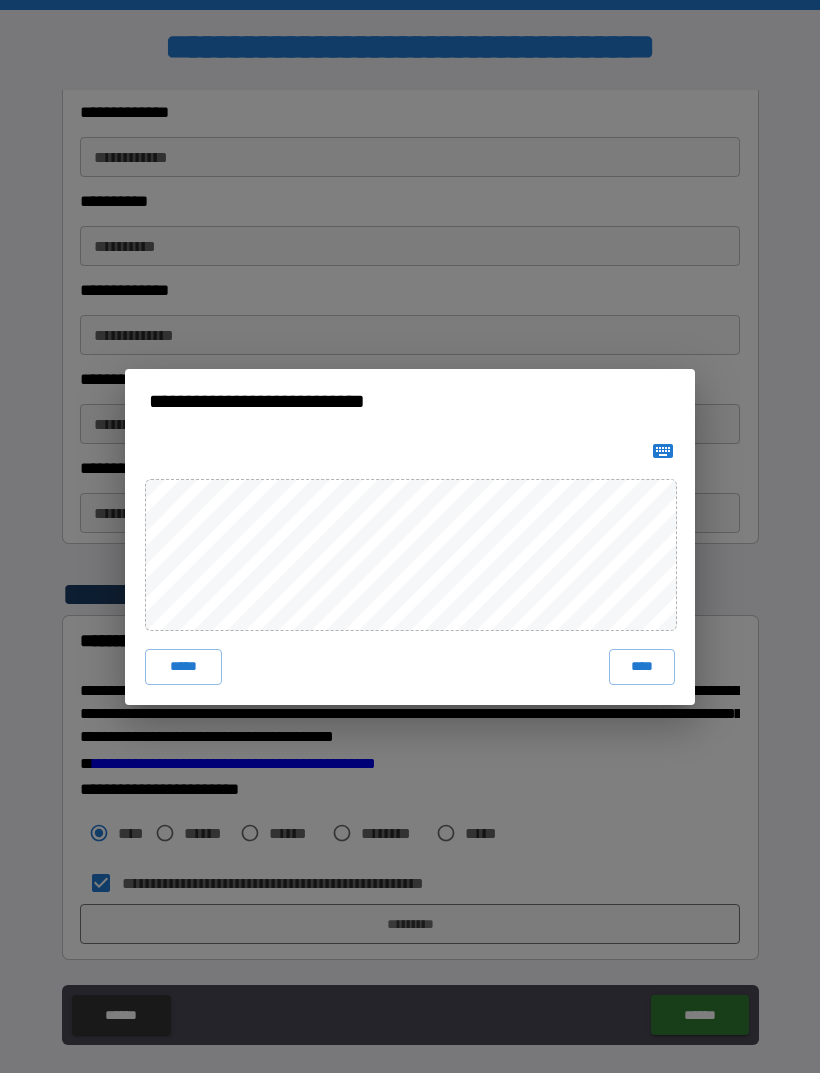 click on "****" at bounding box center [642, 667] 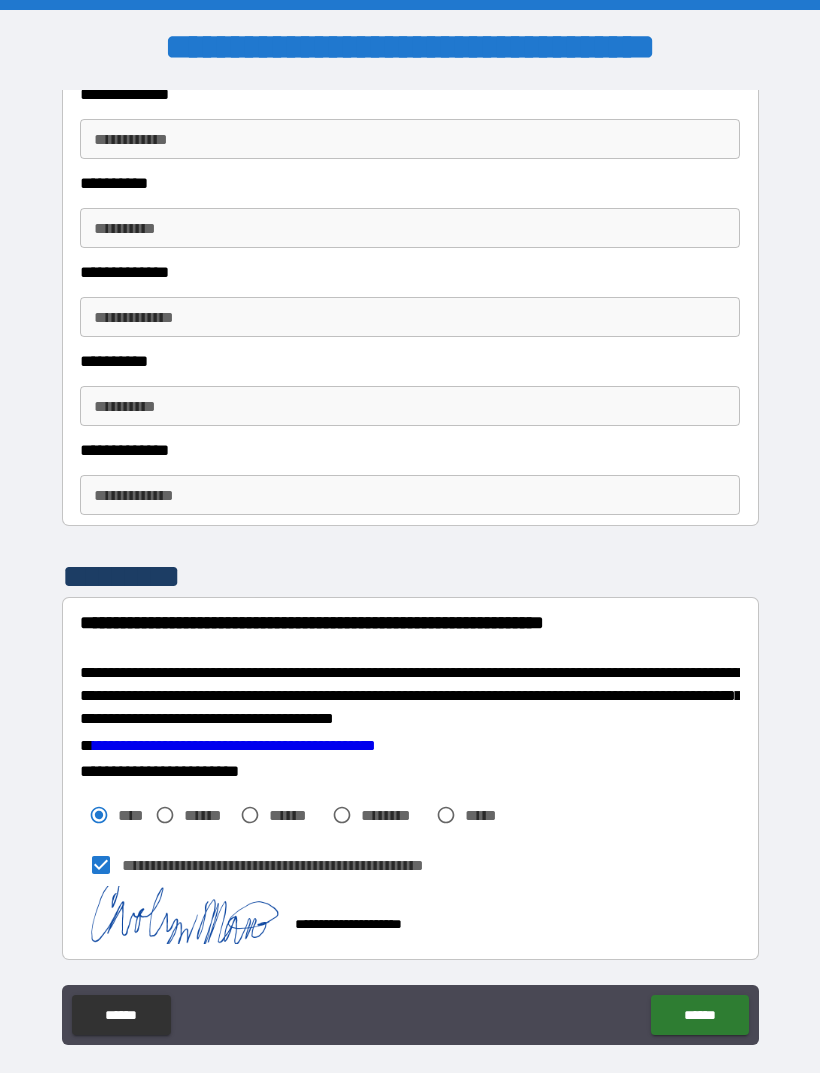 scroll, scrollTop: 3131, scrollLeft: 0, axis: vertical 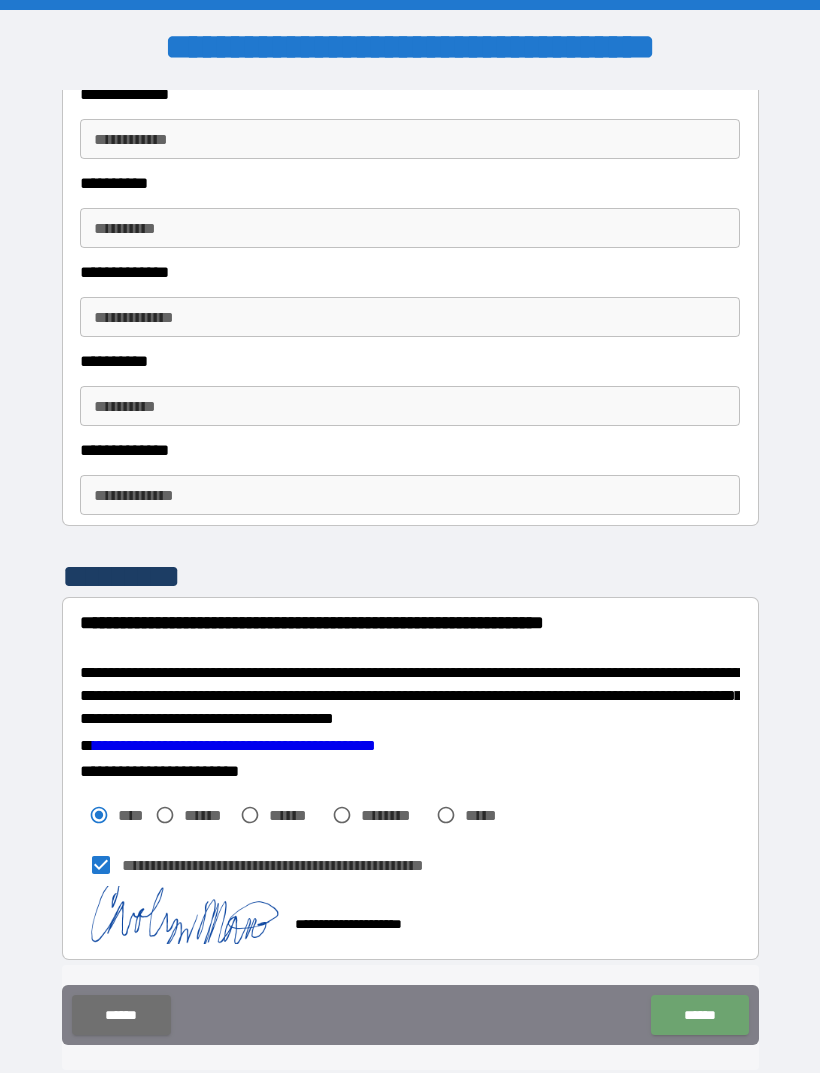 click on "******" at bounding box center (699, 1015) 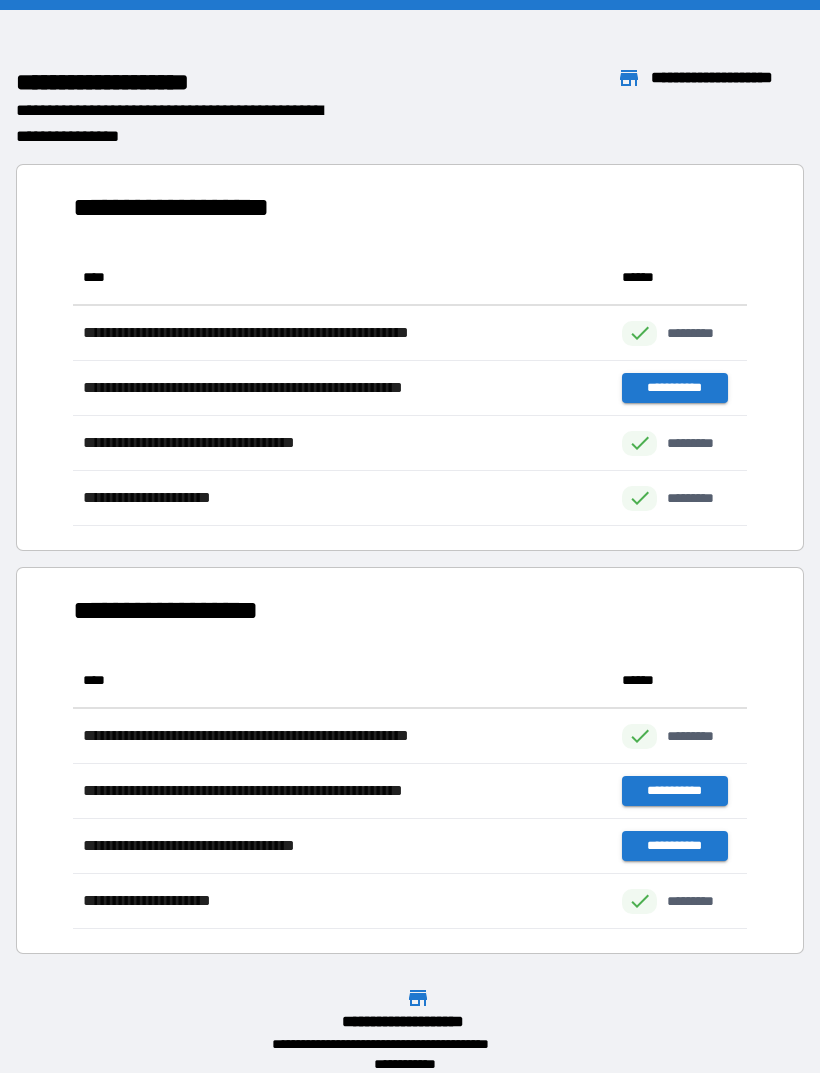 scroll, scrollTop: 1, scrollLeft: 1, axis: both 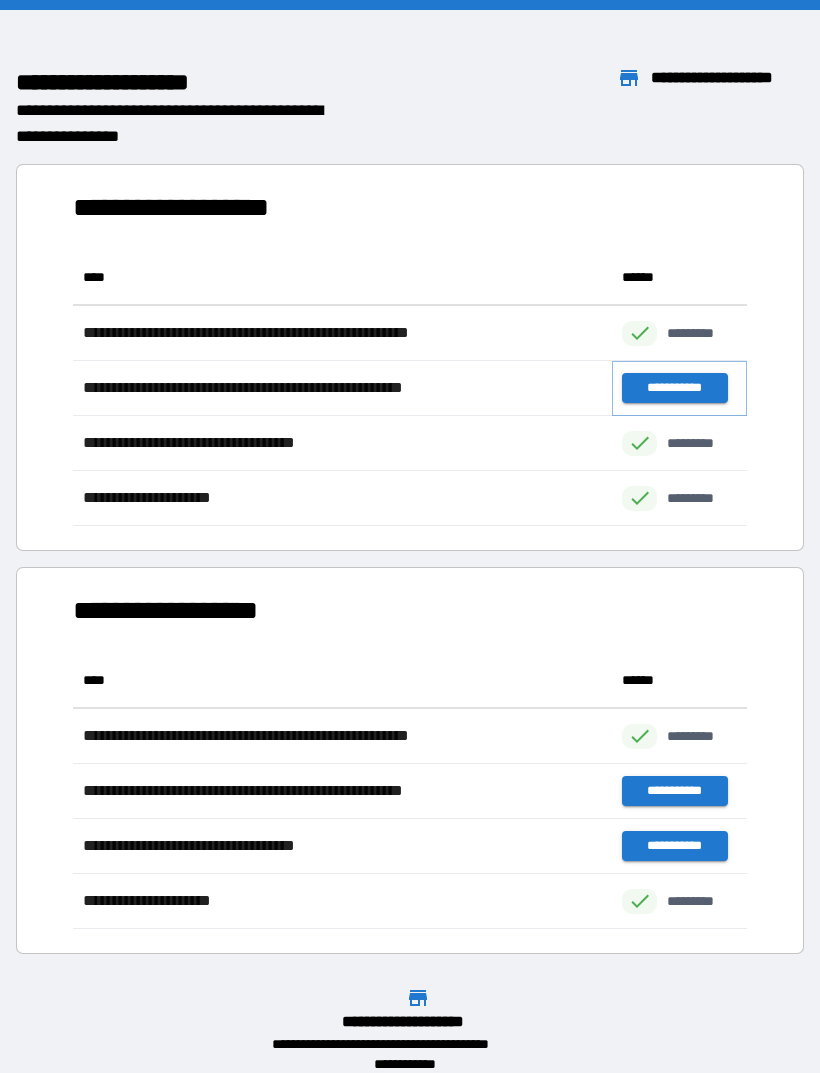click on "**********" at bounding box center [674, 388] 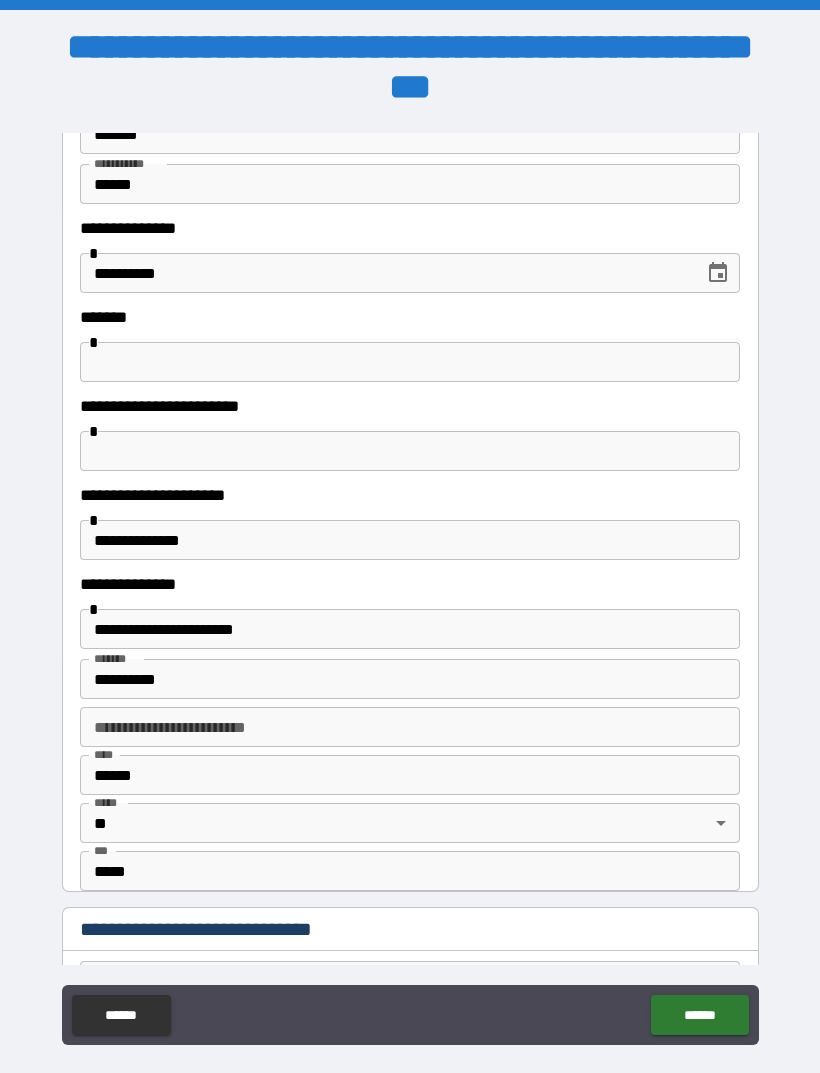 scroll, scrollTop: 213, scrollLeft: 0, axis: vertical 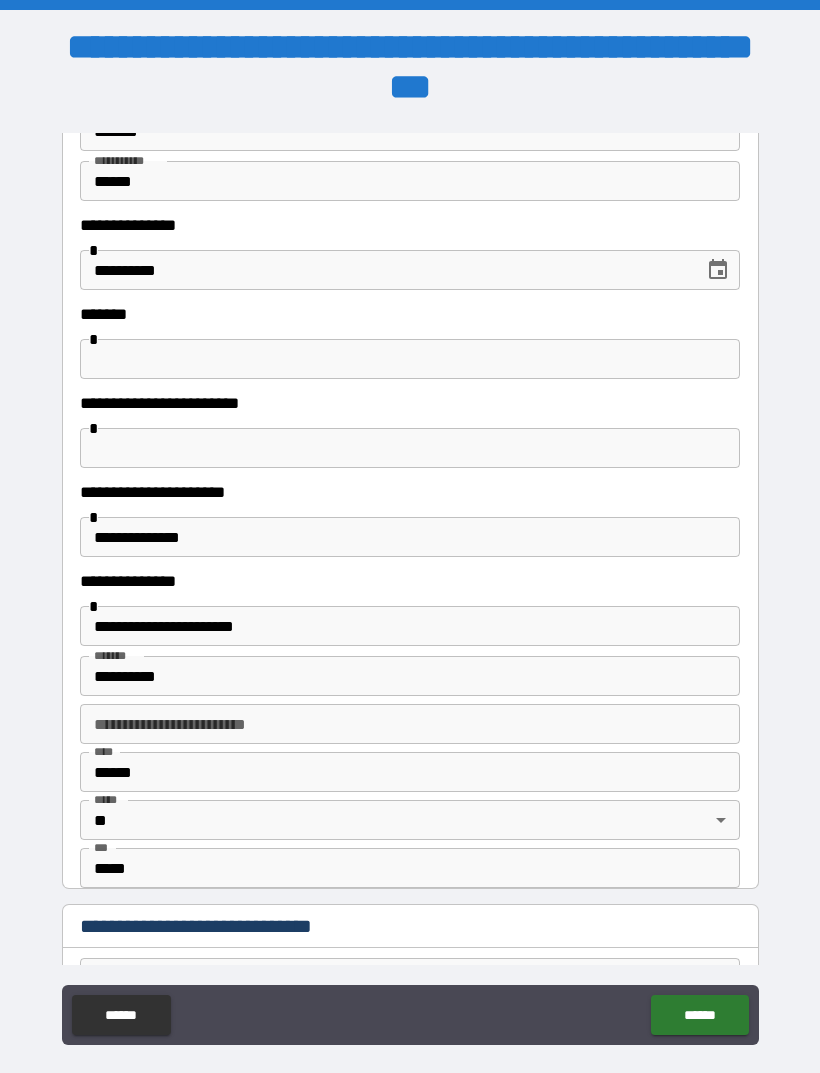 click at bounding box center (410, 448) 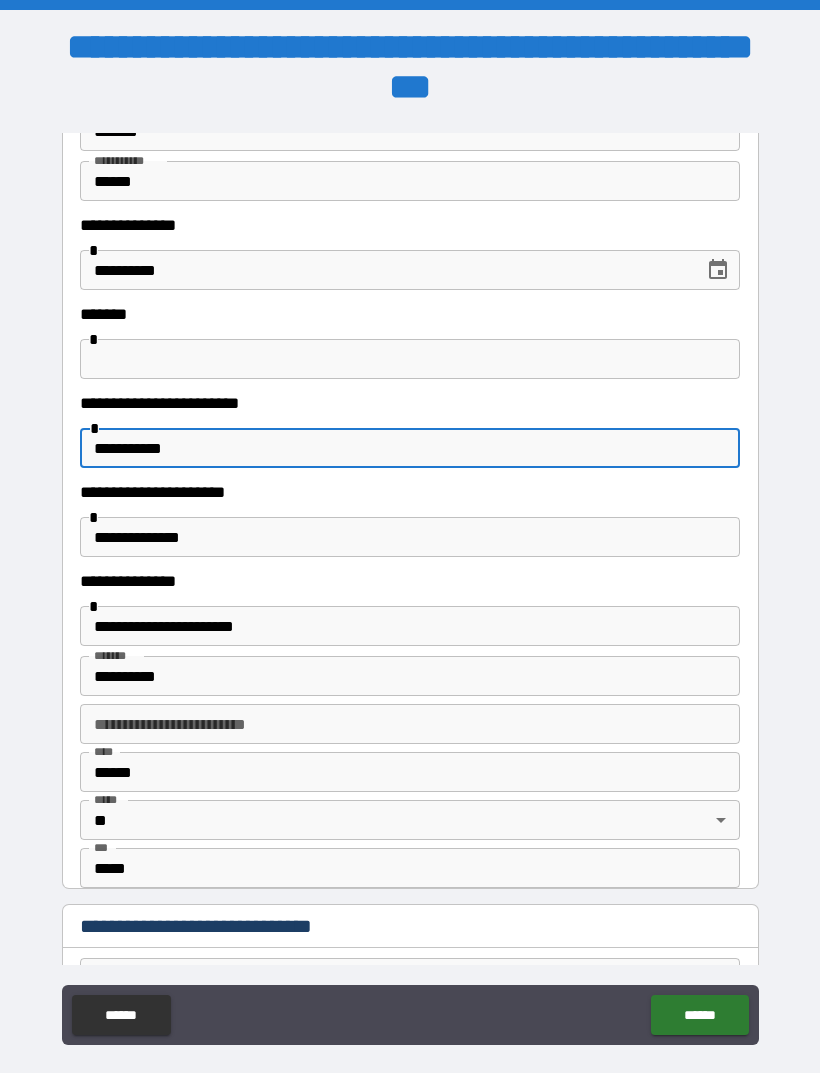 type on "**********" 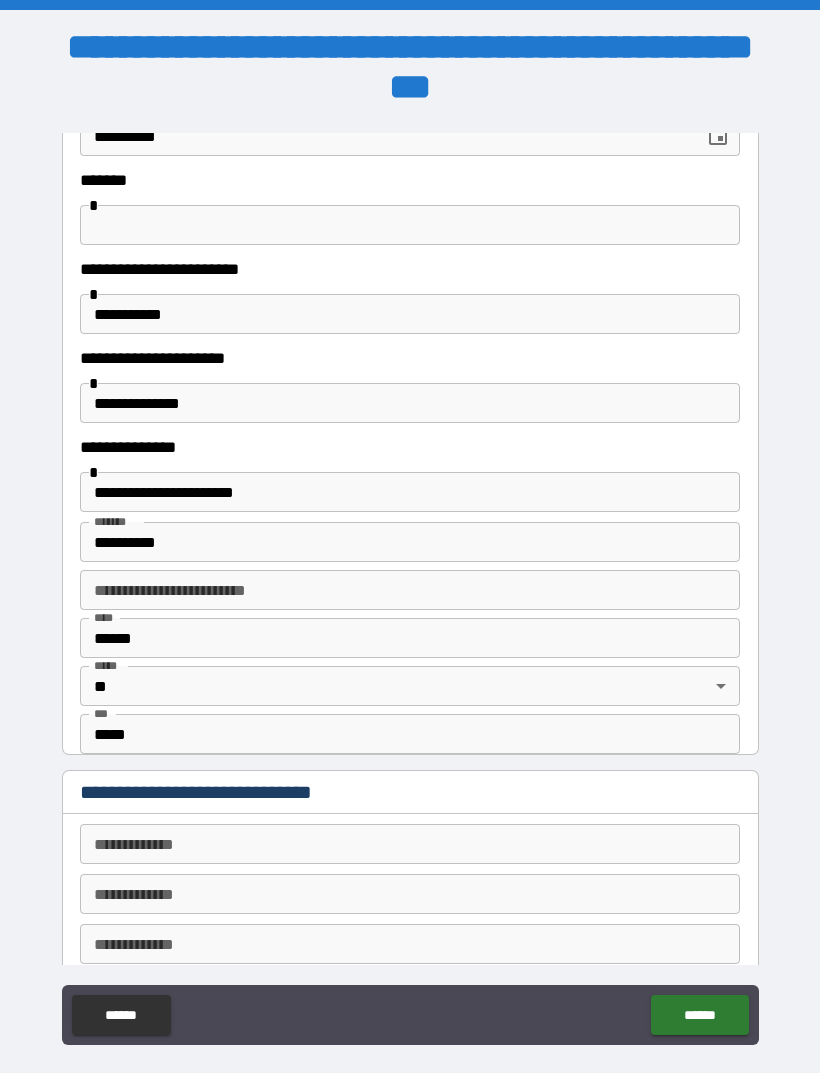 scroll, scrollTop: 352, scrollLeft: 0, axis: vertical 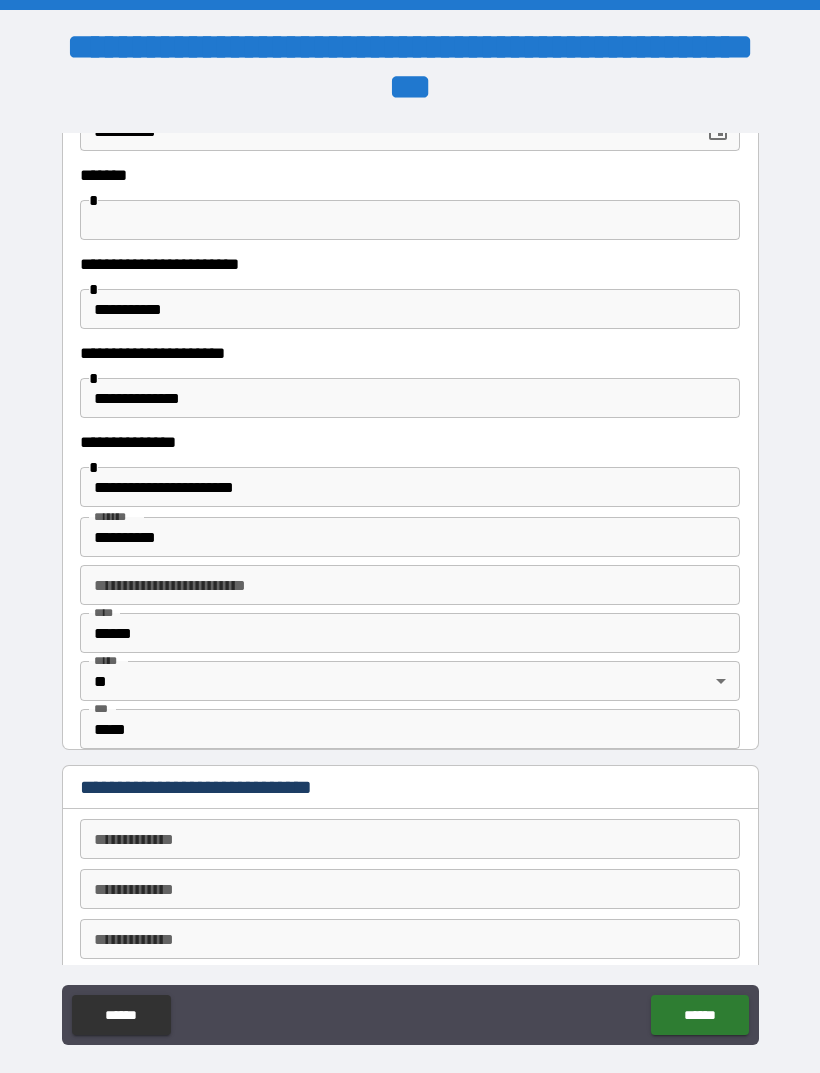 click on "**********" at bounding box center [410, 487] 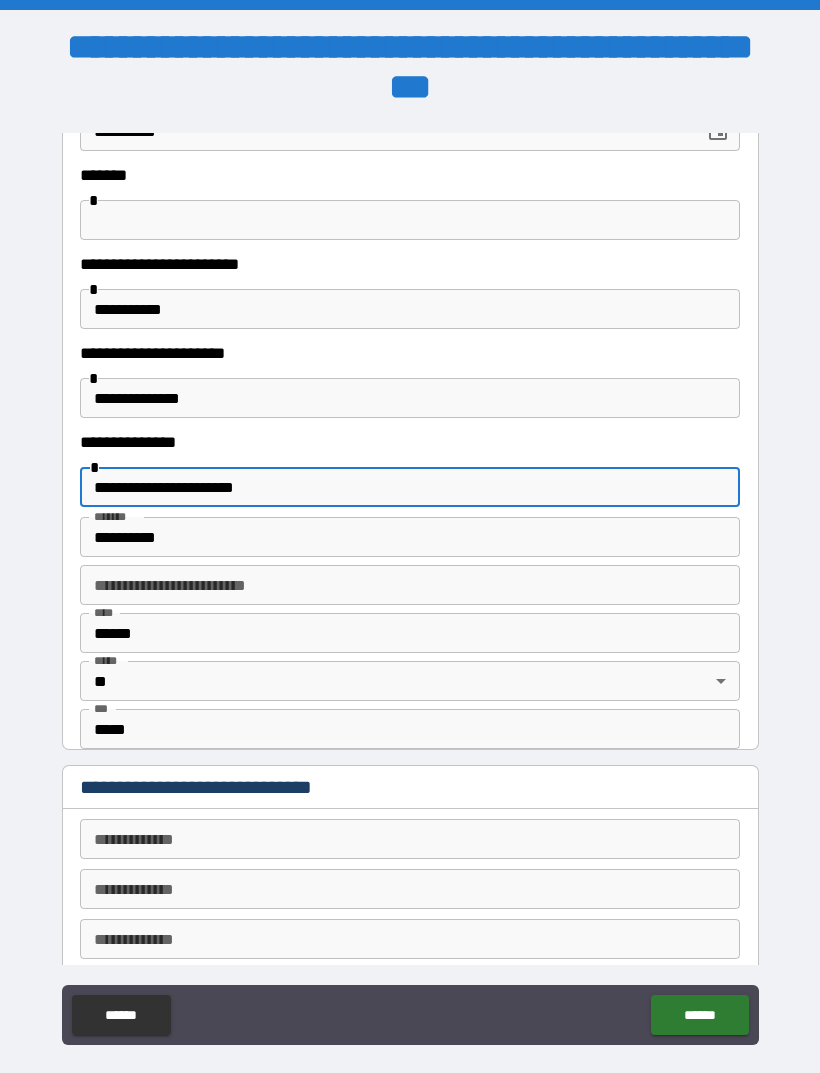 click on "**********" at bounding box center (410, 487) 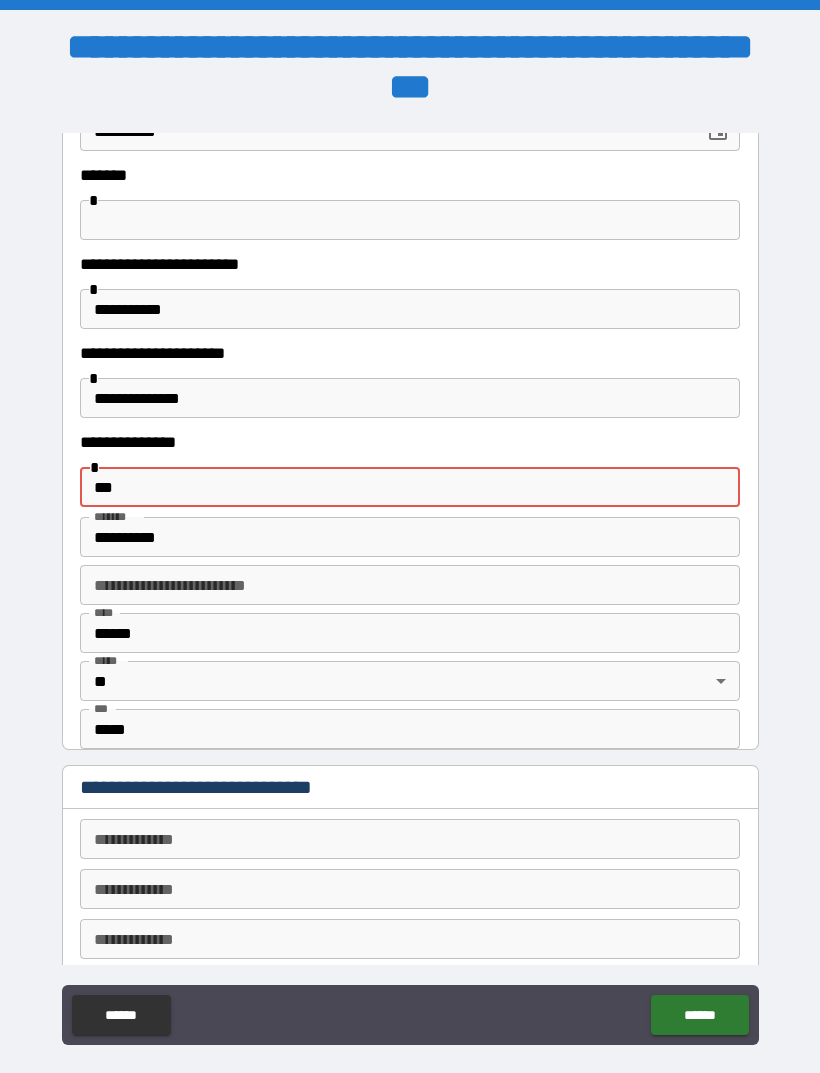 type on "**" 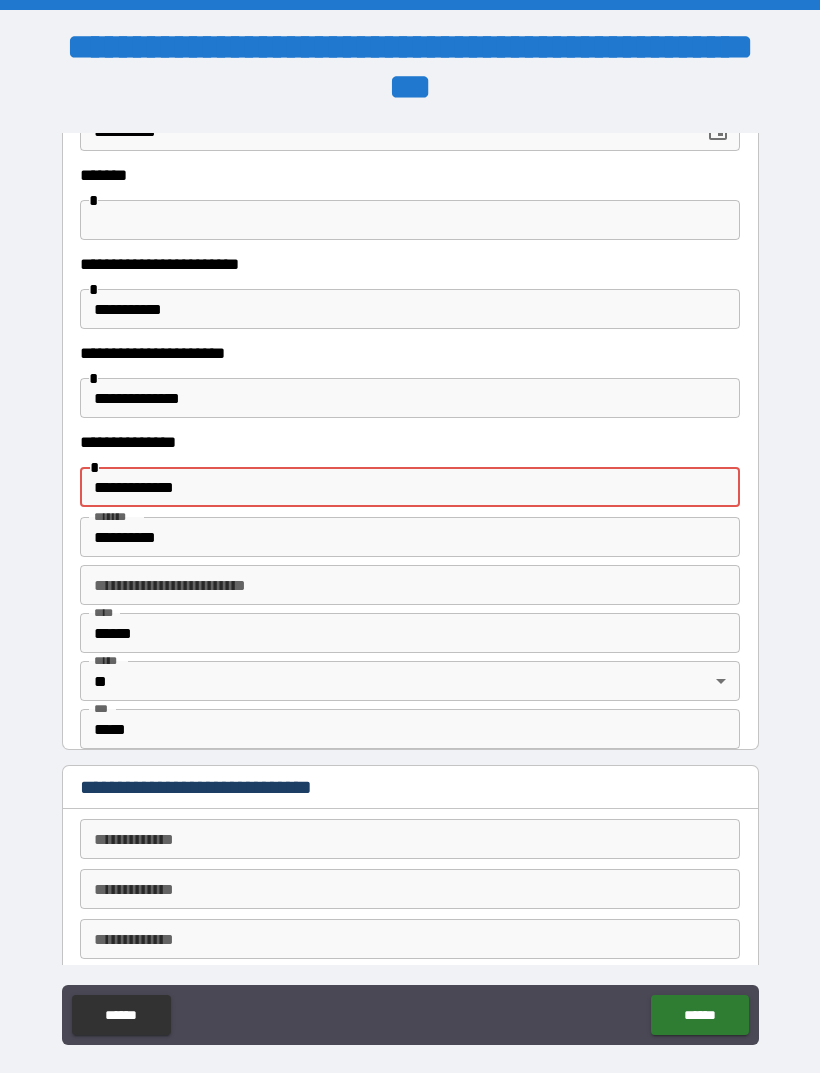 click on "**********" at bounding box center (410, 487) 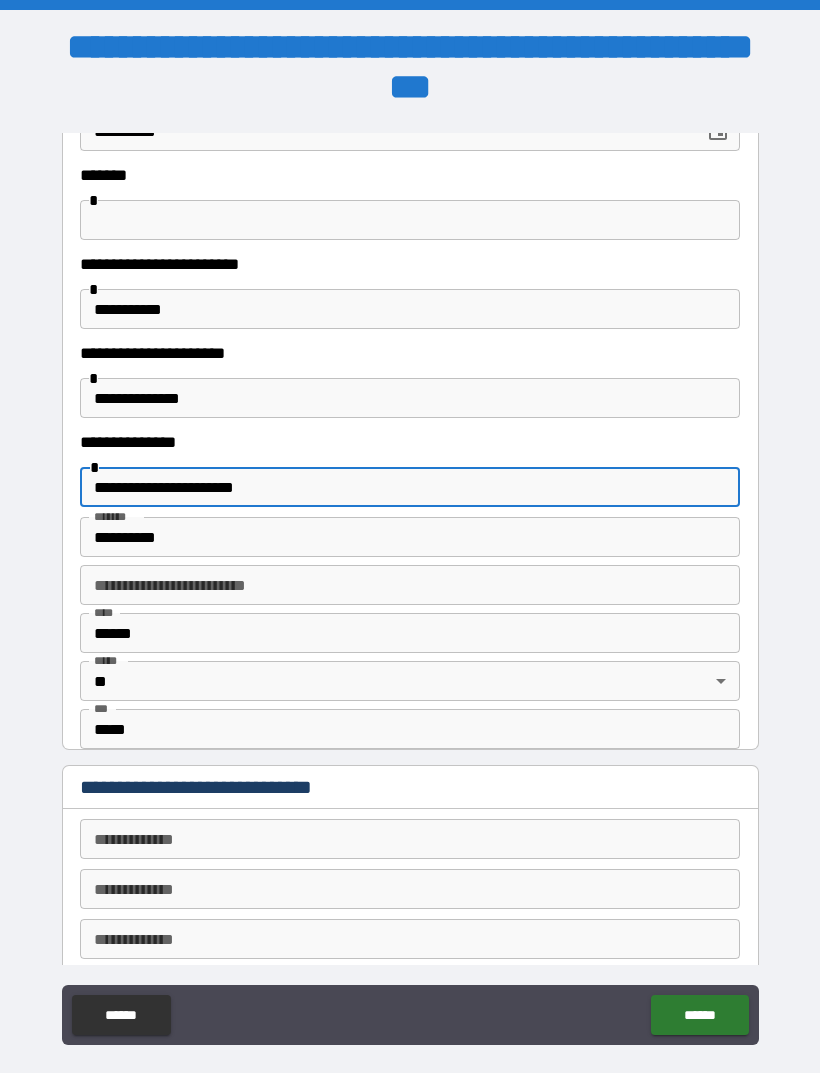 type on "**********" 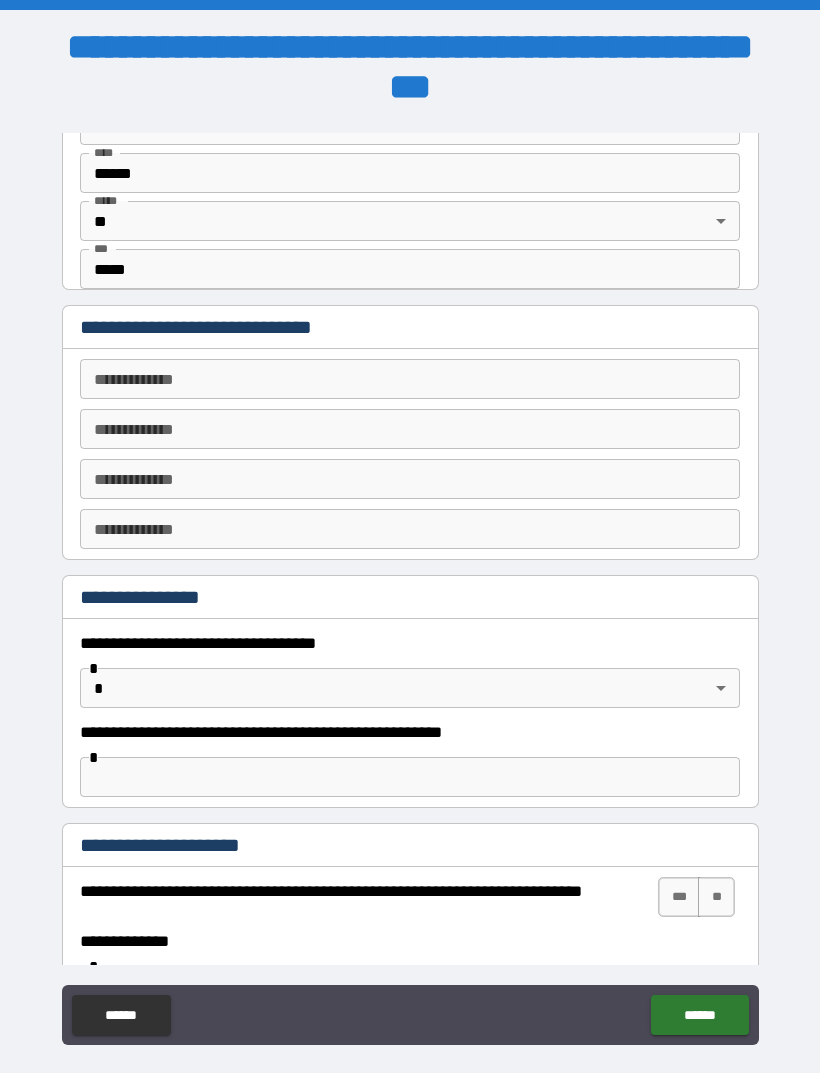 scroll, scrollTop: 822, scrollLeft: 0, axis: vertical 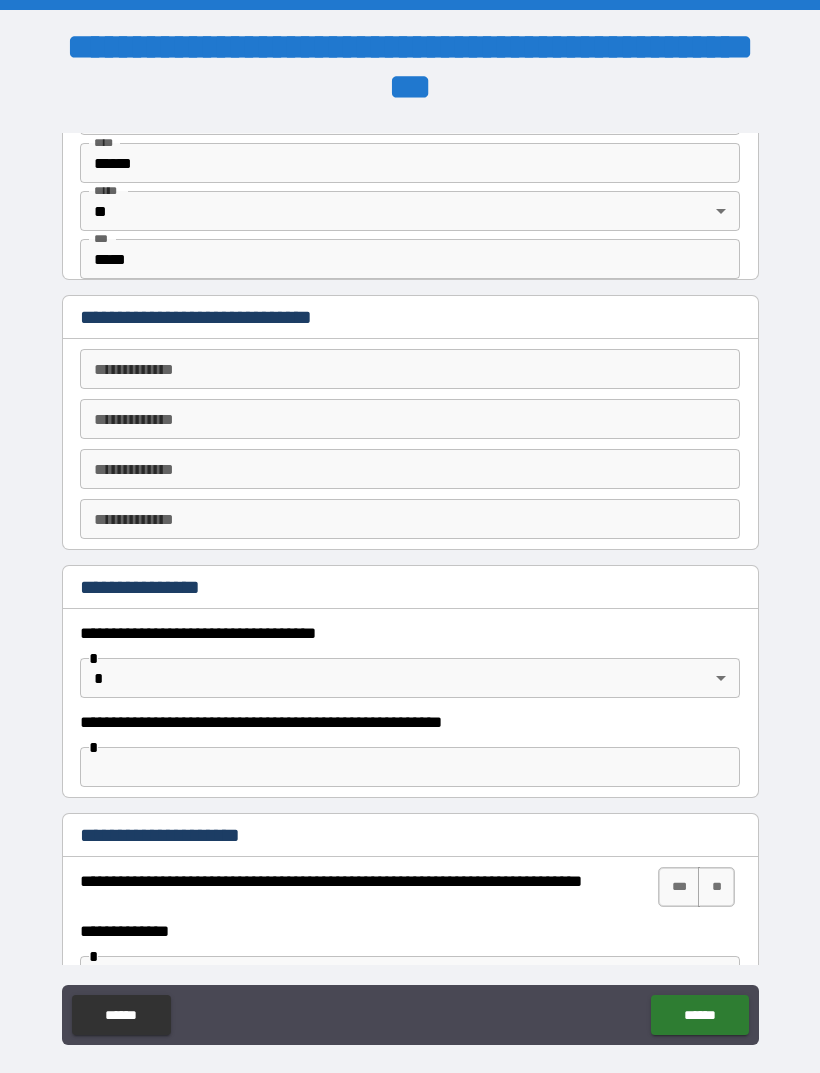 click on "**********" at bounding box center (410, 369) 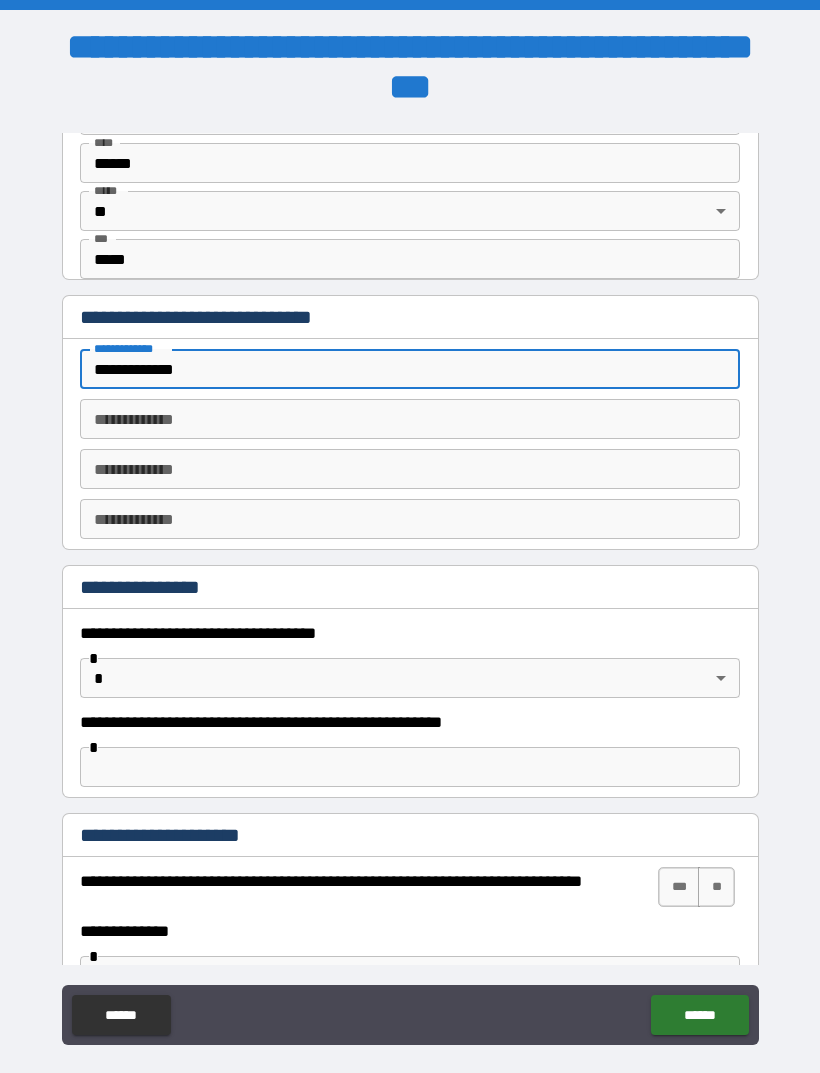 click on "**********" at bounding box center (410, 369) 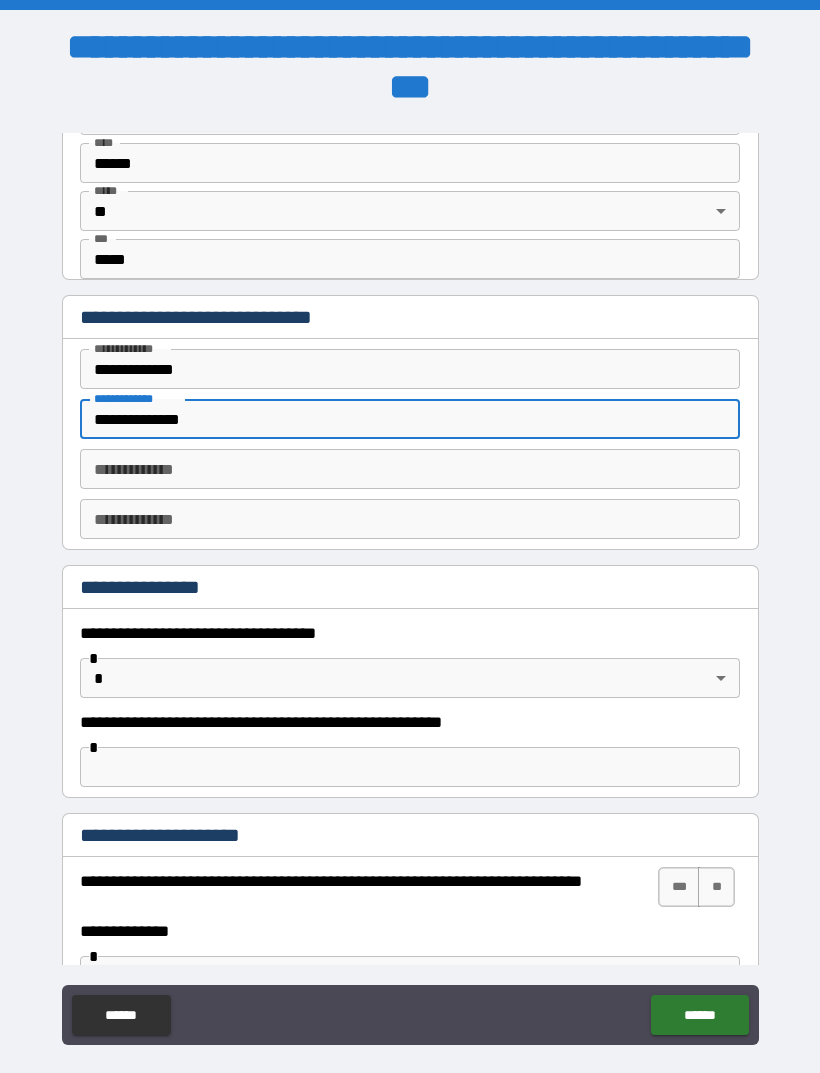 type on "**********" 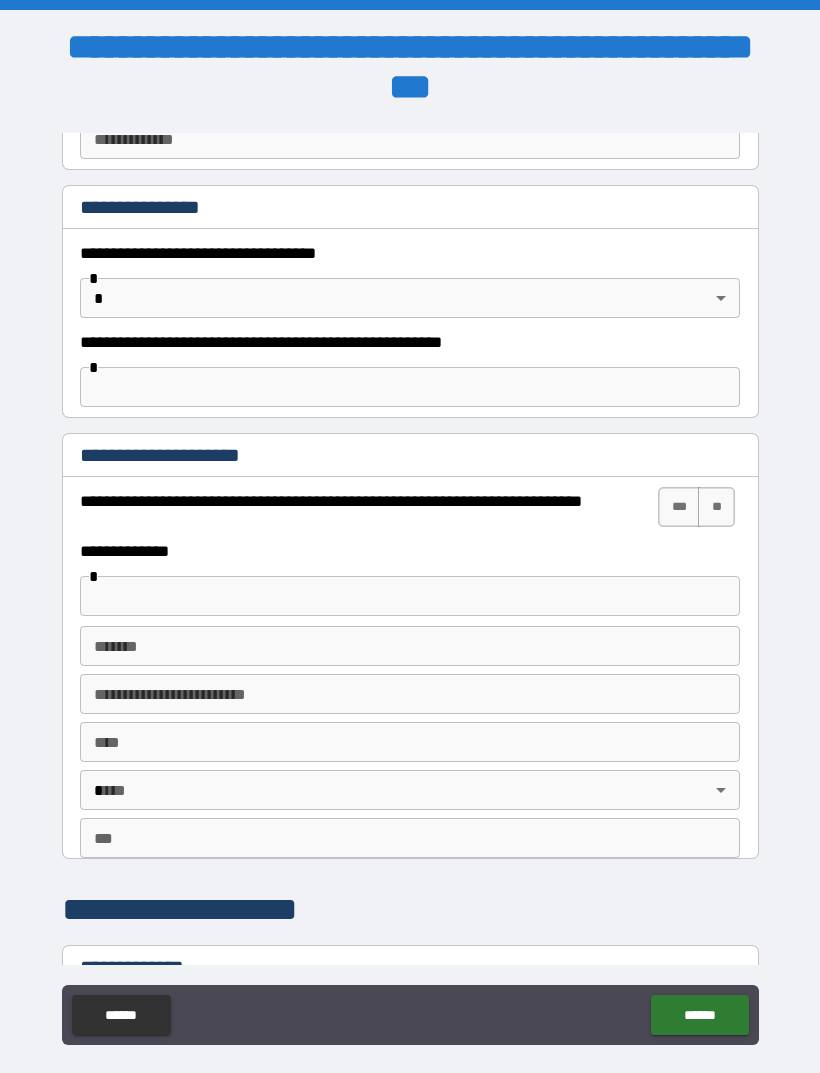 scroll, scrollTop: 1213, scrollLeft: 0, axis: vertical 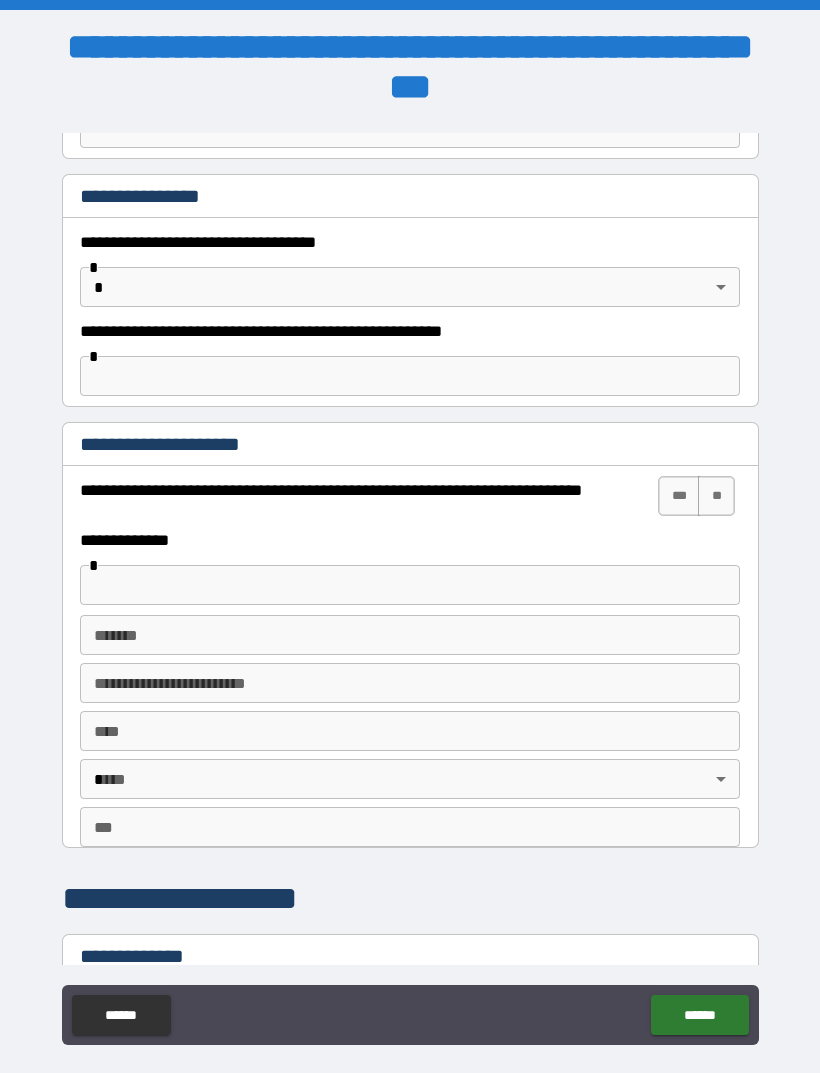 click on "**********" at bounding box center [410, 568] 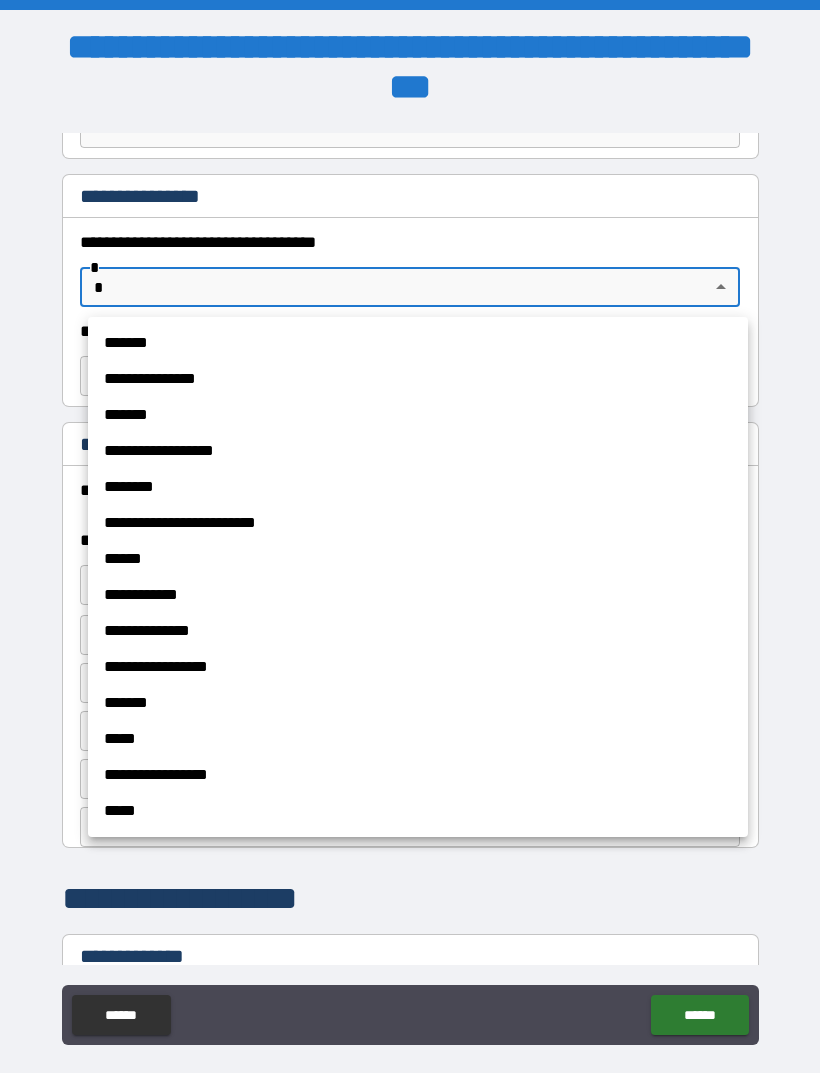 click on "*******" at bounding box center [418, 343] 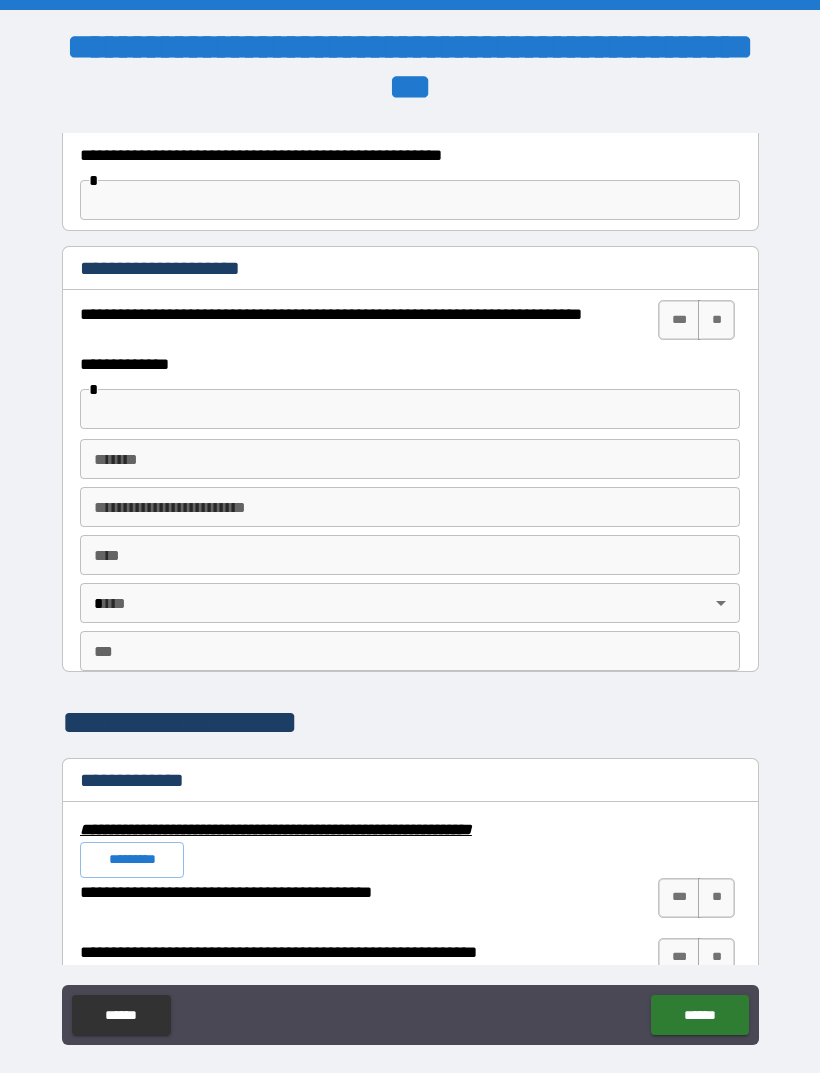 scroll, scrollTop: 1394, scrollLeft: 0, axis: vertical 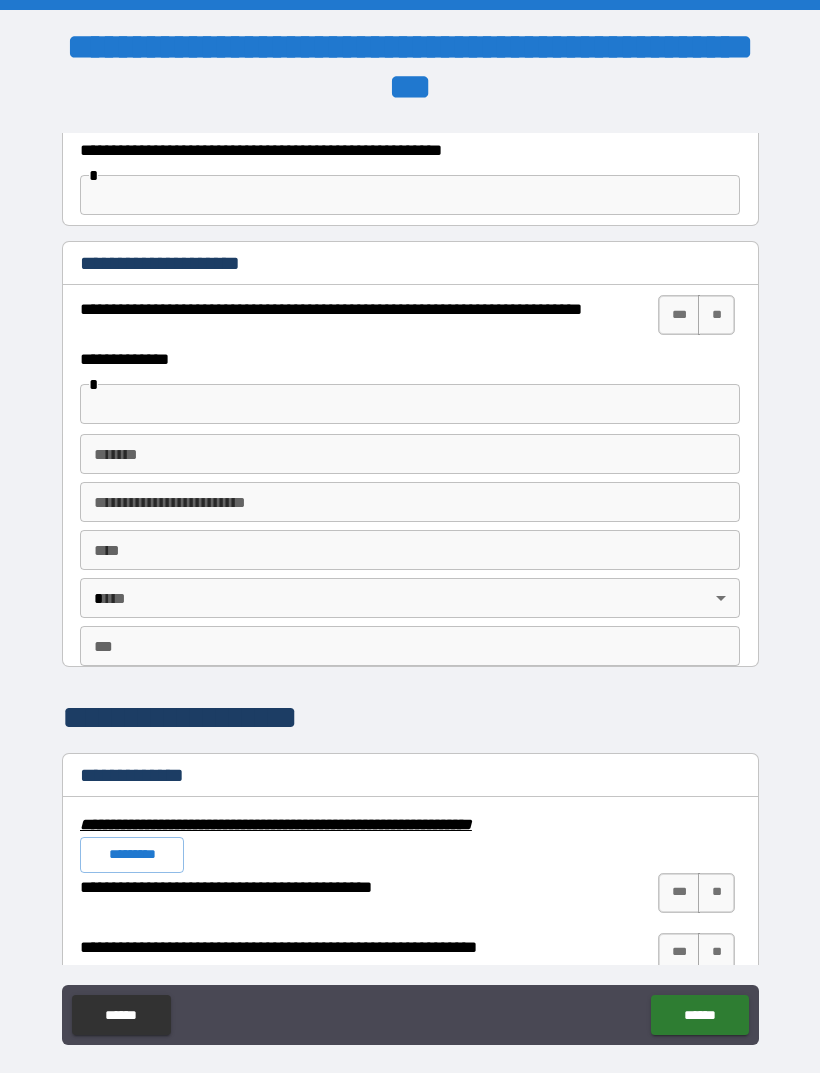 click on "**" at bounding box center [716, 315] 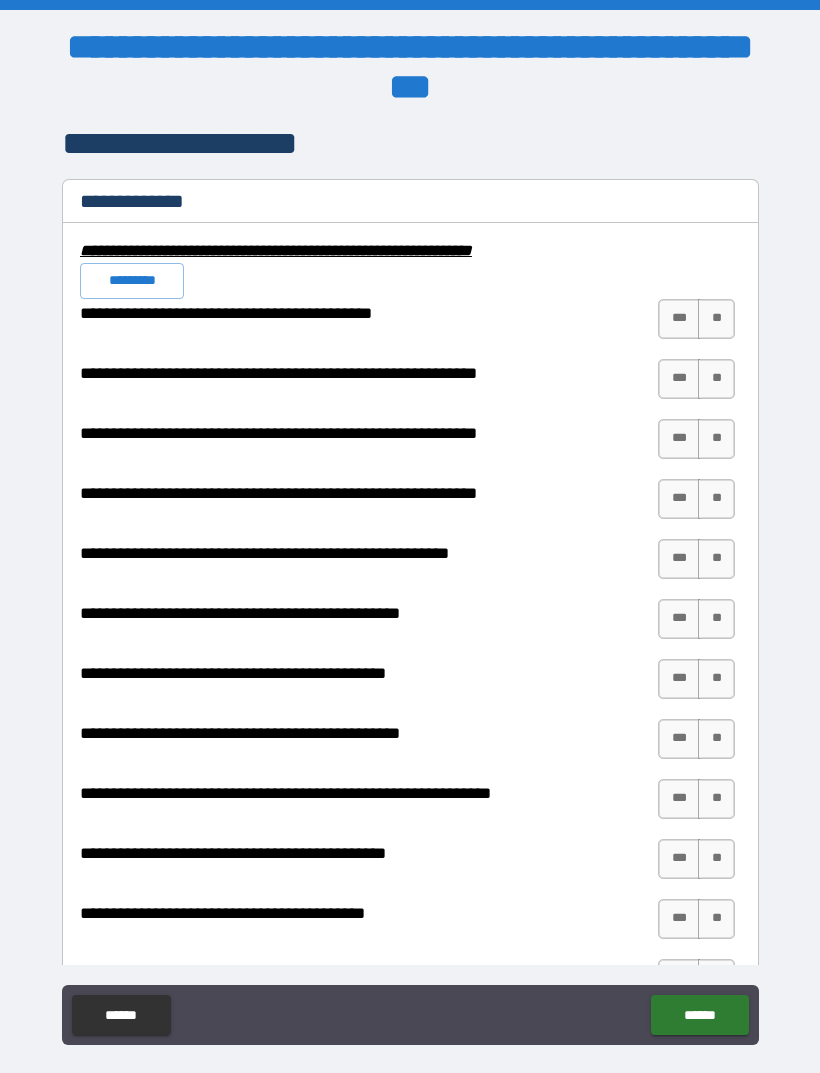 scroll, scrollTop: 1978, scrollLeft: 0, axis: vertical 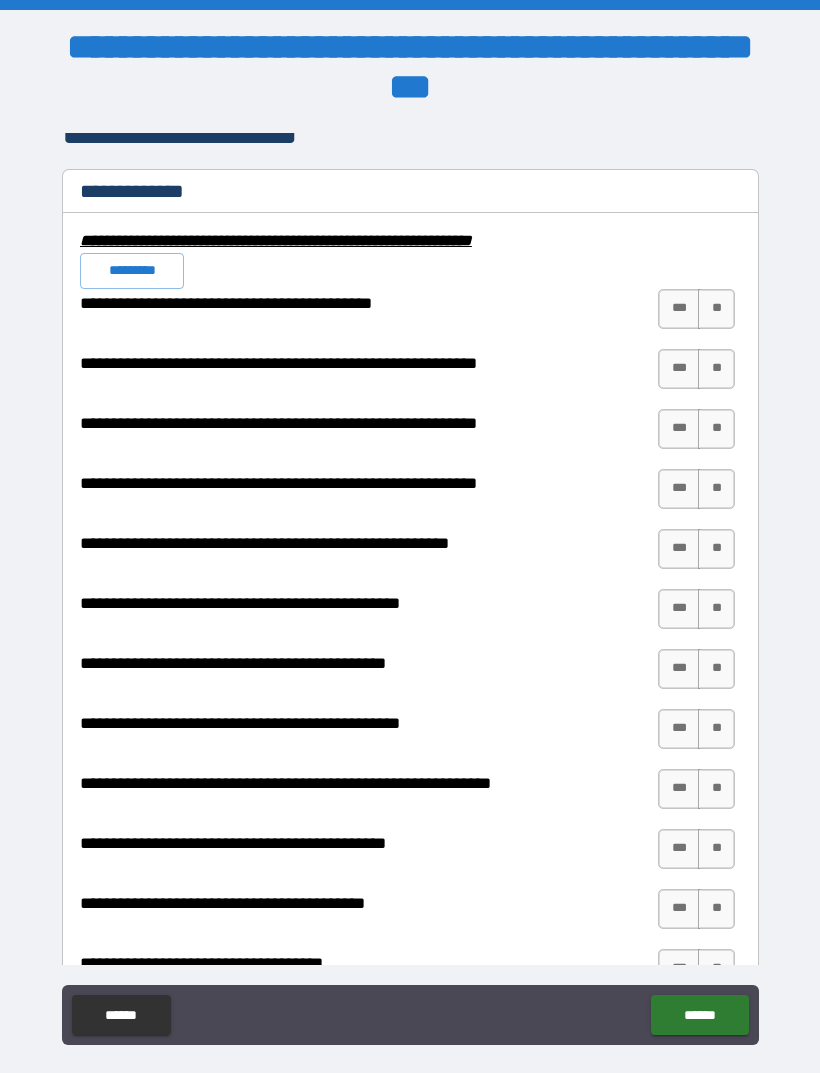 click on "**" at bounding box center [716, 309] 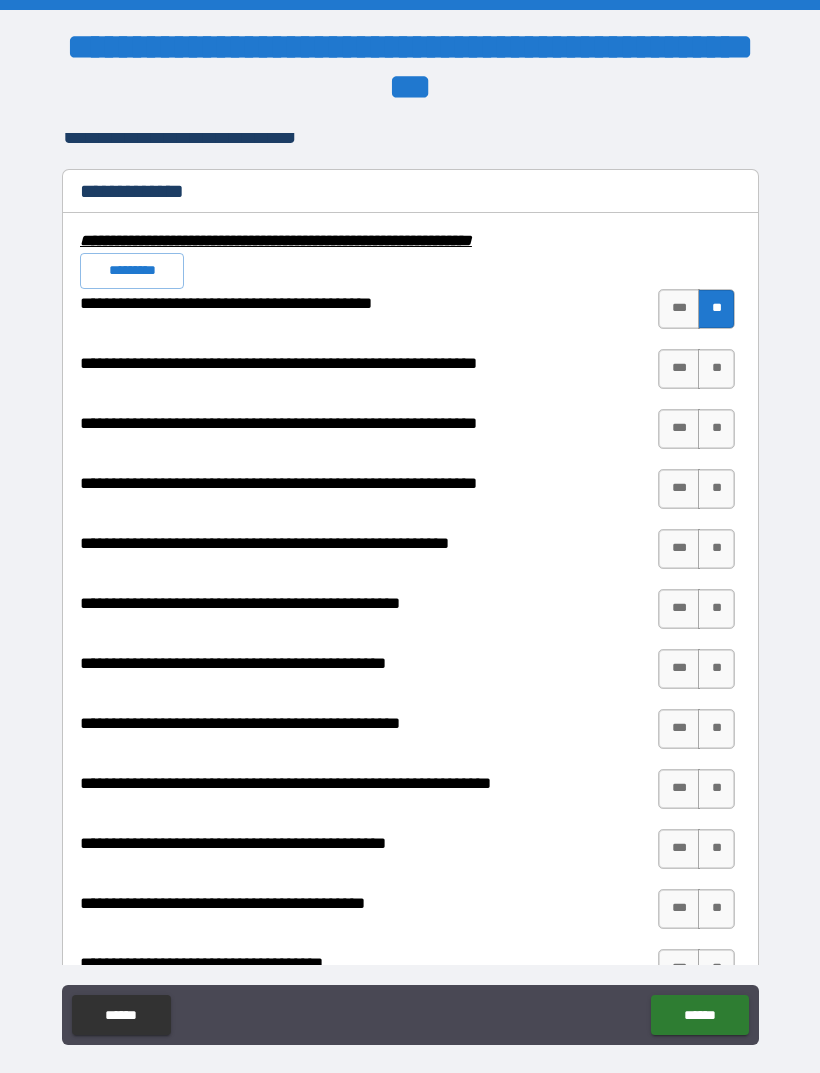 click on "**" at bounding box center [716, 369] 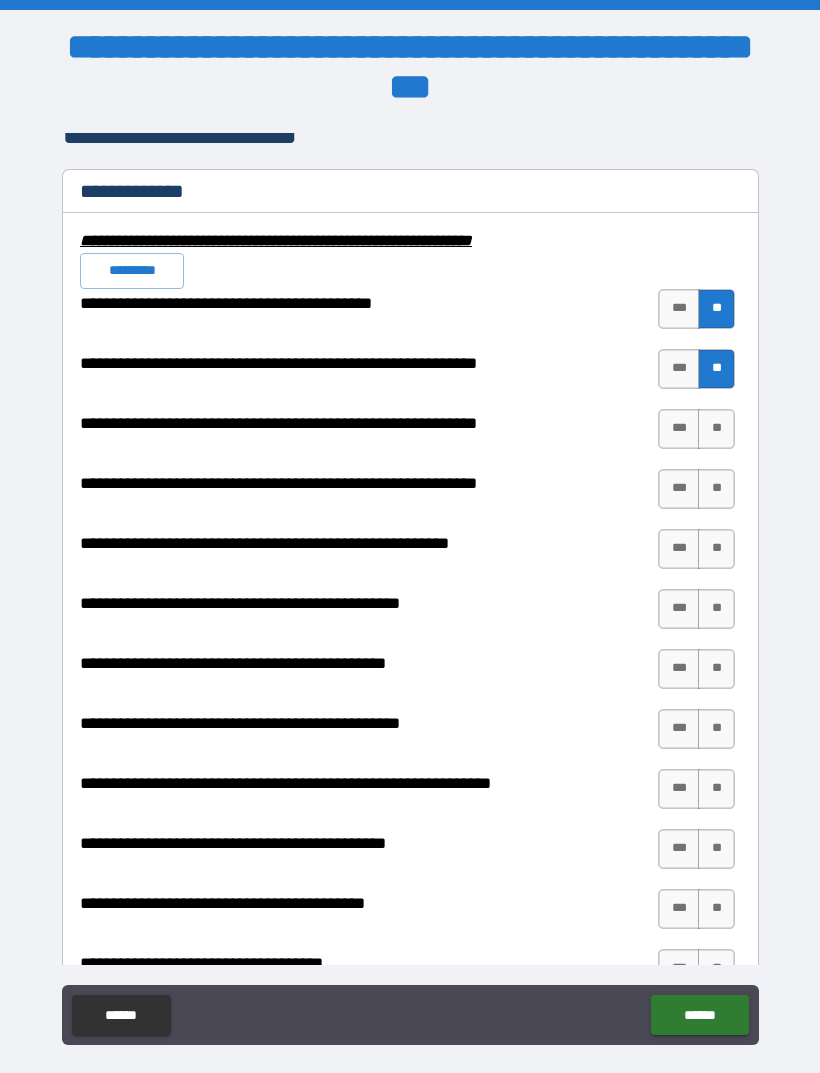 click on "**" at bounding box center (716, 429) 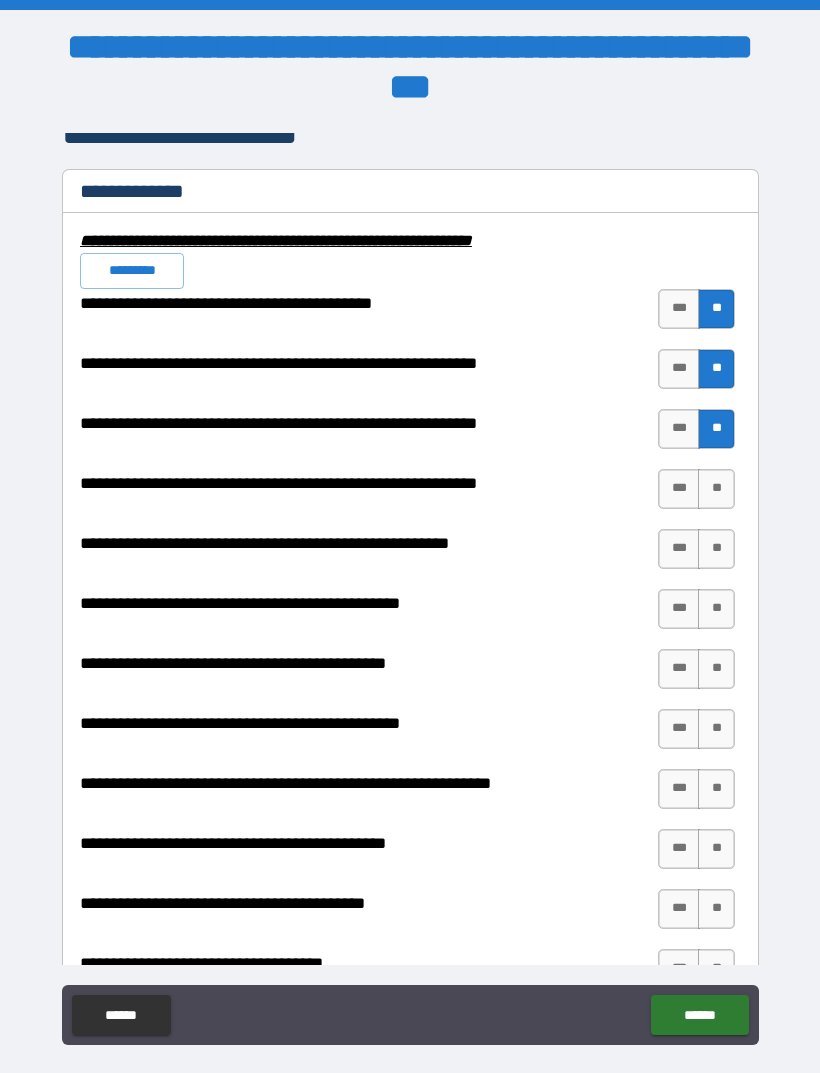 click on "**" at bounding box center [716, 489] 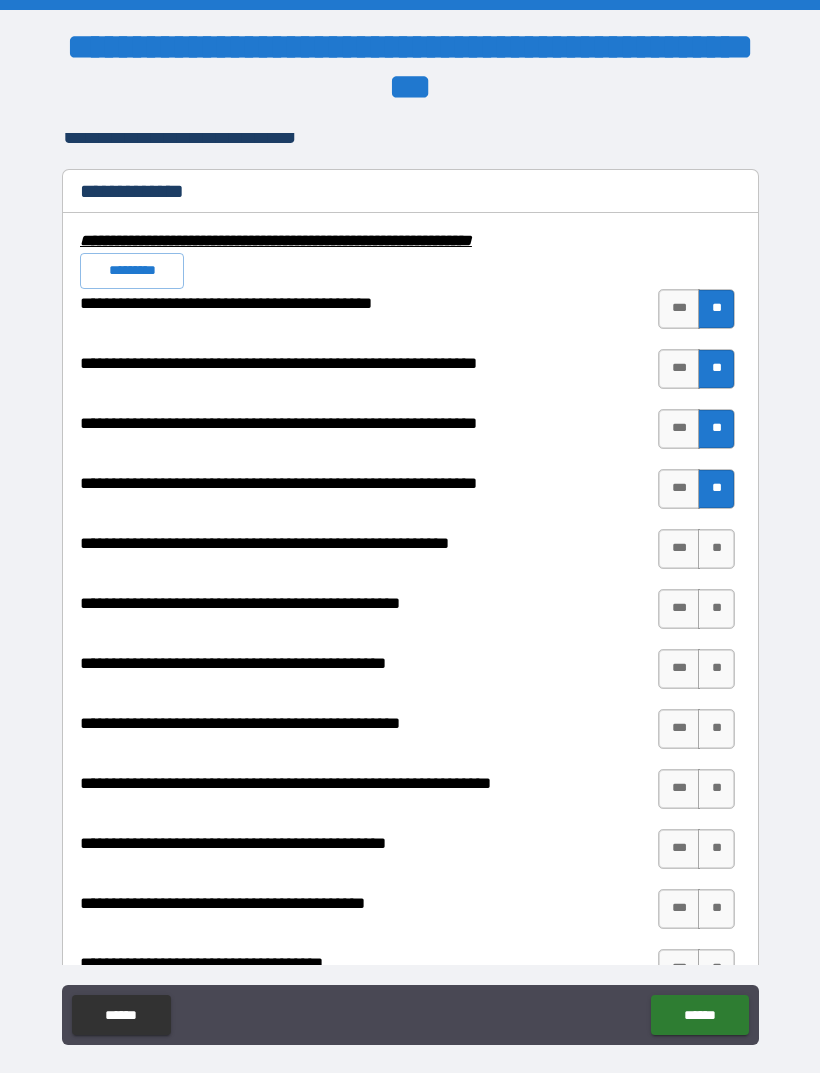 click on "**" at bounding box center (716, 549) 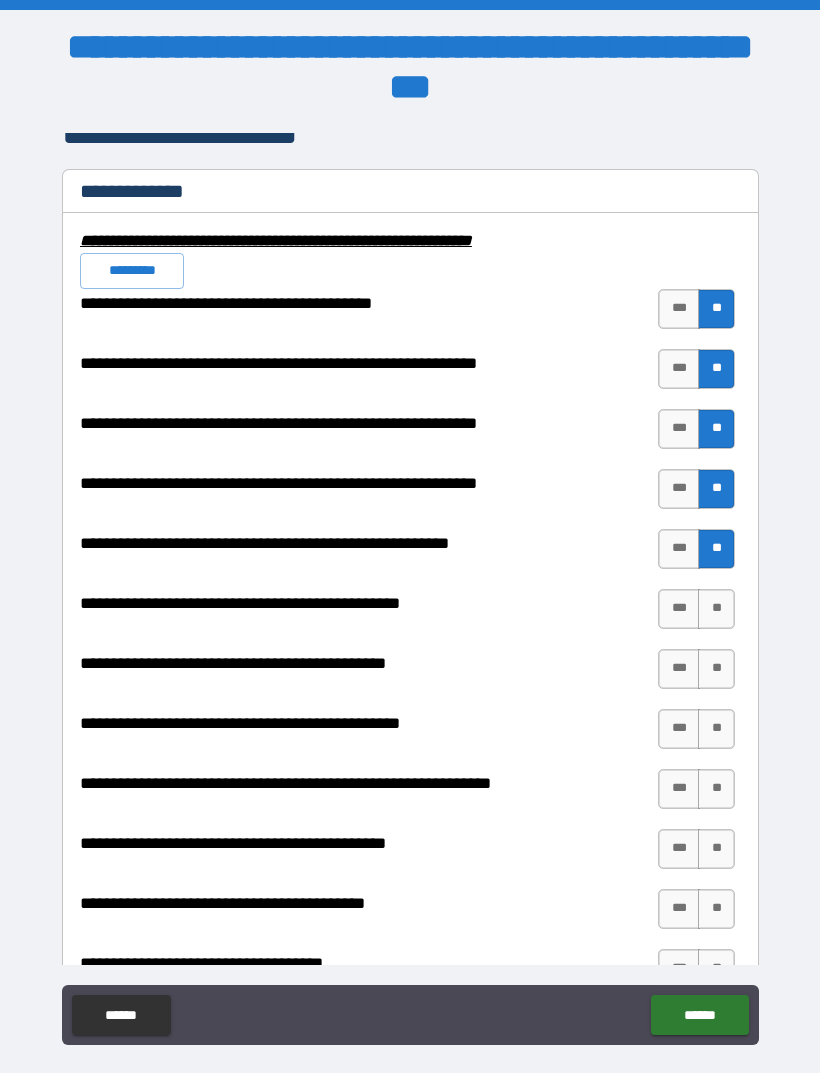 click on "**" at bounding box center (716, 609) 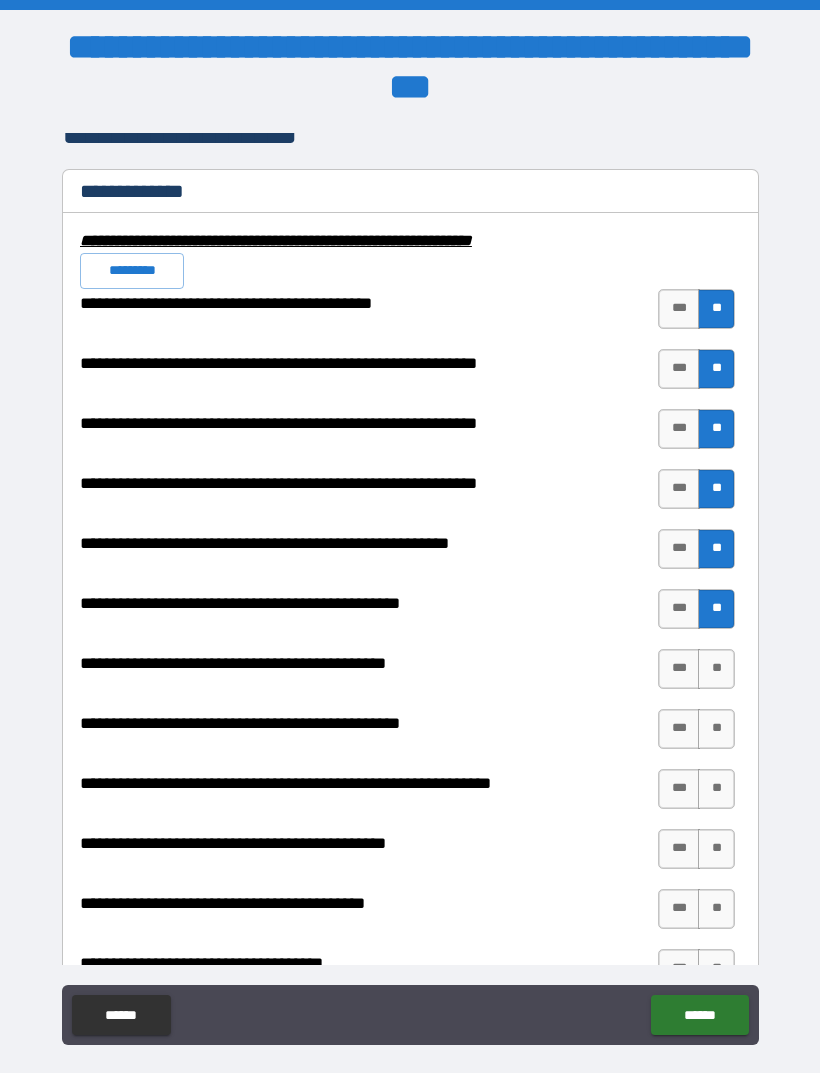 click on "**" at bounding box center (716, 669) 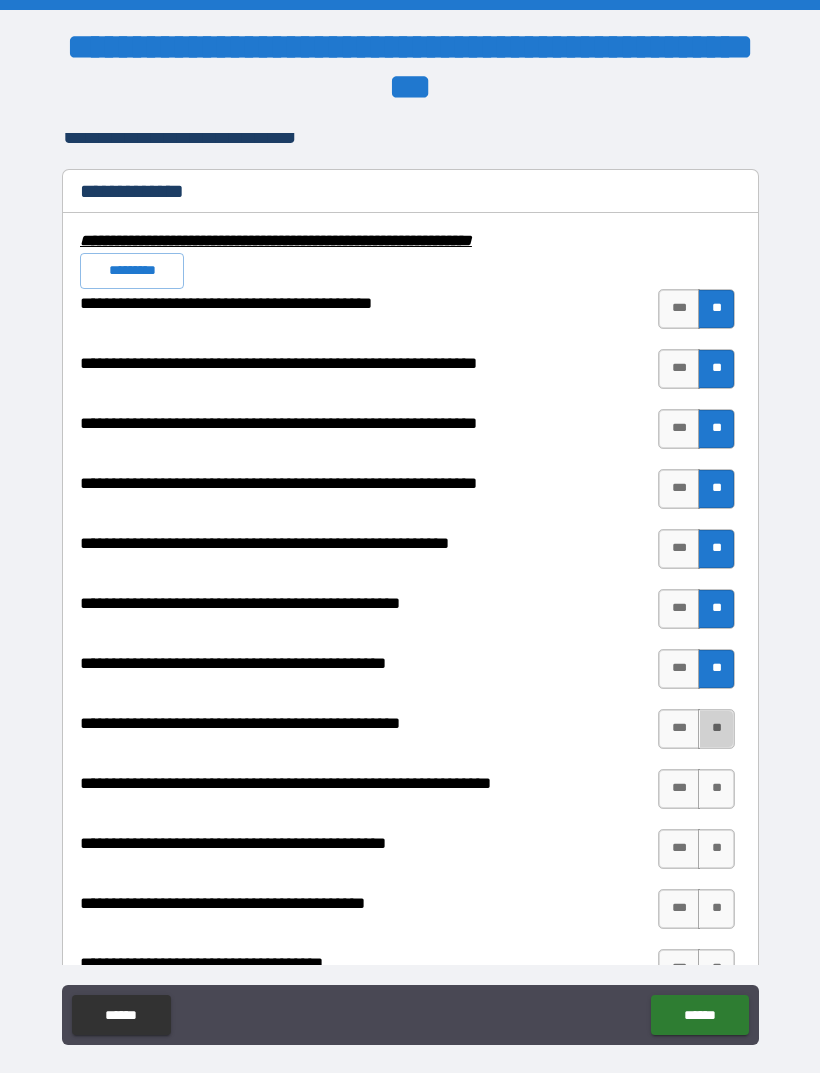click on "**" at bounding box center (716, 729) 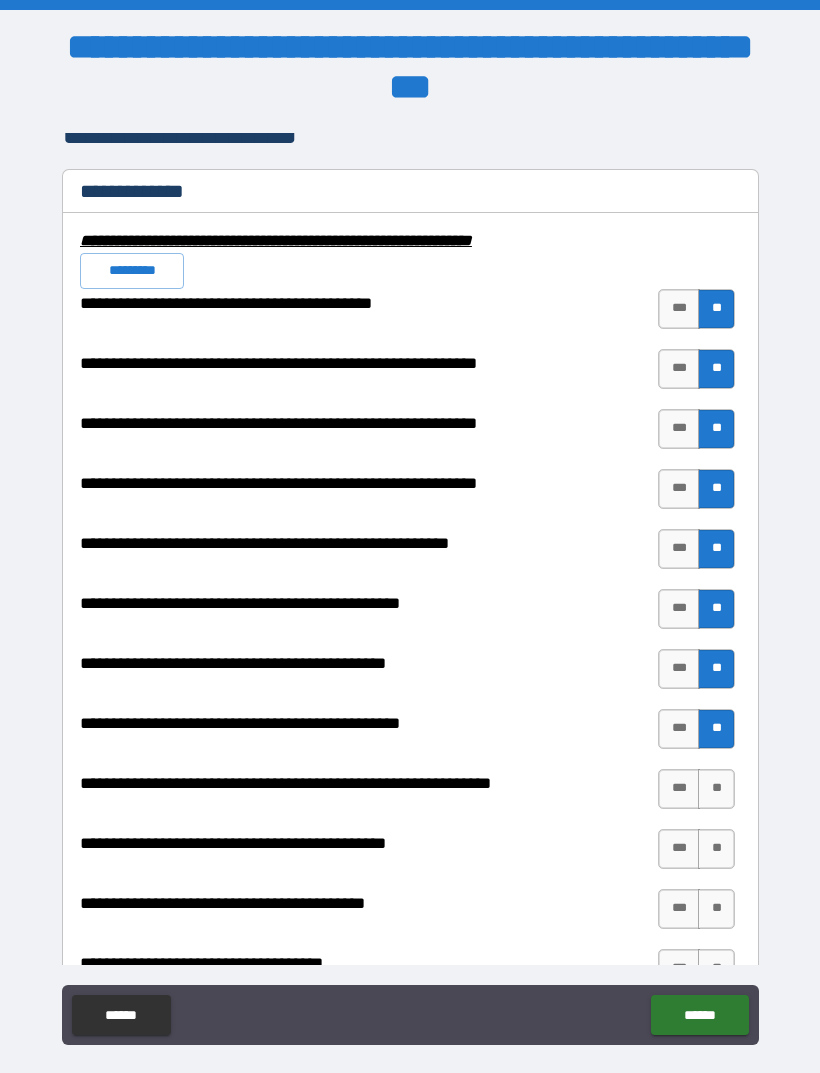 click on "***" at bounding box center (679, 789) 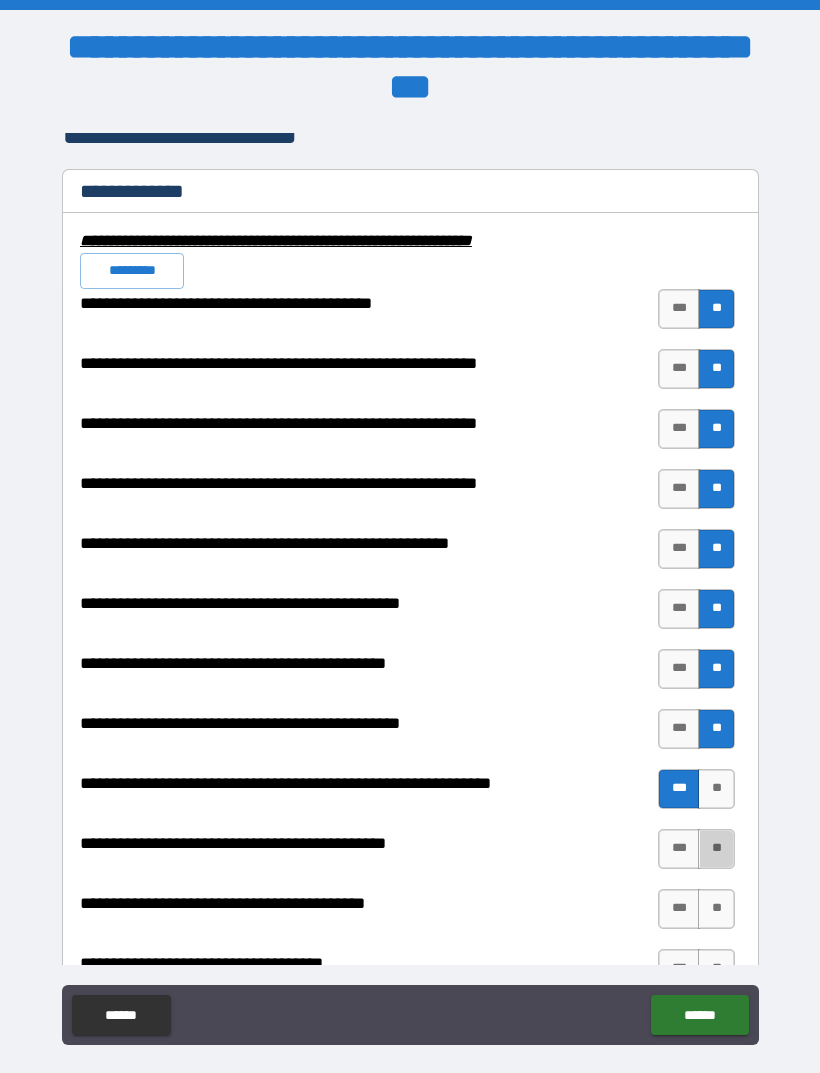 click on "**" at bounding box center (716, 849) 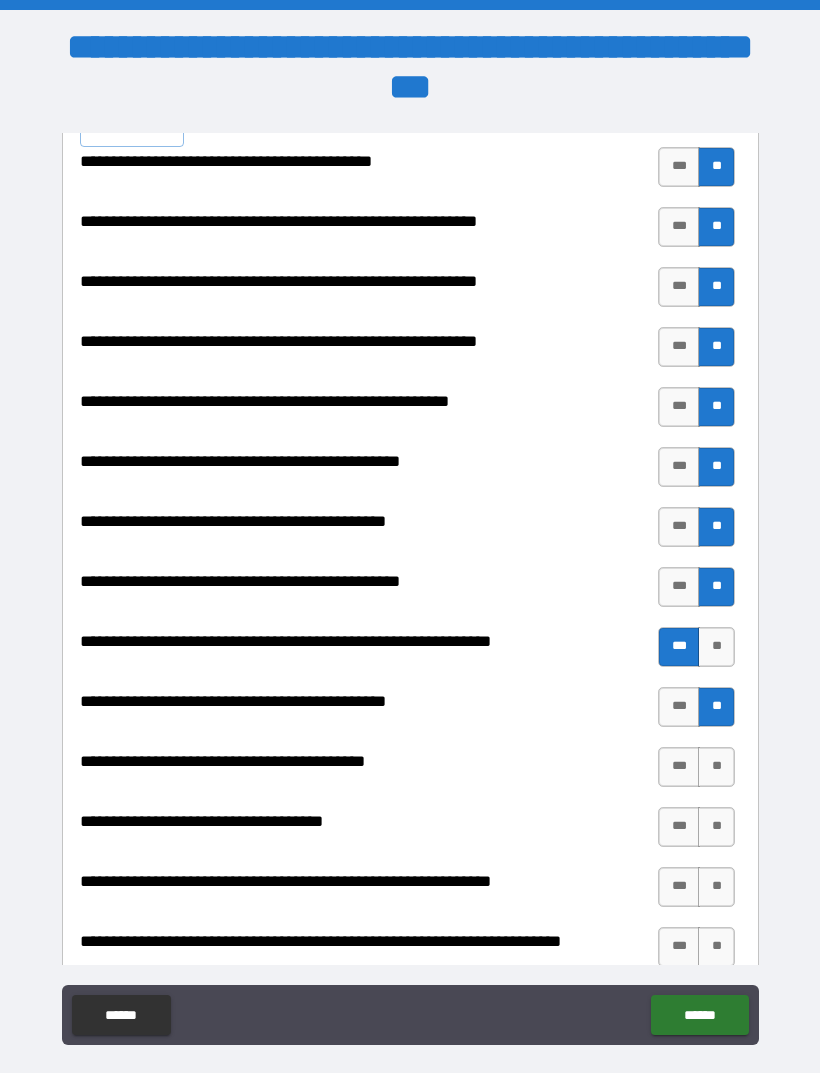 scroll, scrollTop: 2123, scrollLeft: 0, axis: vertical 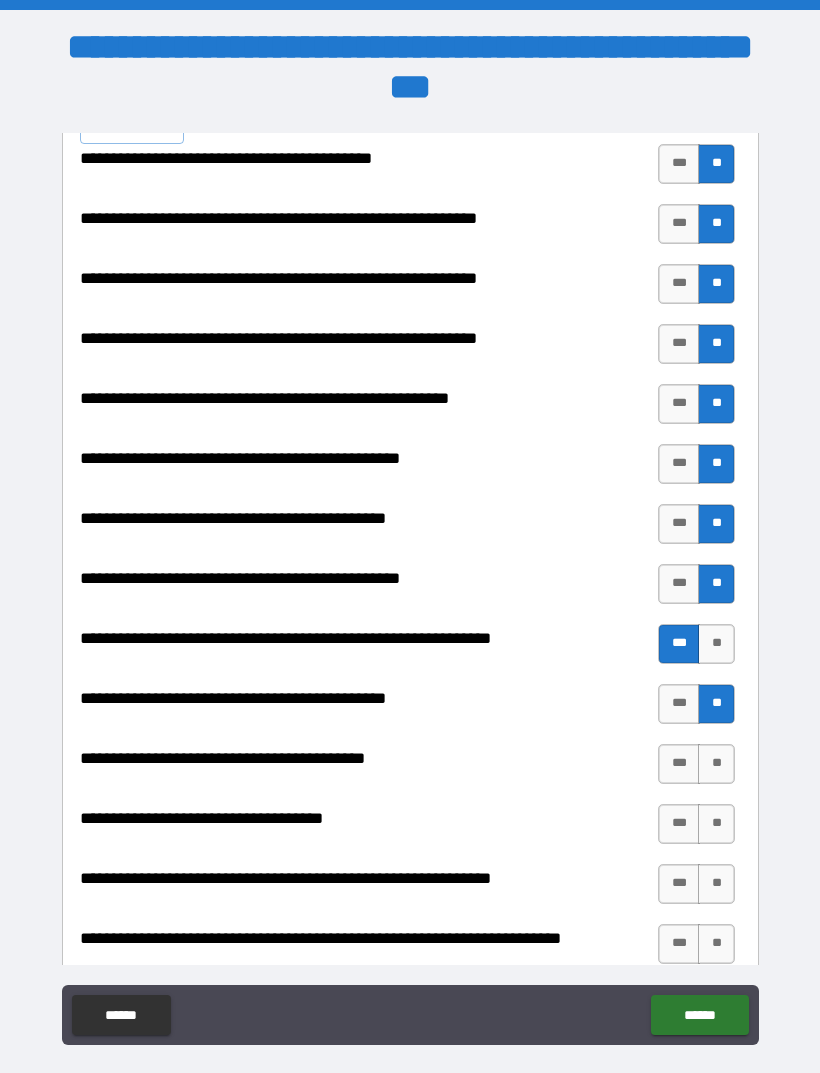 click on "**" at bounding box center [716, 764] 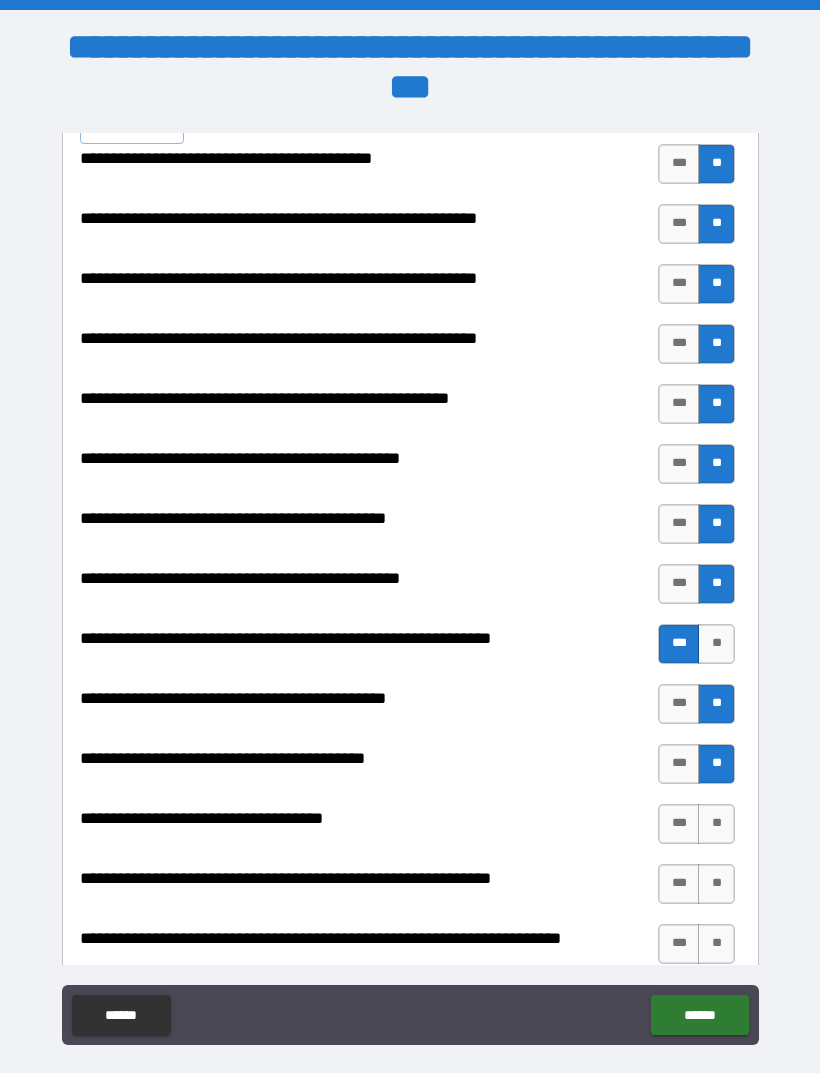 click on "**" at bounding box center [716, 824] 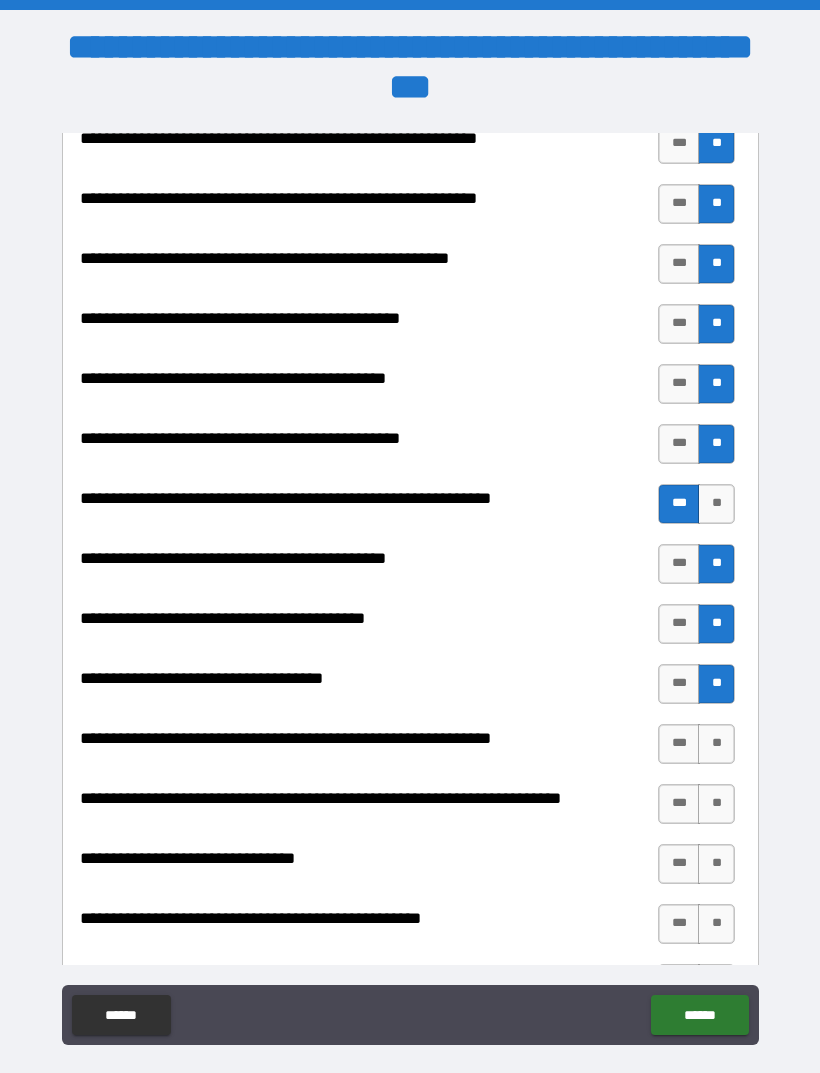 scroll, scrollTop: 2264, scrollLeft: 0, axis: vertical 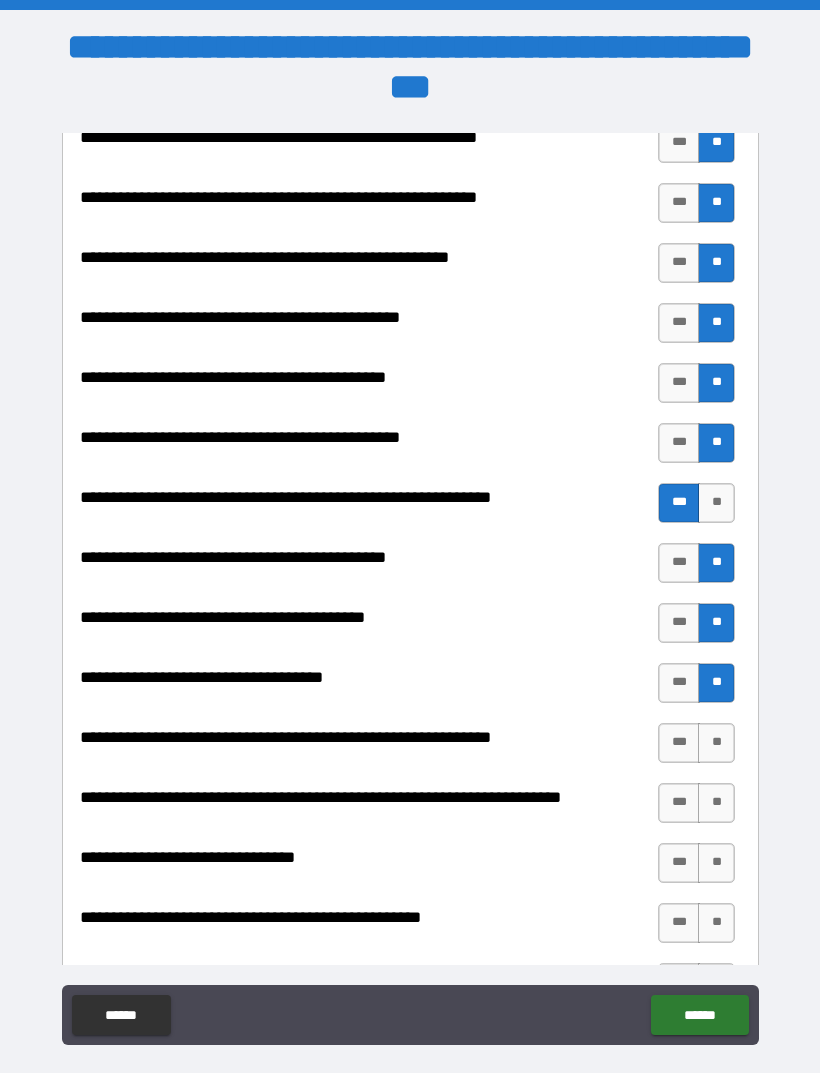 click on "**" at bounding box center (716, 743) 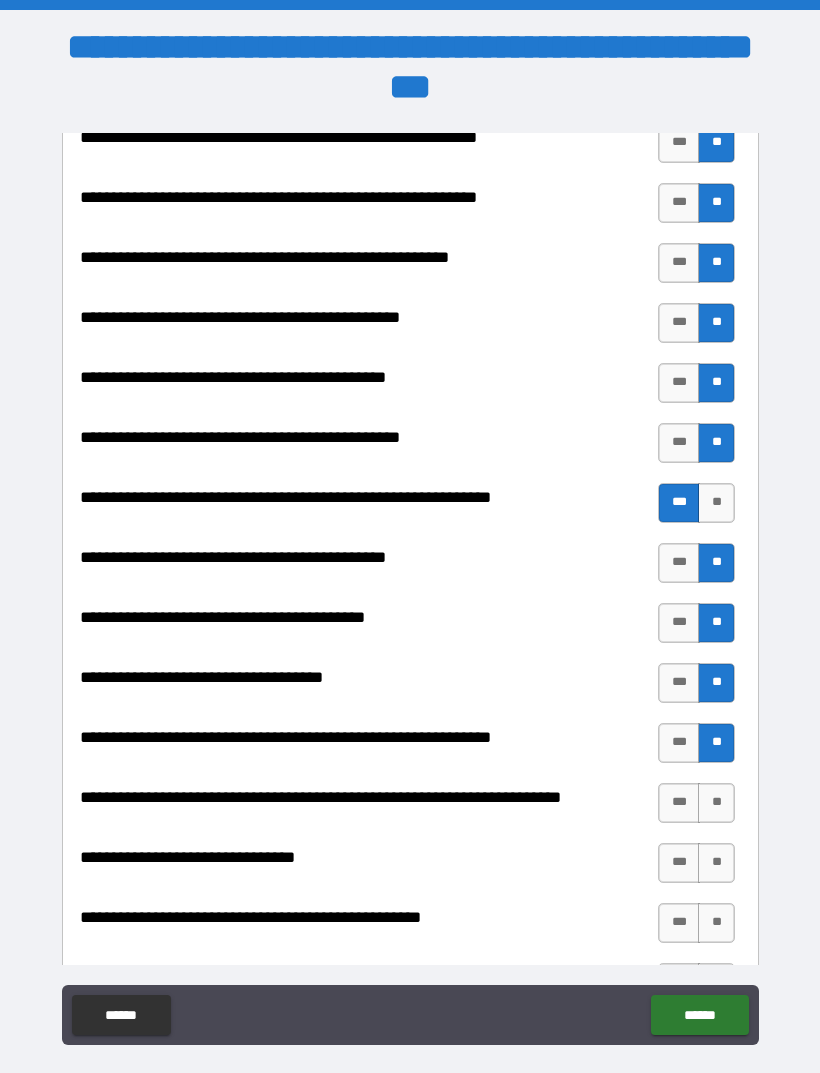 click on "**" at bounding box center (716, 803) 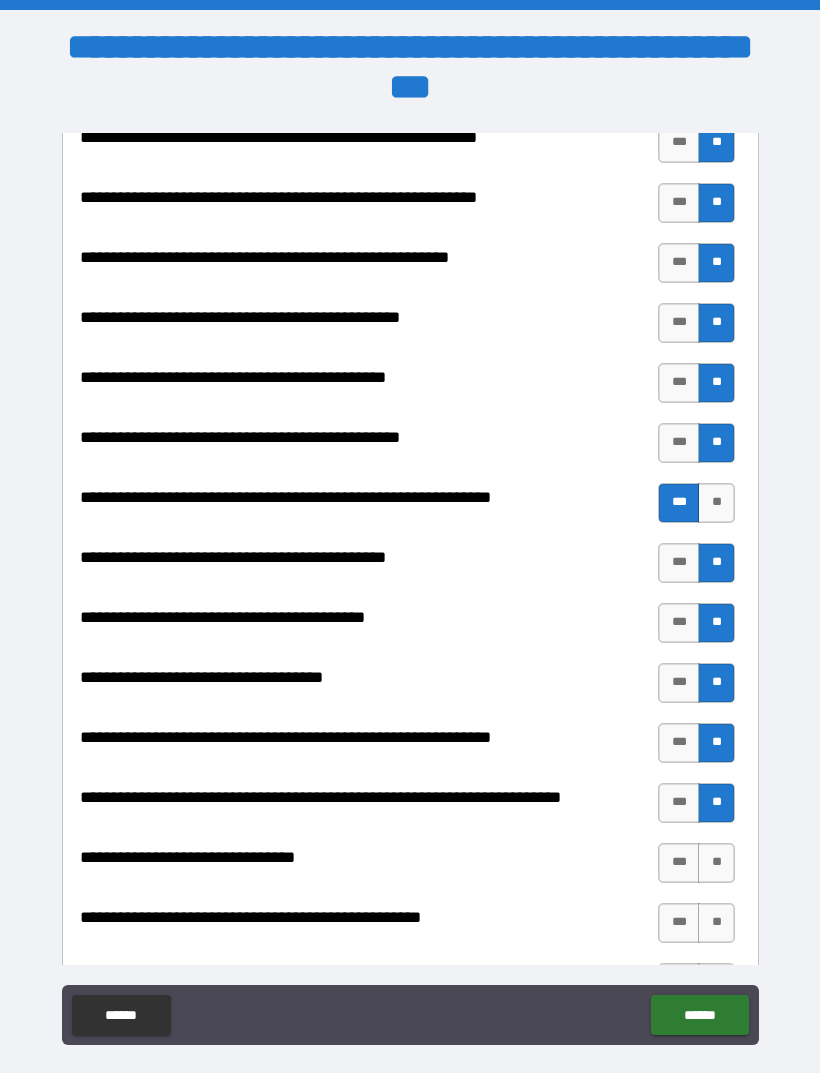 click on "**" at bounding box center [716, 863] 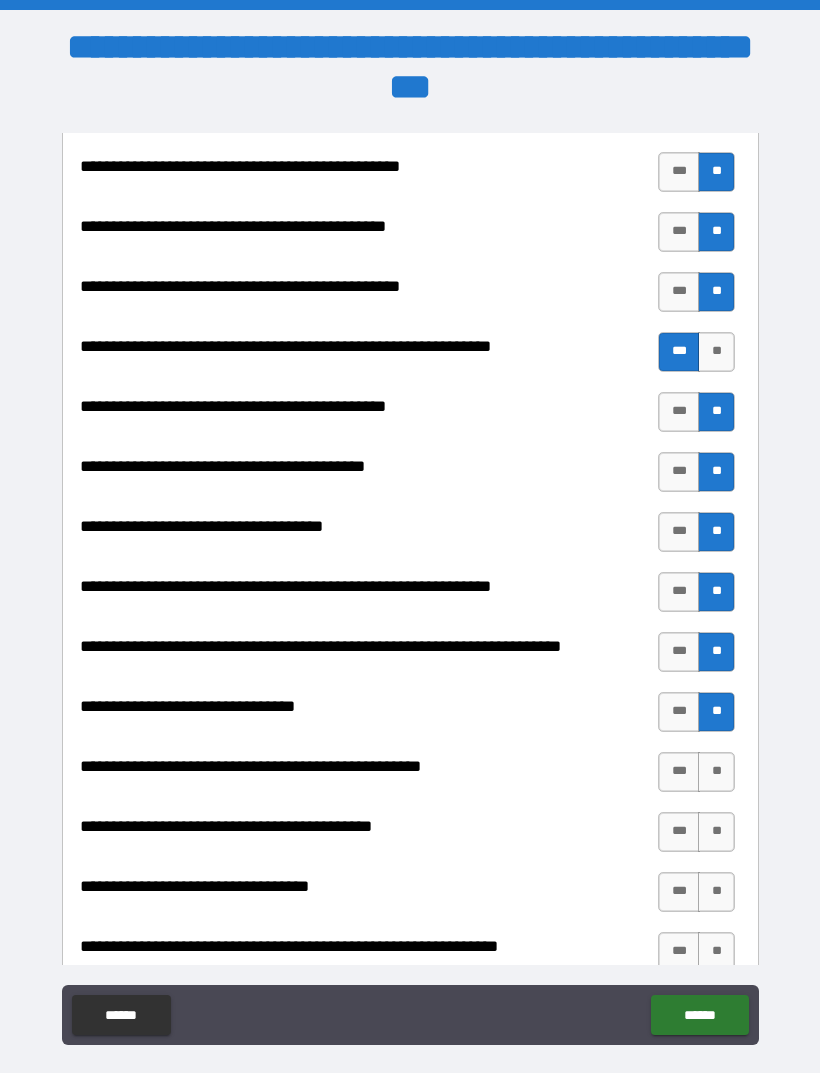 scroll, scrollTop: 2418, scrollLeft: 0, axis: vertical 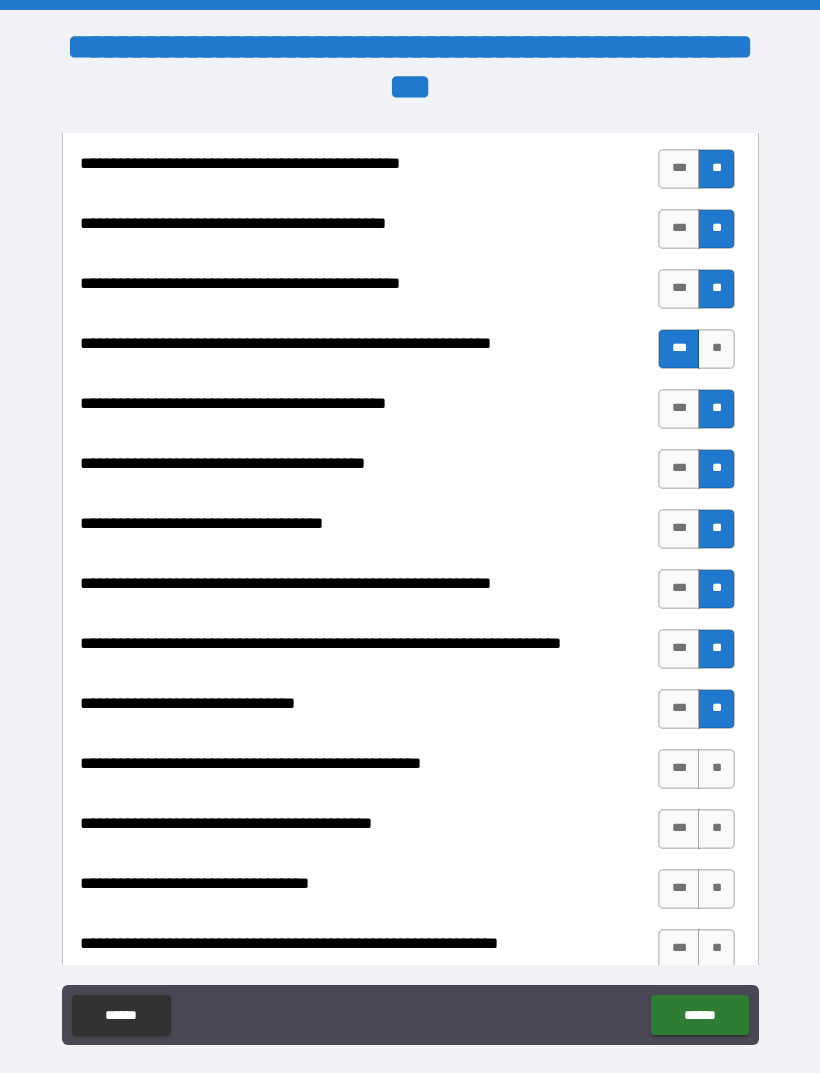 click on "**" at bounding box center (716, 769) 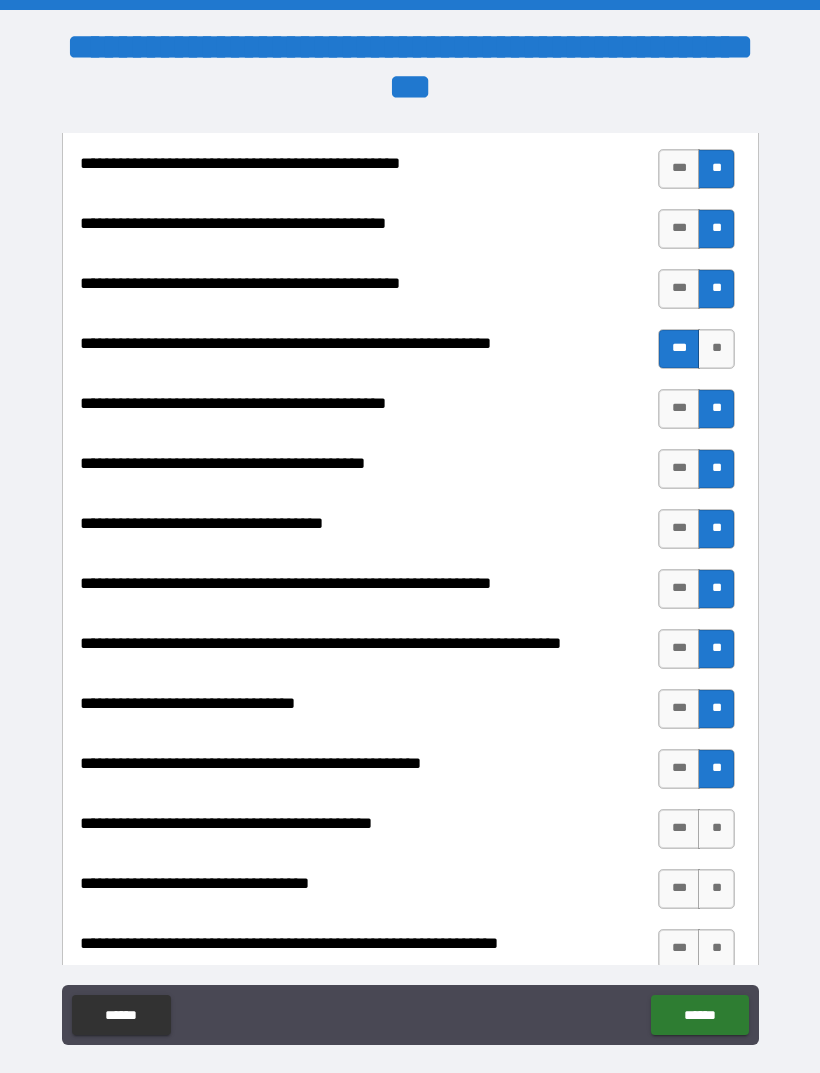 click on "**" at bounding box center (716, 829) 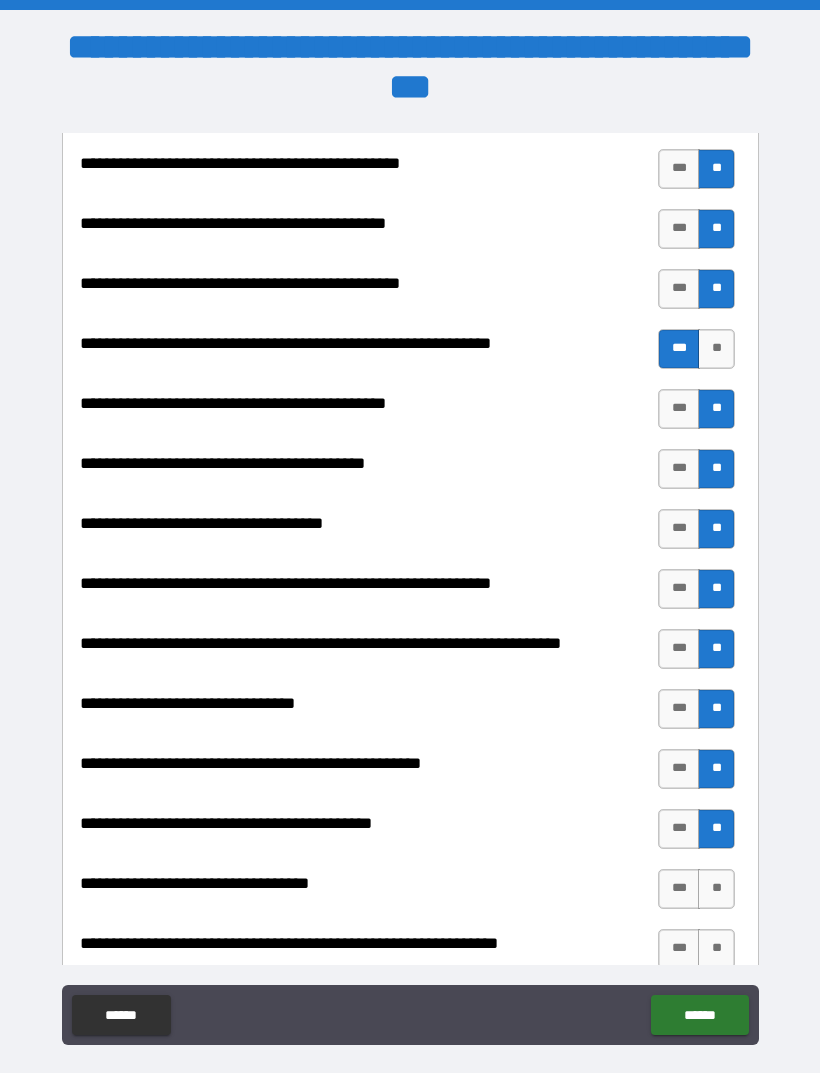 click on "**" at bounding box center [716, 889] 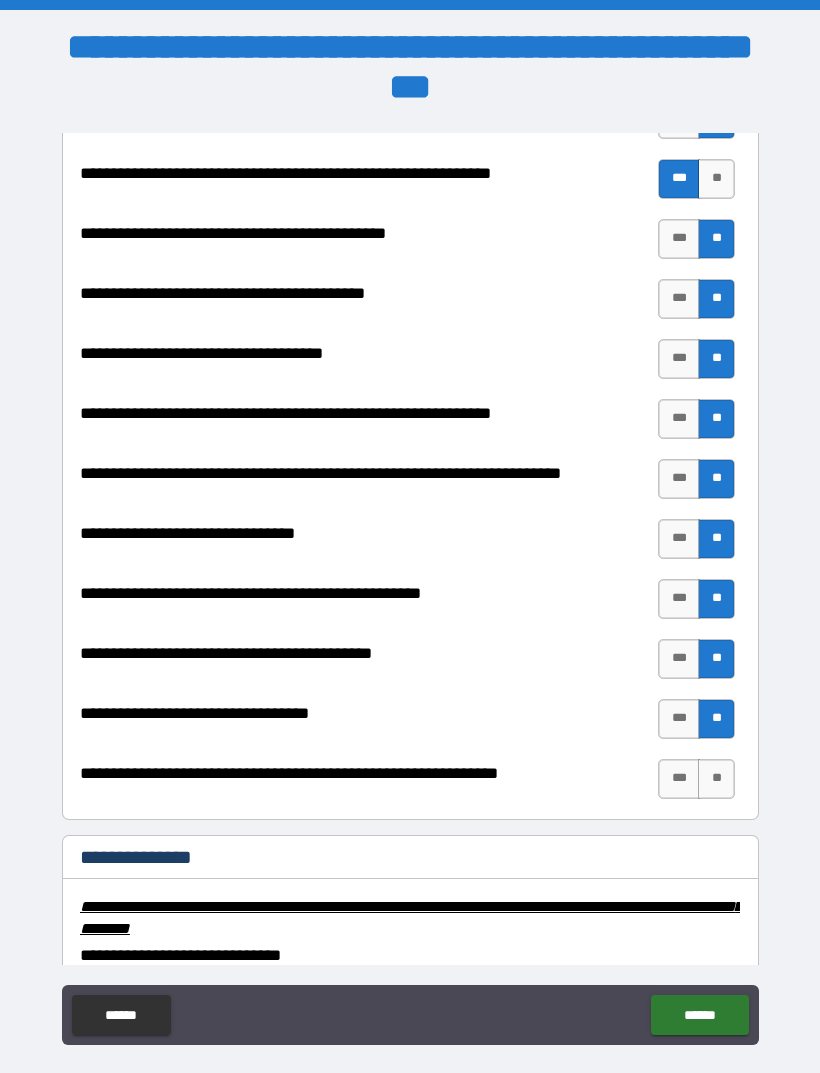 scroll, scrollTop: 2592, scrollLeft: 0, axis: vertical 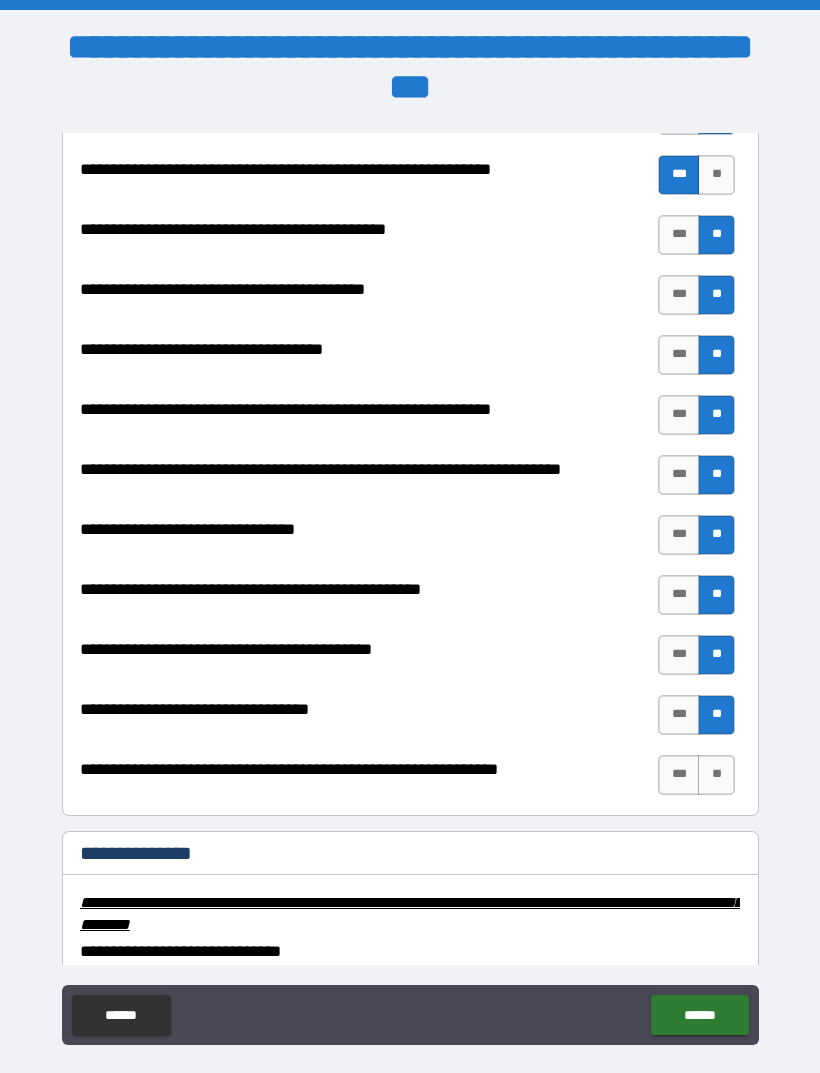 click on "**" at bounding box center [716, 775] 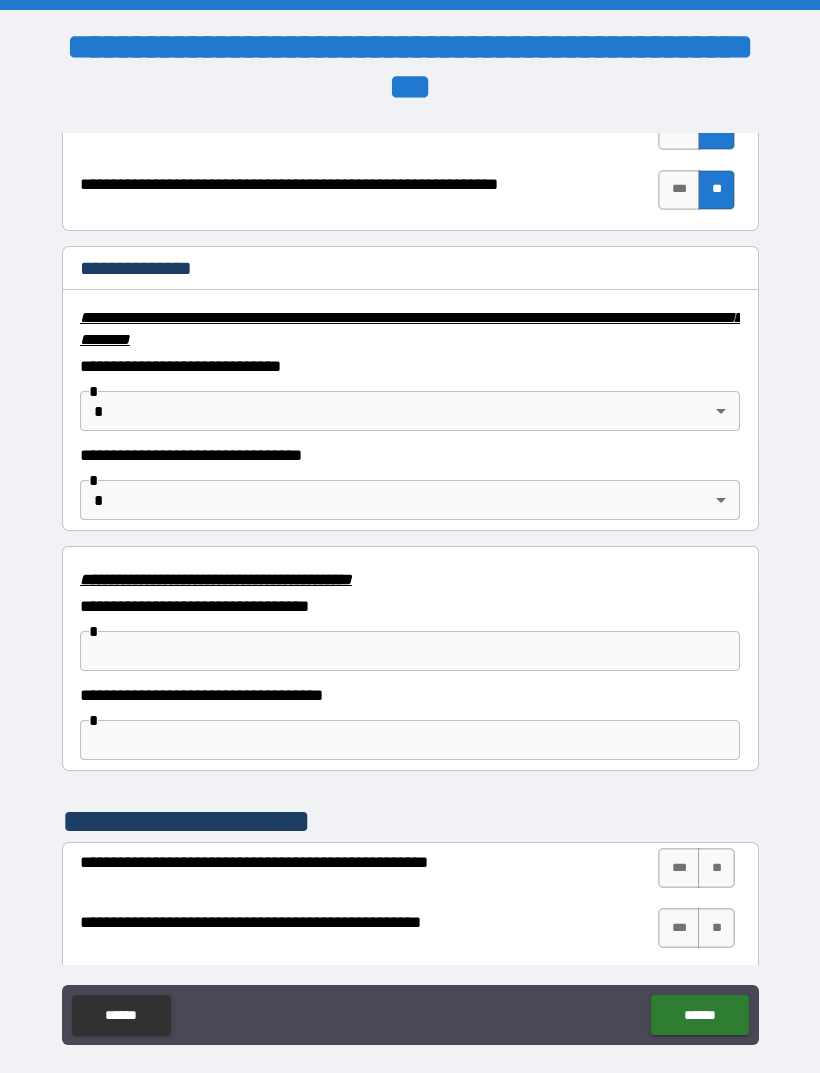 scroll, scrollTop: 3176, scrollLeft: 0, axis: vertical 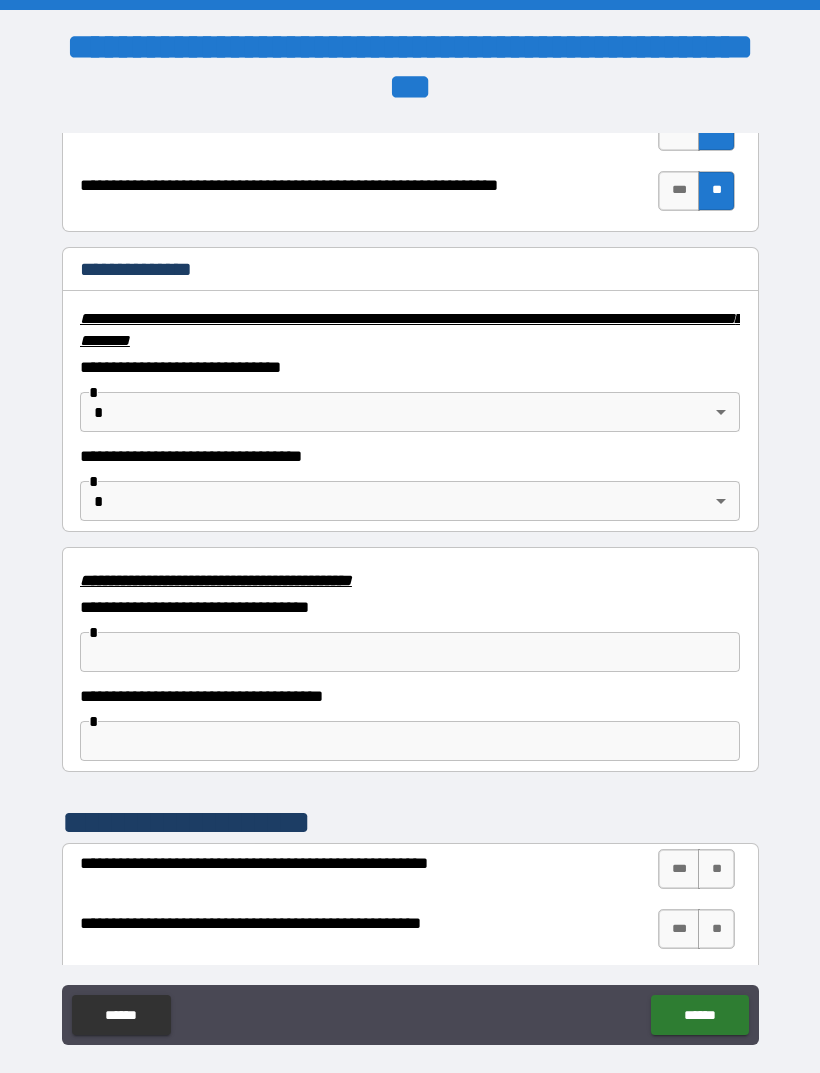 click on "**********" at bounding box center (410, 568) 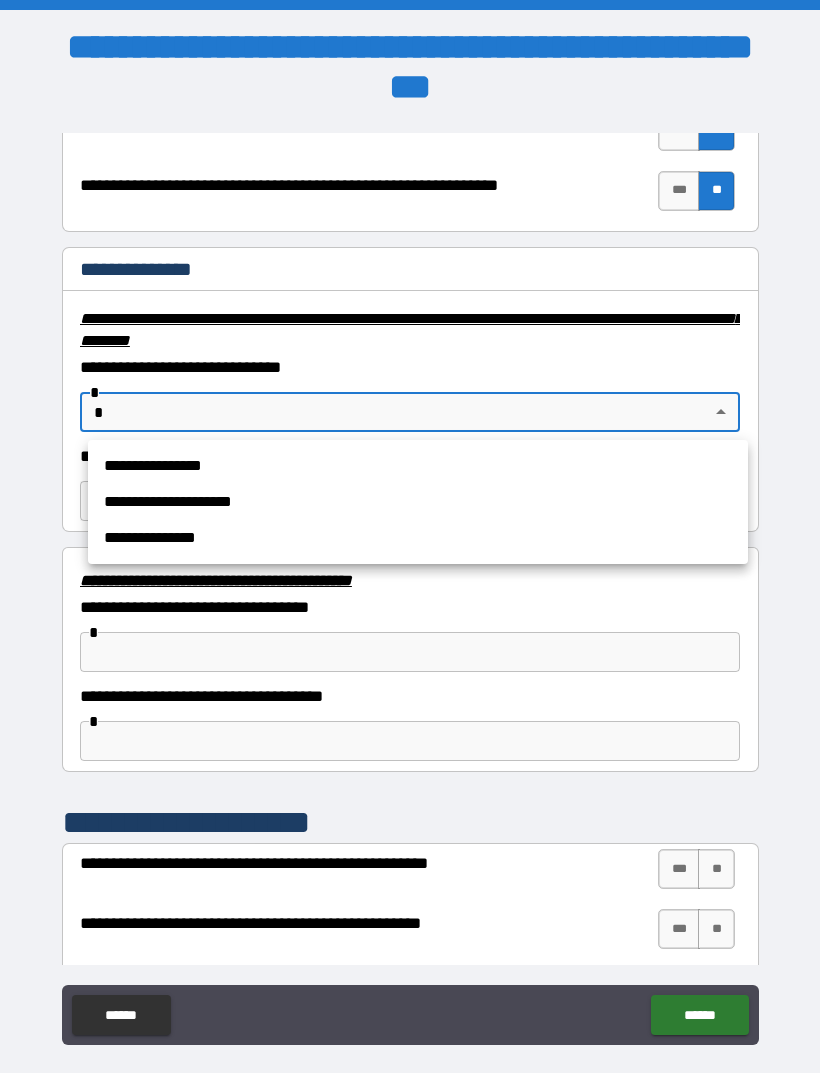 click on "**********" at bounding box center (418, 538) 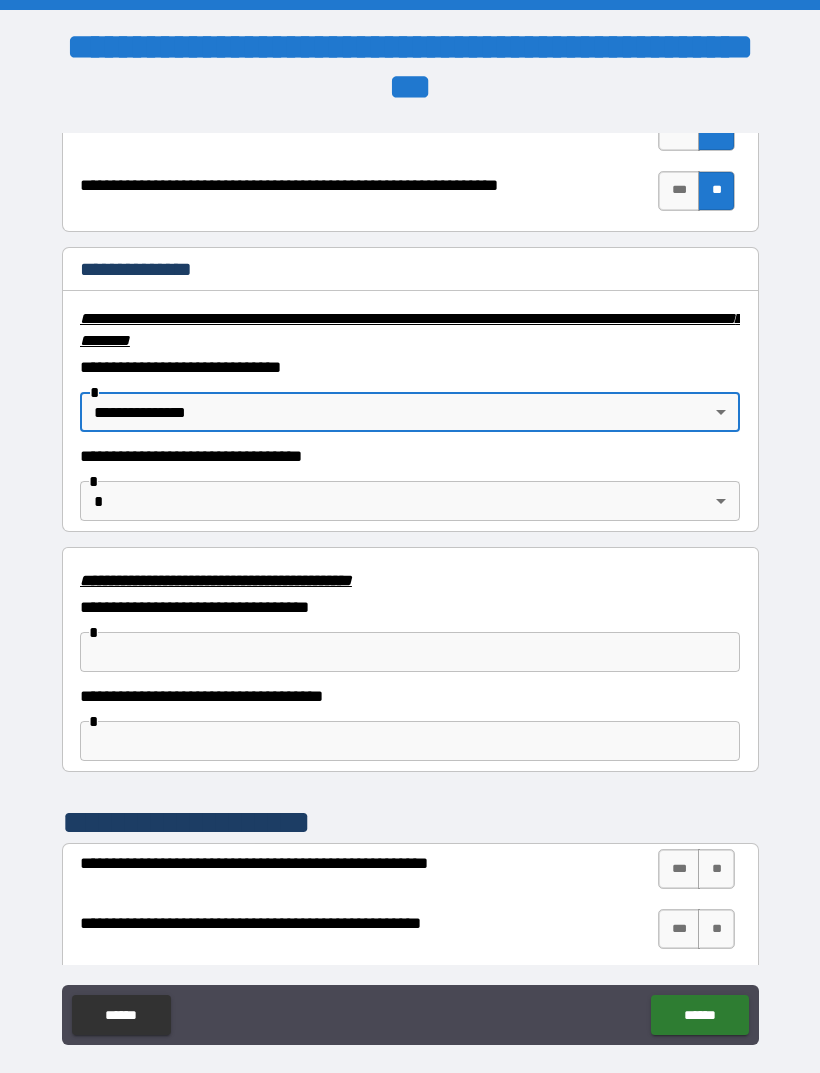 click on "**********" at bounding box center [410, 568] 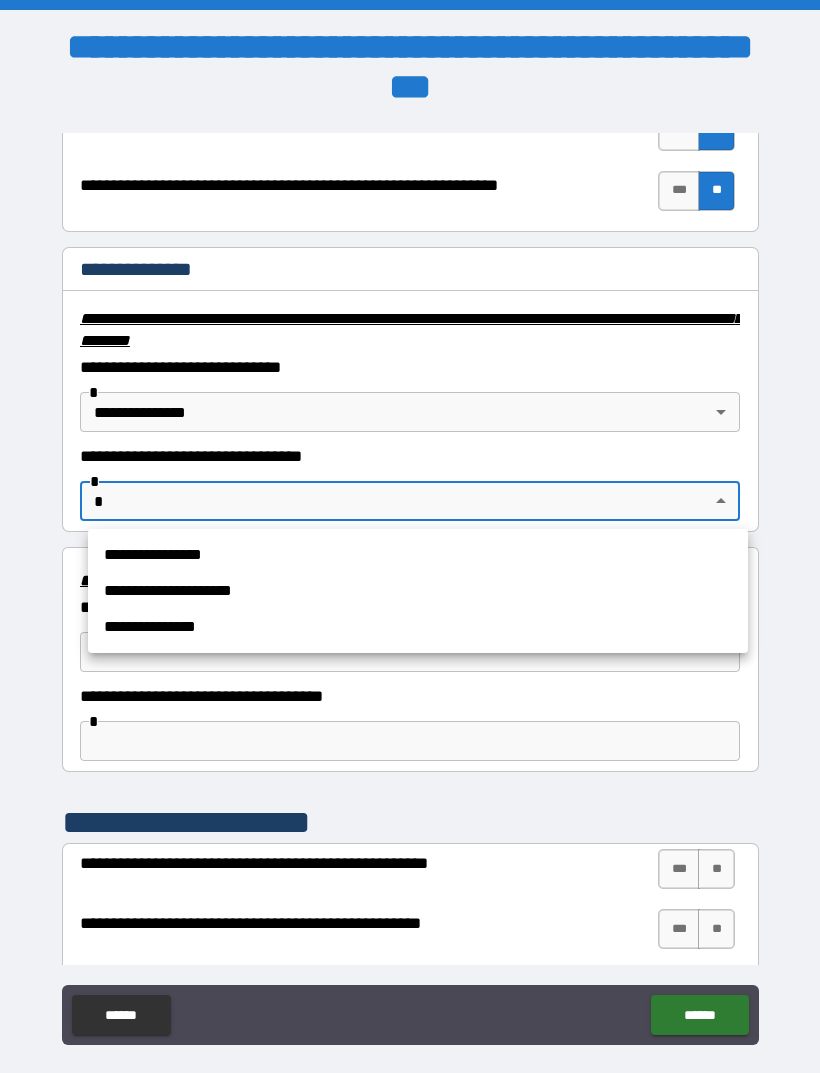 click at bounding box center (410, 536) 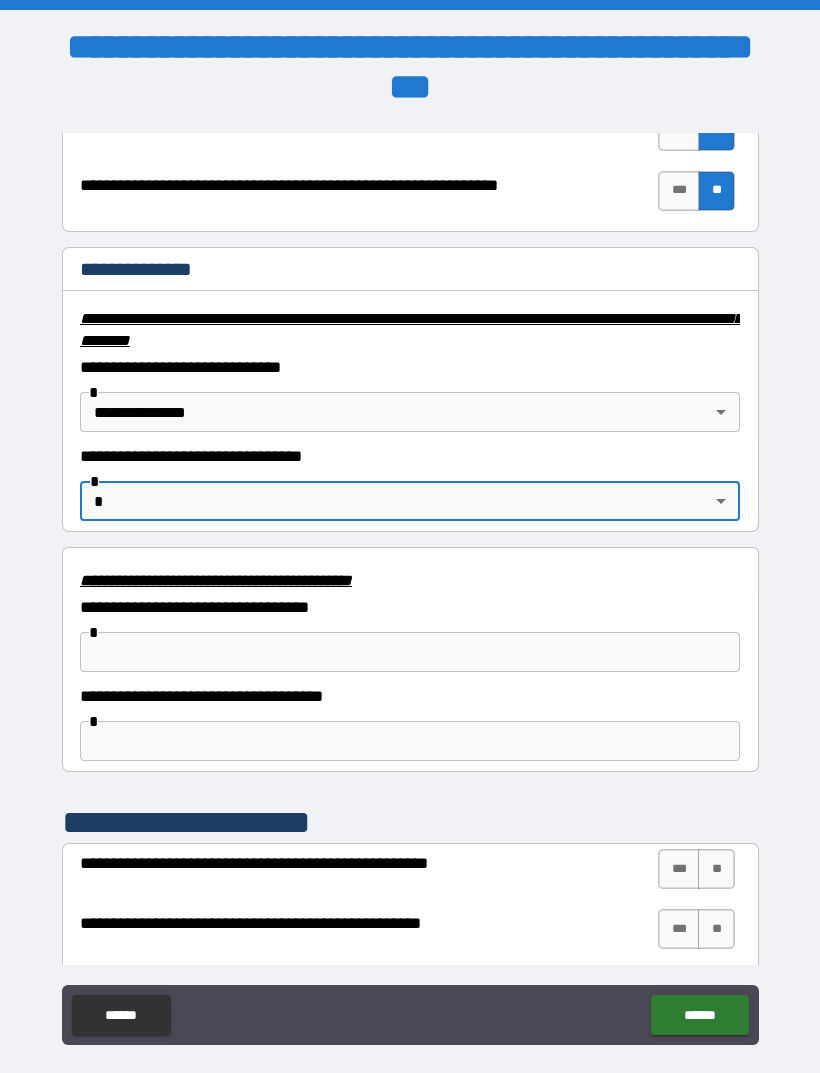 click on "**********" at bounding box center (410, 568) 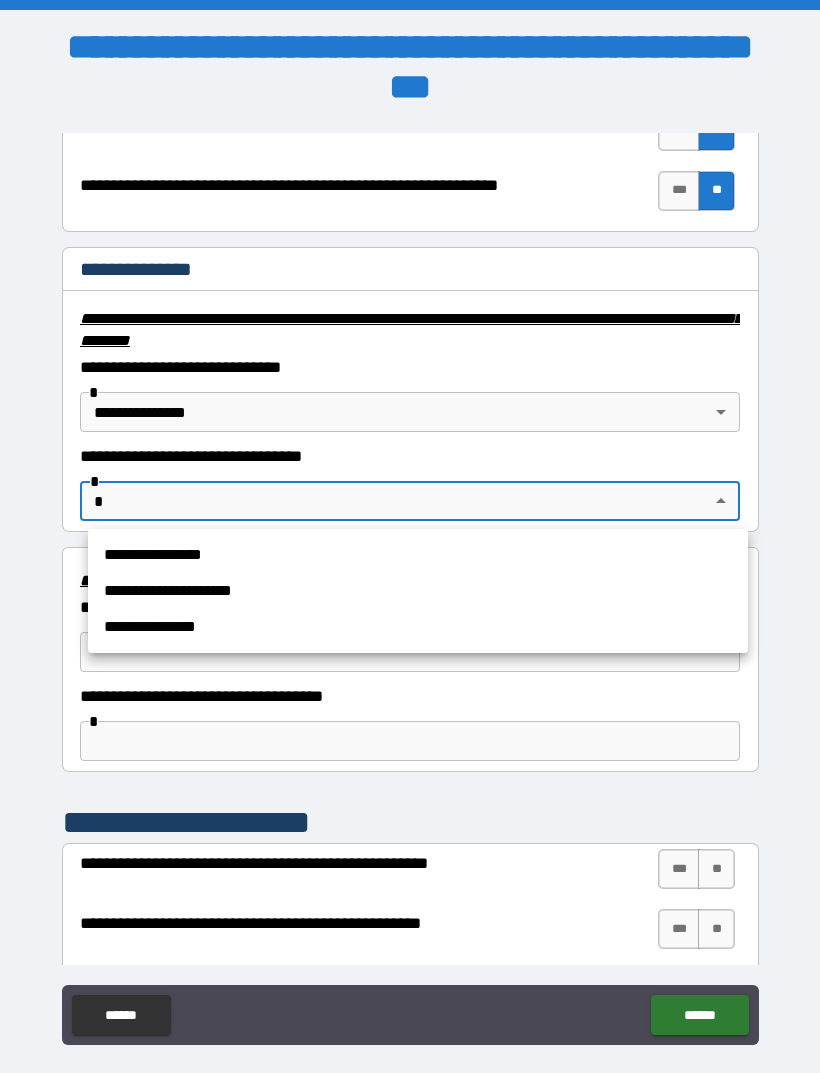 click on "**********" at bounding box center (418, 627) 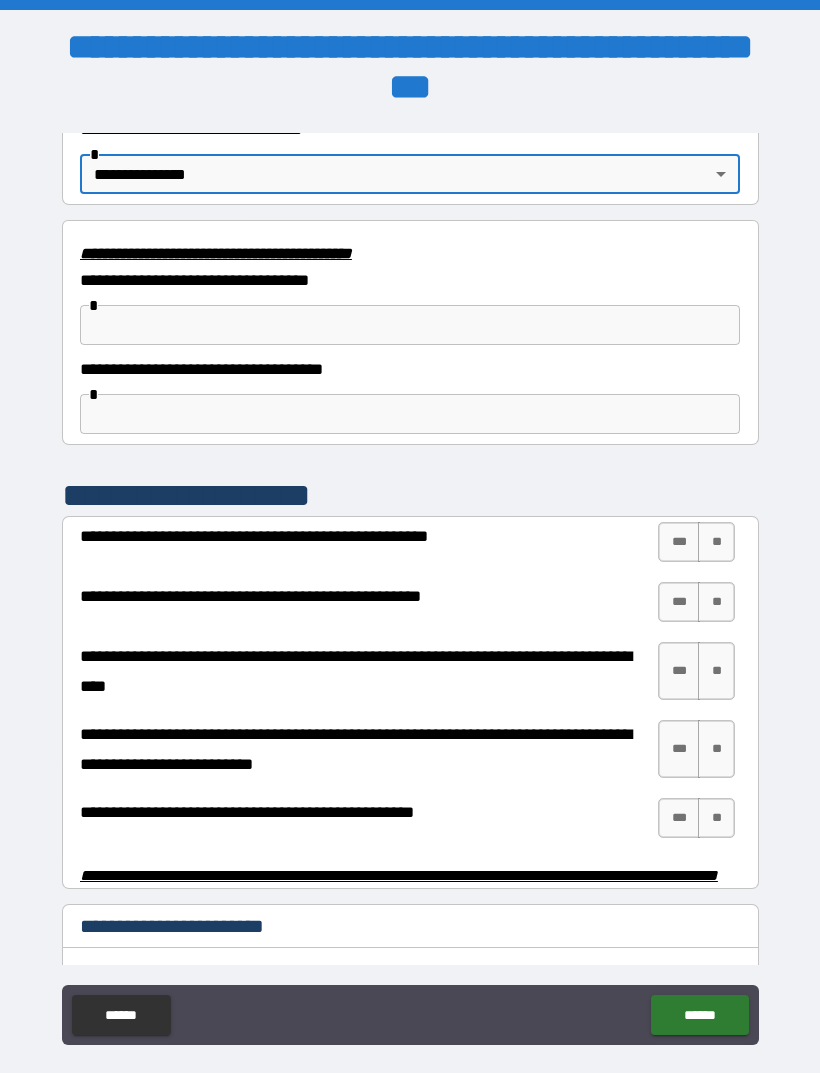 scroll, scrollTop: 3504, scrollLeft: 0, axis: vertical 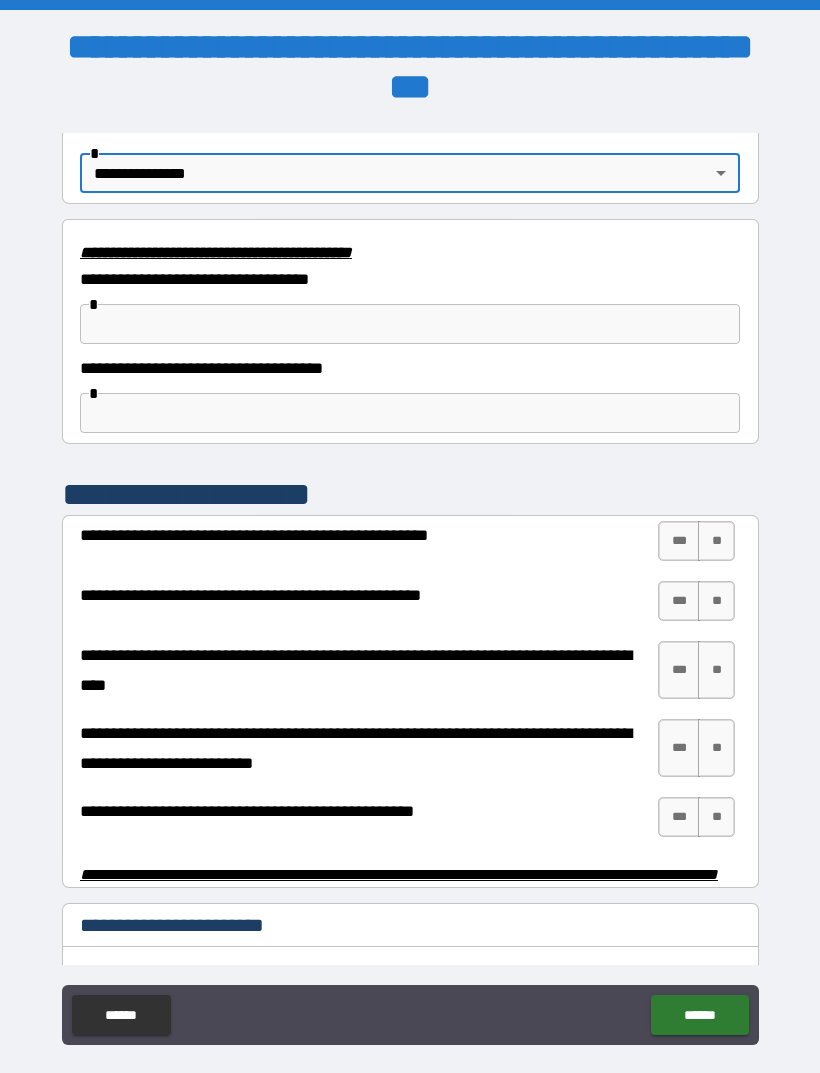 click on "**" at bounding box center (716, 541) 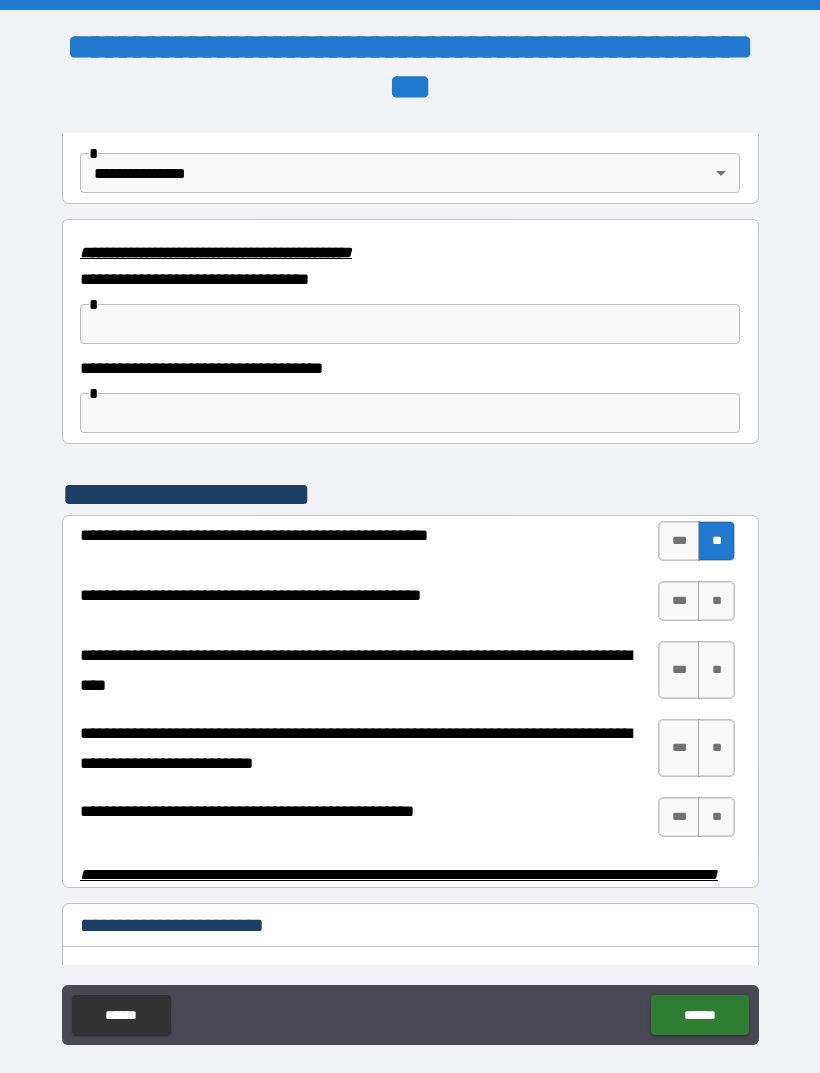 click on "**" at bounding box center [716, 601] 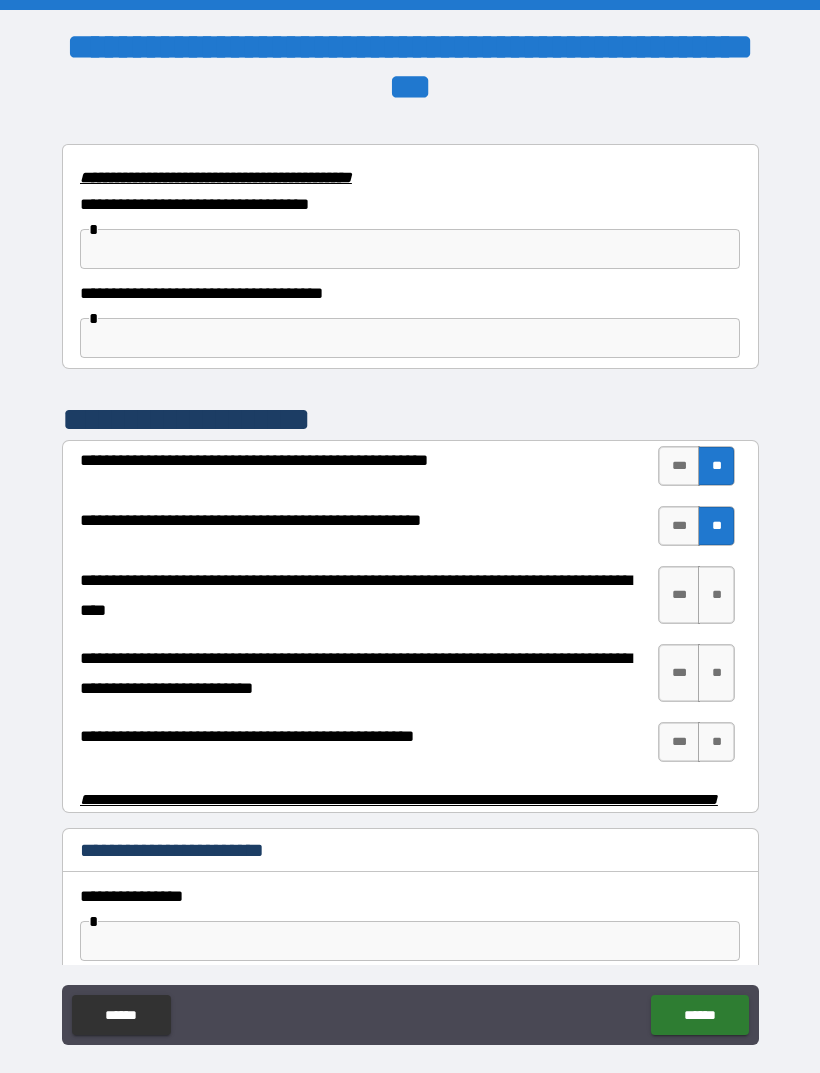 scroll, scrollTop: 3587, scrollLeft: 0, axis: vertical 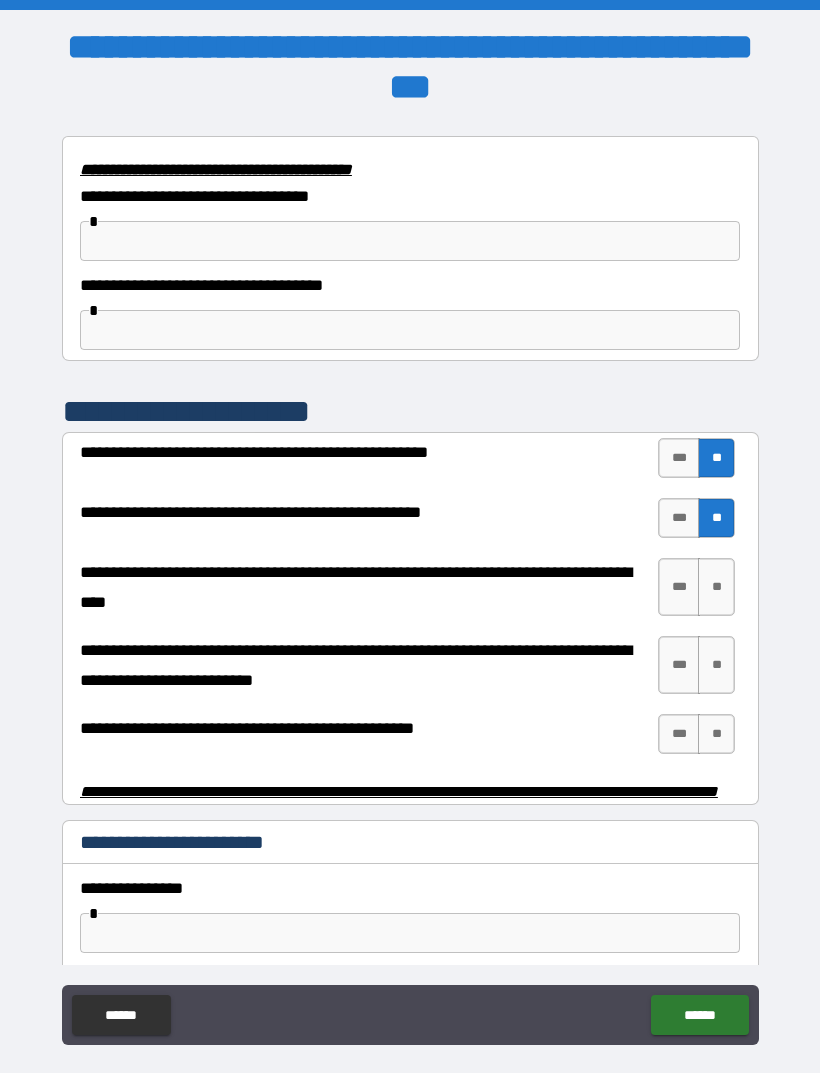 click on "**" at bounding box center [716, 587] 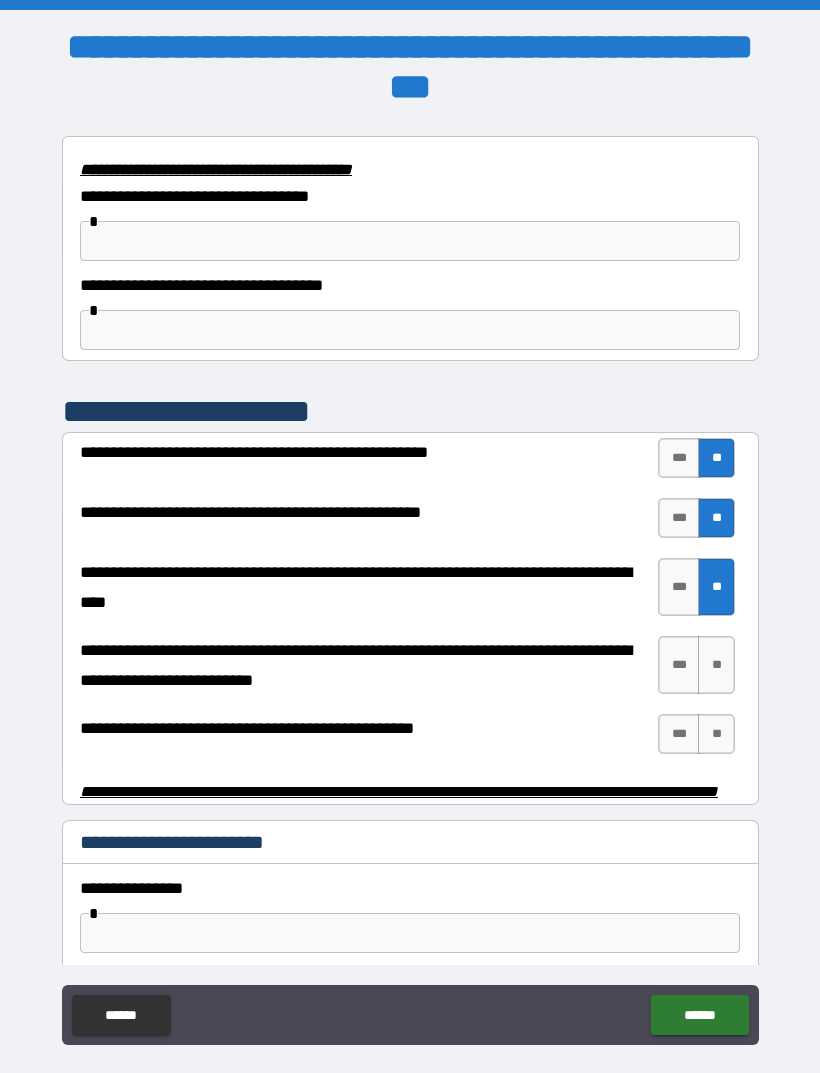 click on "**" at bounding box center (716, 665) 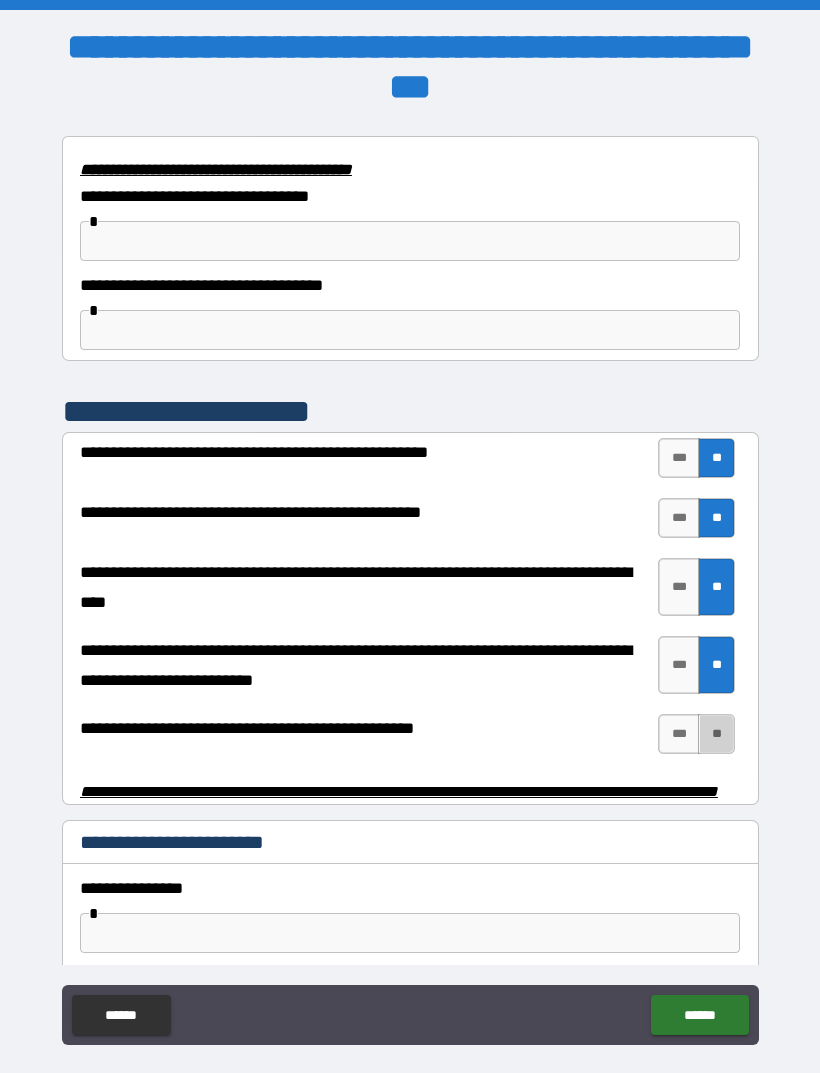 click on "**" at bounding box center [716, 734] 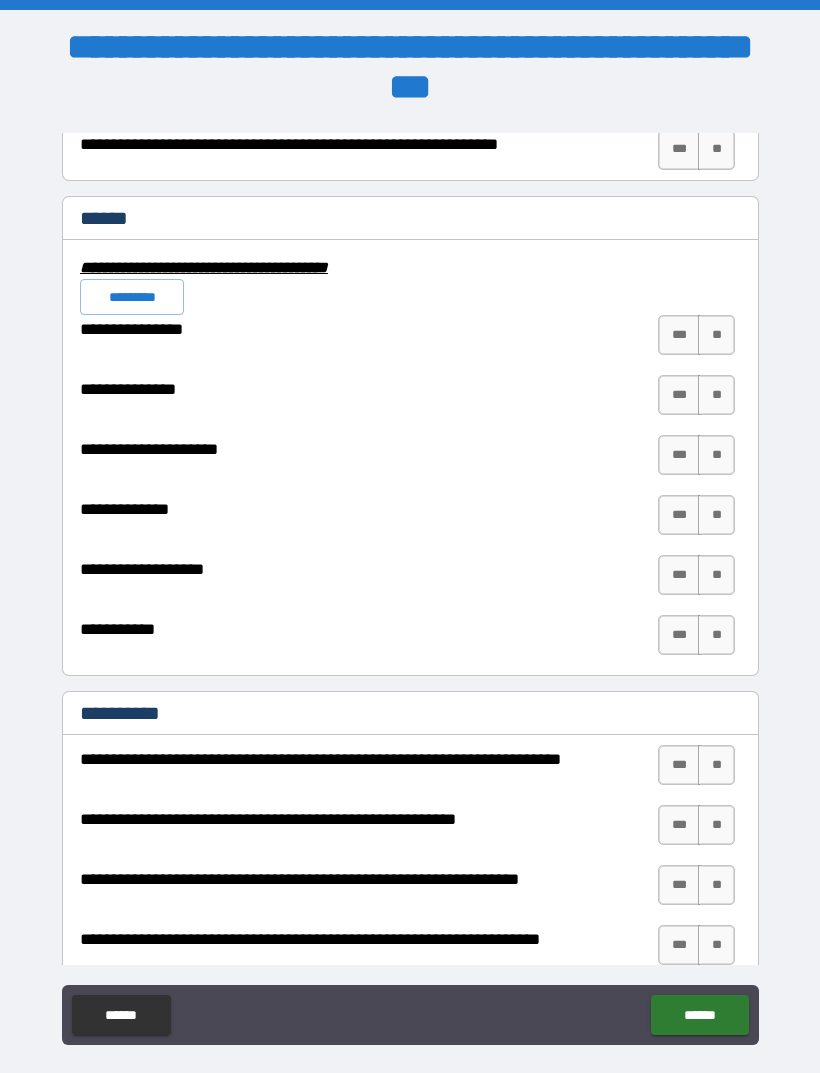 scroll, scrollTop: 4598, scrollLeft: 0, axis: vertical 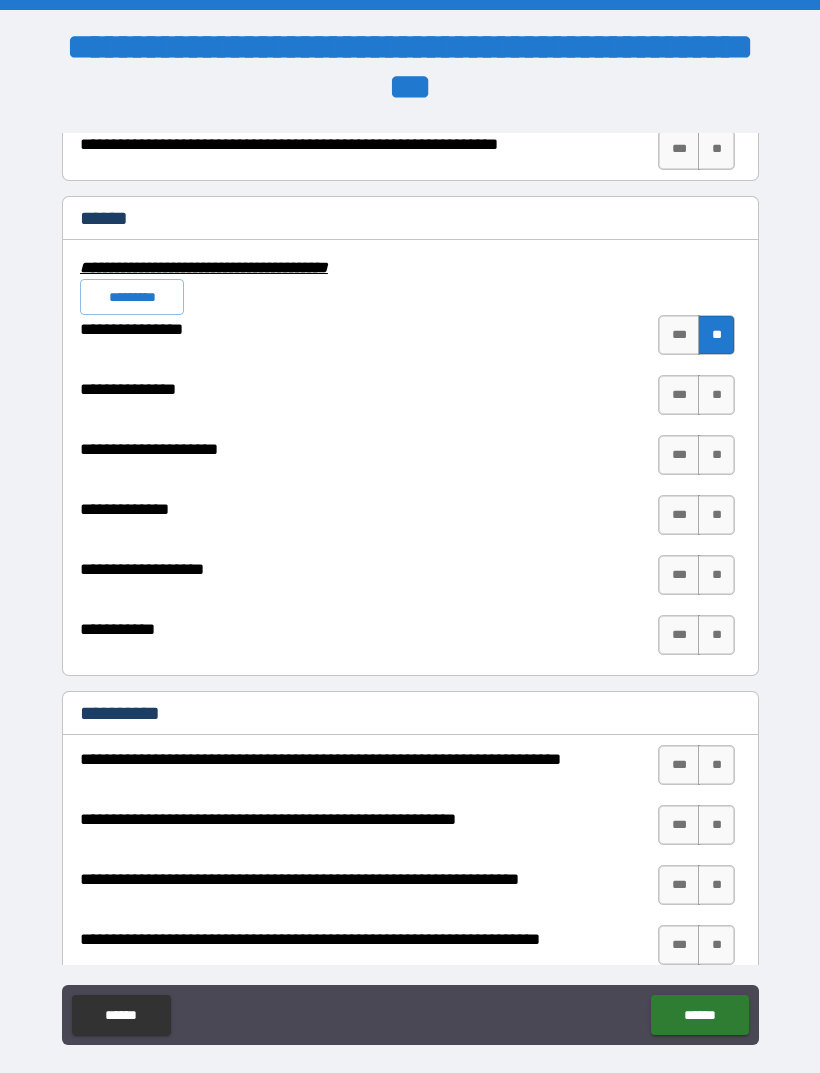 click on "**" at bounding box center (716, 395) 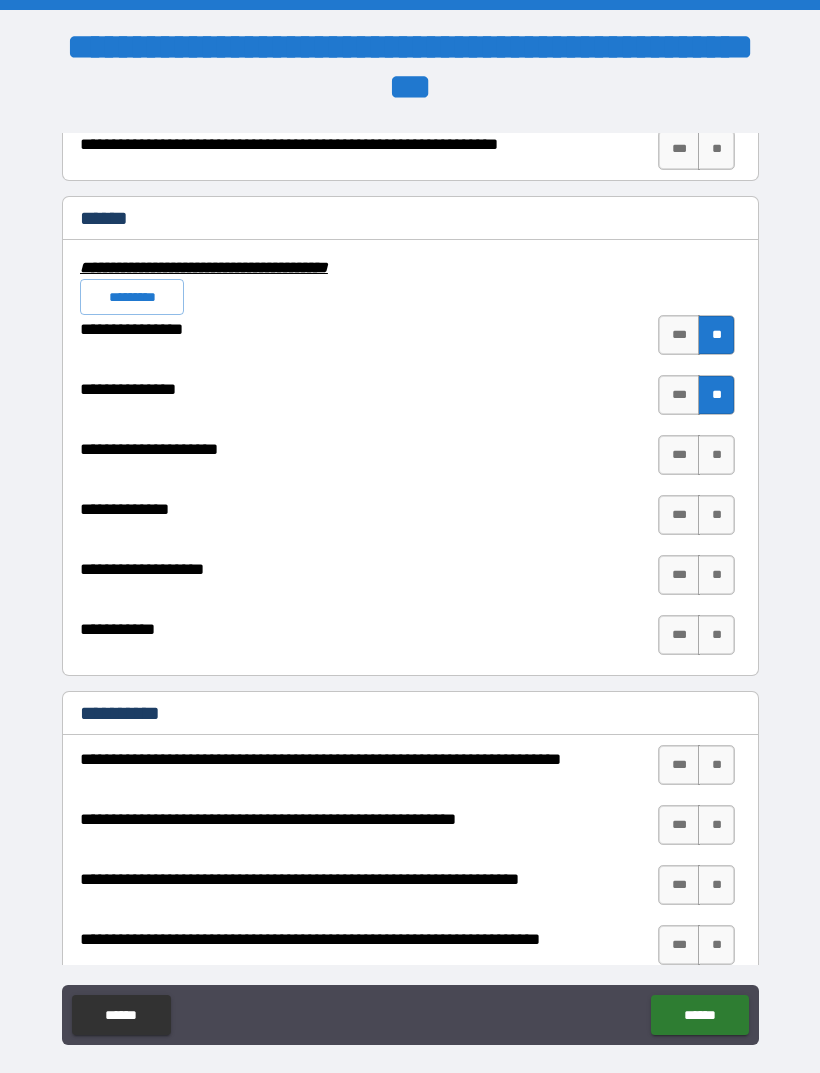 click on "**" at bounding box center (716, 455) 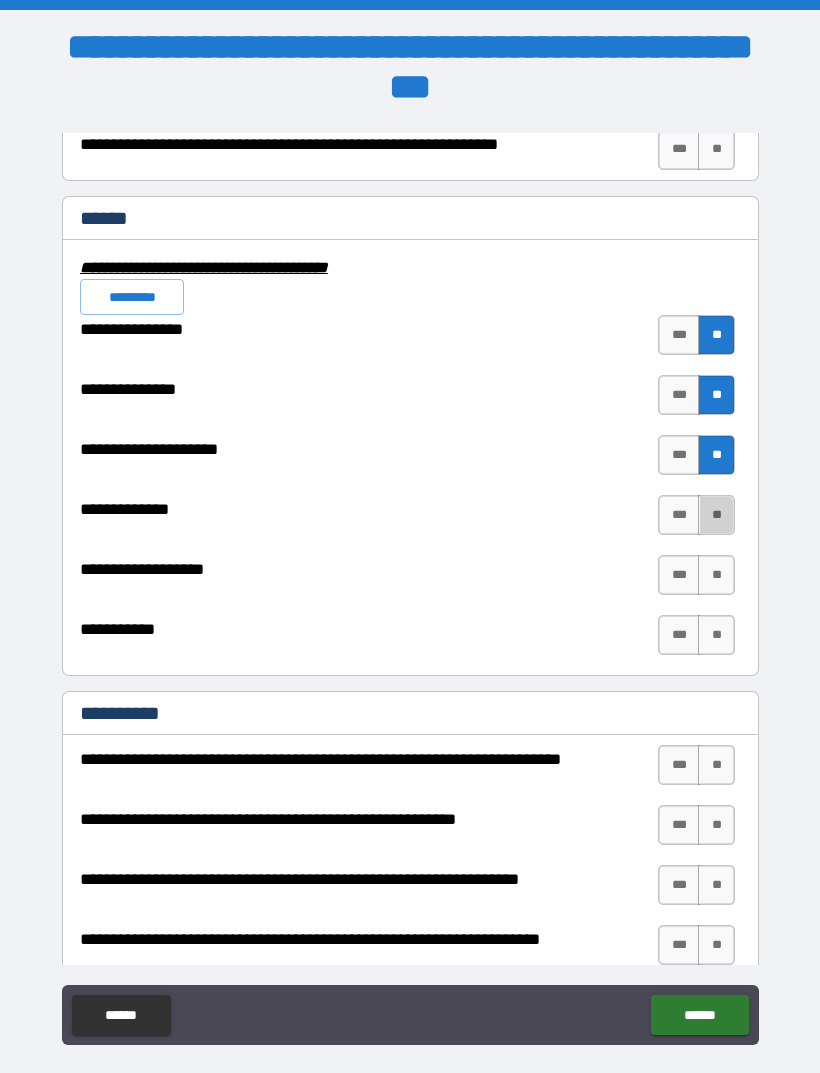 click on "**" at bounding box center (716, 515) 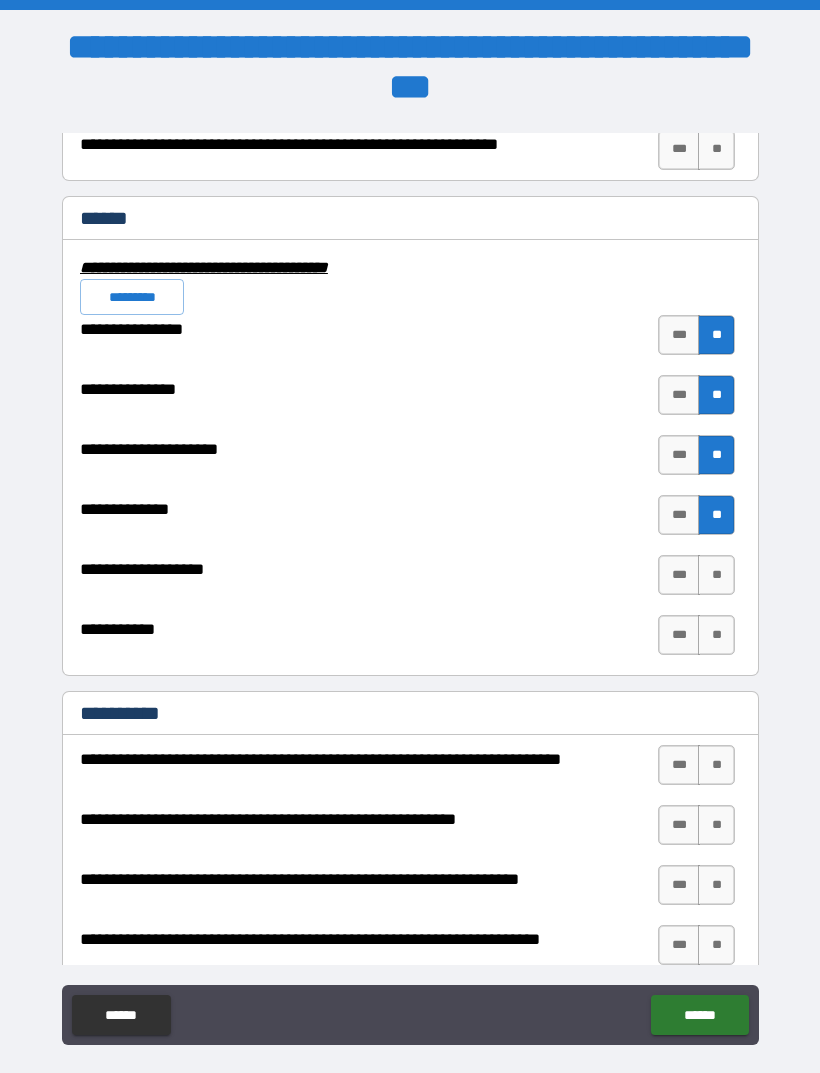 click on "**" at bounding box center (716, 575) 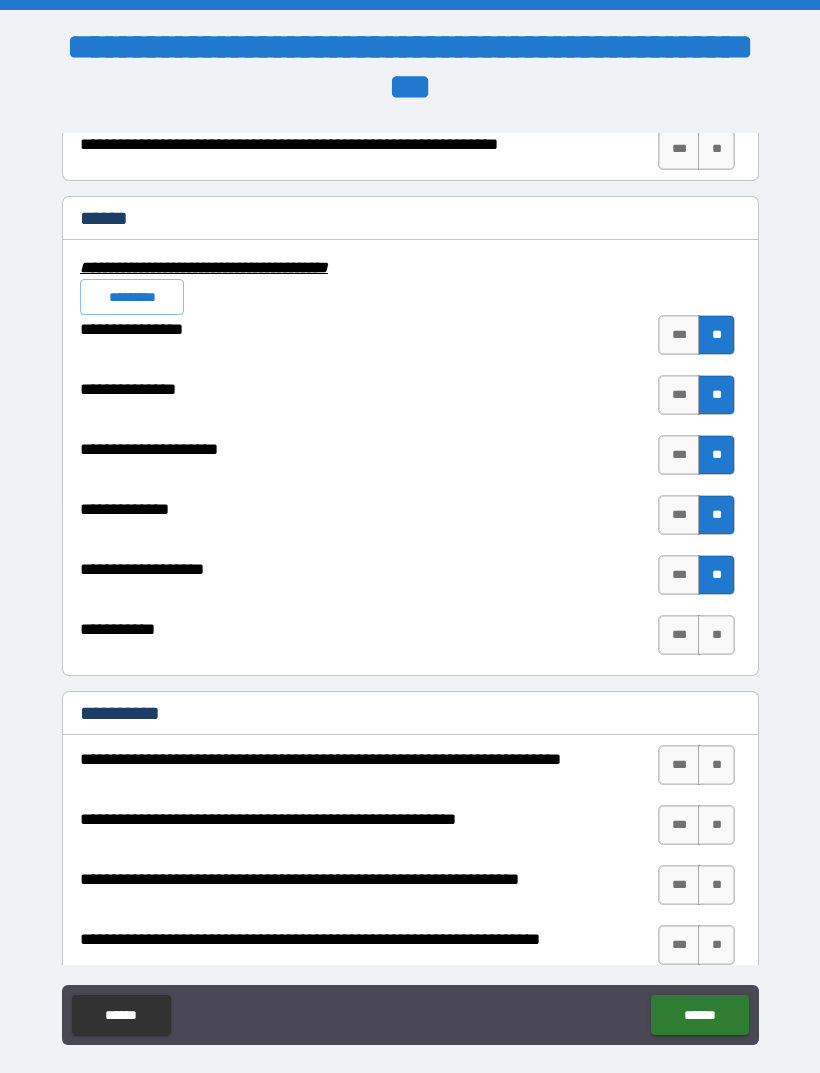 click on "**" at bounding box center (716, 635) 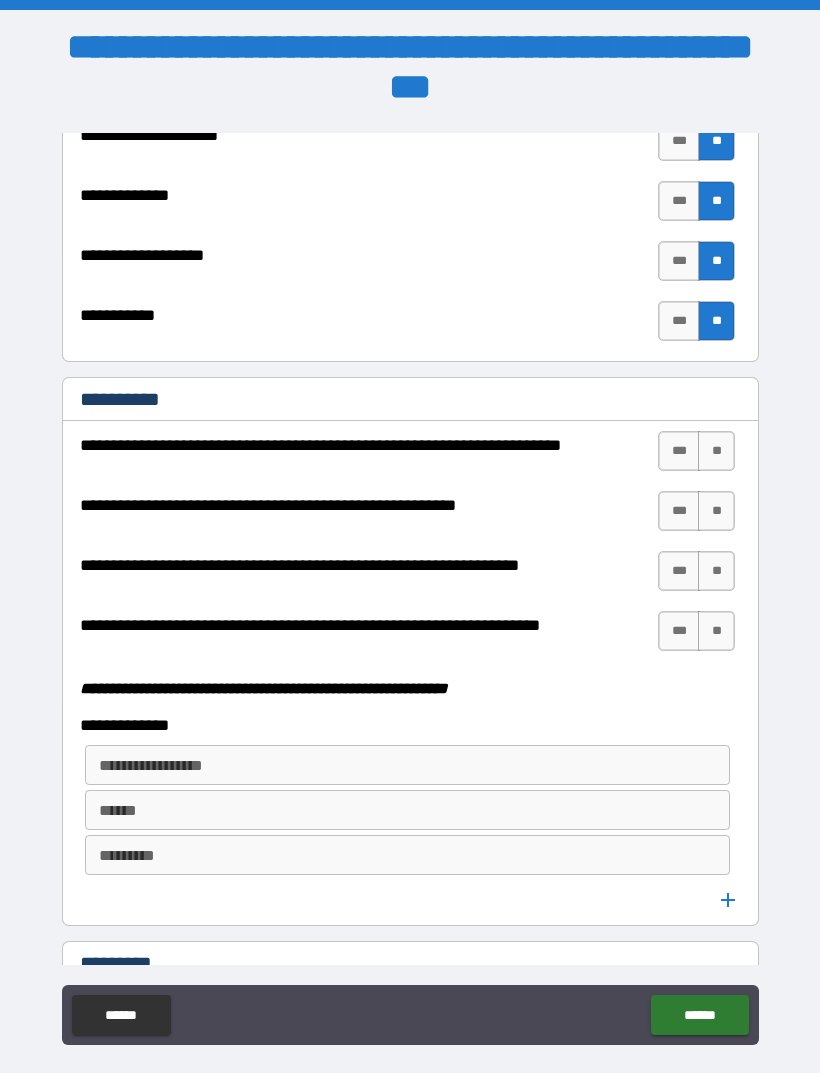 scroll, scrollTop: 4914, scrollLeft: 0, axis: vertical 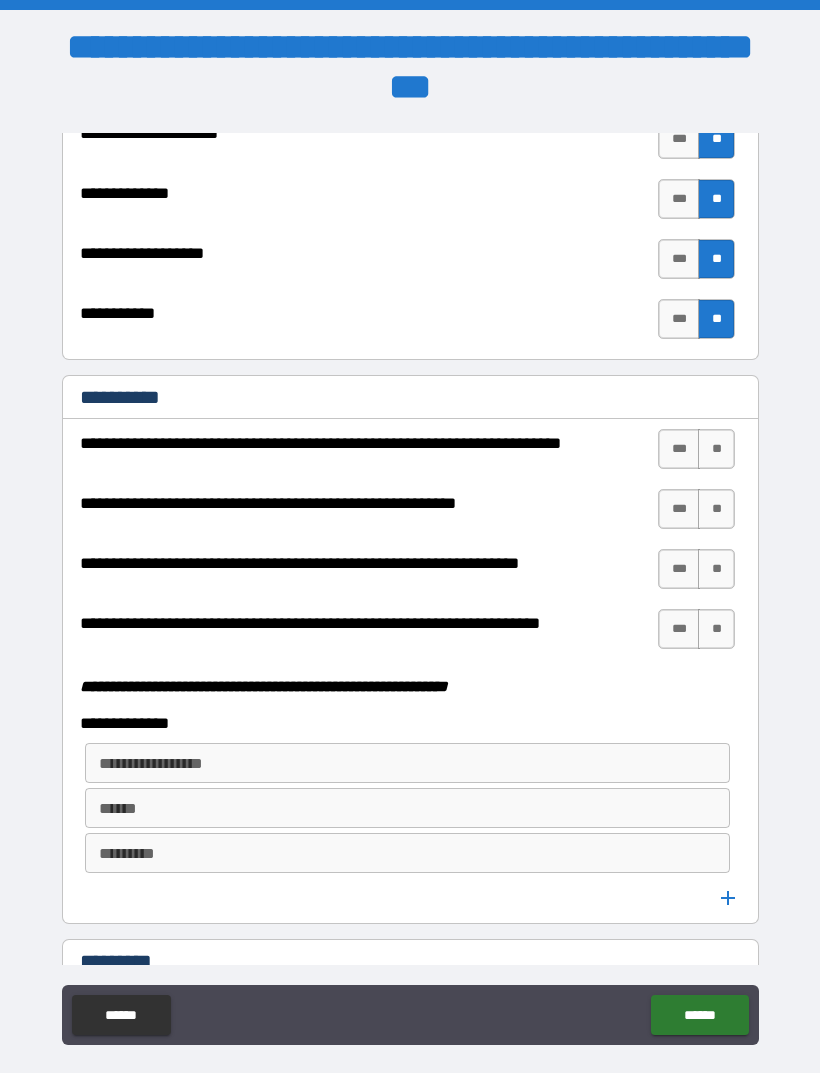 click on "**" at bounding box center (716, 449) 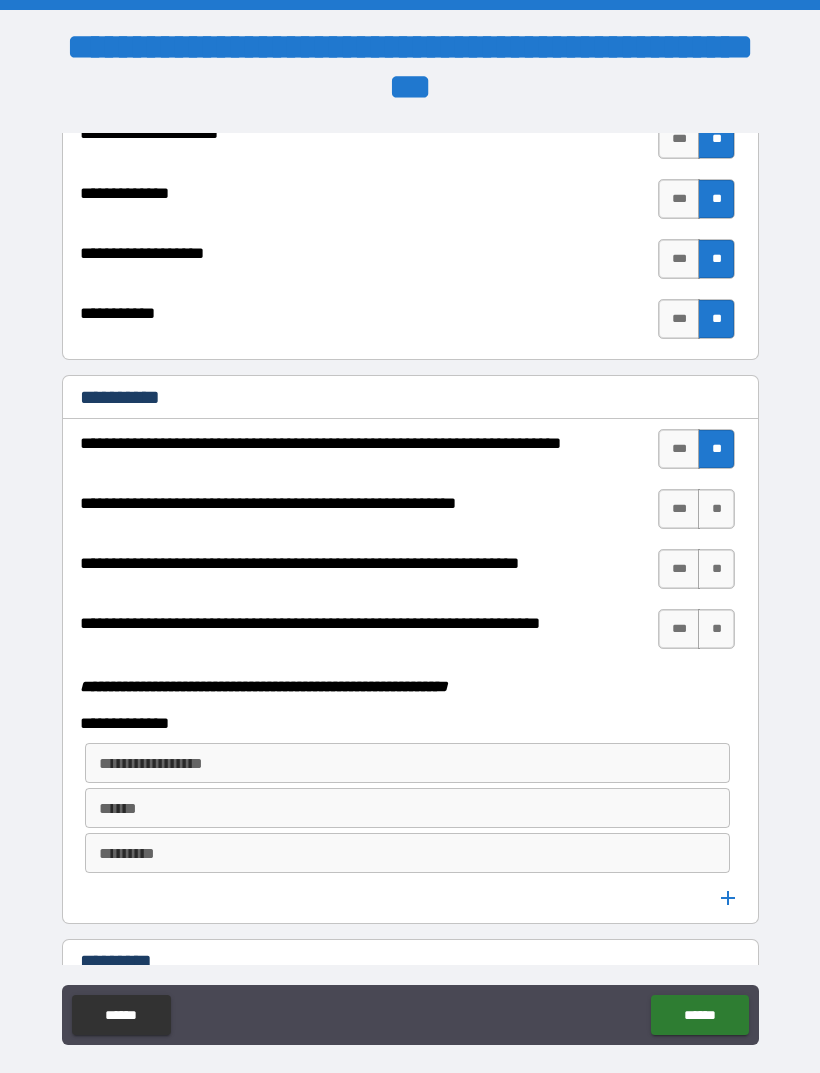 click on "**" at bounding box center [716, 509] 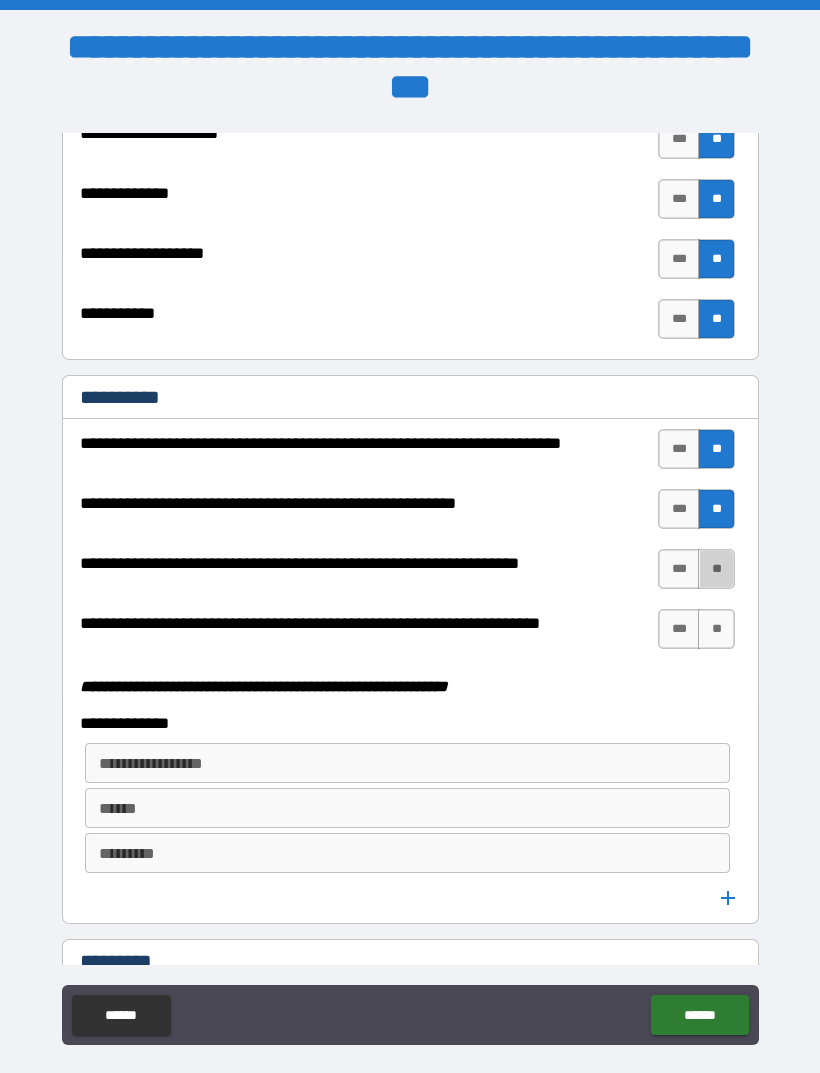click on "**" at bounding box center [716, 569] 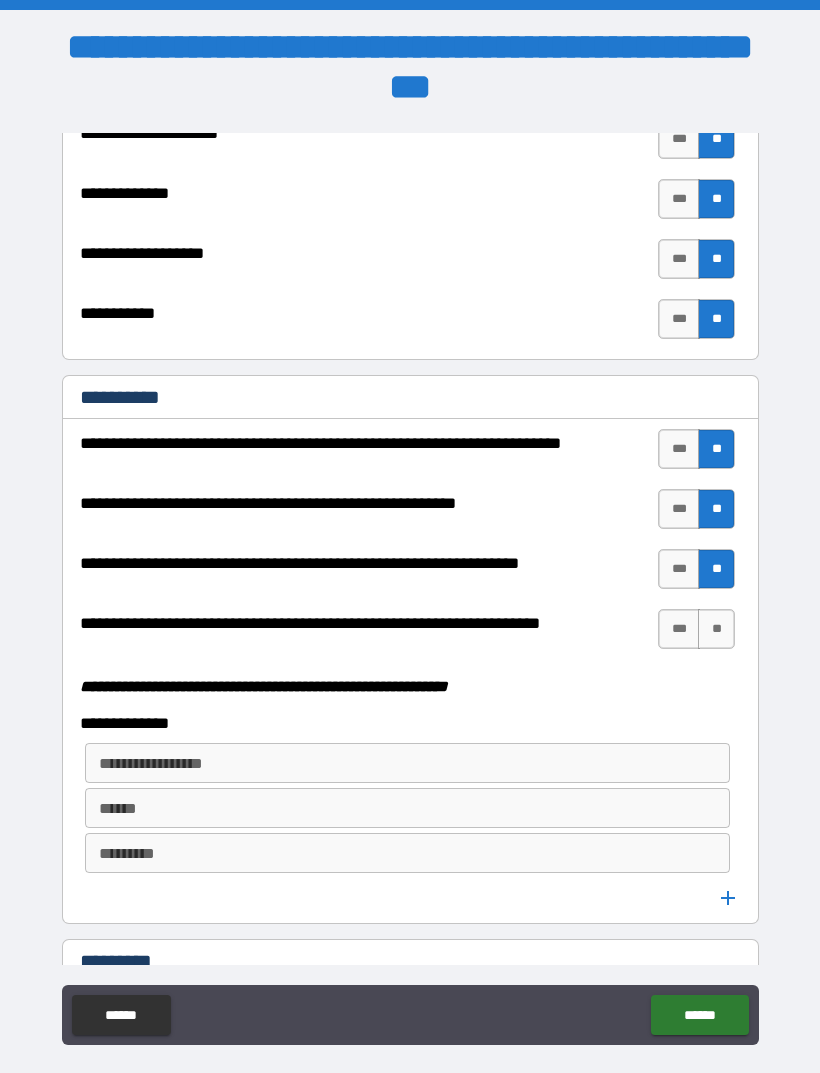 click on "**" at bounding box center (716, 629) 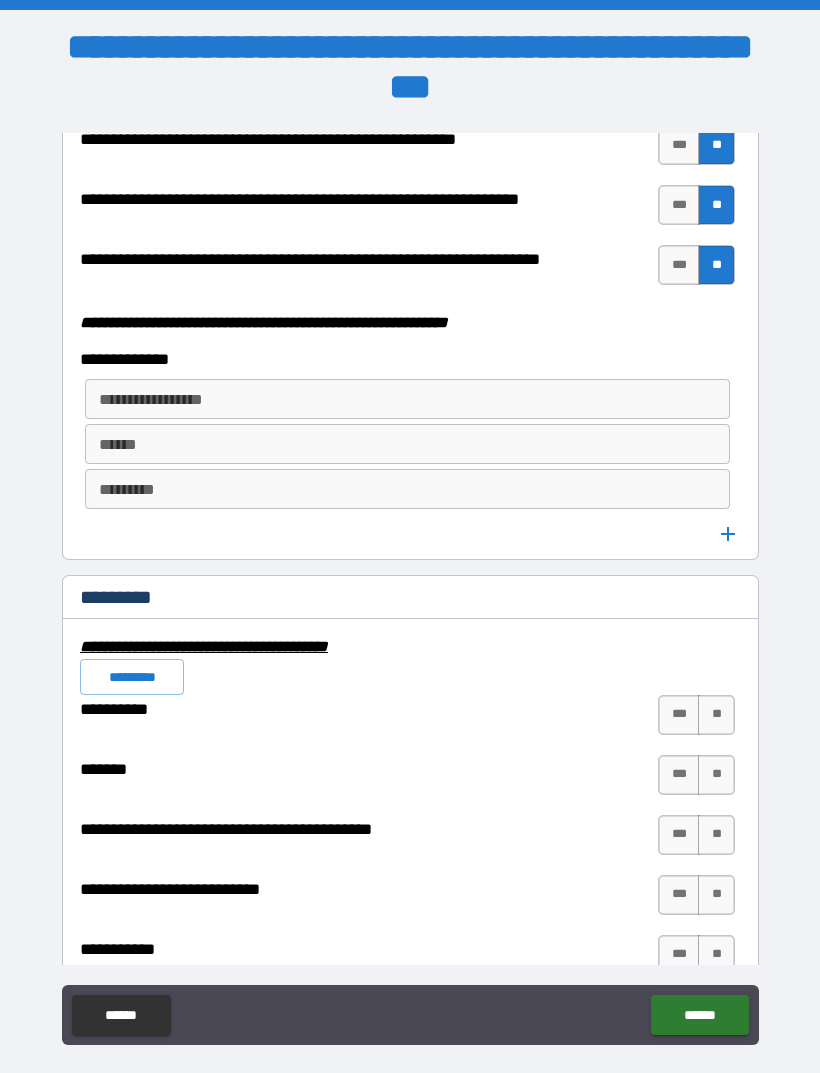 scroll, scrollTop: 5291, scrollLeft: 0, axis: vertical 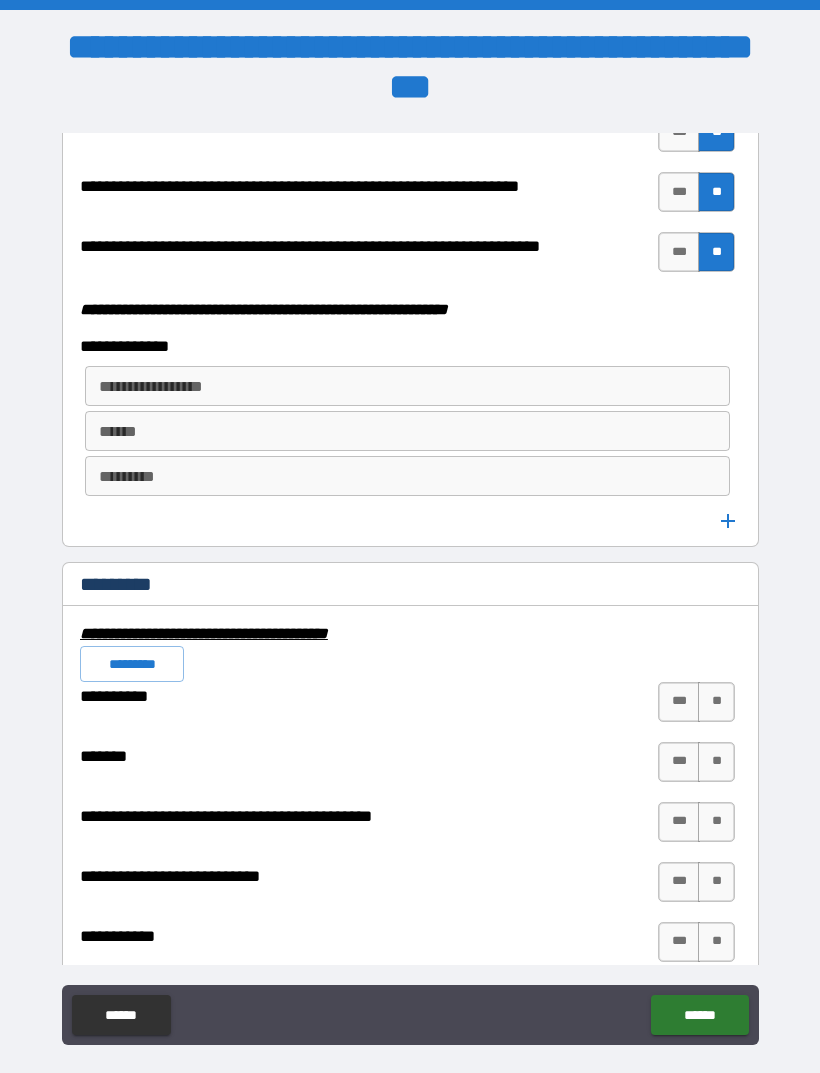 click on "**" at bounding box center [716, 702] 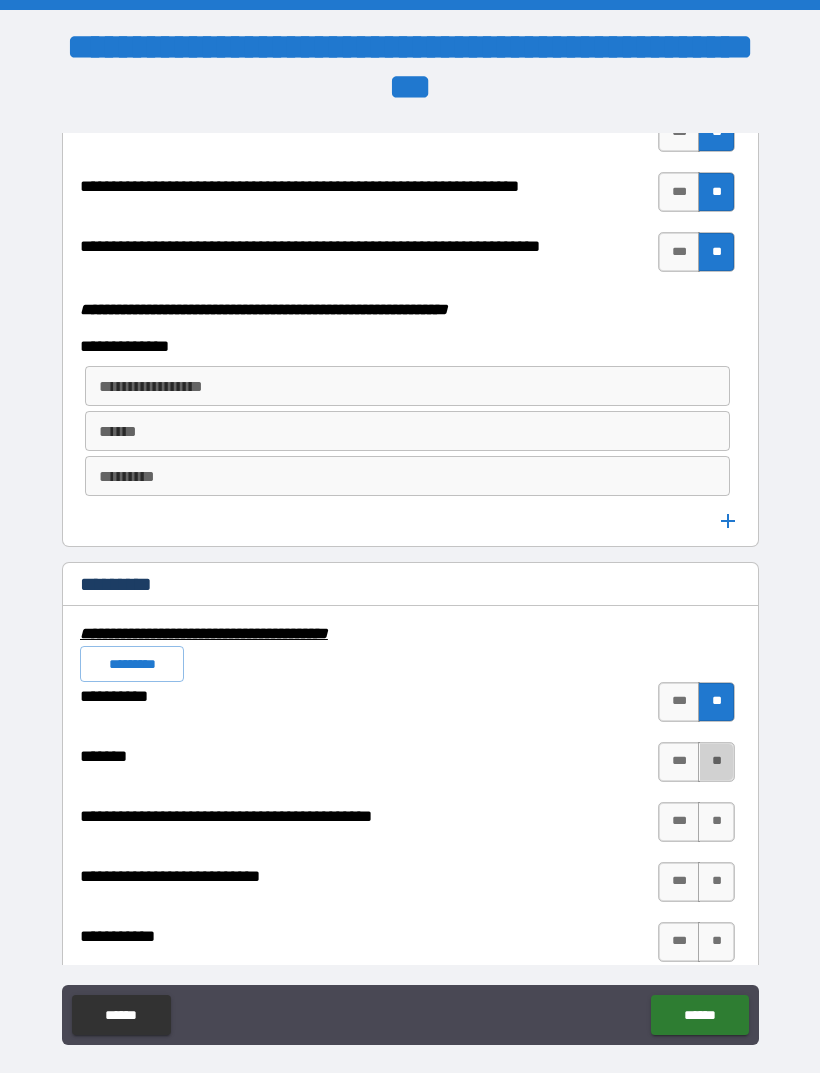 click on "**" at bounding box center (716, 762) 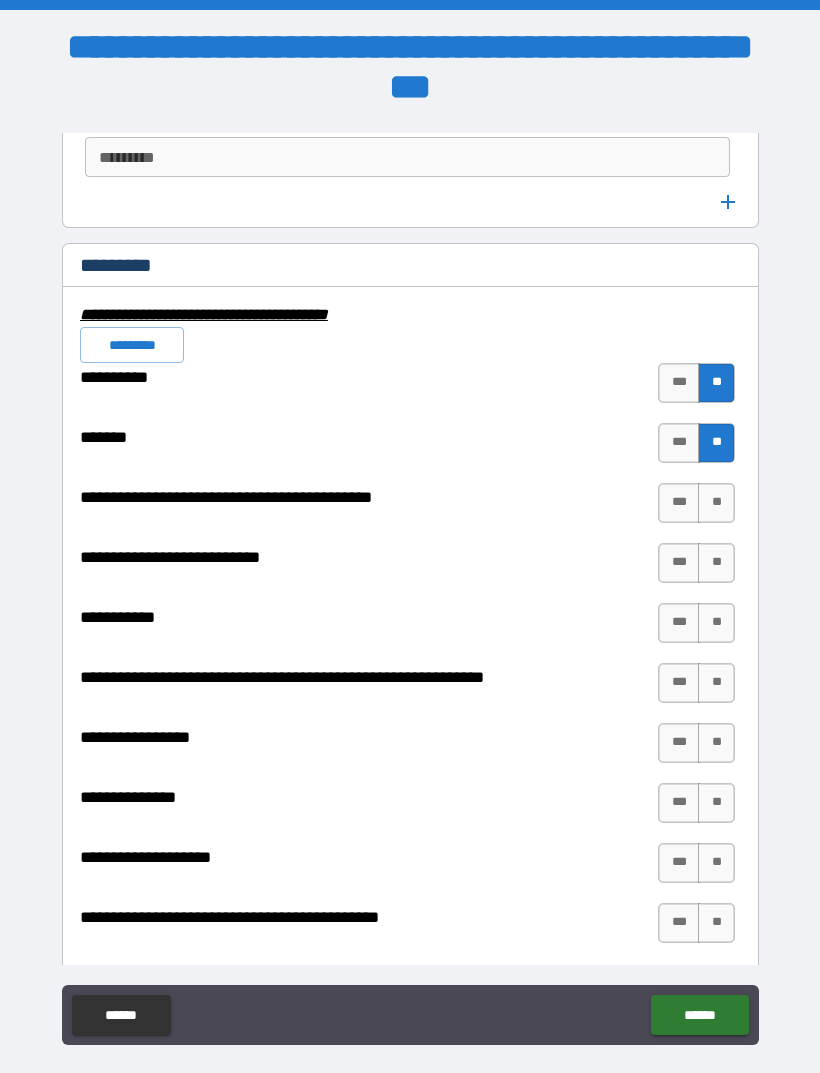 scroll, scrollTop: 5621, scrollLeft: 0, axis: vertical 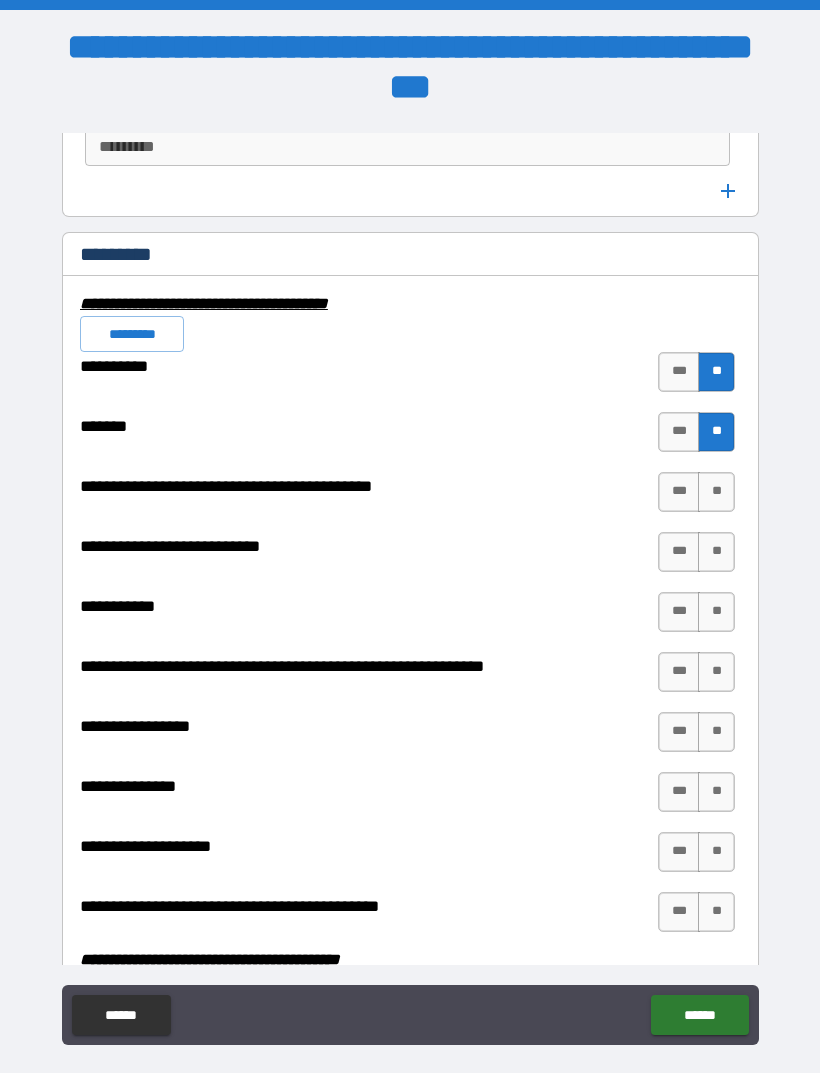 click on "**" at bounding box center [716, 492] 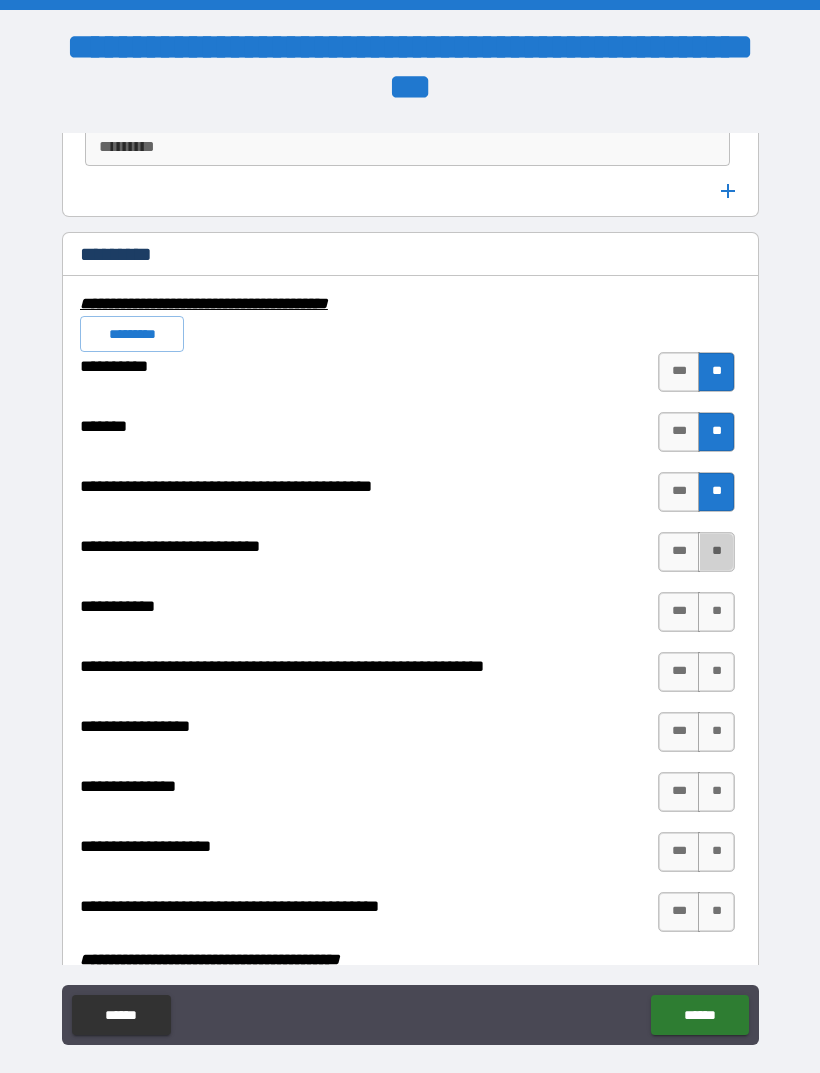 click on "**" at bounding box center (716, 552) 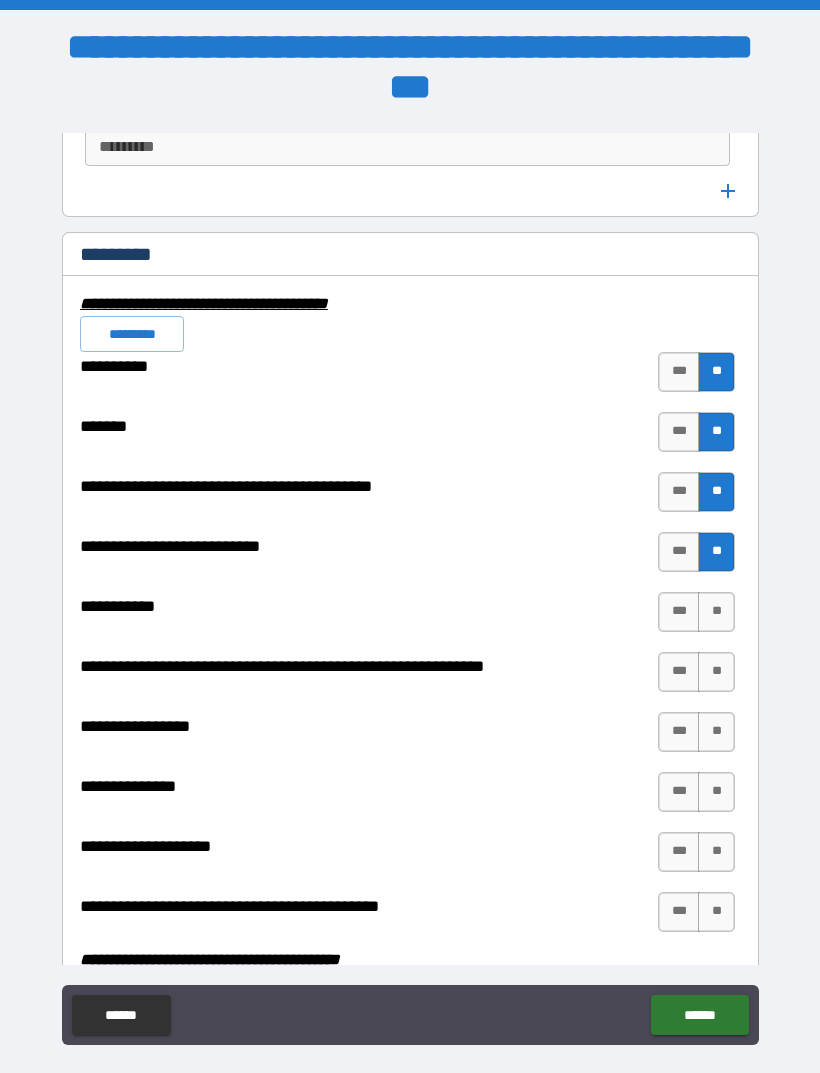 click on "**" at bounding box center [716, 612] 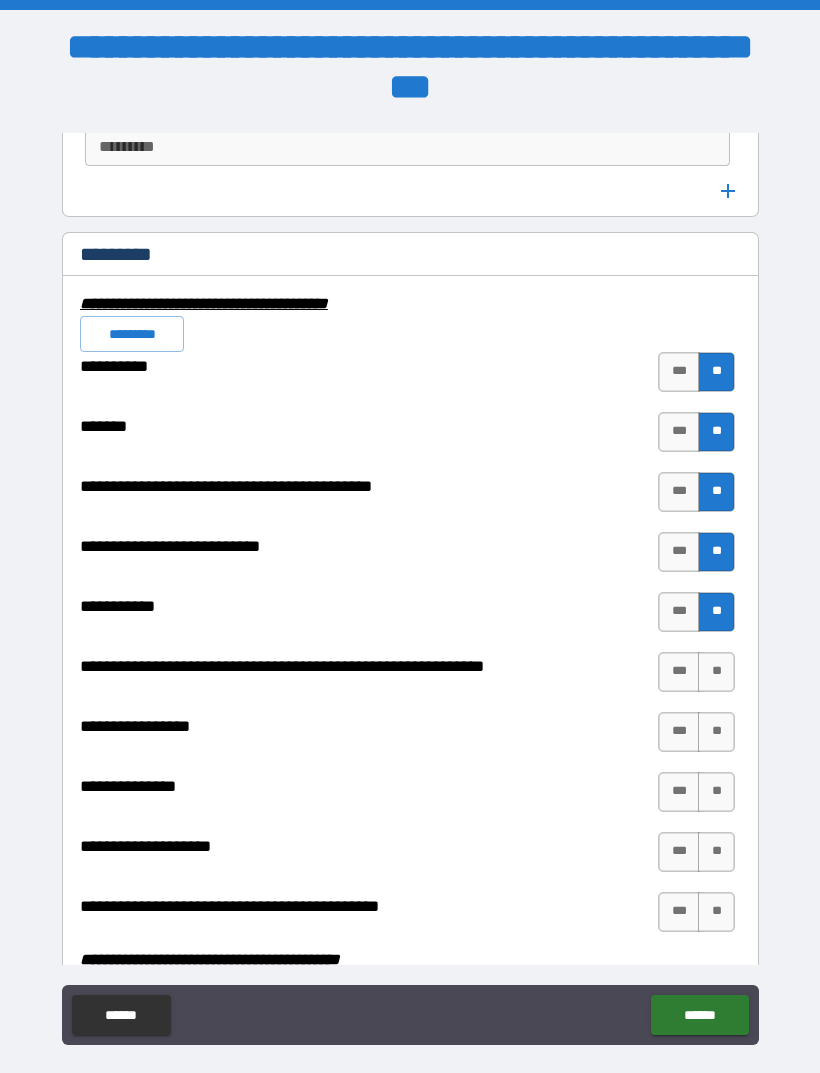 click on "**" at bounding box center [716, 672] 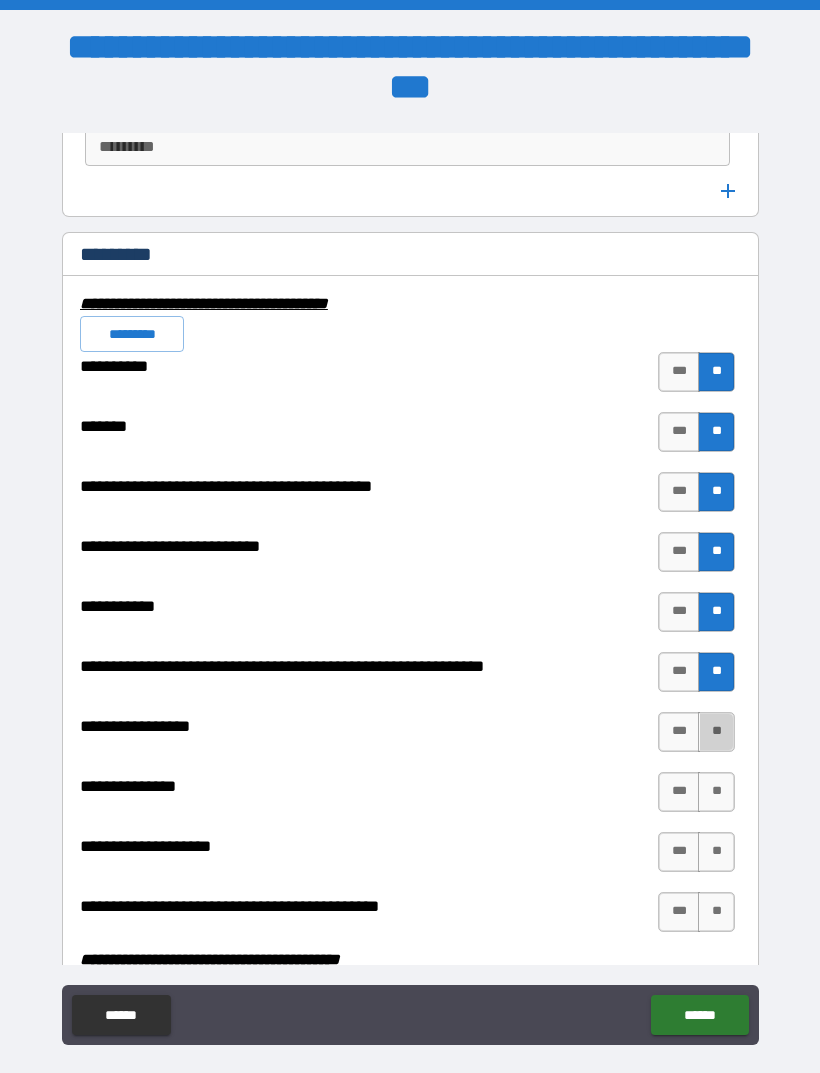 click on "**" at bounding box center (716, 732) 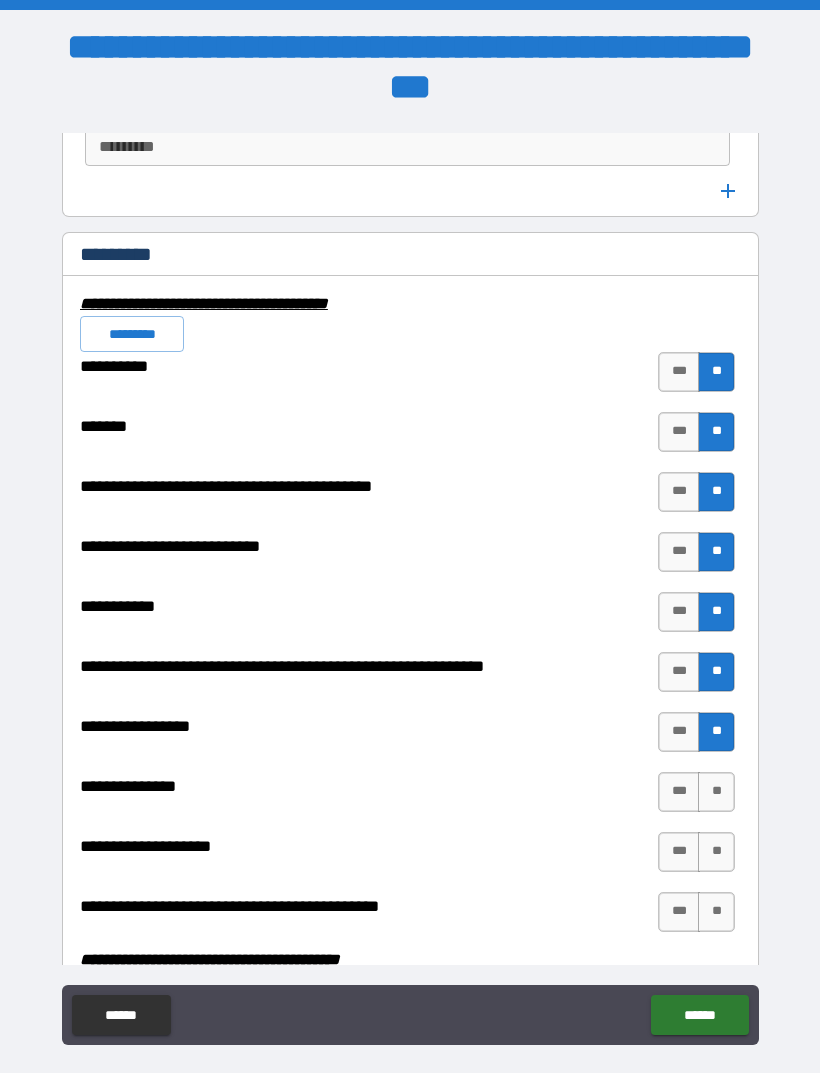 click on "**" at bounding box center [716, 792] 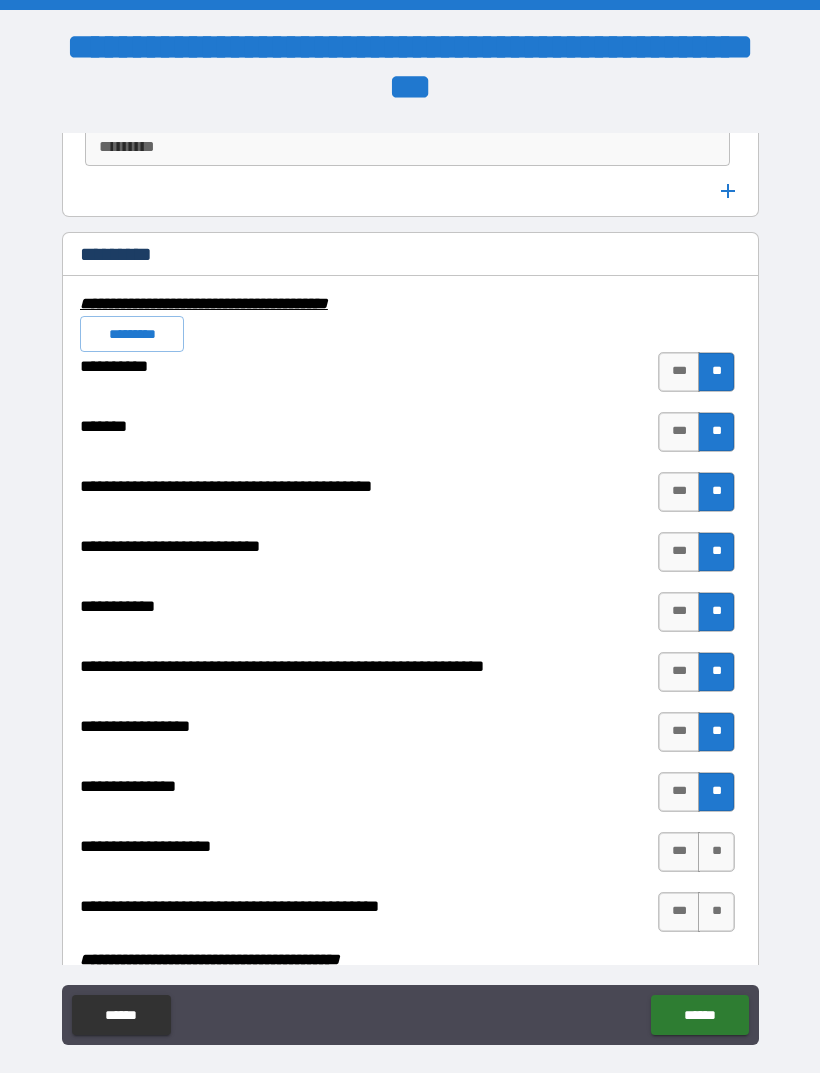 scroll, scrollTop: 5617, scrollLeft: 0, axis: vertical 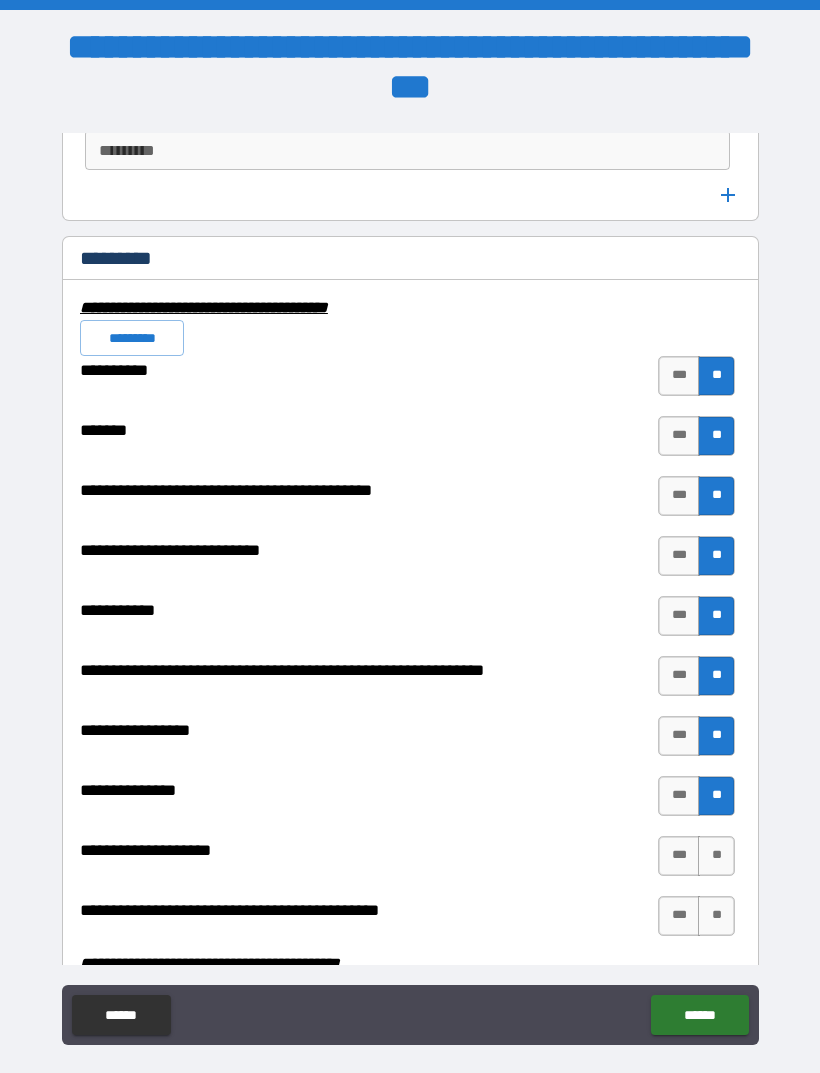 click on "**" at bounding box center (716, 856) 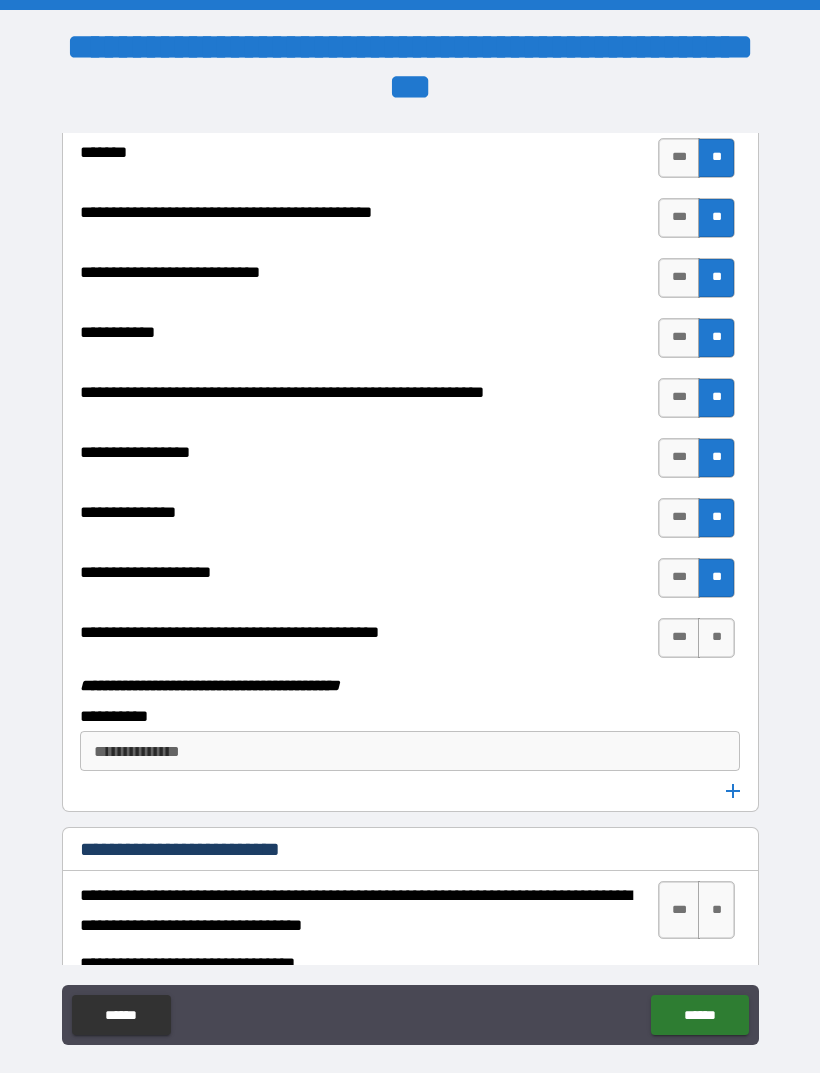 scroll, scrollTop: 5911, scrollLeft: 0, axis: vertical 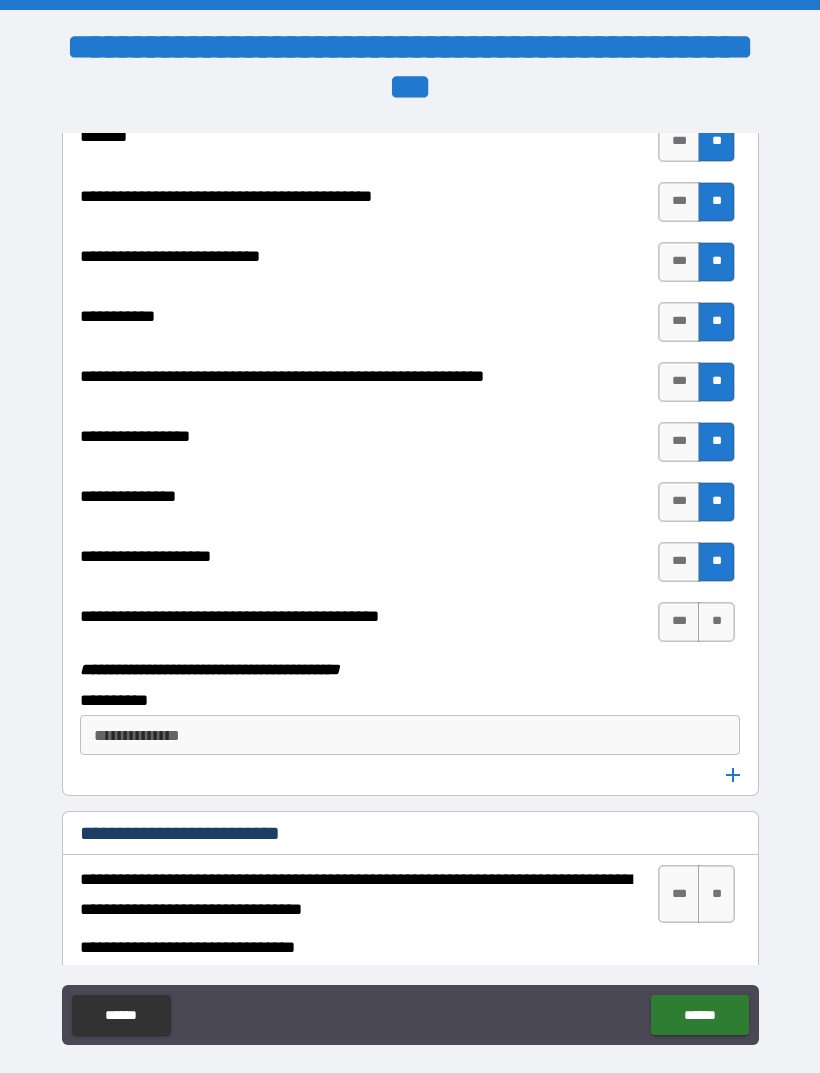 click on "**" at bounding box center (716, 622) 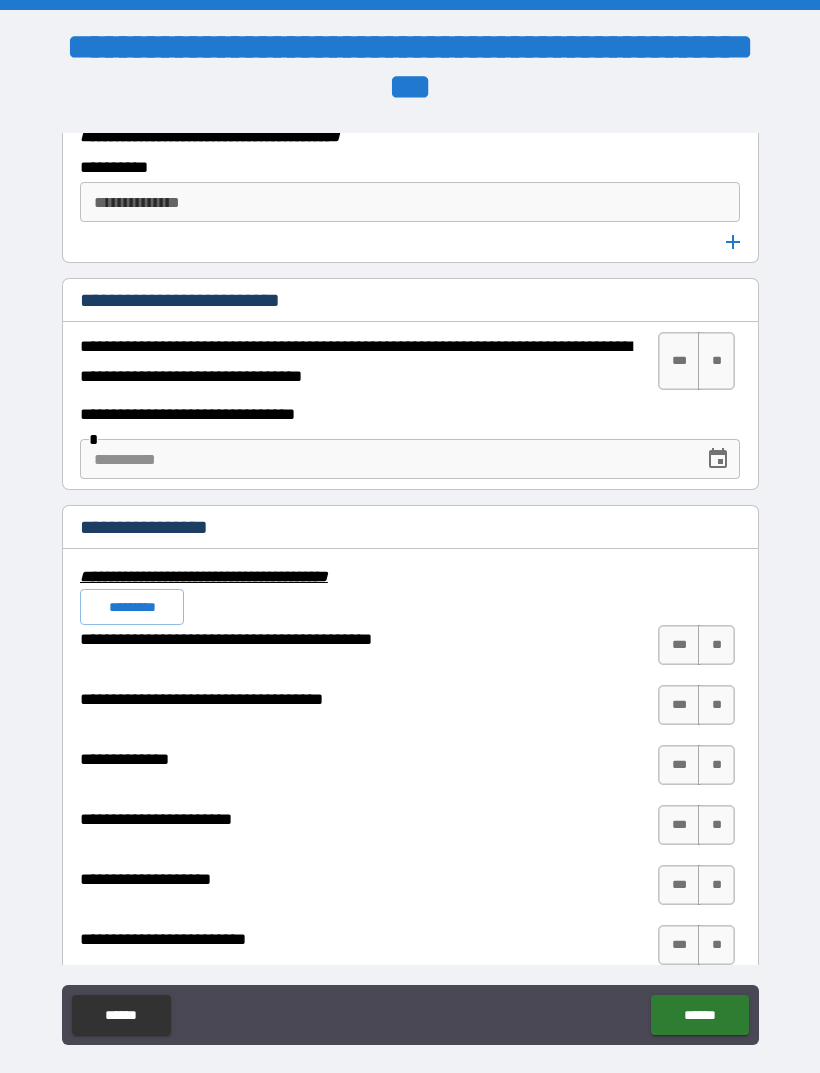 scroll, scrollTop: 6442, scrollLeft: 0, axis: vertical 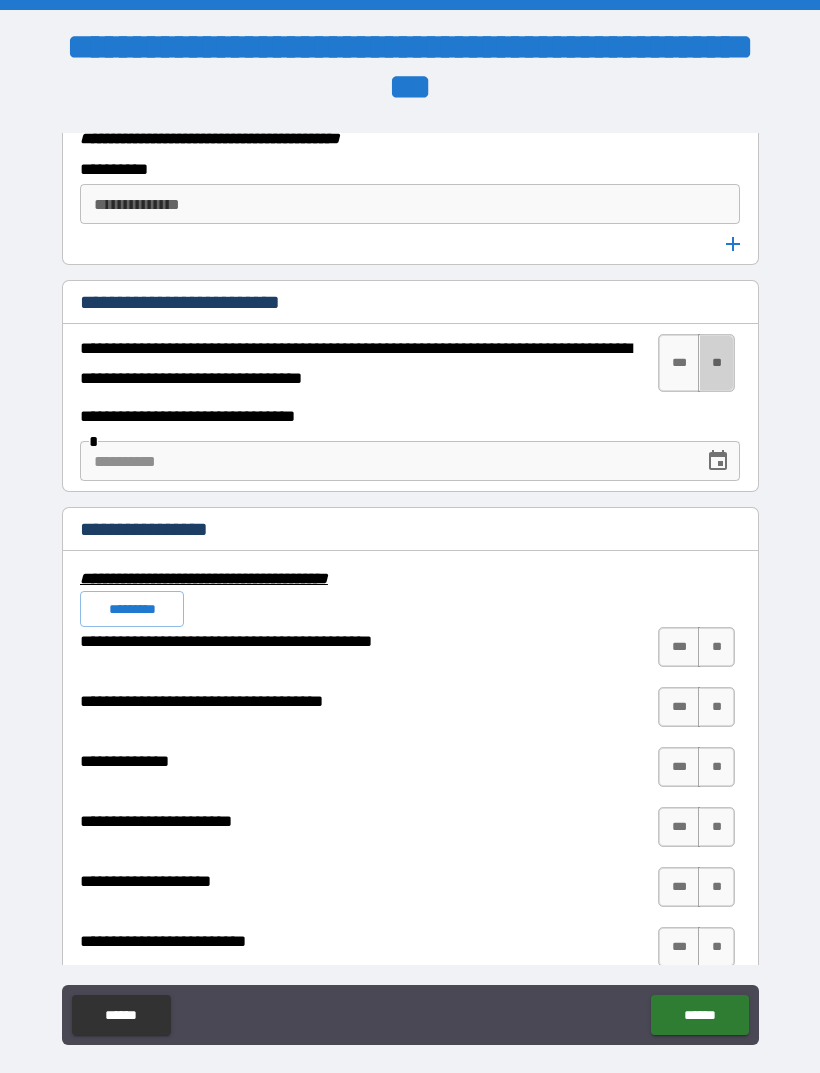 click on "**" at bounding box center [716, 363] 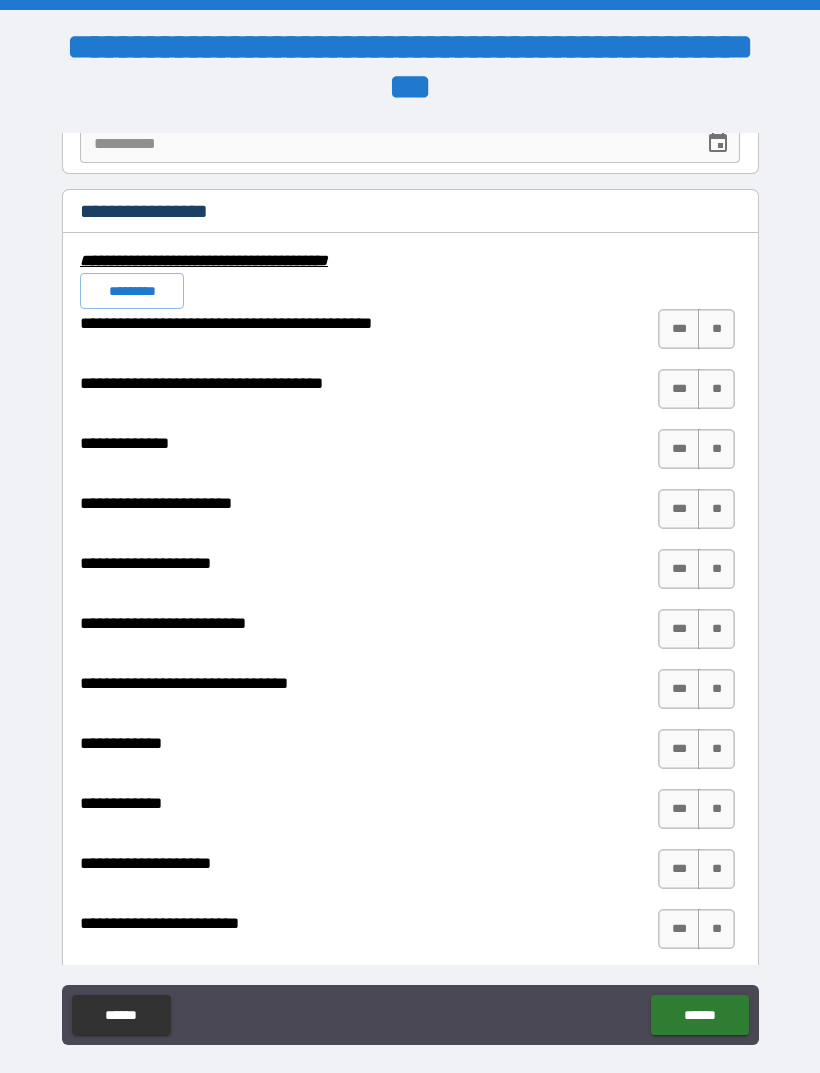 scroll, scrollTop: 6753, scrollLeft: 0, axis: vertical 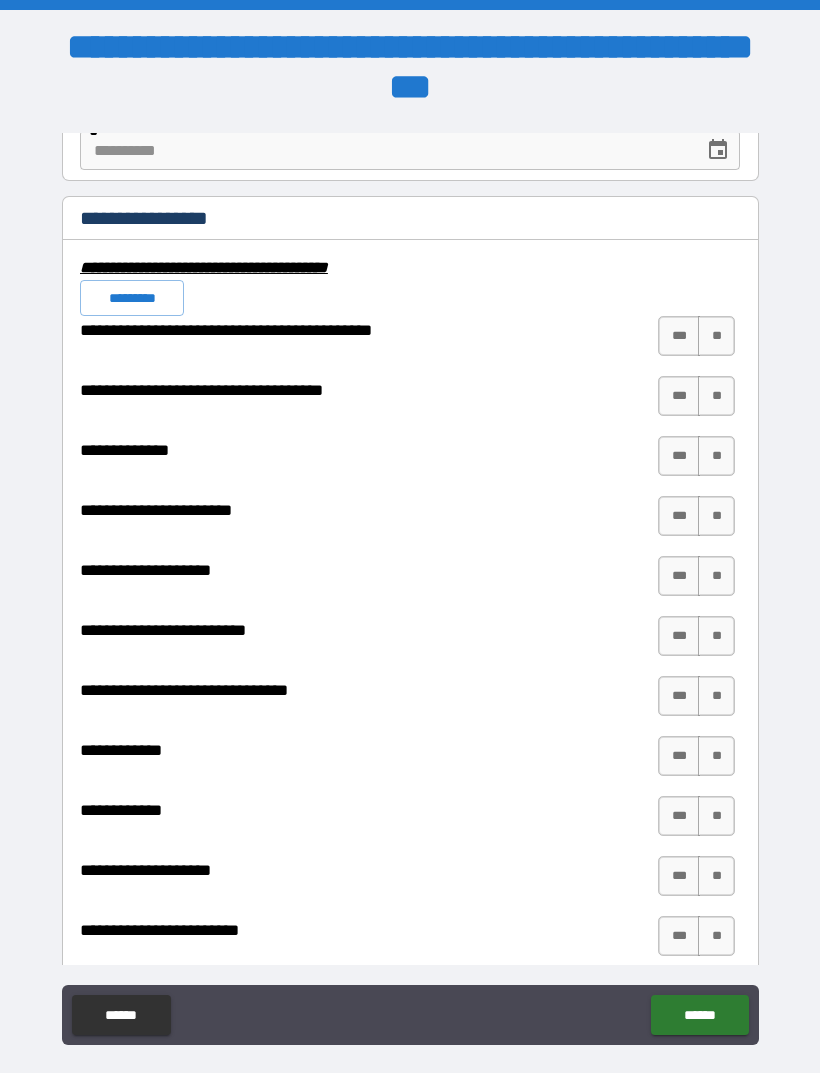 click on "*********" at bounding box center (132, 298) 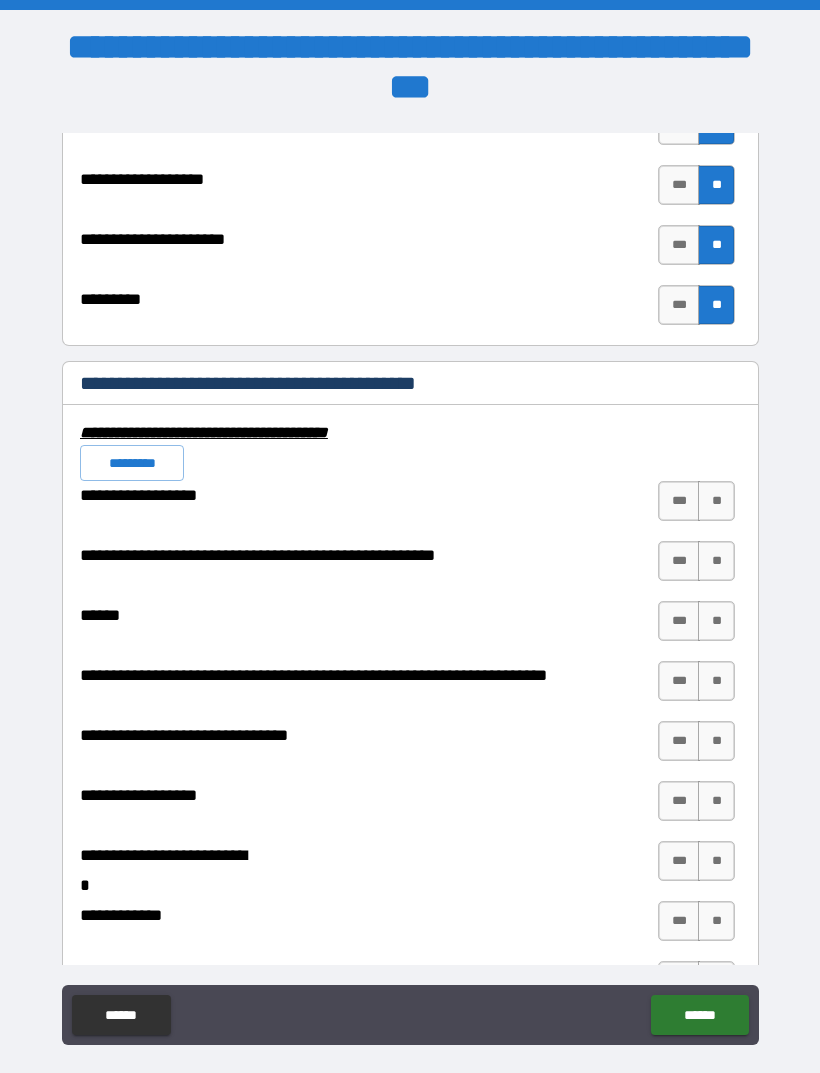 scroll, scrollTop: 7565, scrollLeft: 0, axis: vertical 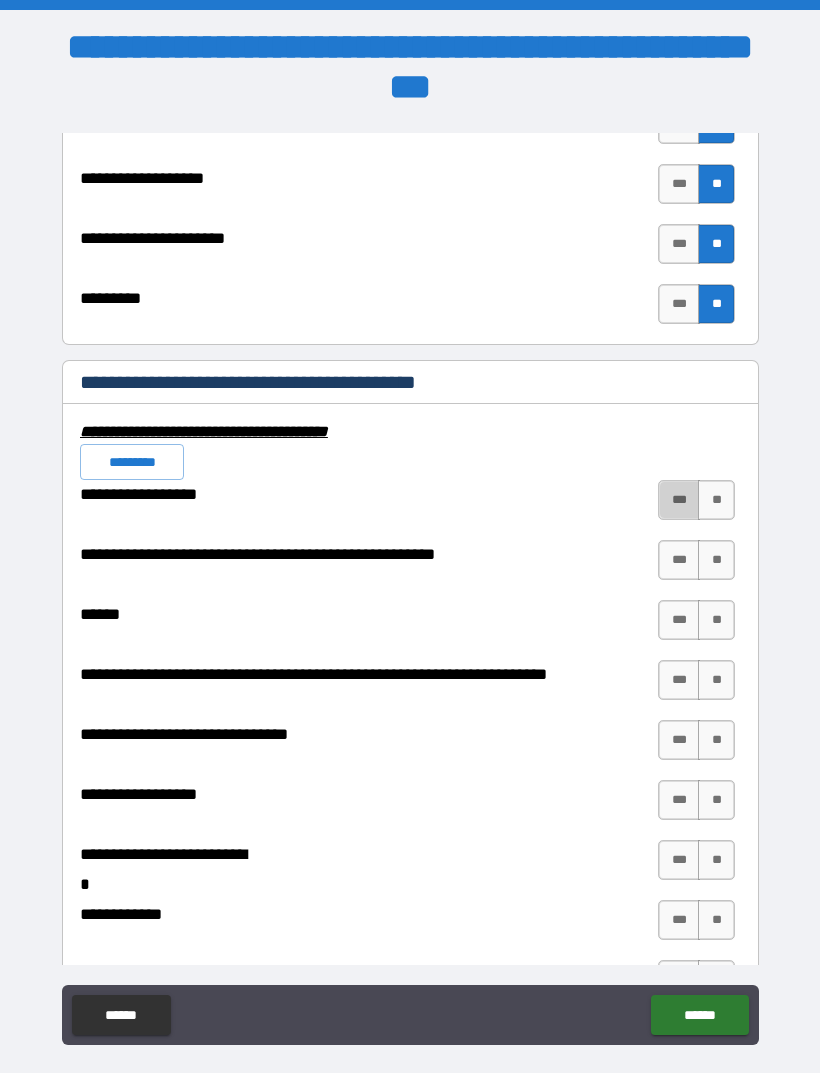 click on "***" at bounding box center (679, 500) 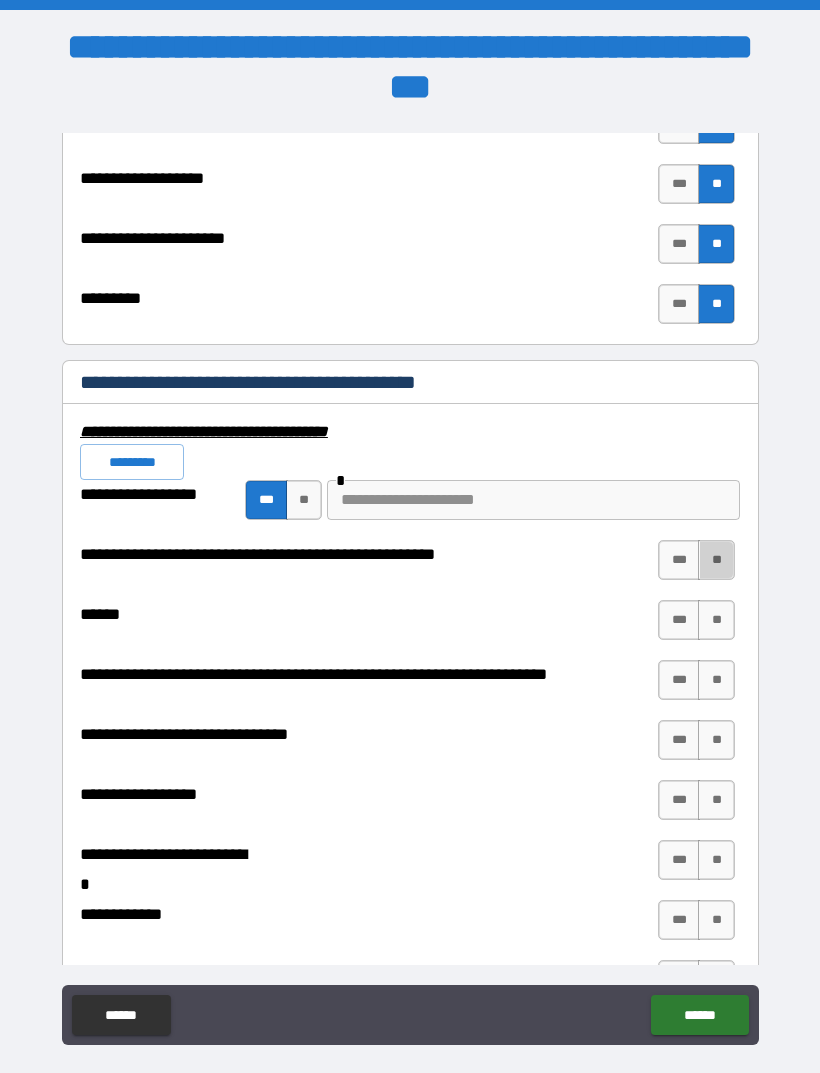 click on "**" at bounding box center (716, 560) 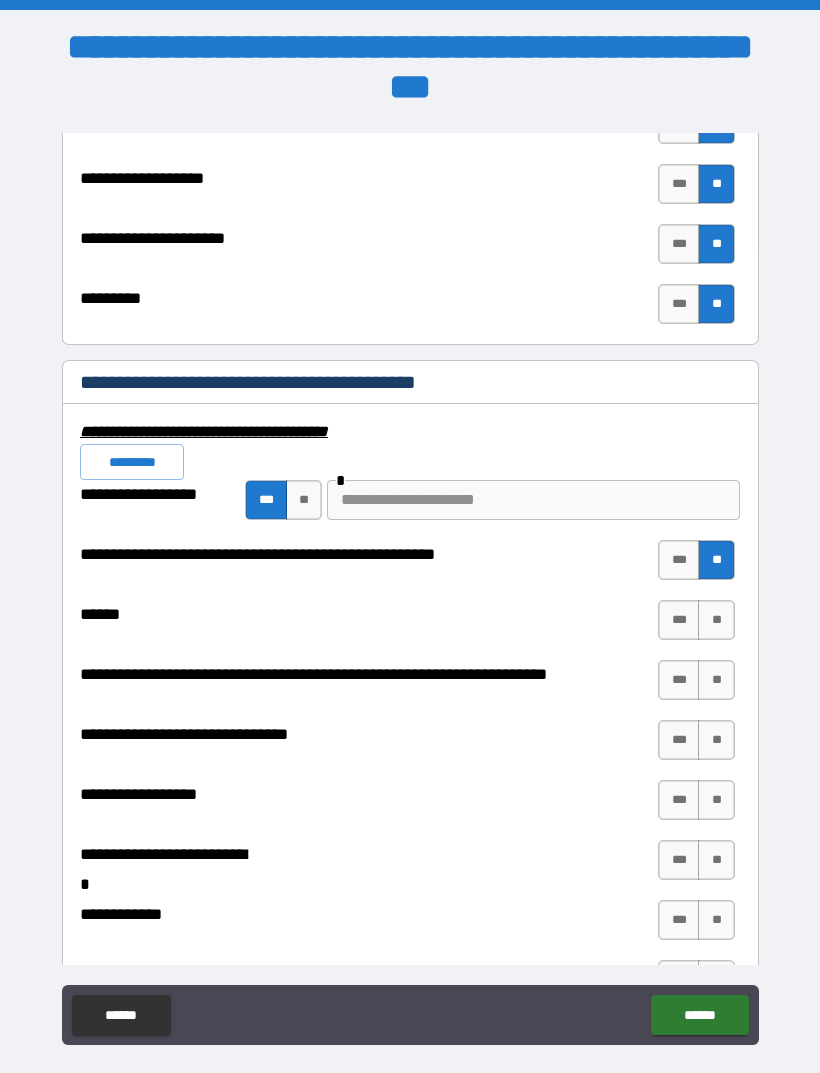 click on "**" at bounding box center [716, 560] 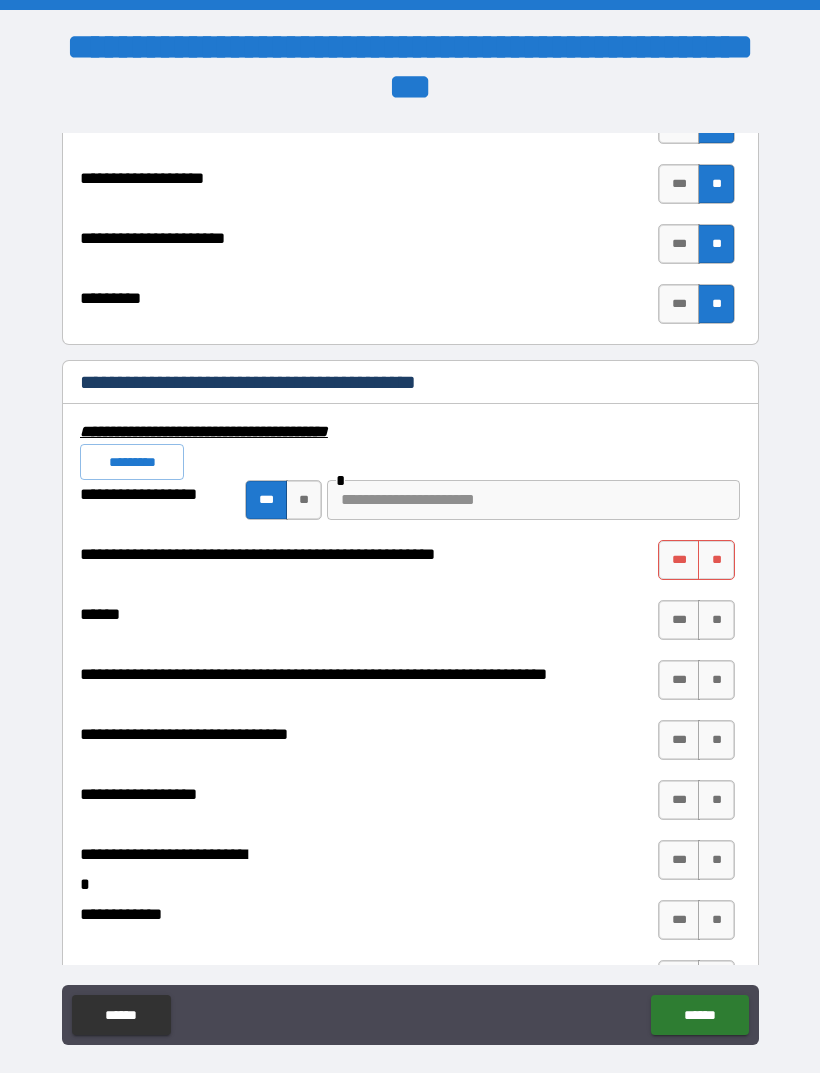 click on "**" at bounding box center (716, 560) 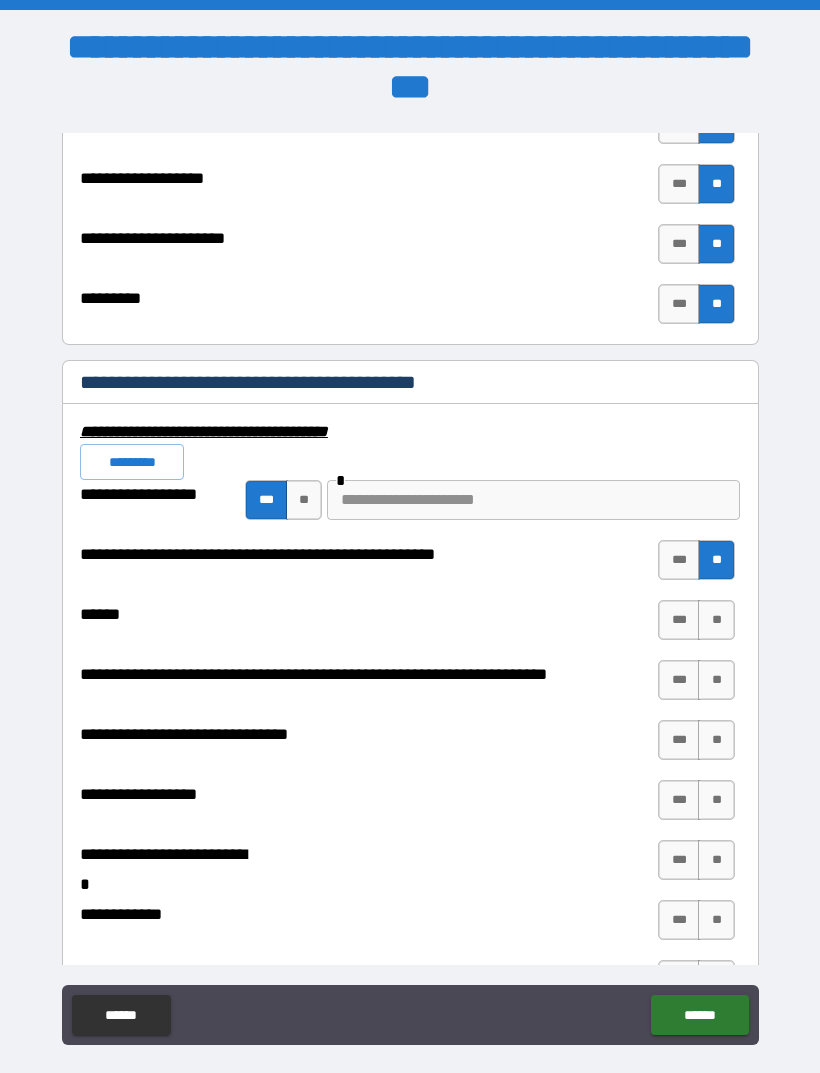 click on "**" at bounding box center (716, 620) 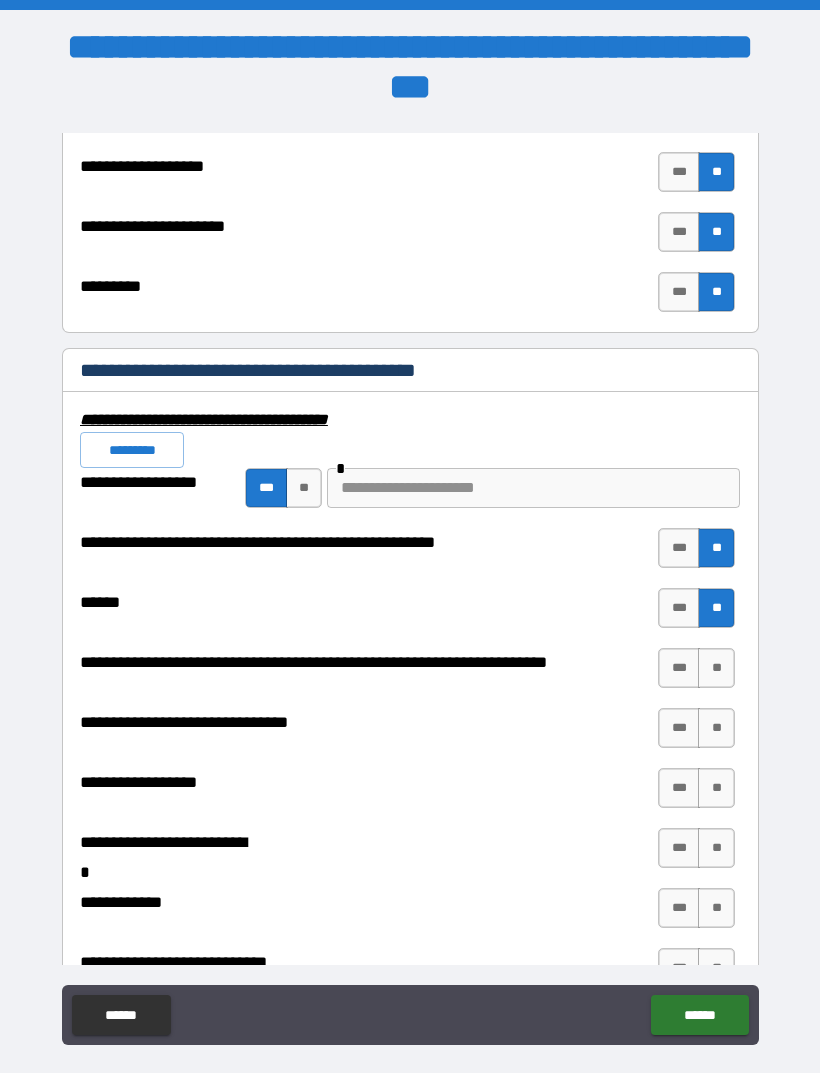 scroll, scrollTop: 7582, scrollLeft: 0, axis: vertical 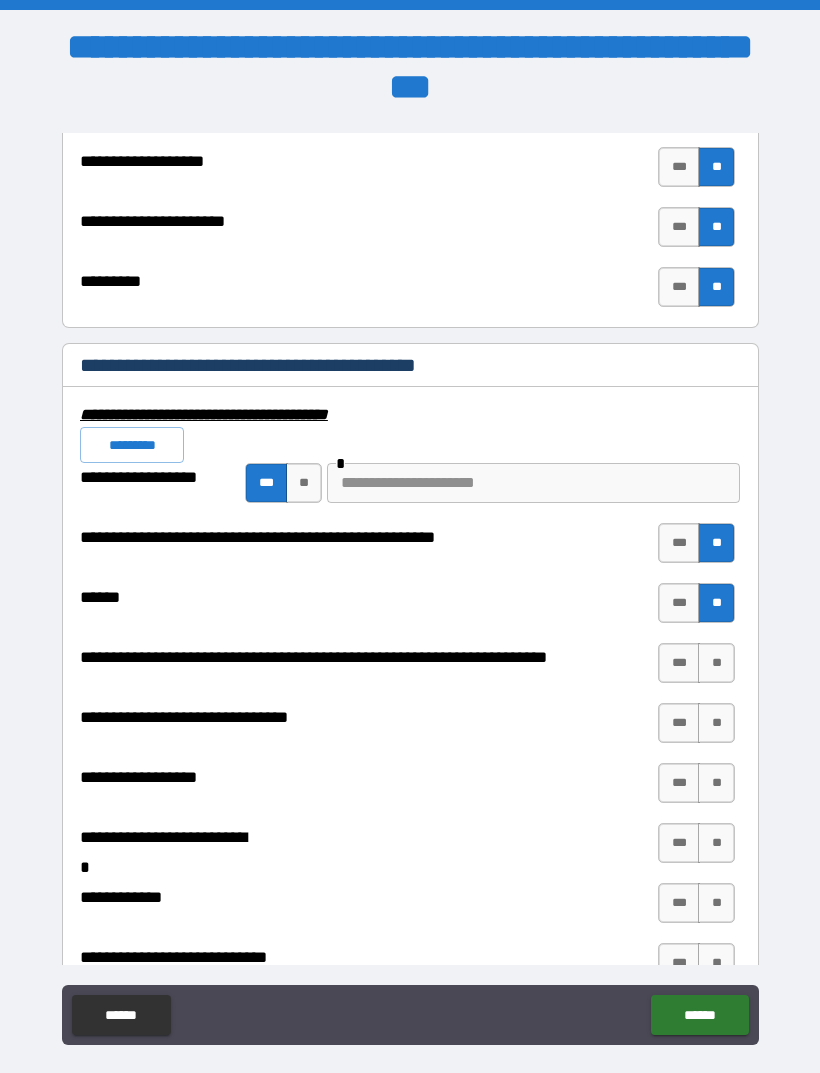 click at bounding box center (533, 483) 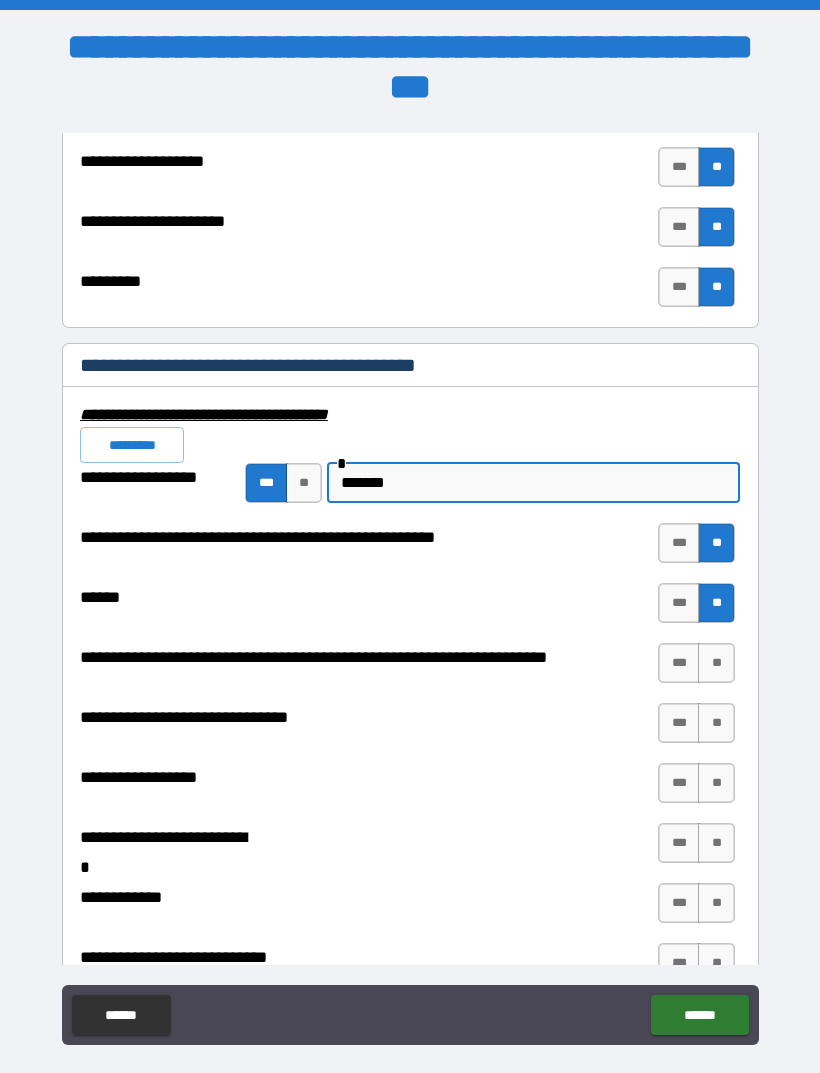 click on "*******" at bounding box center (533, 483) 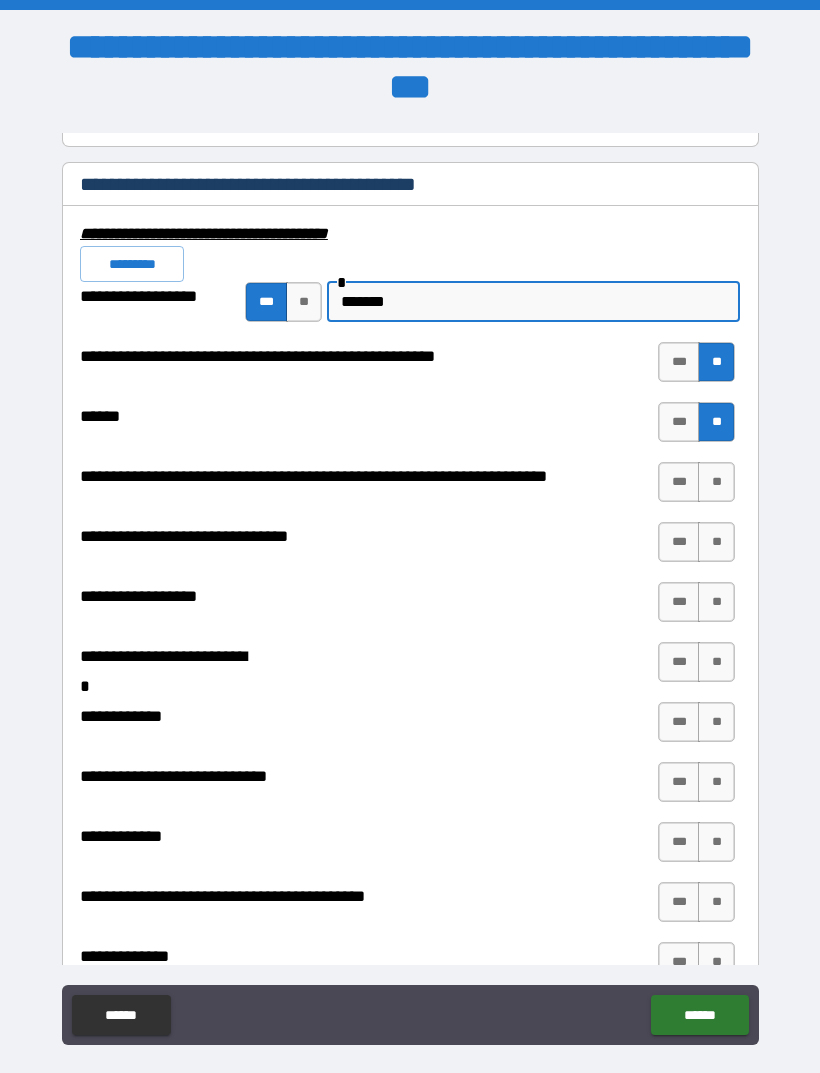 scroll, scrollTop: 7764, scrollLeft: 0, axis: vertical 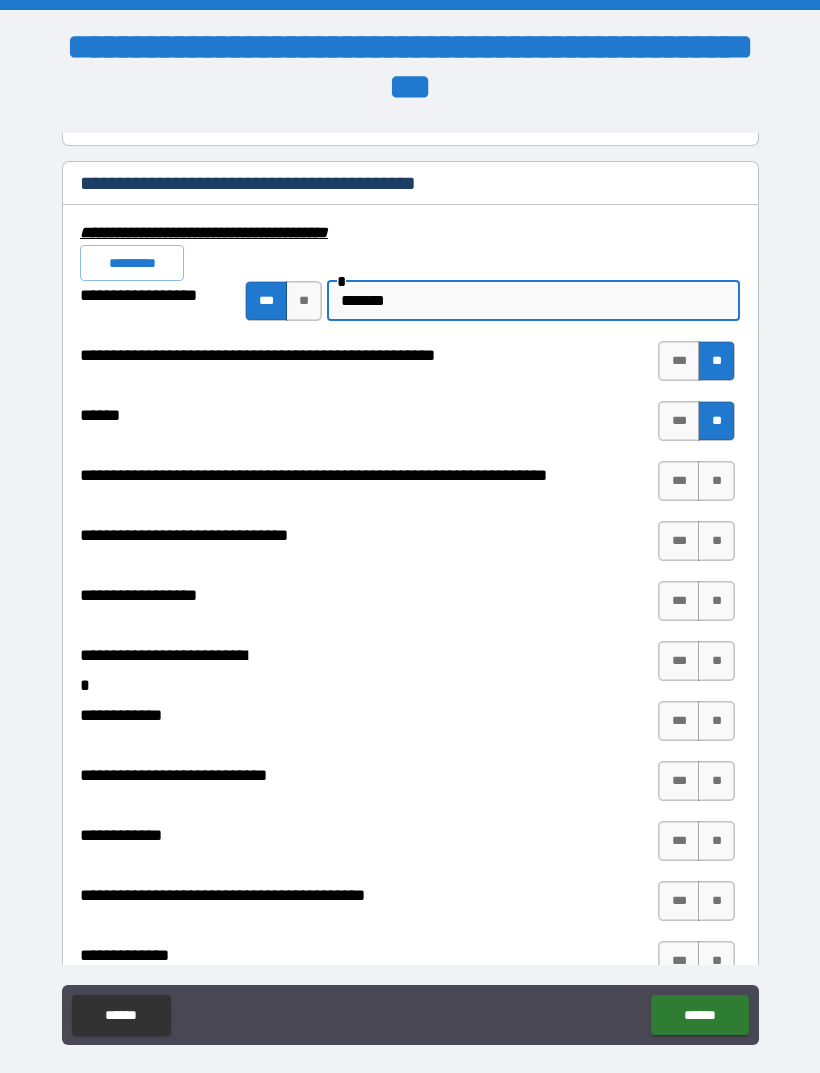 type on "*******" 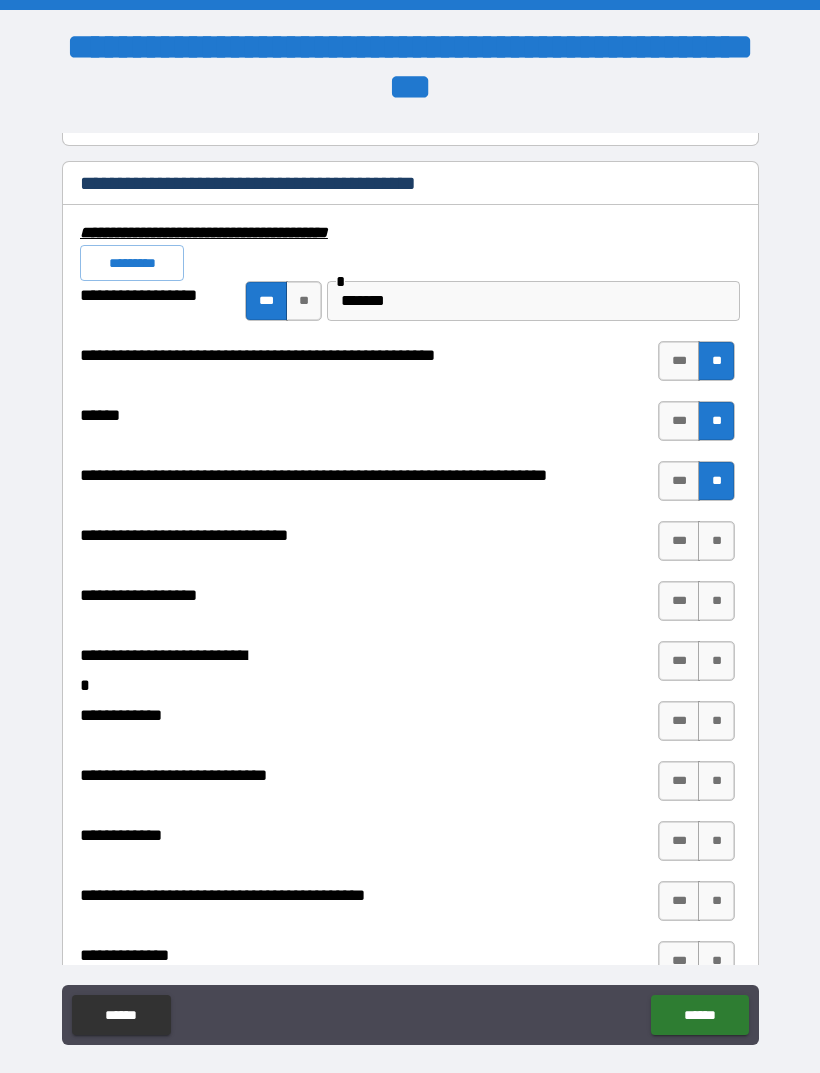 click on "**" at bounding box center (716, 541) 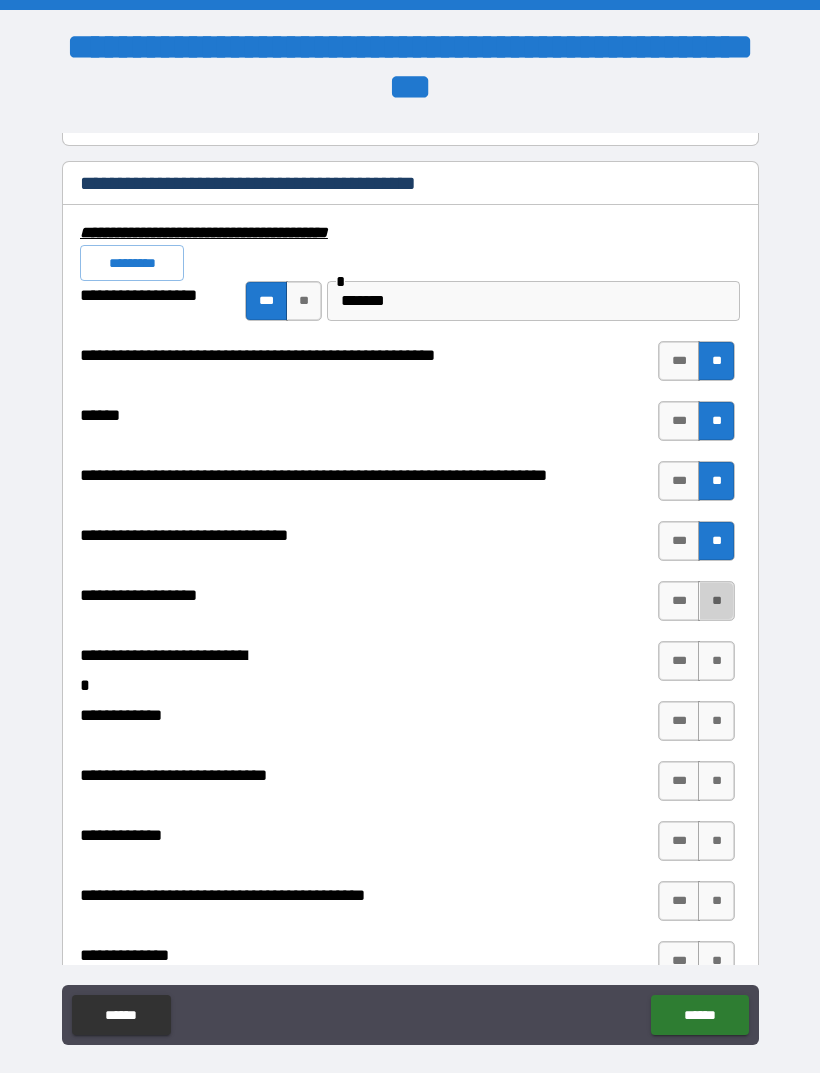click on "**" at bounding box center (716, 601) 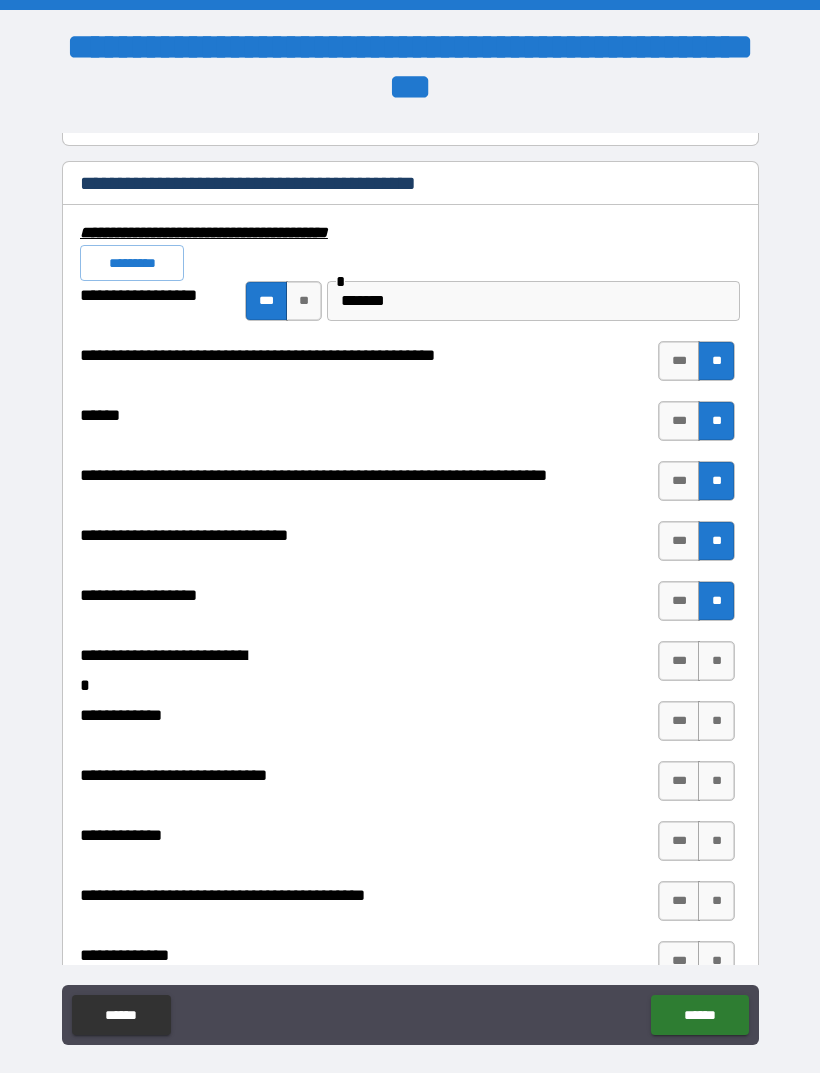 click on "**" at bounding box center (716, 661) 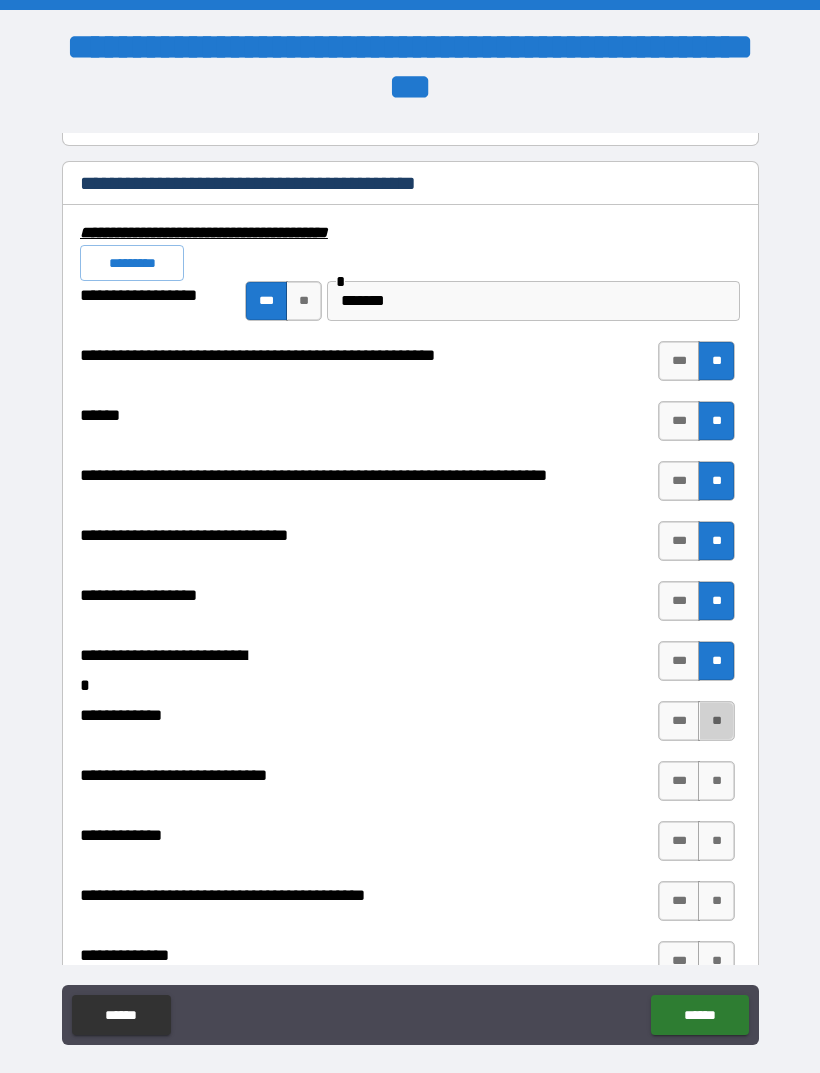 click on "**" at bounding box center (716, 721) 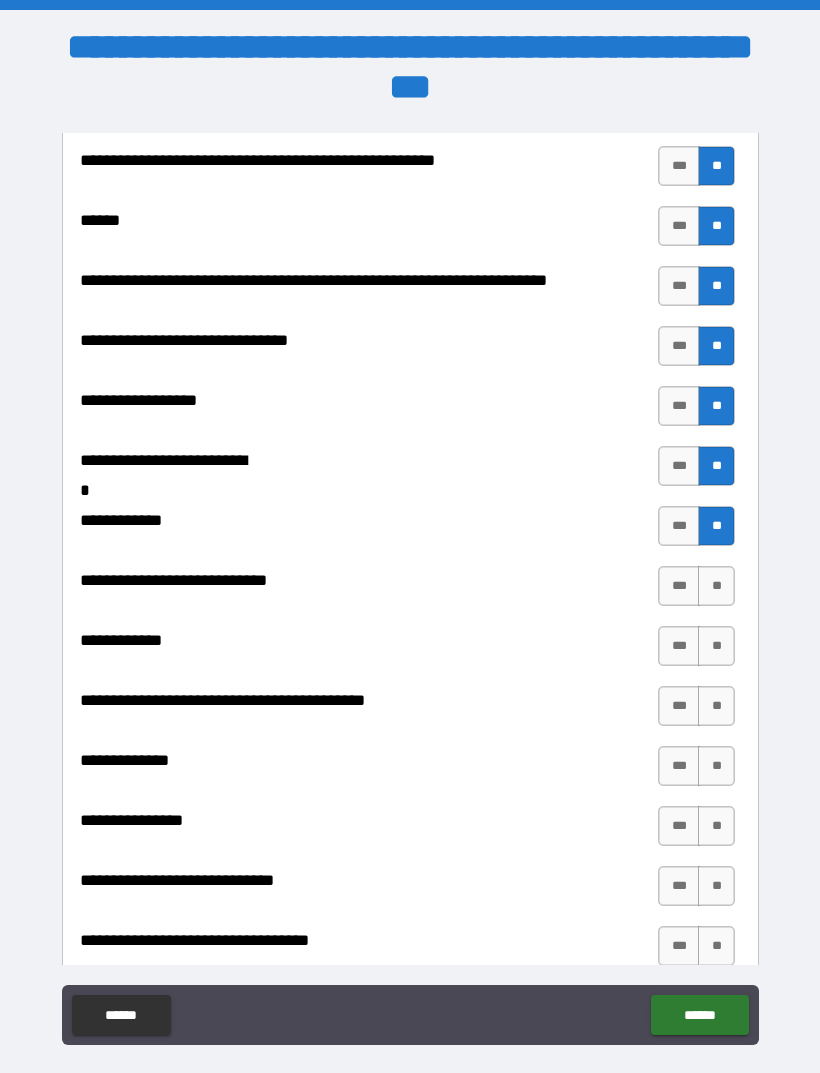 scroll, scrollTop: 7964, scrollLeft: 0, axis: vertical 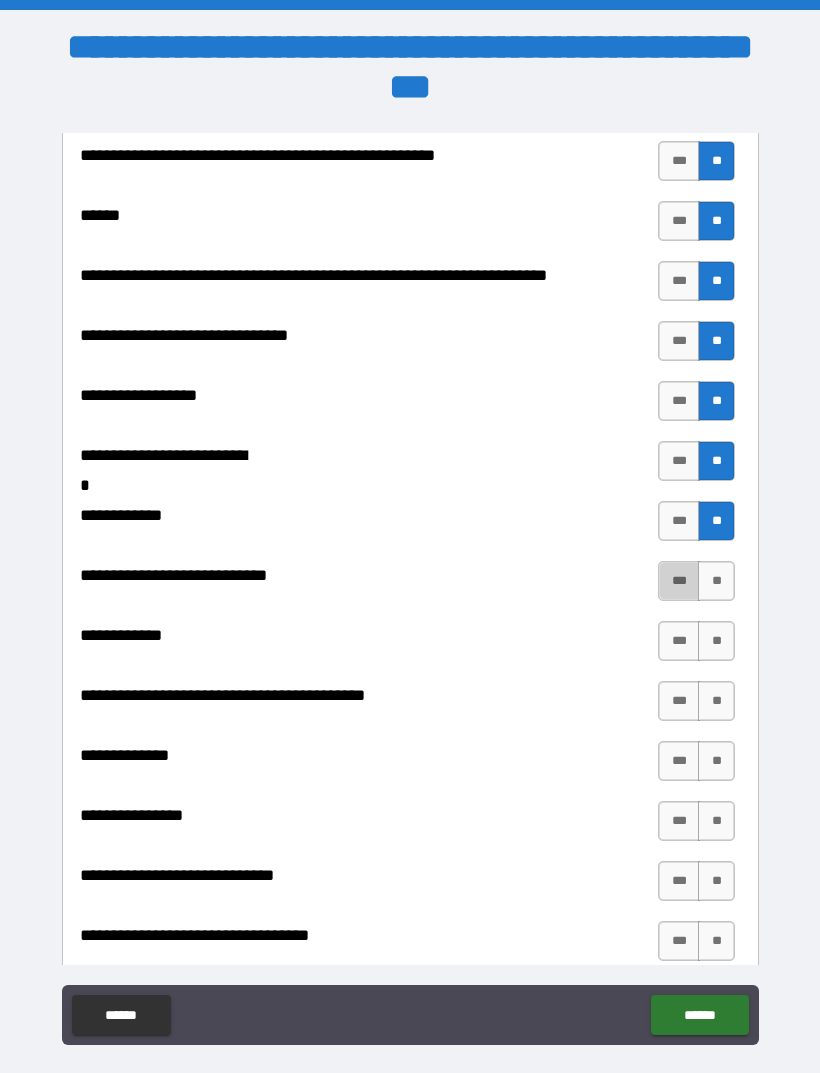 click on "***" at bounding box center [679, 581] 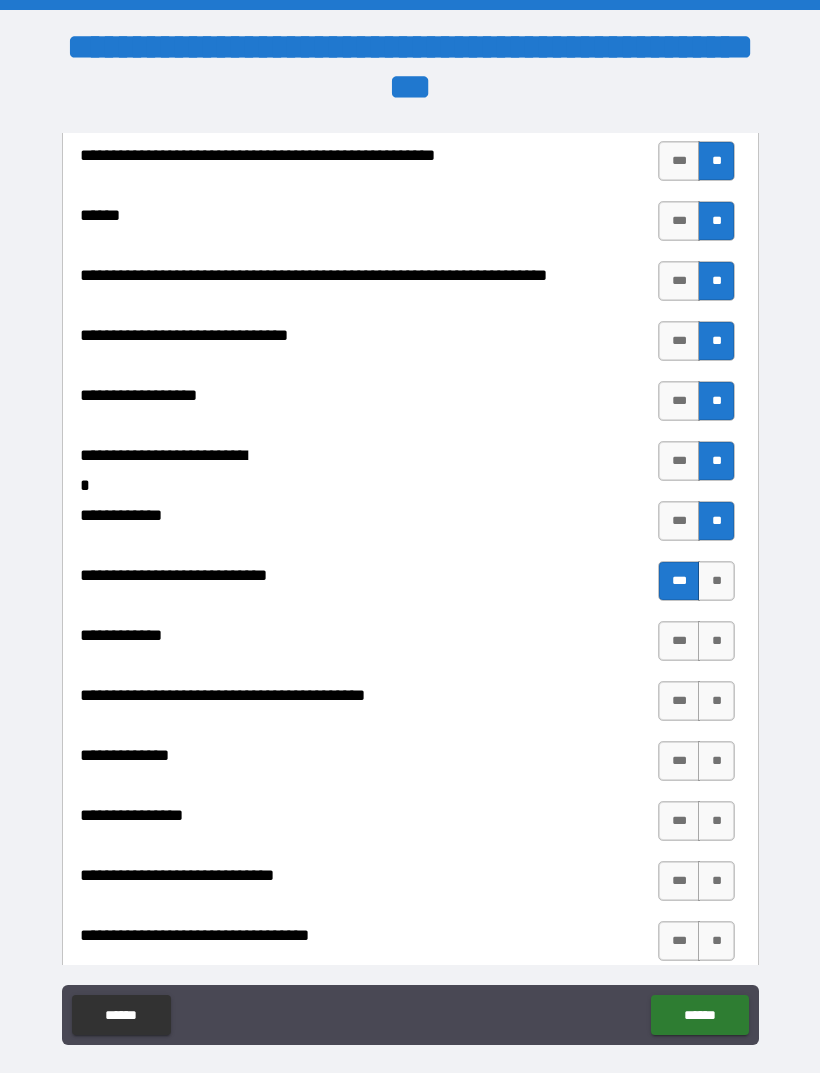 click on "**" at bounding box center (716, 641) 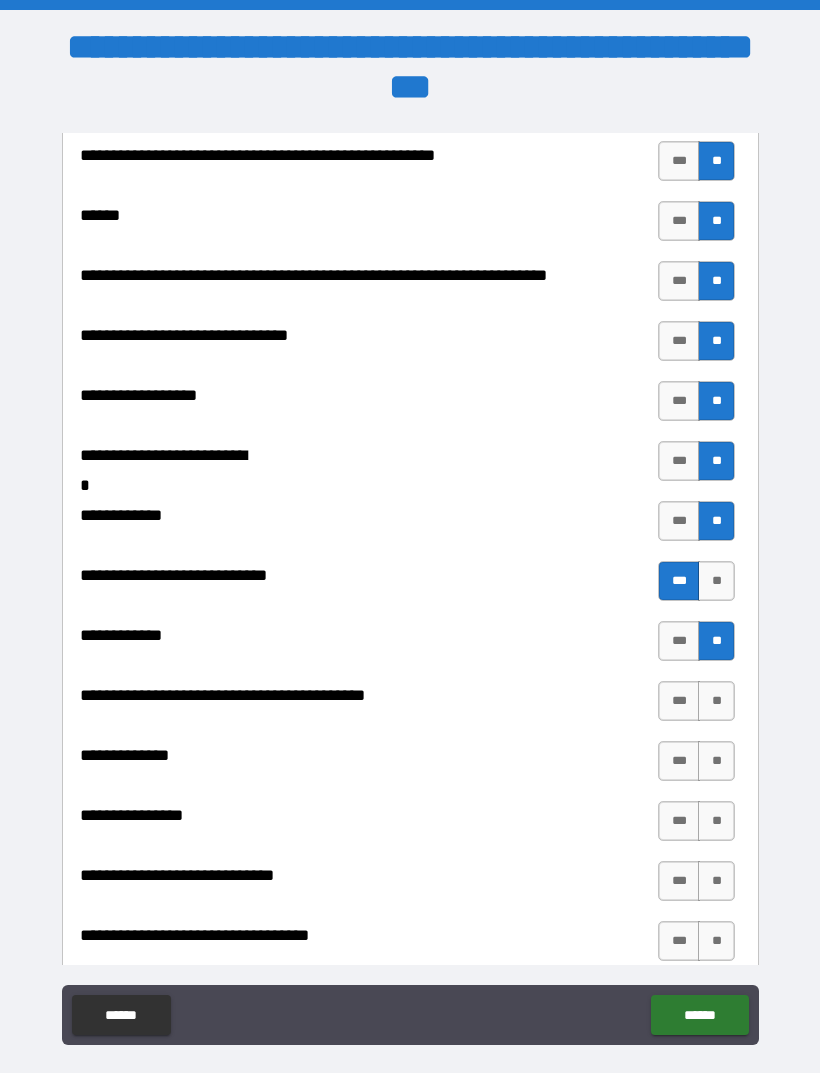 click on "**" at bounding box center [716, 701] 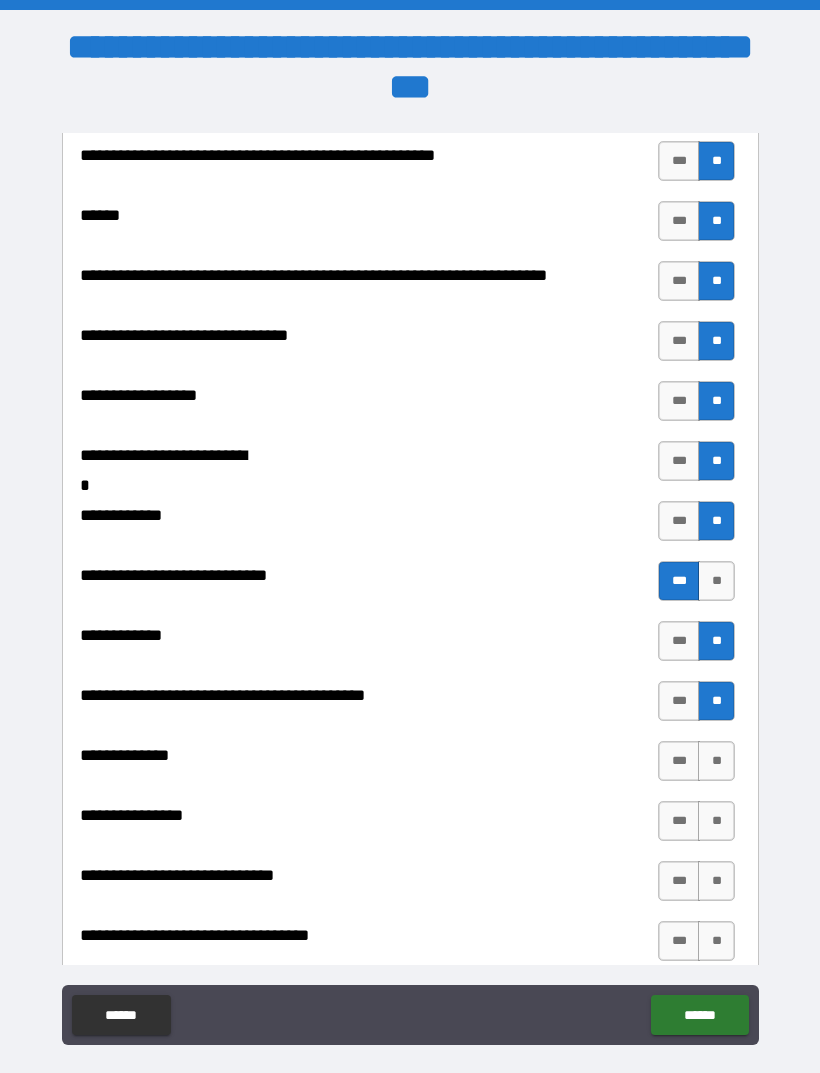 click on "**" at bounding box center [716, 761] 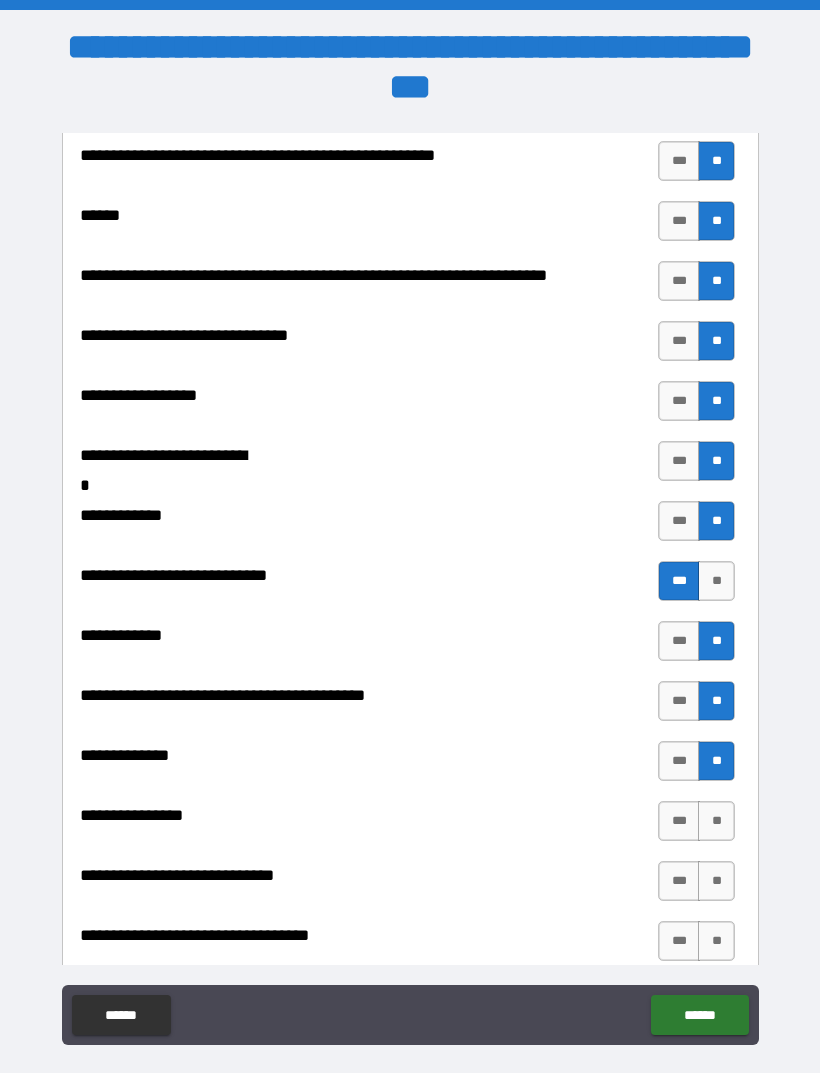 click on "**" at bounding box center (716, 821) 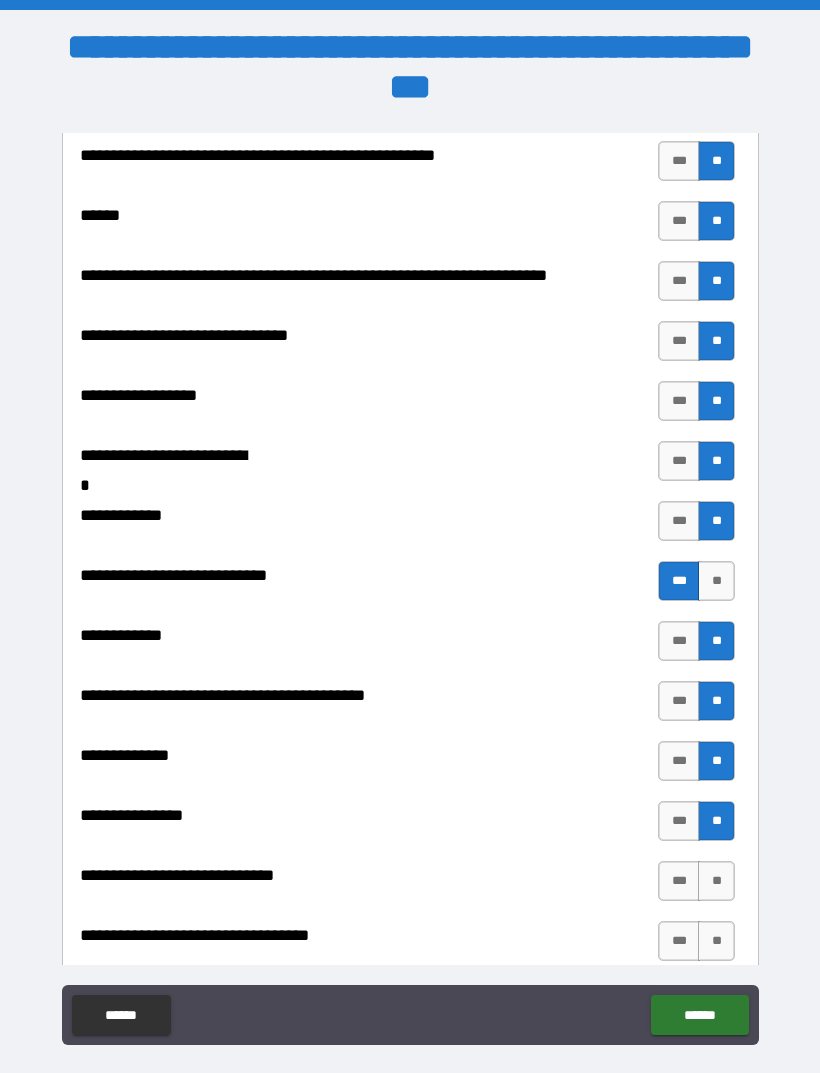 click on "**" at bounding box center (716, 881) 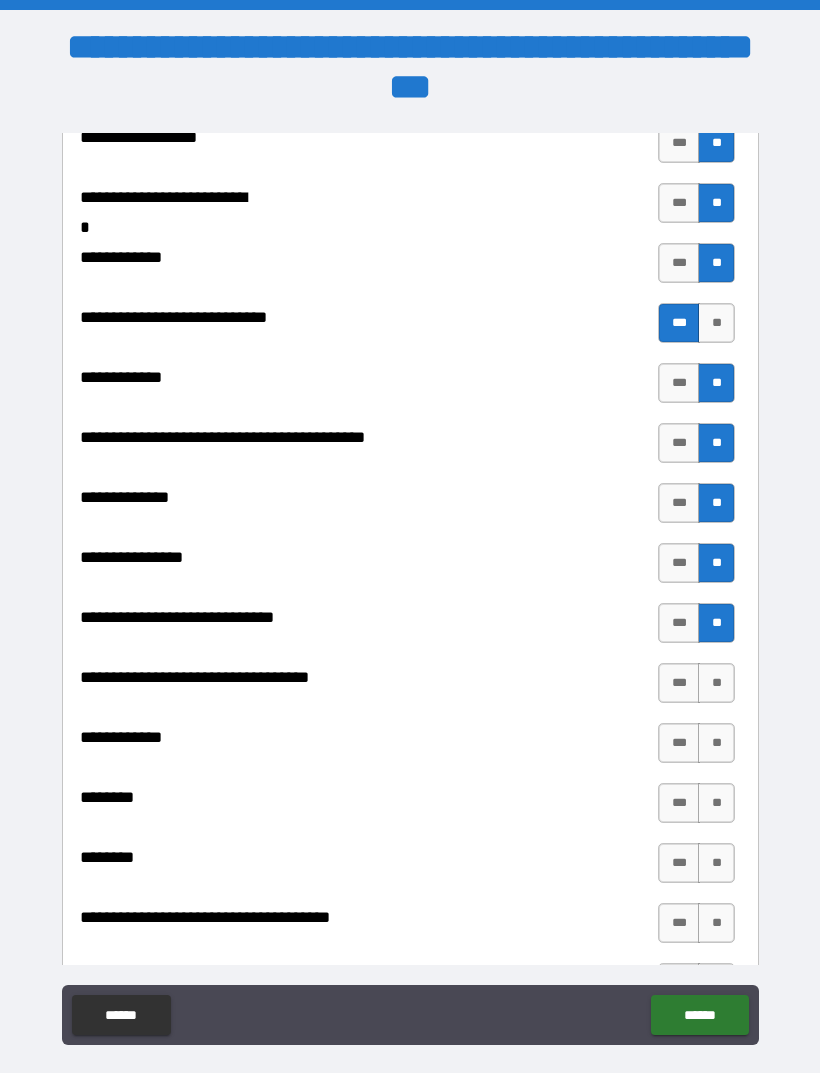 scroll, scrollTop: 8223, scrollLeft: 0, axis: vertical 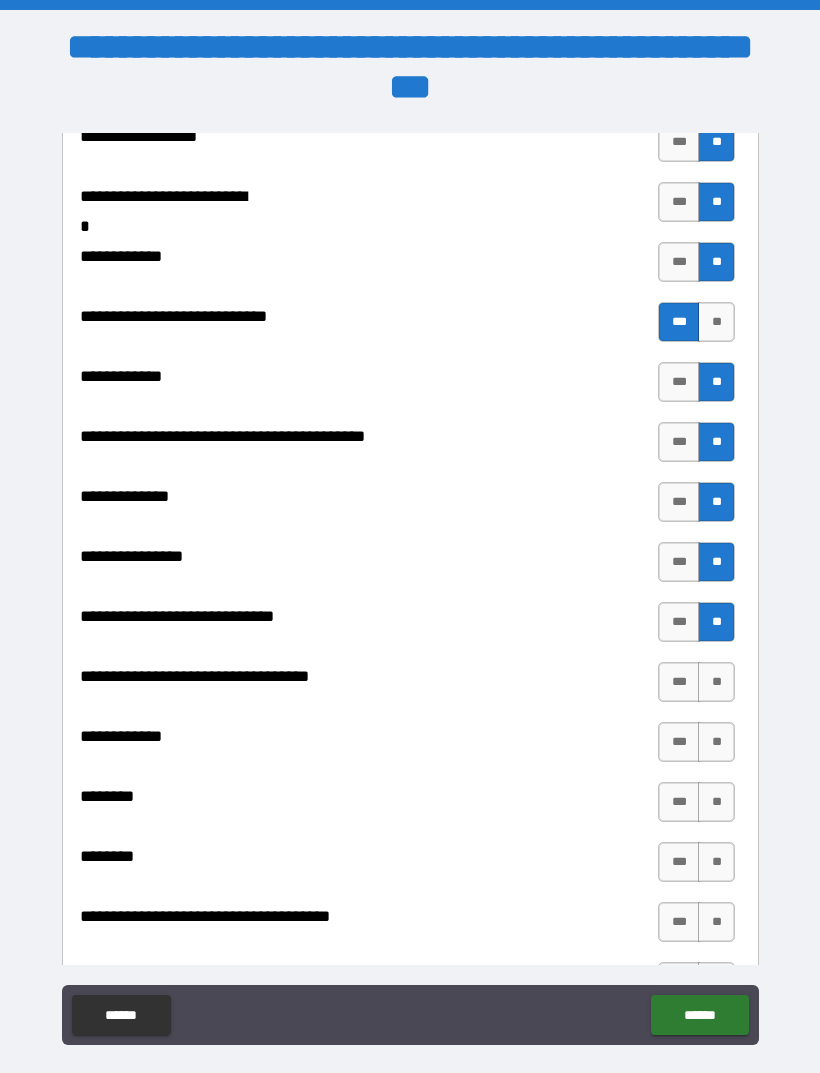 click on "**" at bounding box center [716, 682] 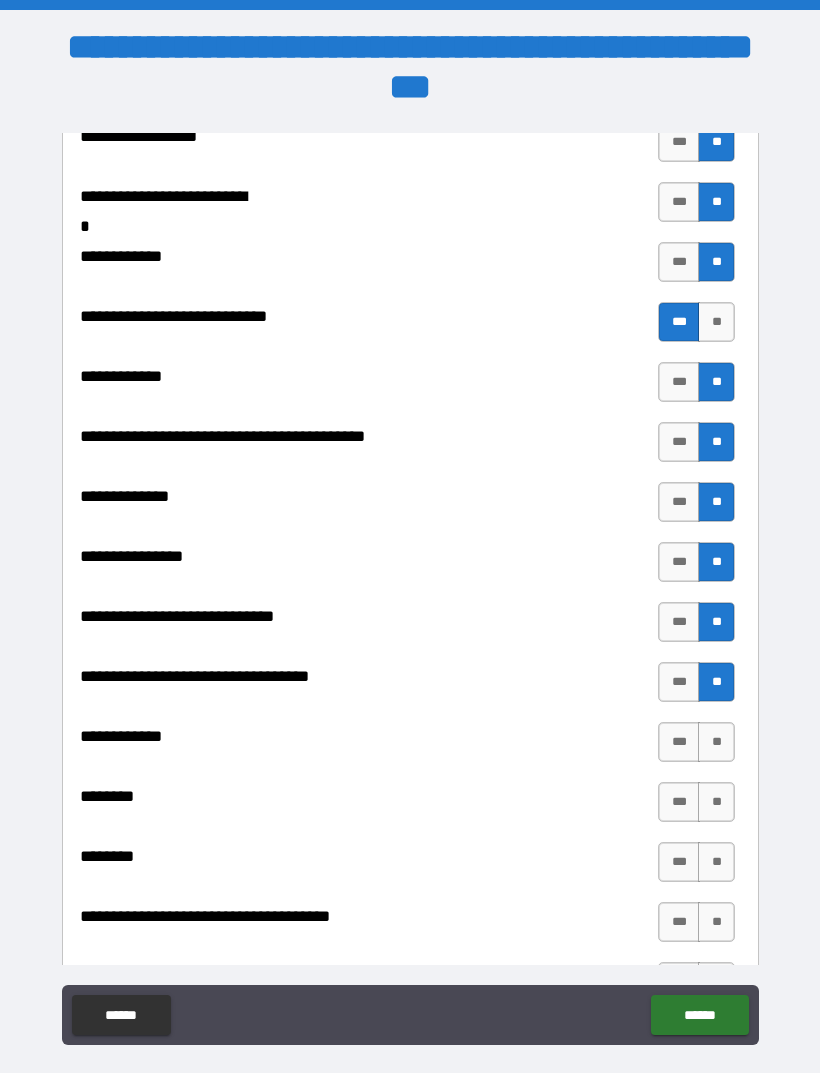 click on "**" at bounding box center [716, 742] 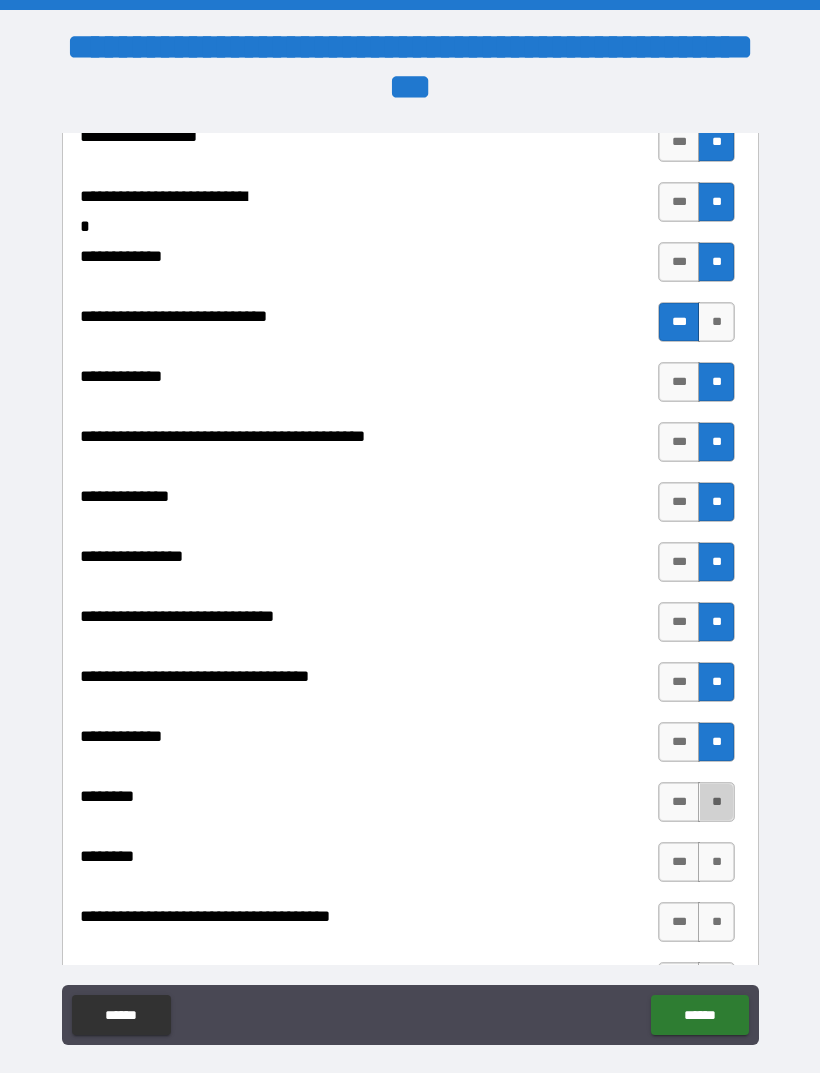 click on "**" at bounding box center (716, 802) 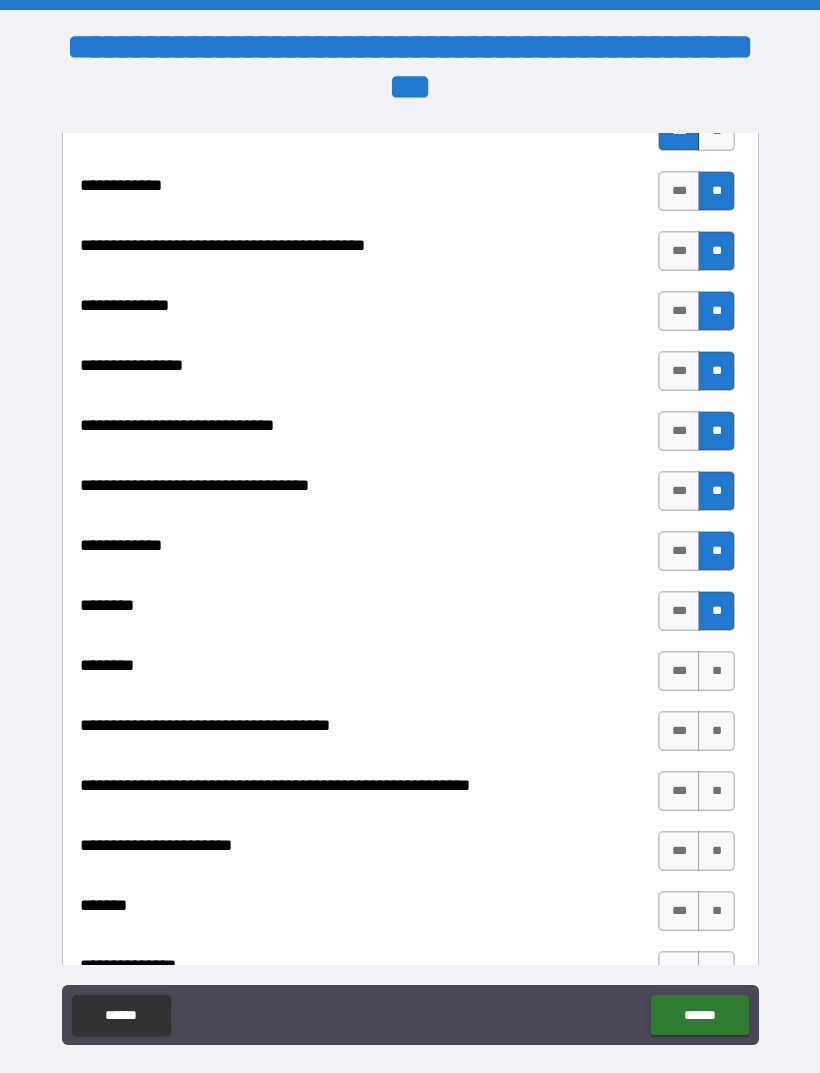 scroll, scrollTop: 8425, scrollLeft: 0, axis: vertical 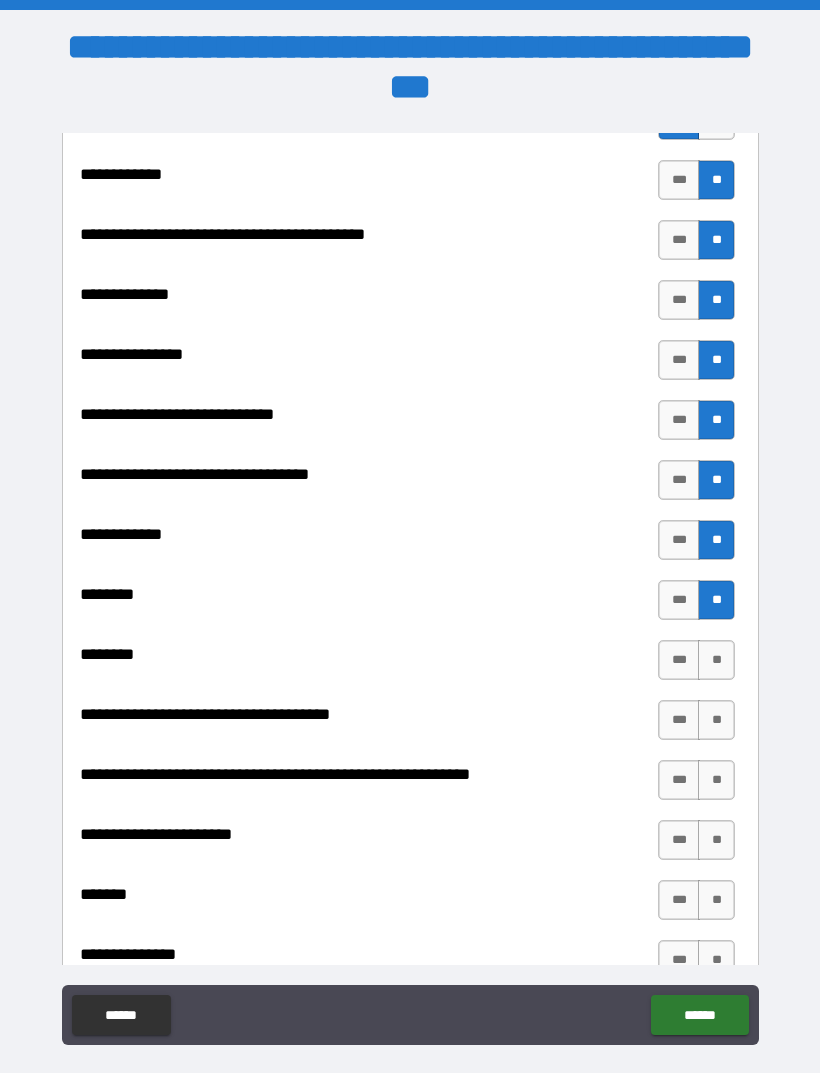 click on "**" at bounding box center (716, 660) 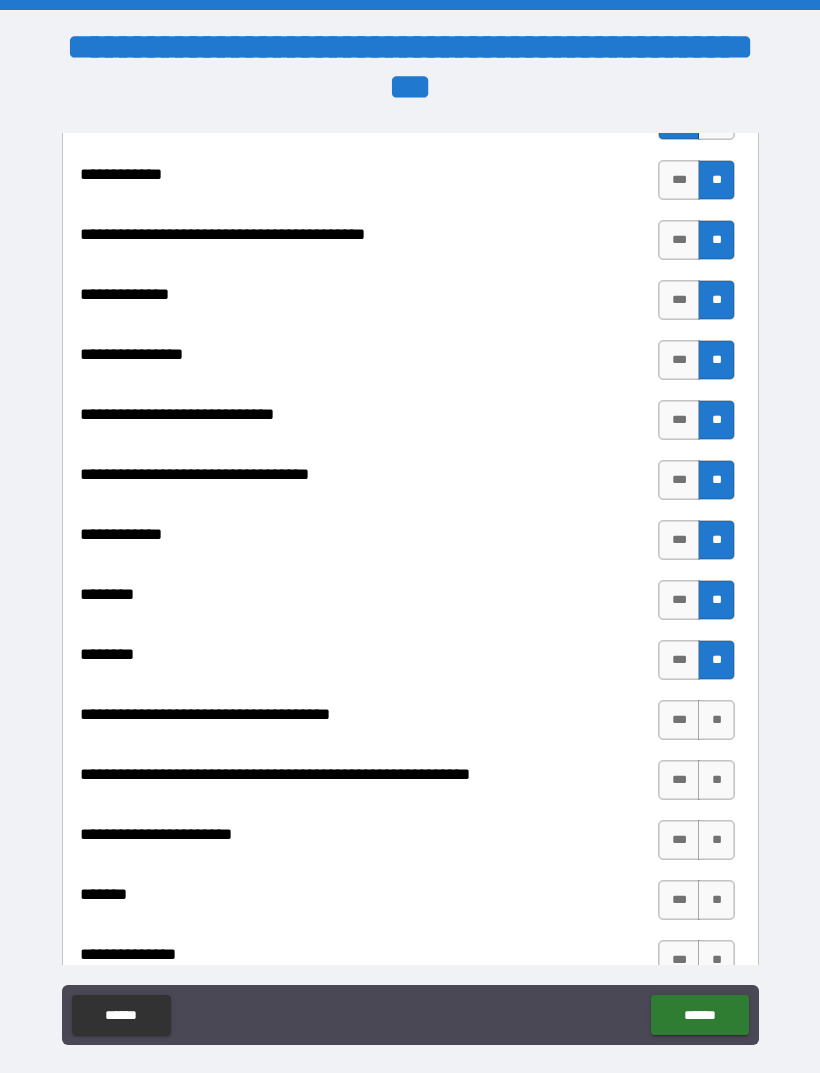 click on "**********" at bounding box center (410, 725) 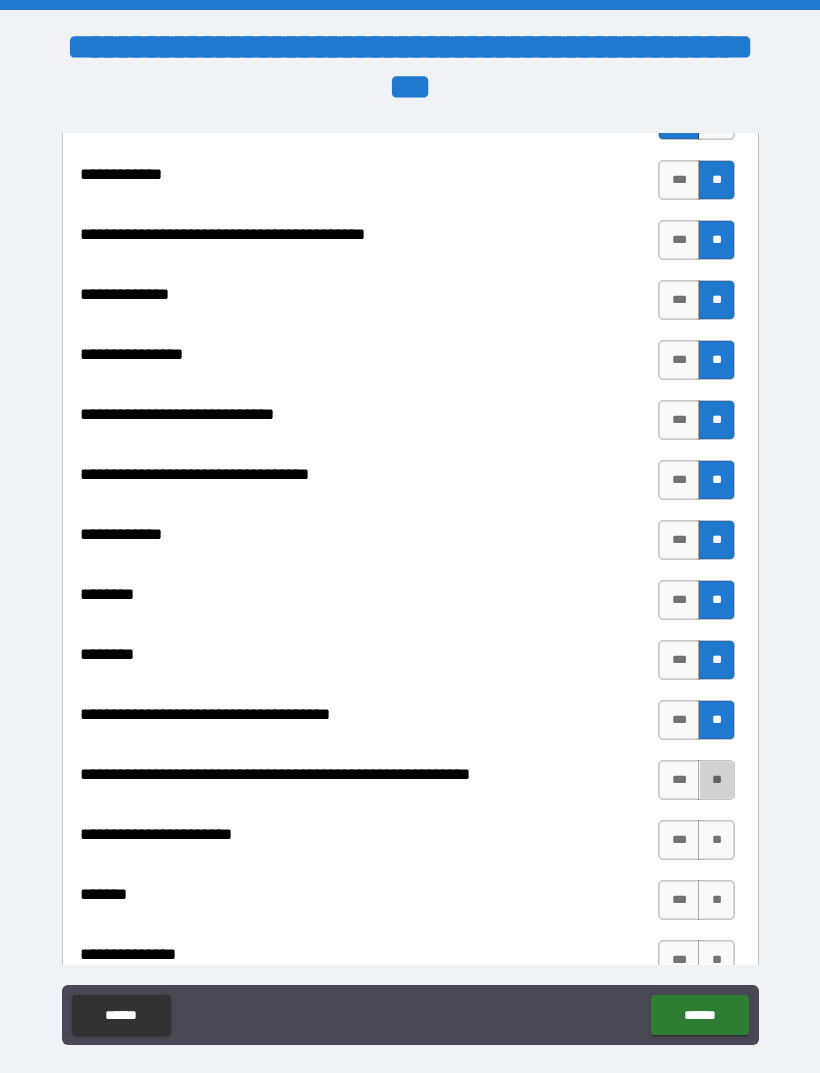 click on "**" at bounding box center [716, 780] 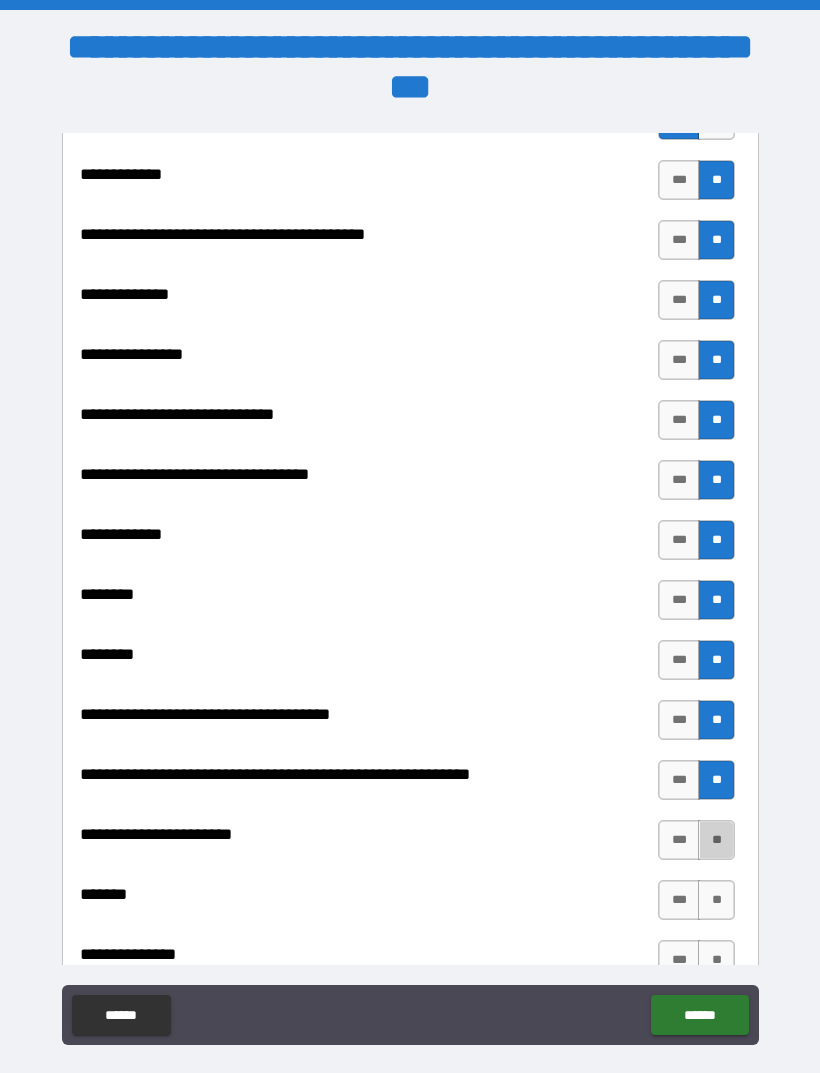 click on "**" at bounding box center (716, 840) 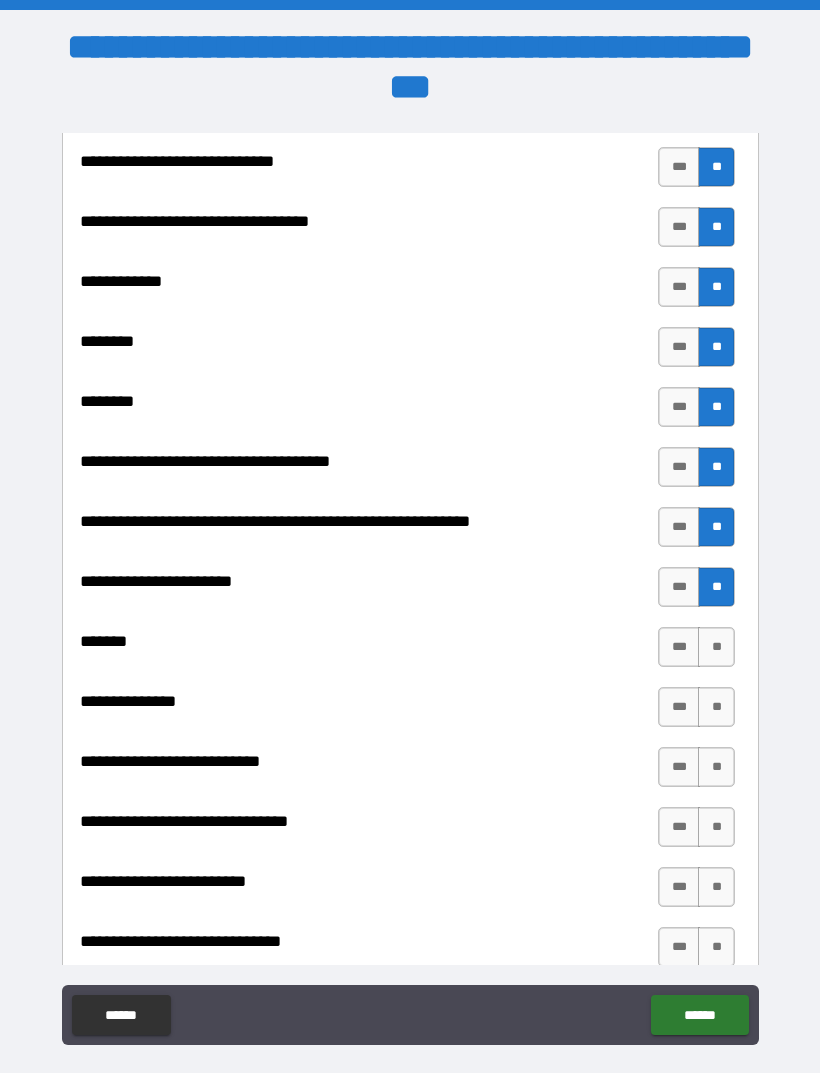 scroll, scrollTop: 8681, scrollLeft: 0, axis: vertical 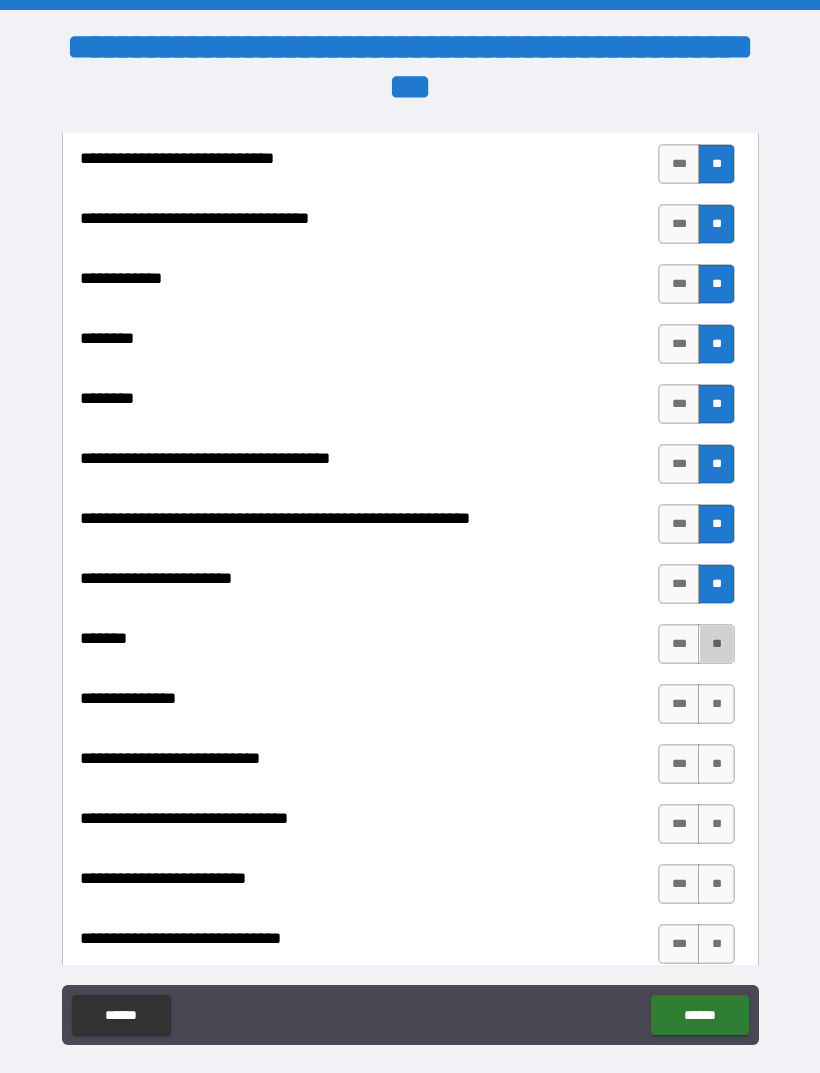 click on "**" at bounding box center [716, 644] 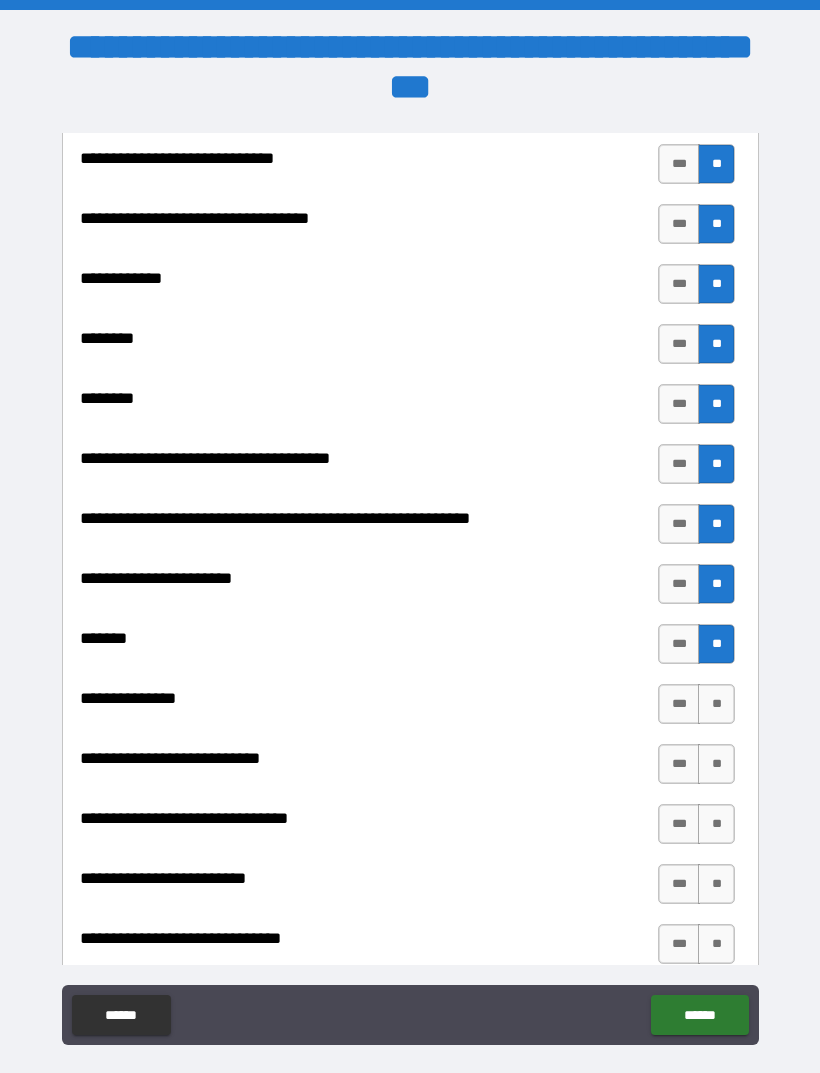 click on "**" at bounding box center (716, 704) 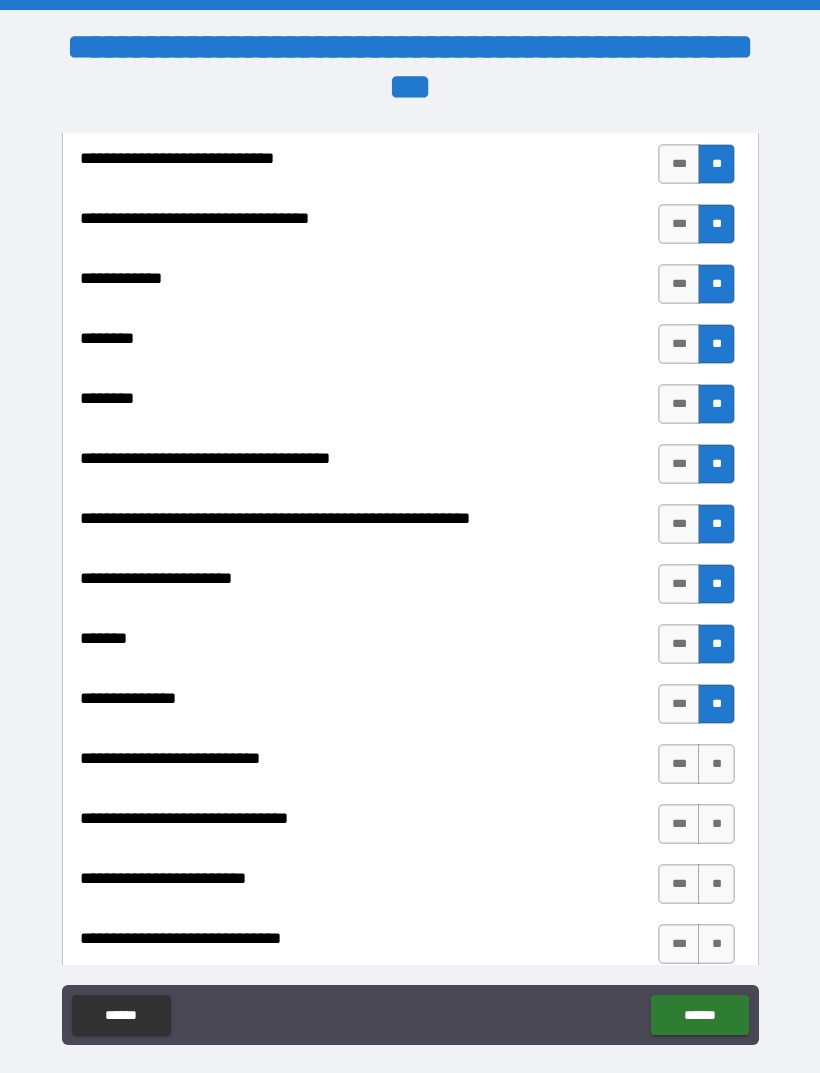 click on "**" at bounding box center [716, 764] 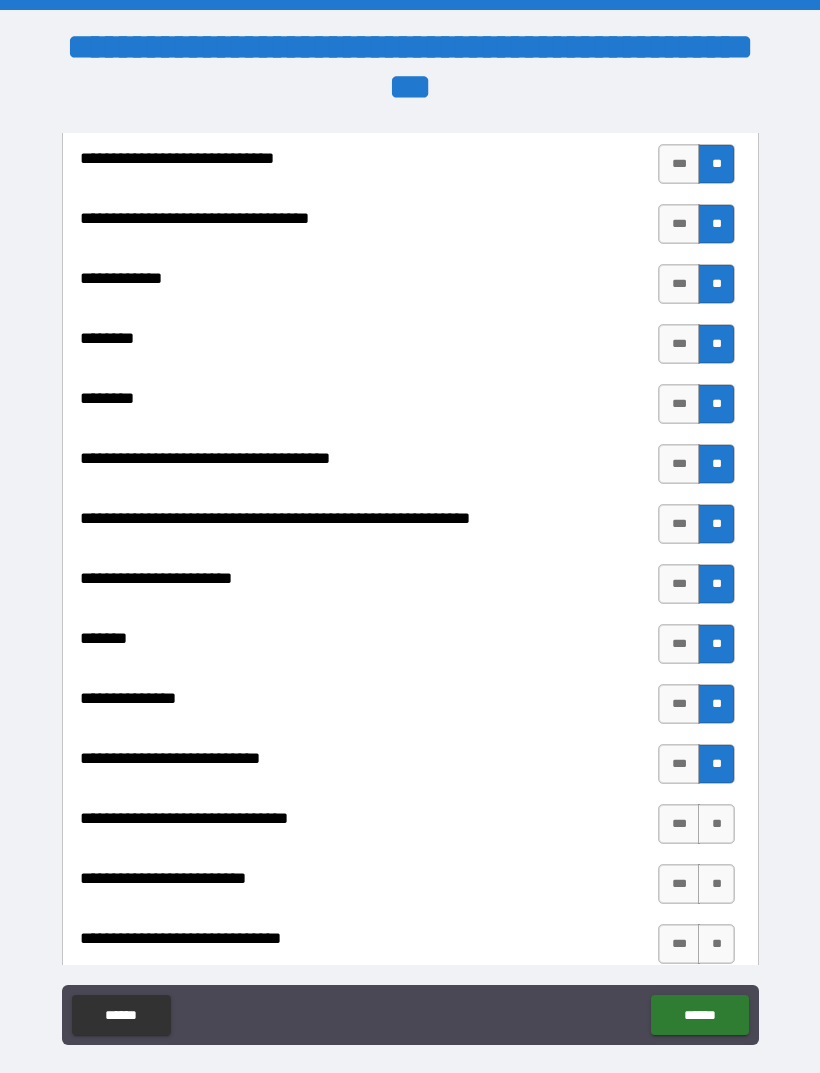 click on "**" at bounding box center (716, 824) 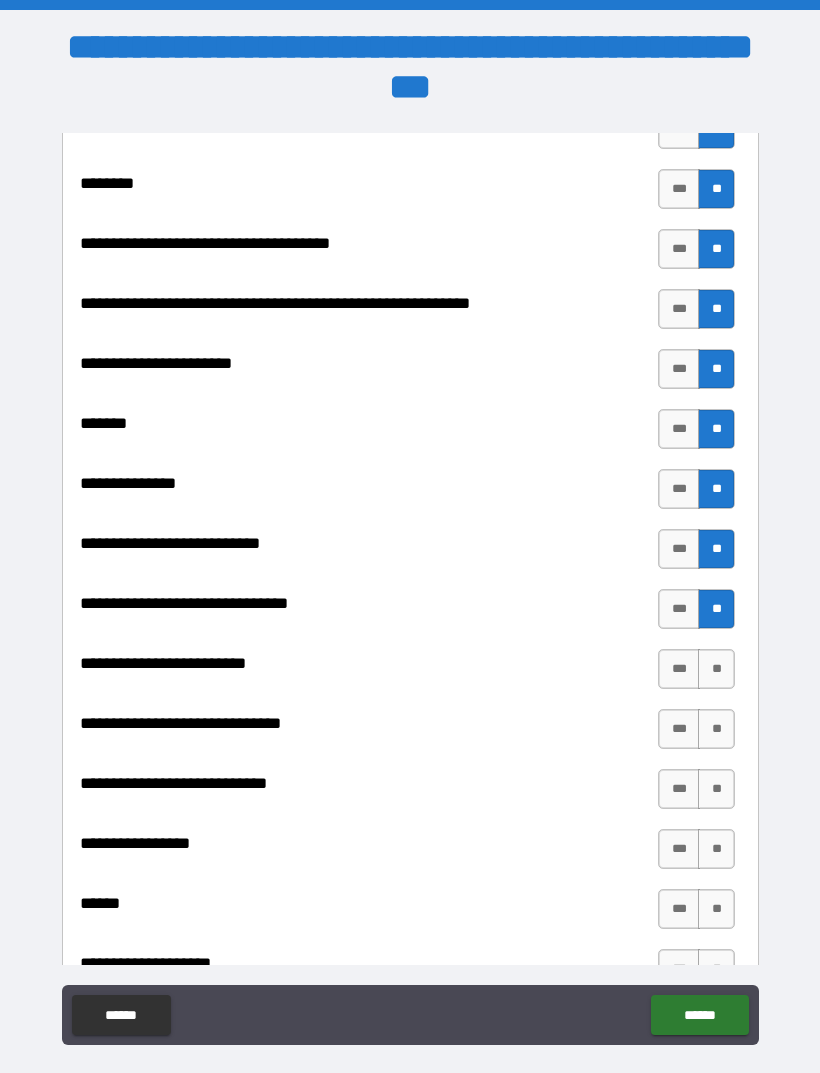 scroll, scrollTop: 8898, scrollLeft: 0, axis: vertical 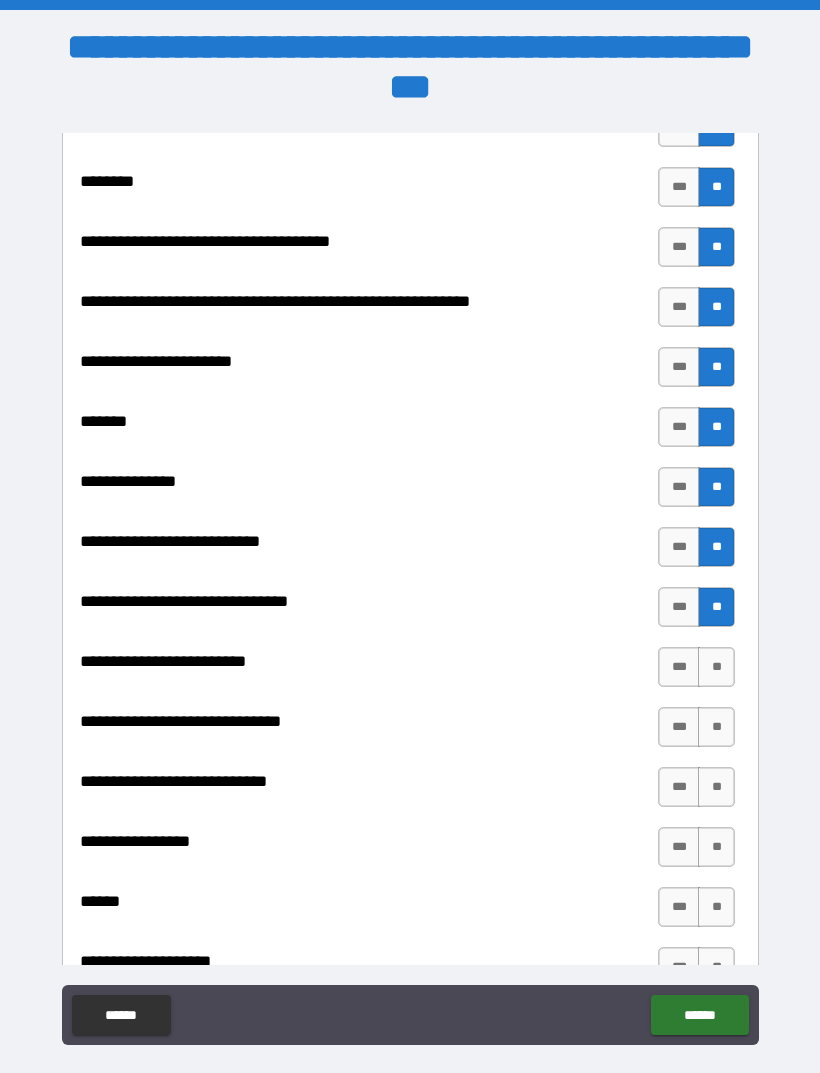 click on "**" at bounding box center (716, 667) 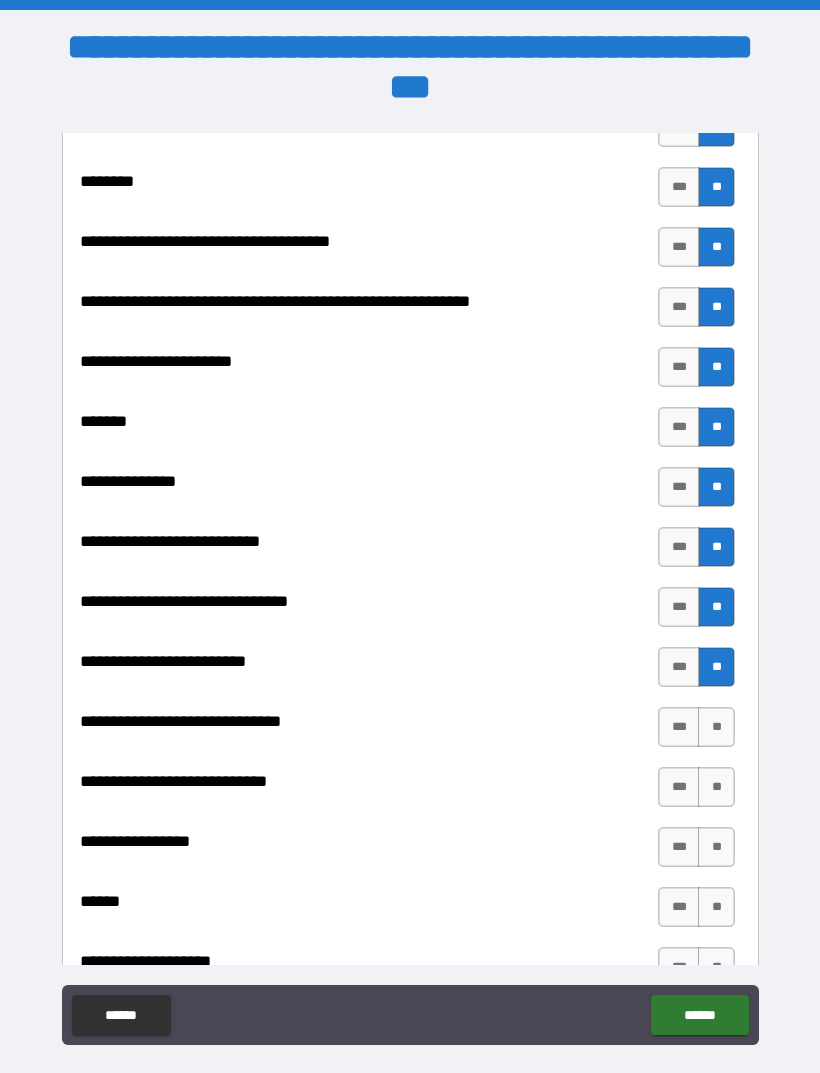 click on "**" at bounding box center (716, 727) 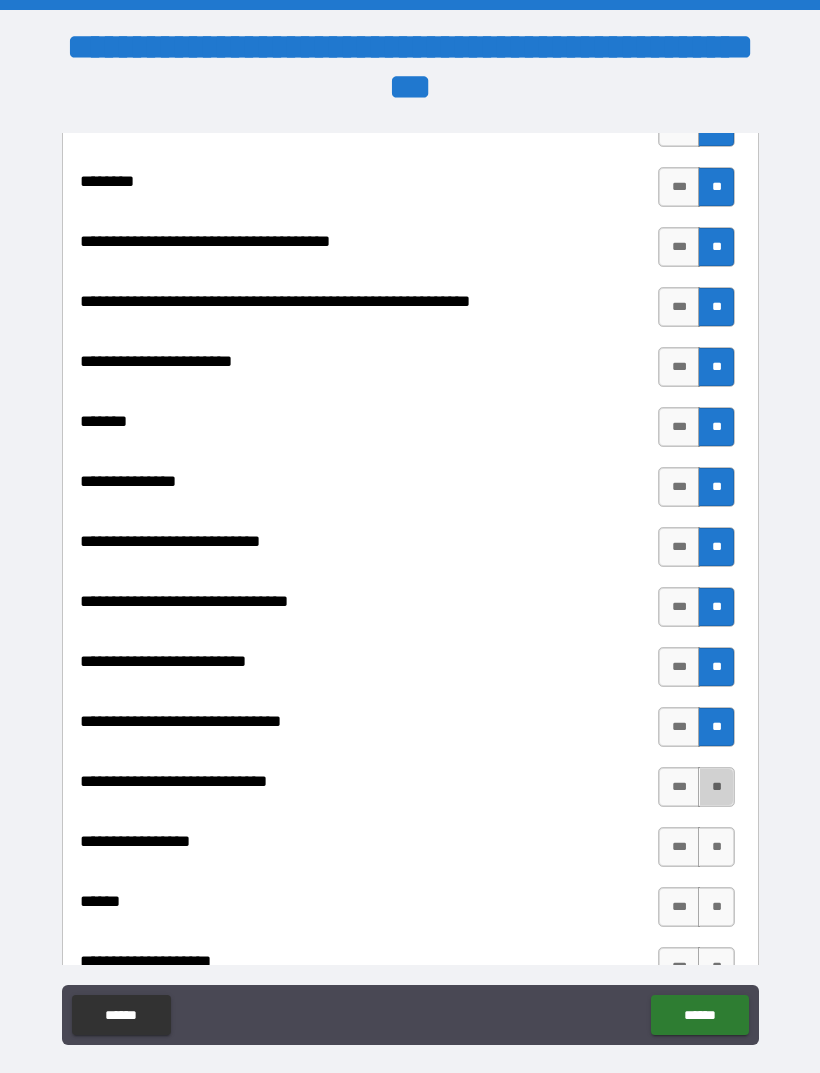 click on "**" at bounding box center (716, 787) 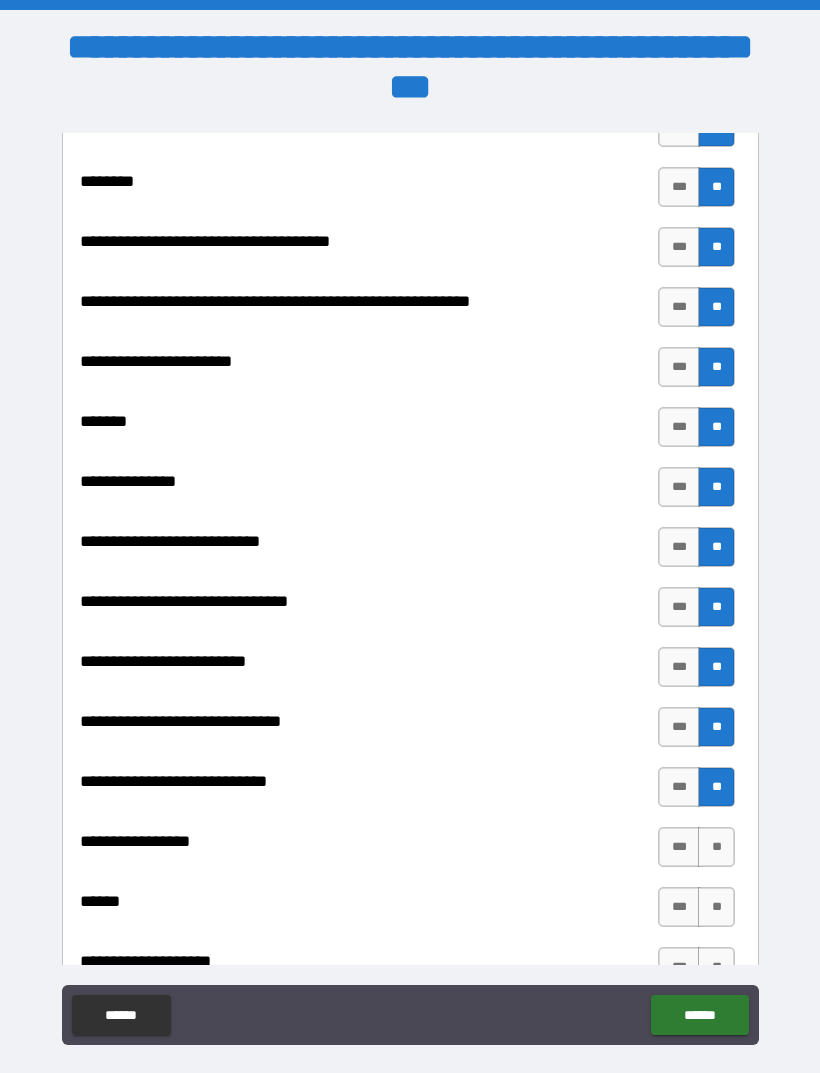 click on "**" at bounding box center (716, 847) 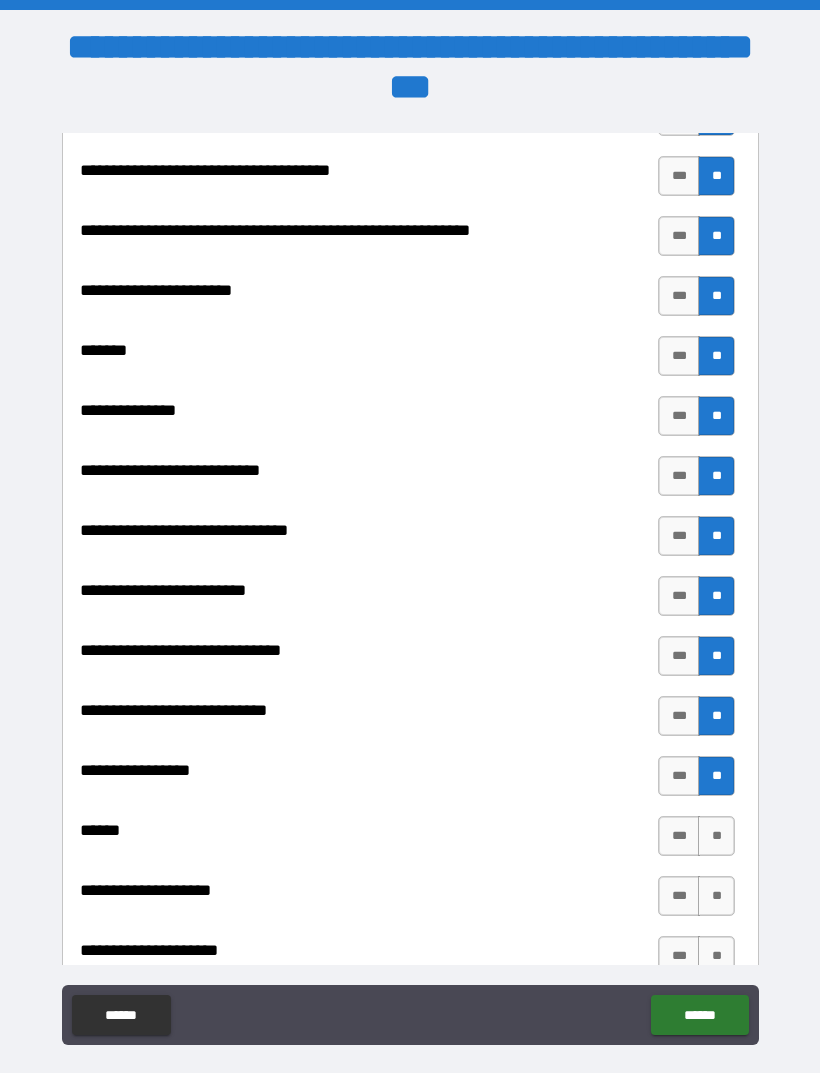 scroll, scrollTop: 8971, scrollLeft: 0, axis: vertical 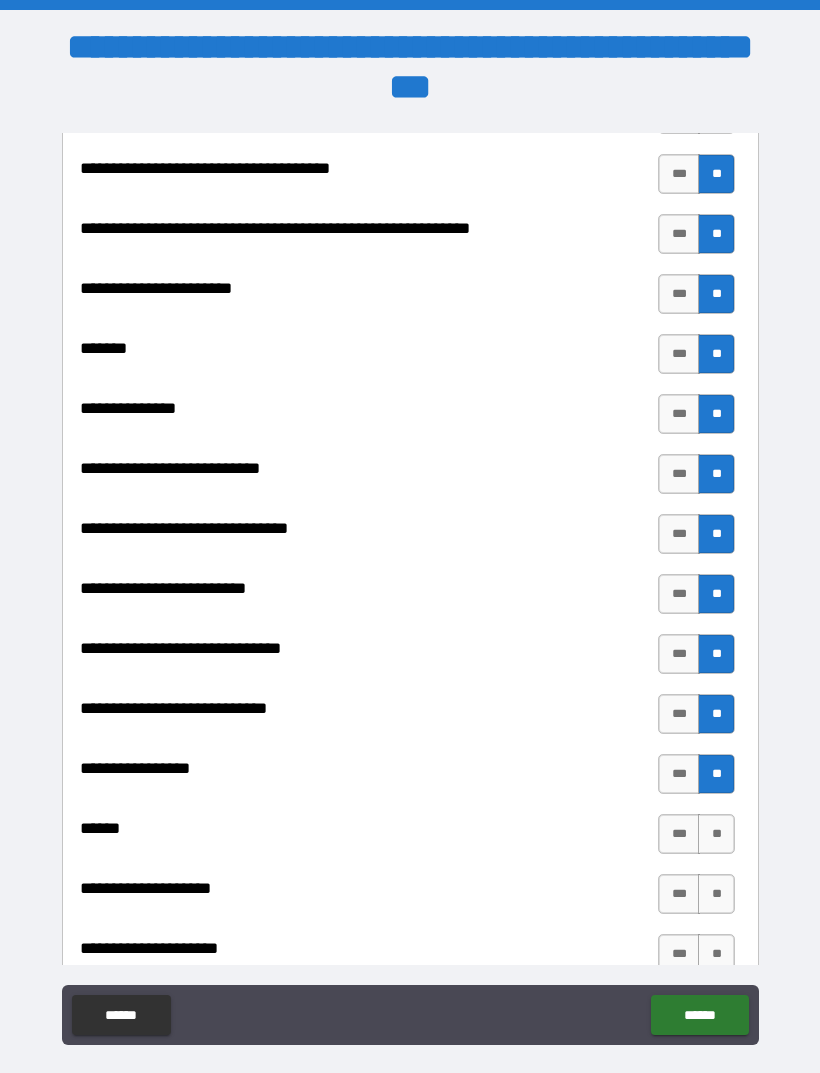 click on "**" at bounding box center [716, 834] 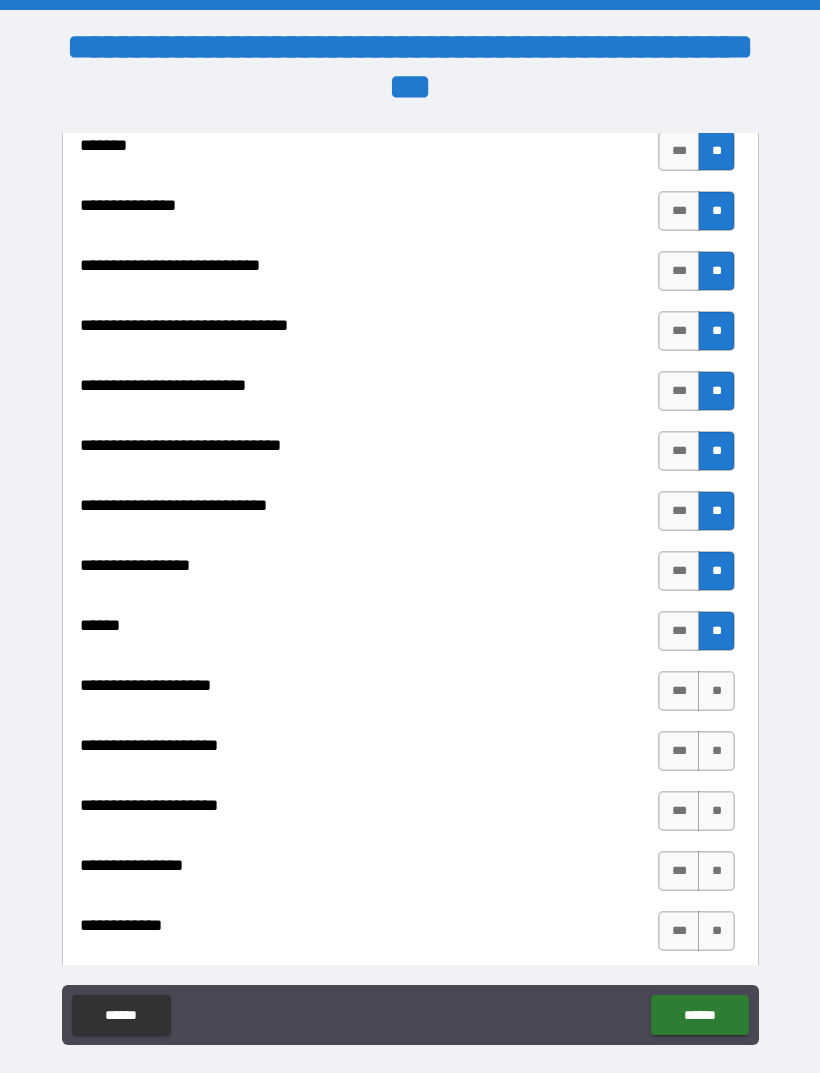 scroll, scrollTop: 9177, scrollLeft: 0, axis: vertical 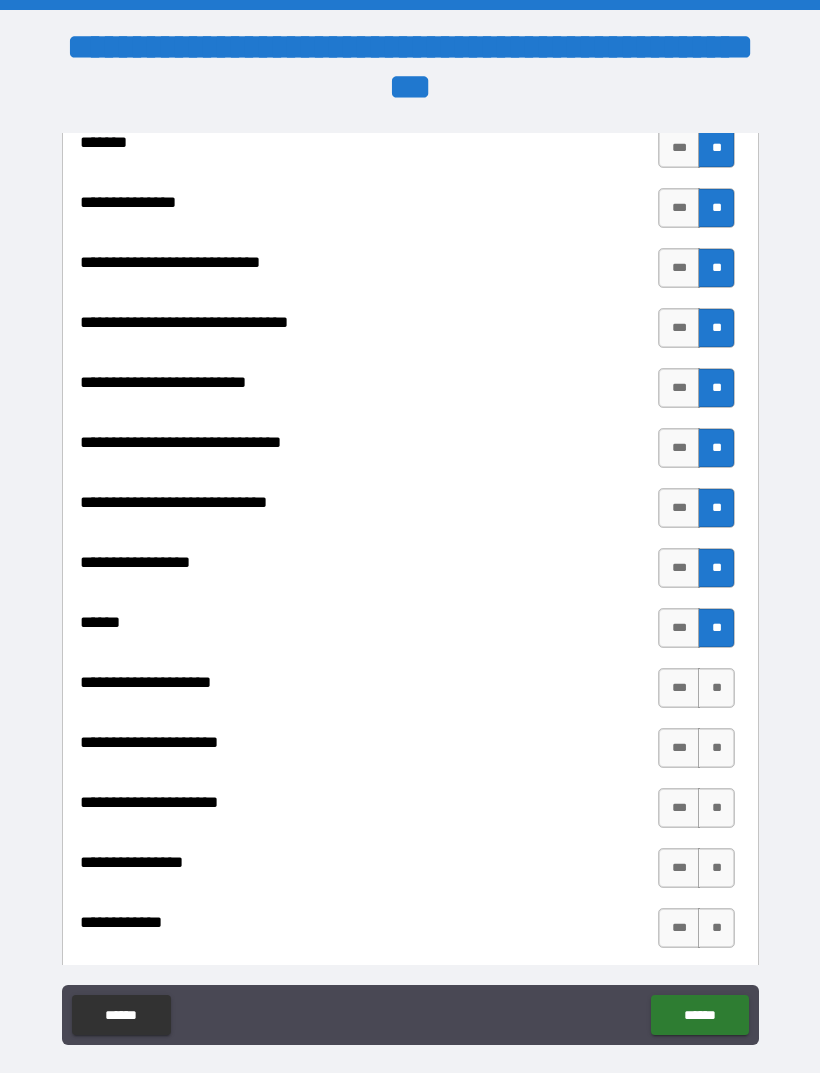 click on "**" at bounding box center (716, 688) 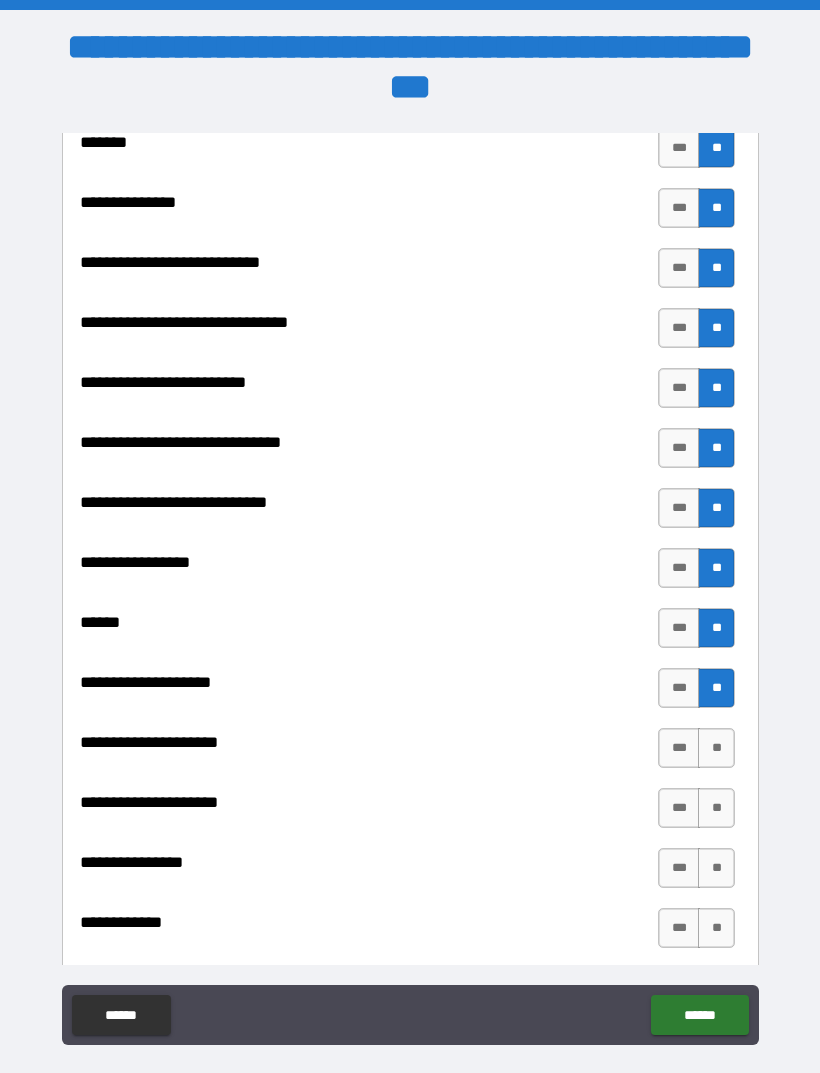 click on "**" at bounding box center [716, 748] 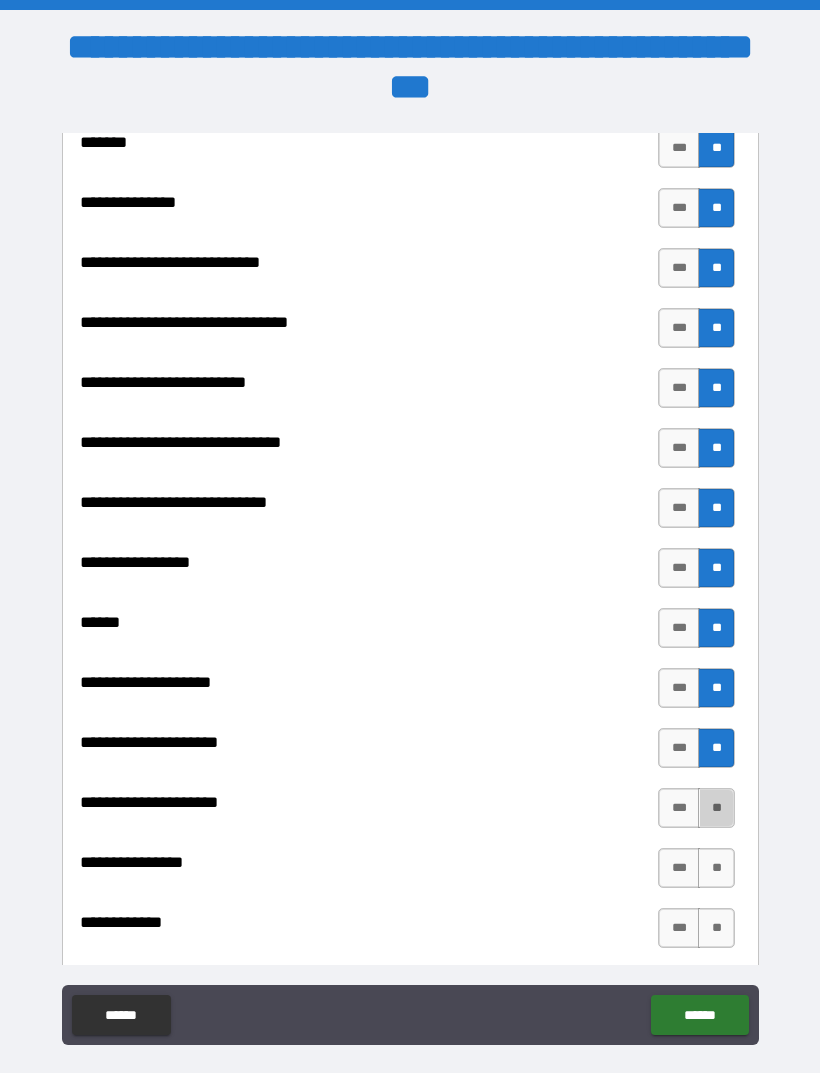 click on "**" at bounding box center (716, 808) 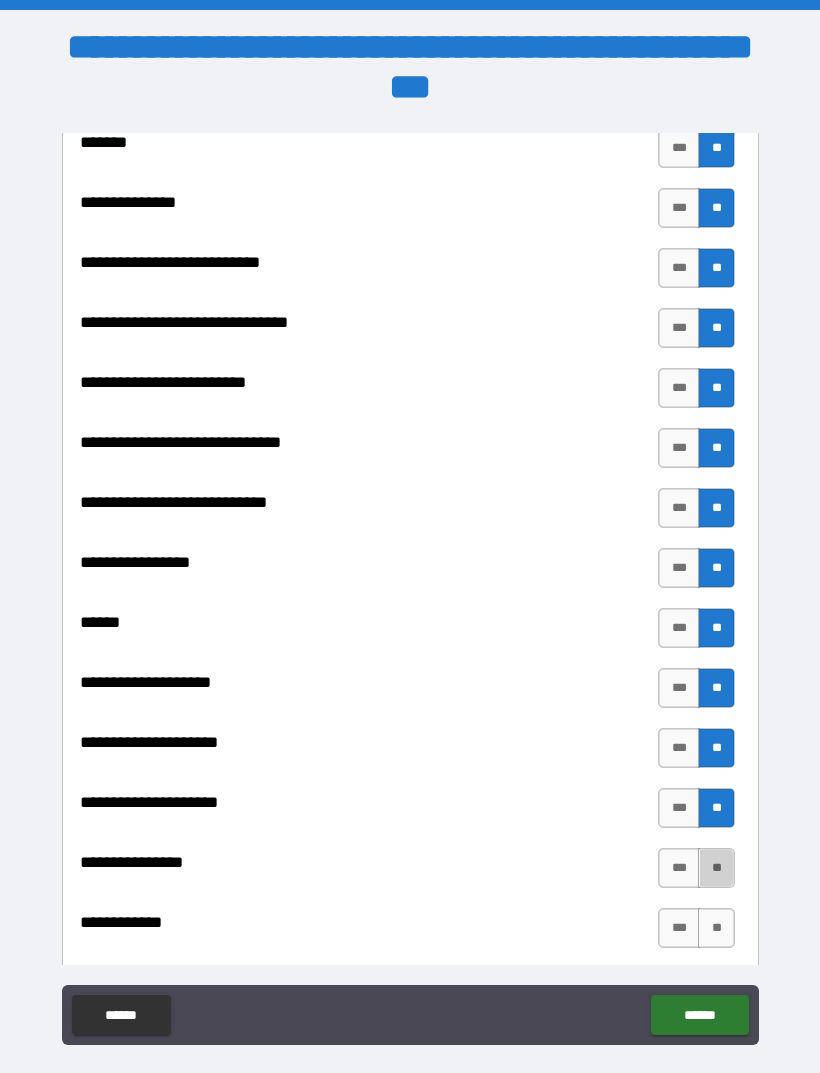 click on "**" at bounding box center [716, 868] 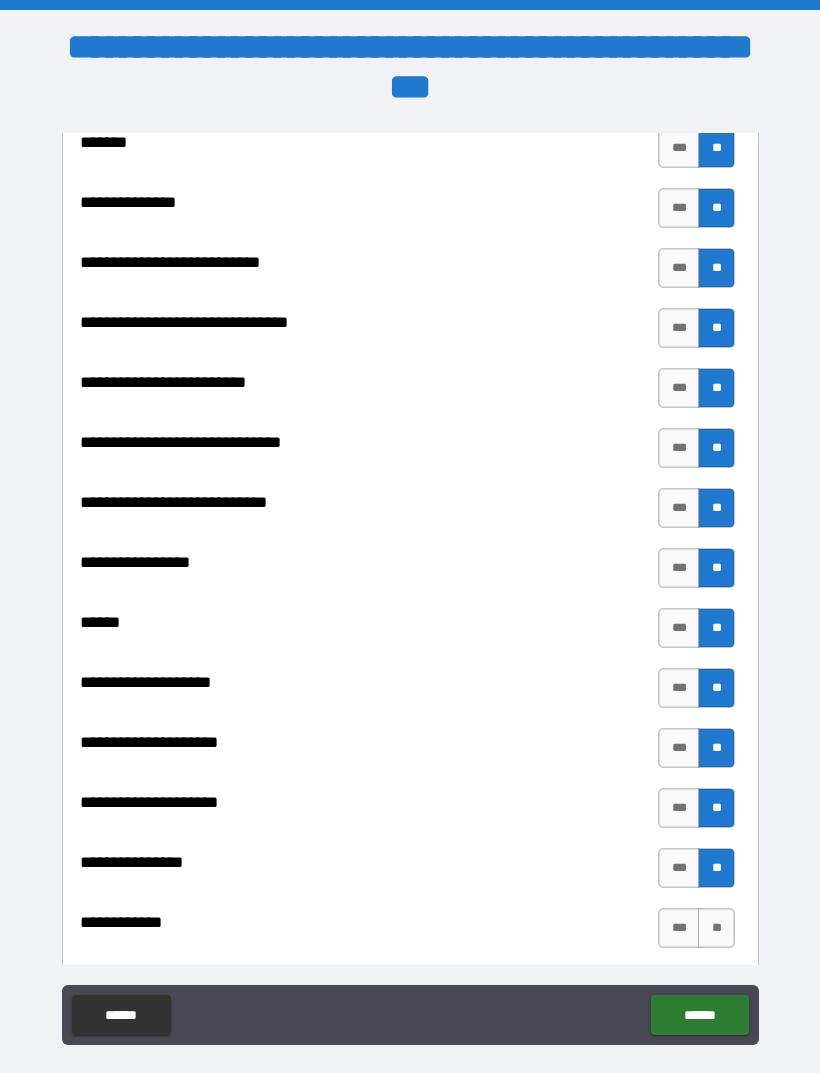 click on "**" at bounding box center (716, 928) 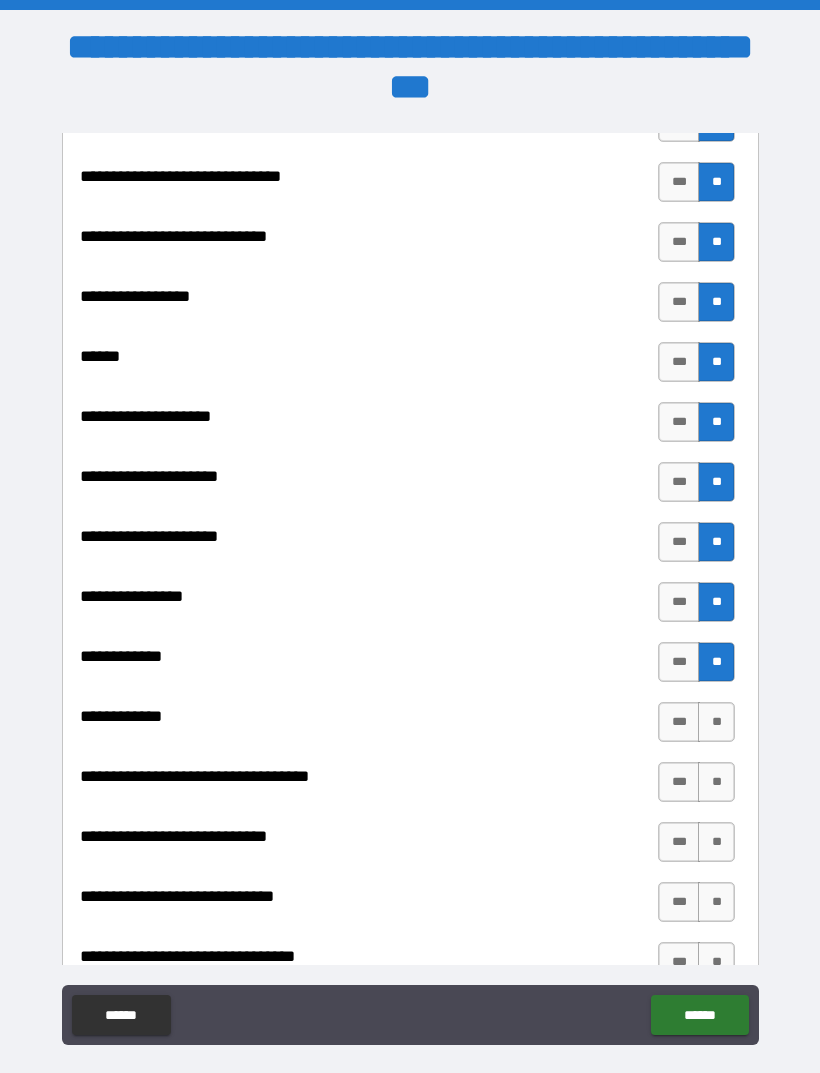 scroll, scrollTop: 9465, scrollLeft: 0, axis: vertical 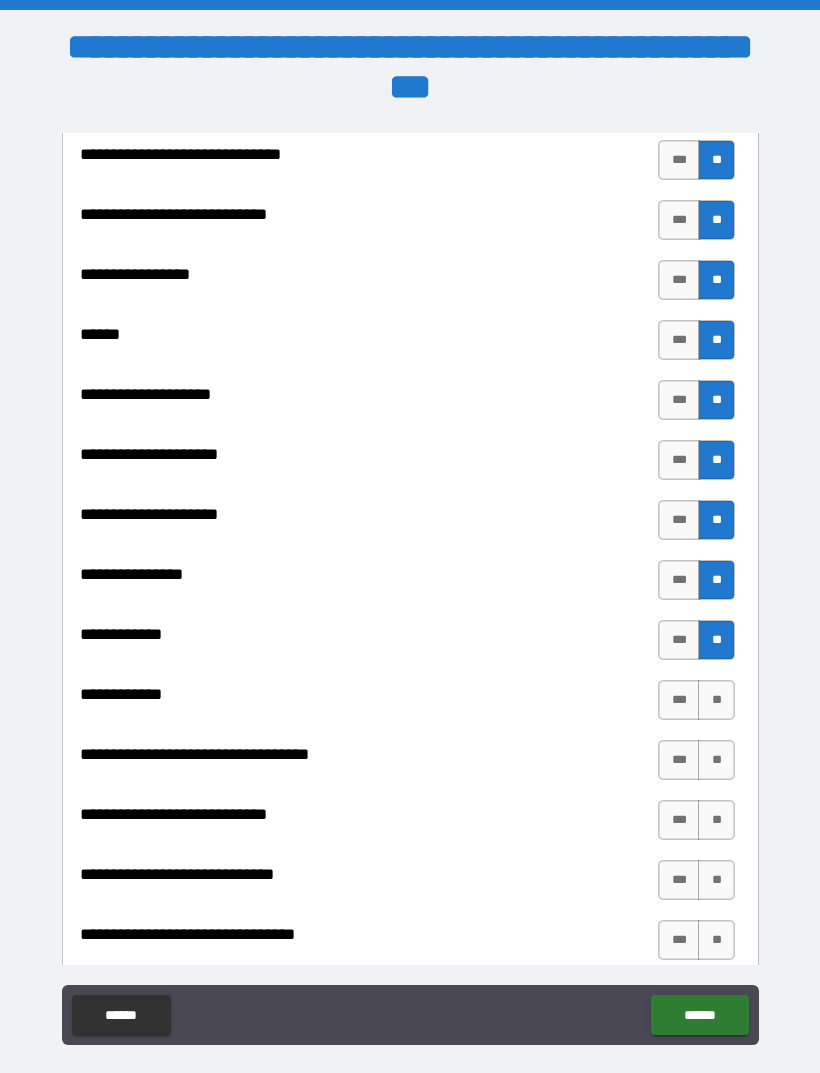 click on "**" at bounding box center [716, 700] 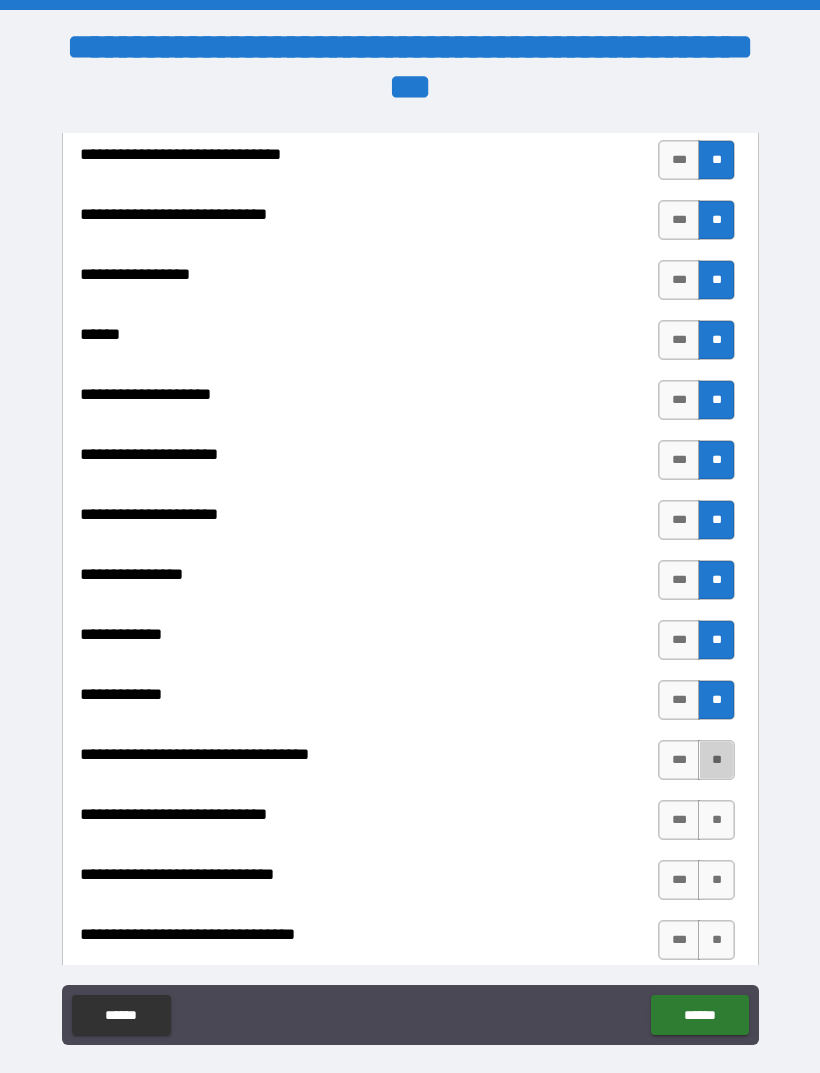 click on "**" at bounding box center [716, 760] 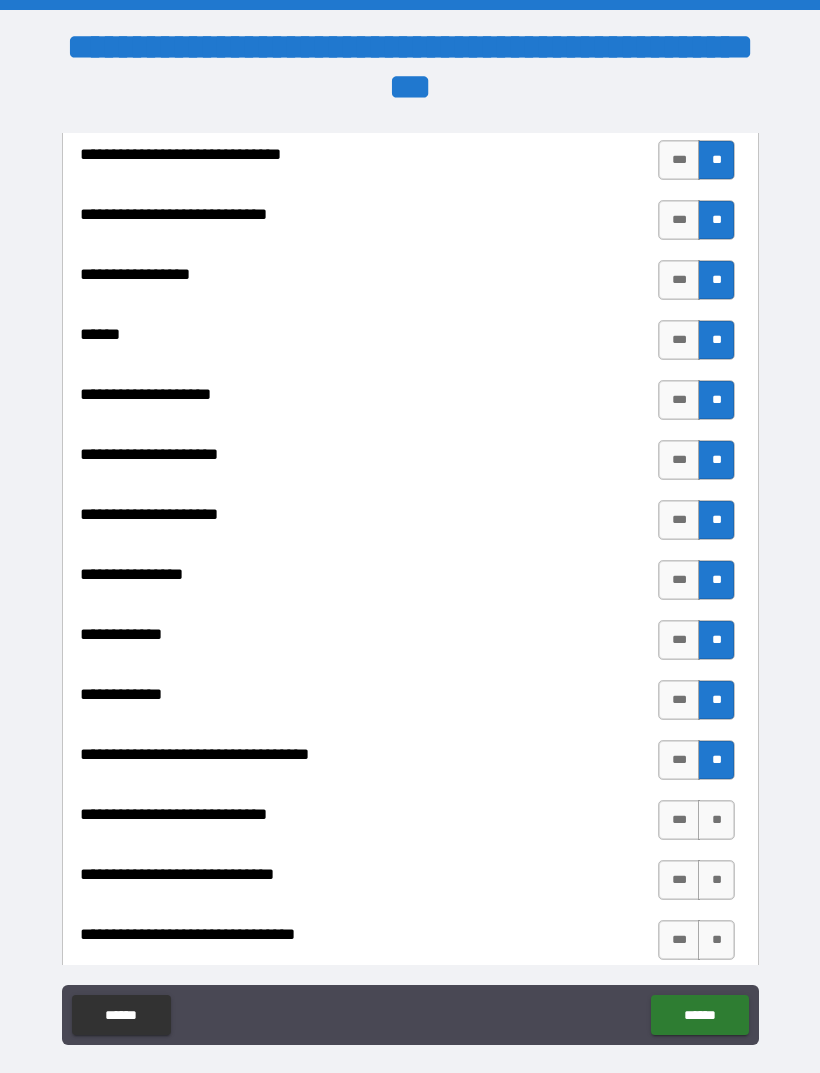 click on "**" at bounding box center [716, 820] 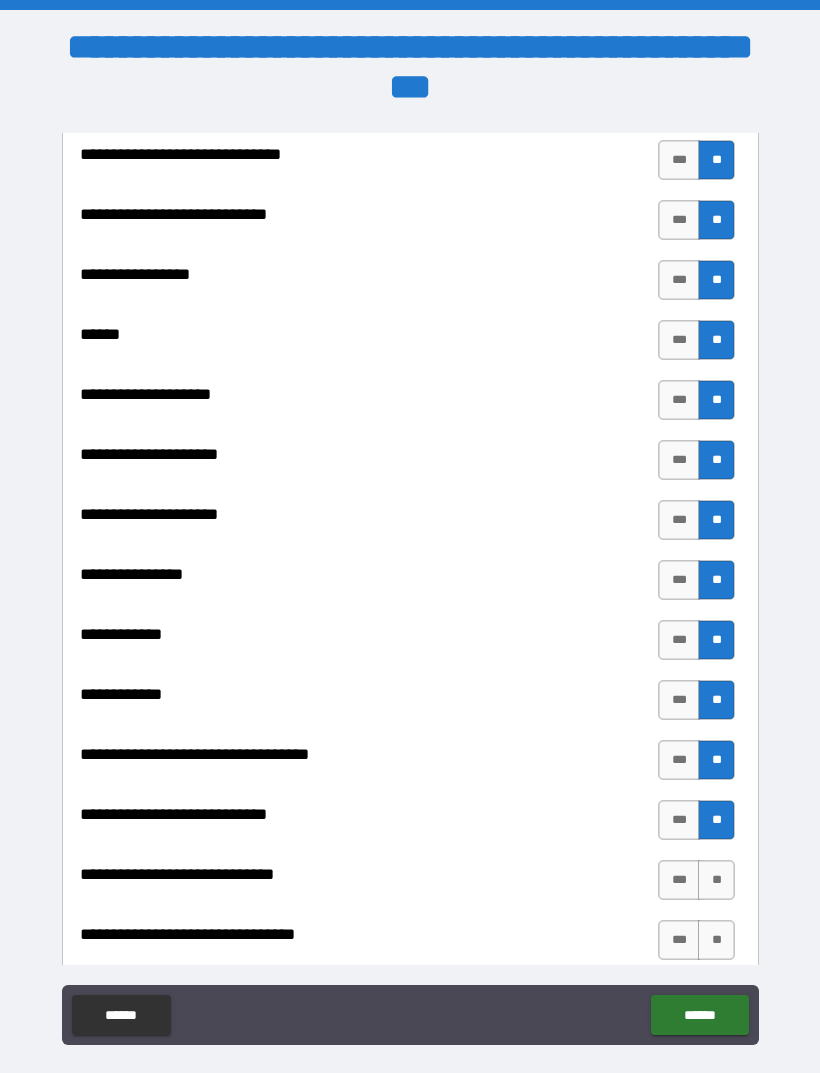 click on "**" at bounding box center (716, 880) 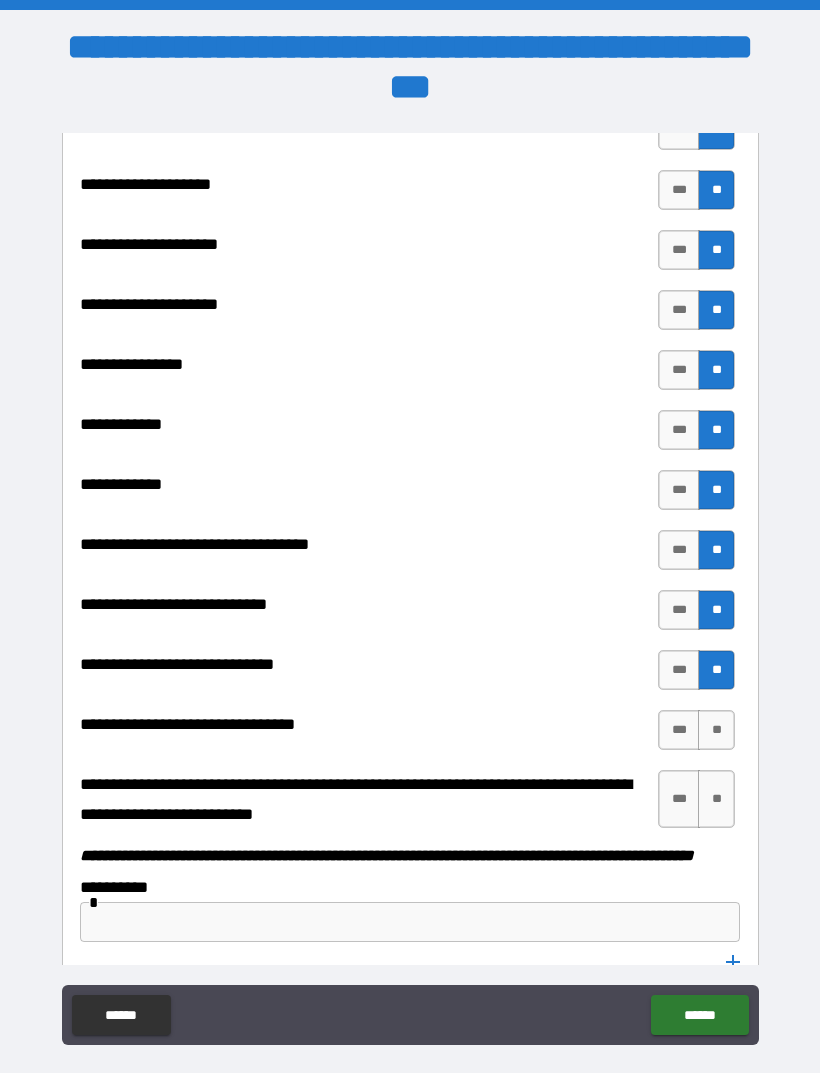 scroll, scrollTop: 9686, scrollLeft: 0, axis: vertical 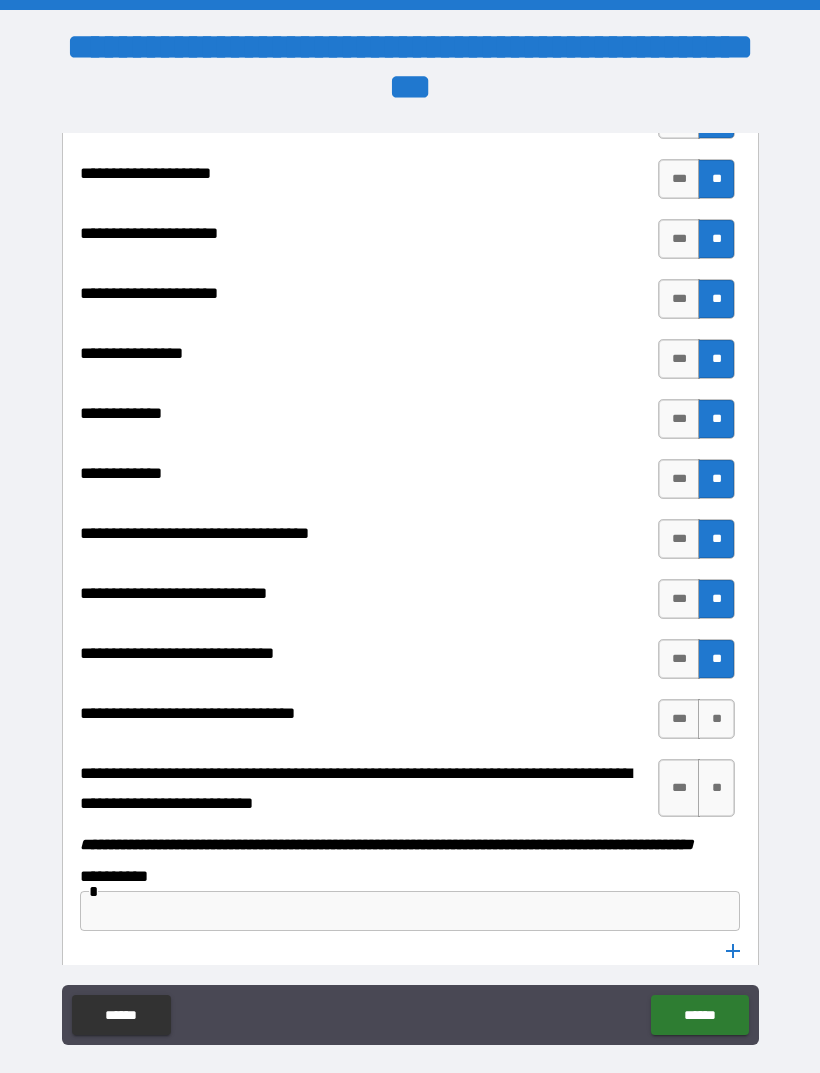 click on "**" at bounding box center (716, 719) 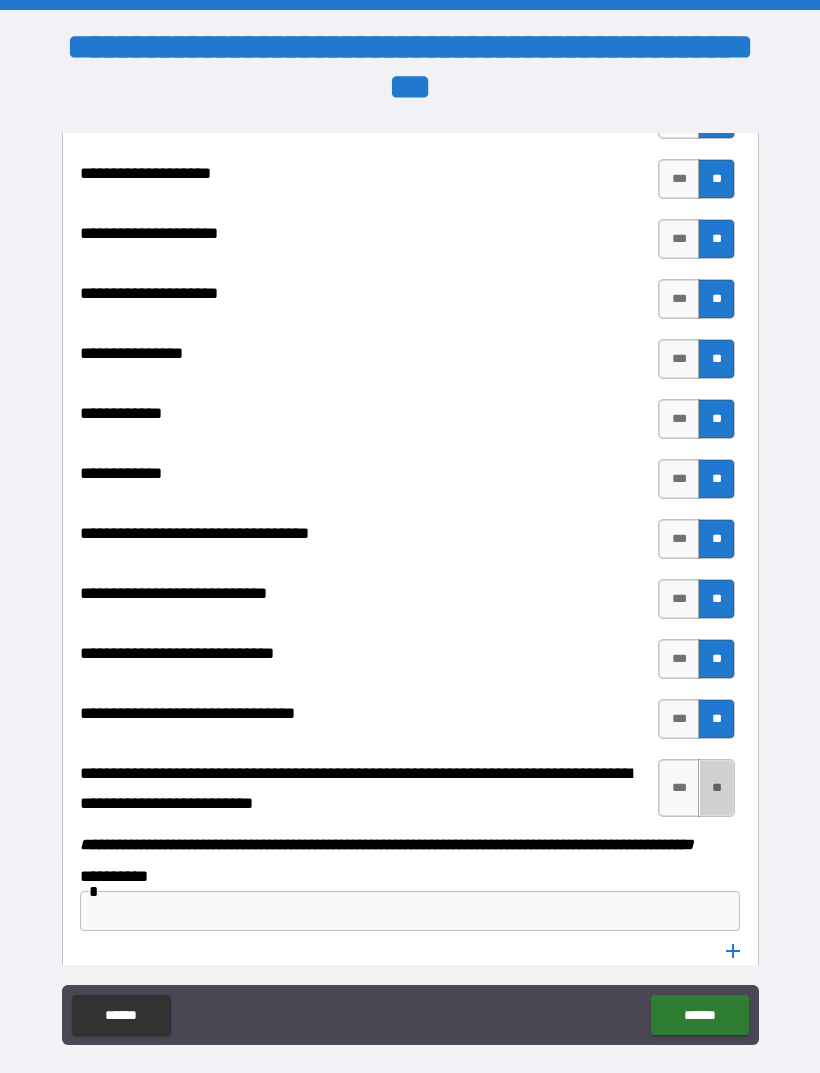 click on "**" at bounding box center (716, 788) 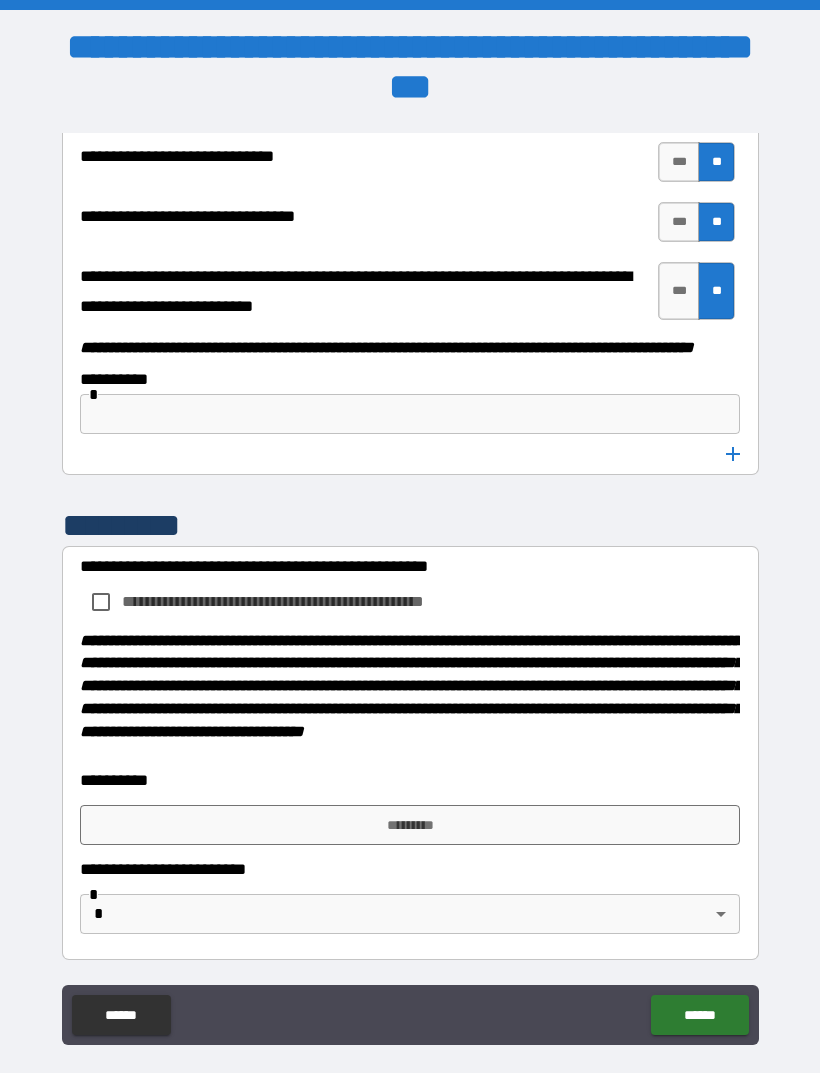 scroll, scrollTop: 10235, scrollLeft: 0, axis: vertical 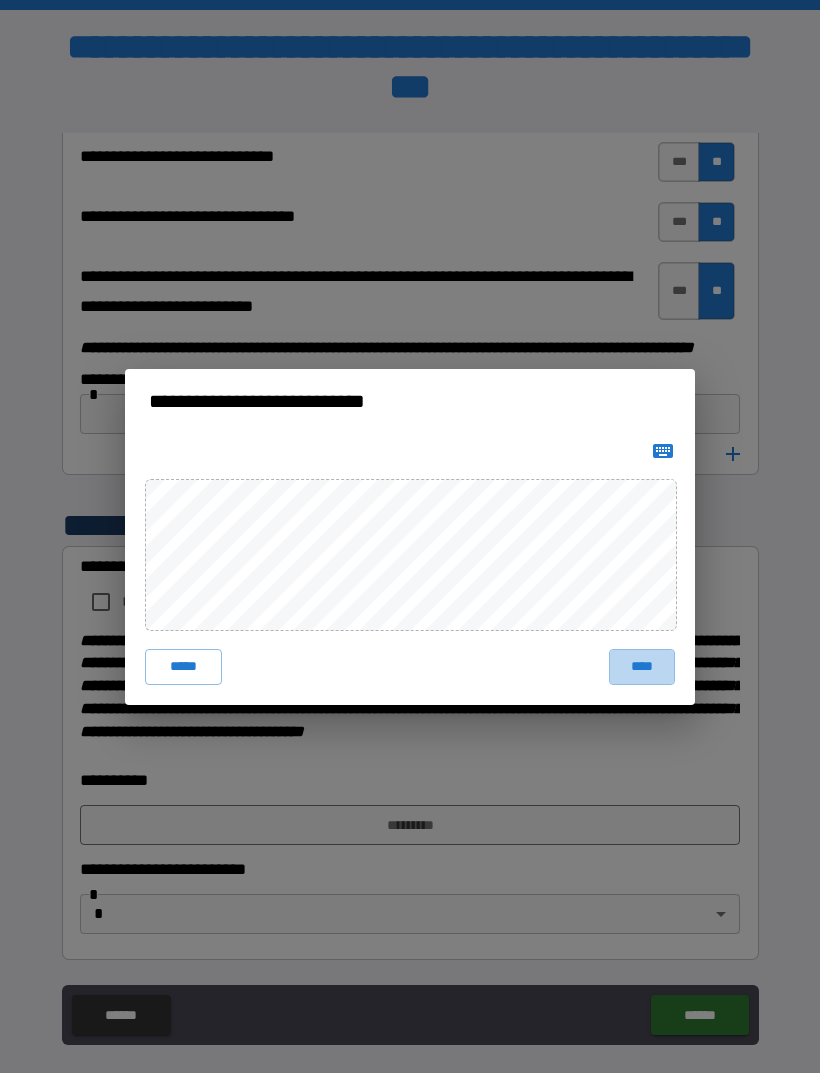 click on "****" at bounding box center [642, 667] 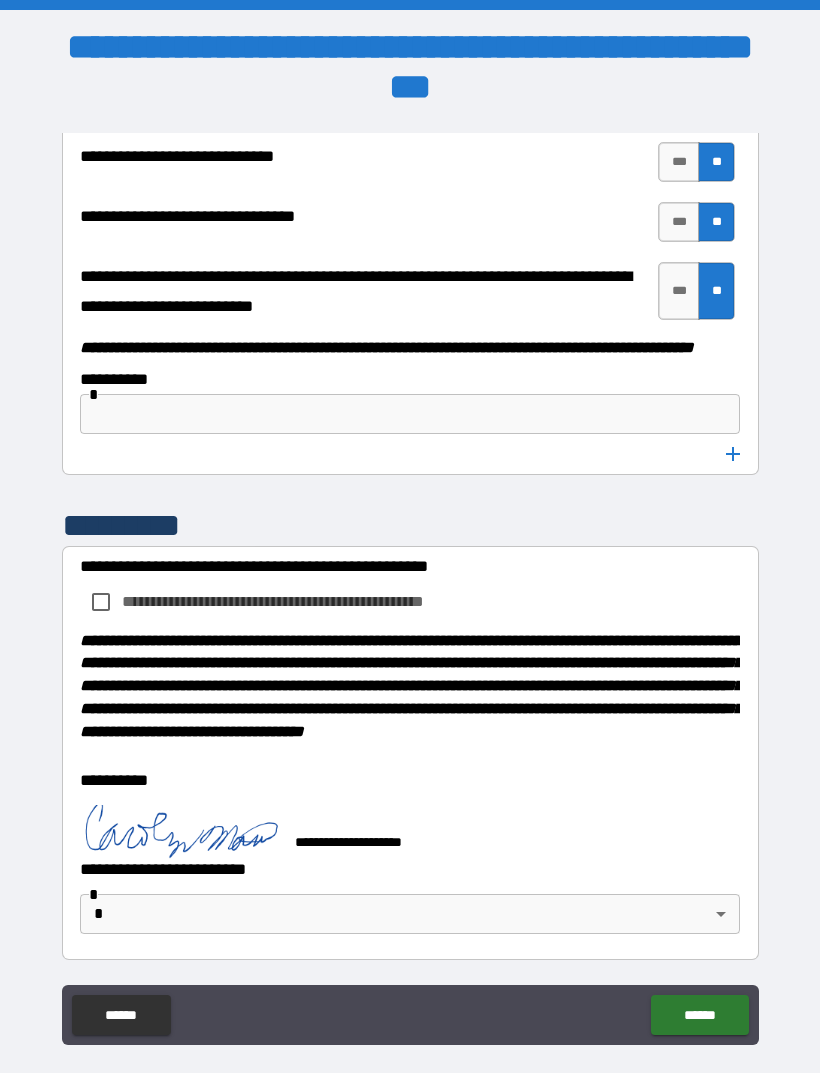 scroll, scrollTop: 10226, scrollLeft: 0, axis: vertical 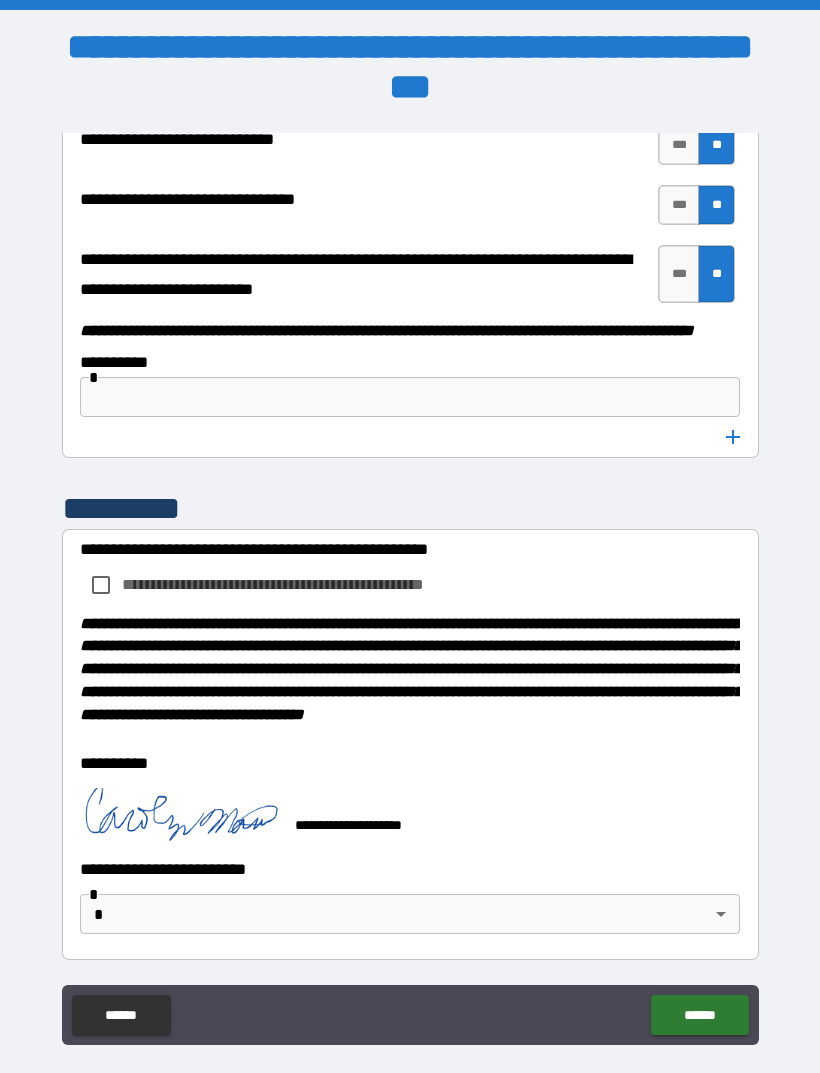 click on "**********" at bounding box center [410, 568] 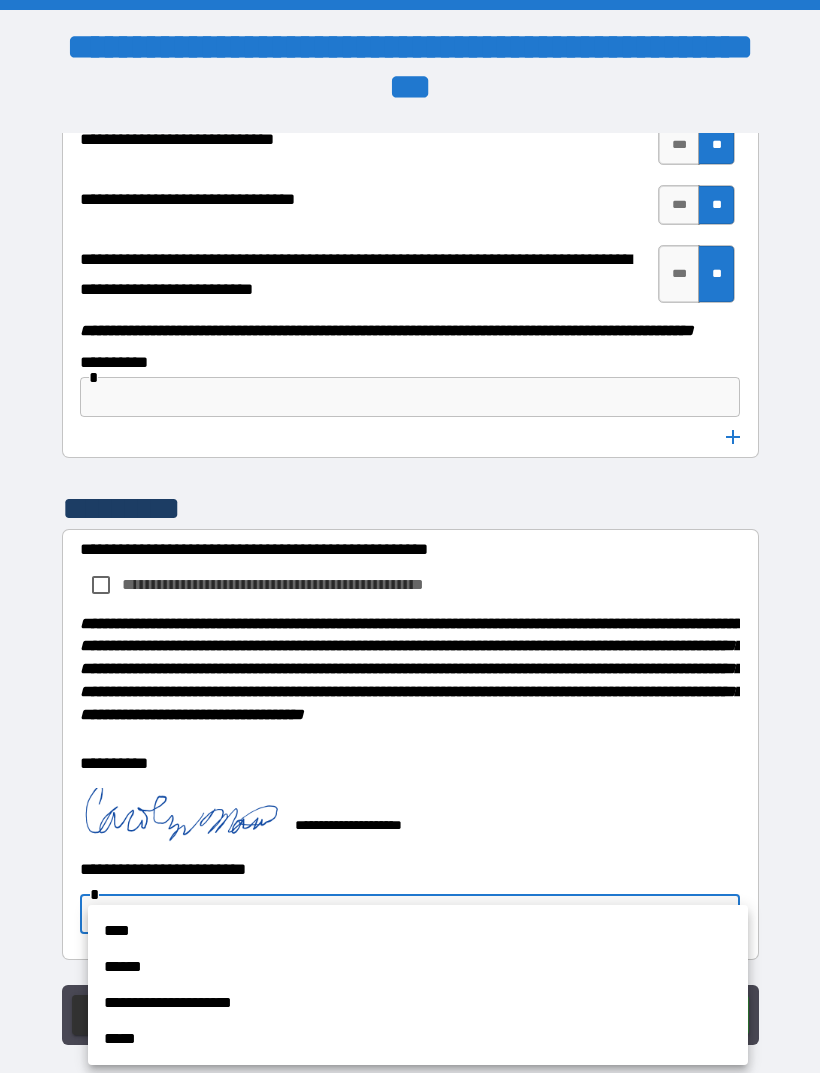 click on "****" at bounding box center (418, 931) 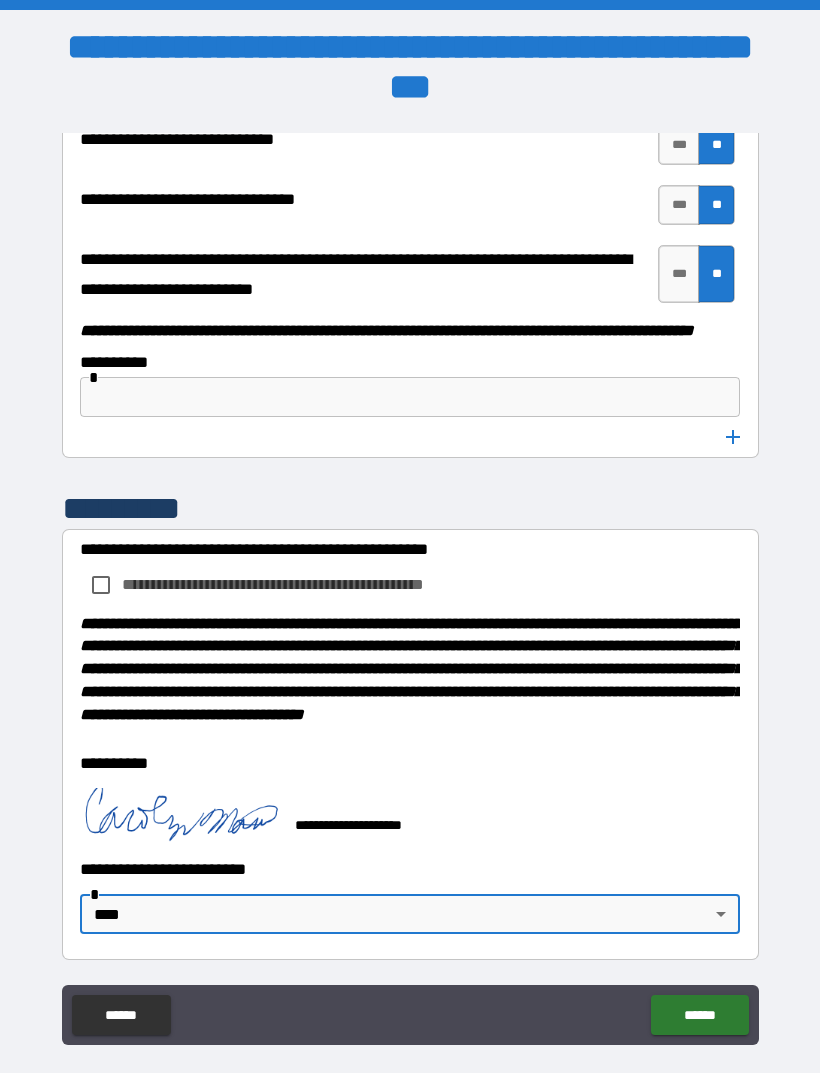 click on "******" at bounding box center [699, 1015] 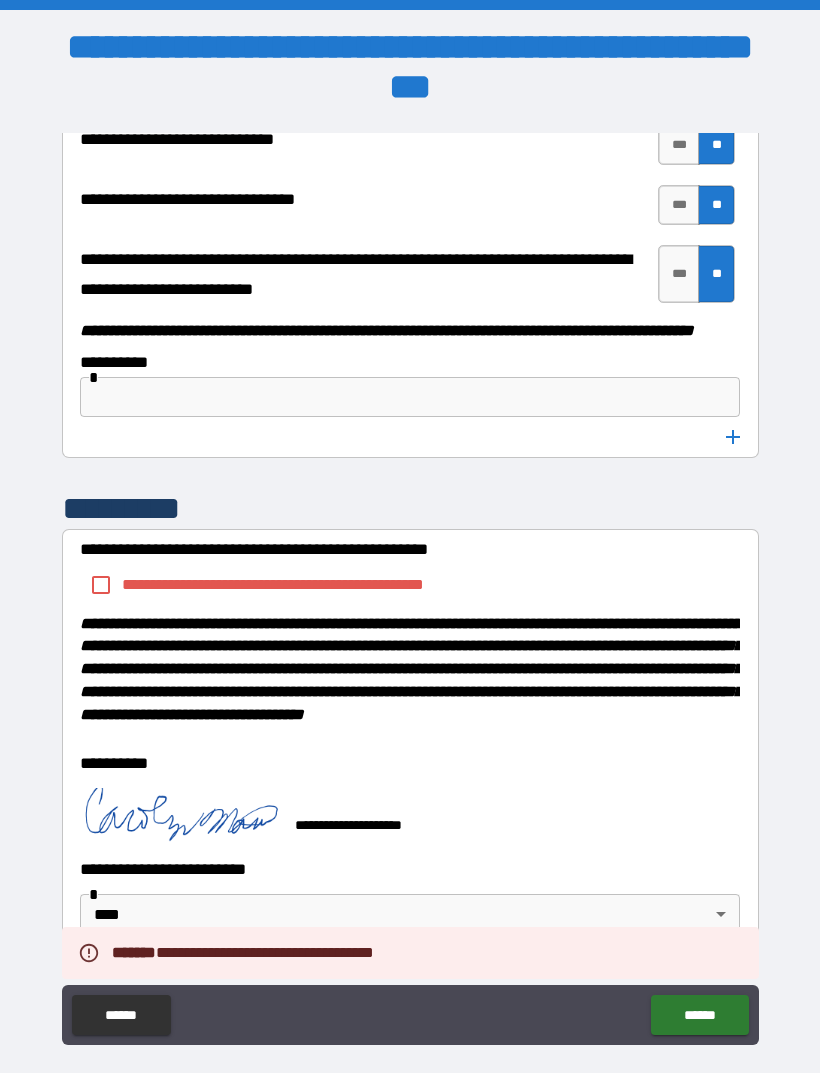 click on "******" at bounding box center [699, 1015] 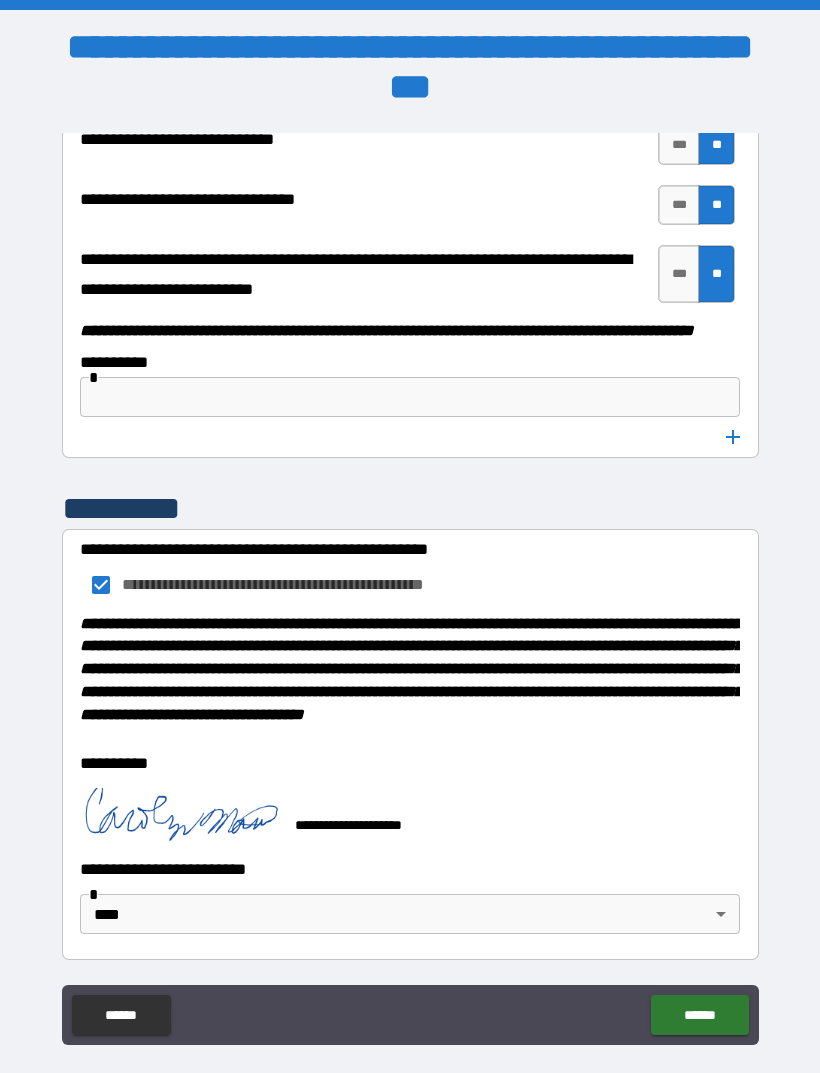 click on "******" at bounding box center (699, 1015) 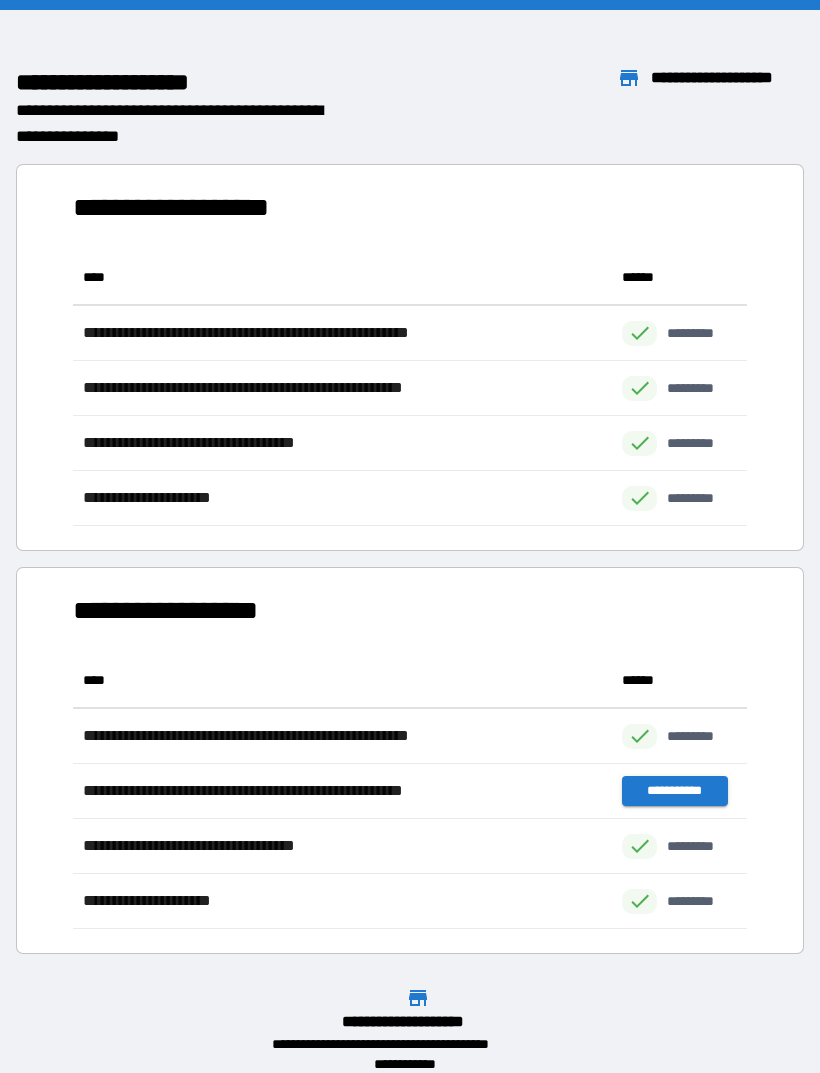scroll, scrollTop: 276, scrollLeft: 674, axis: both 